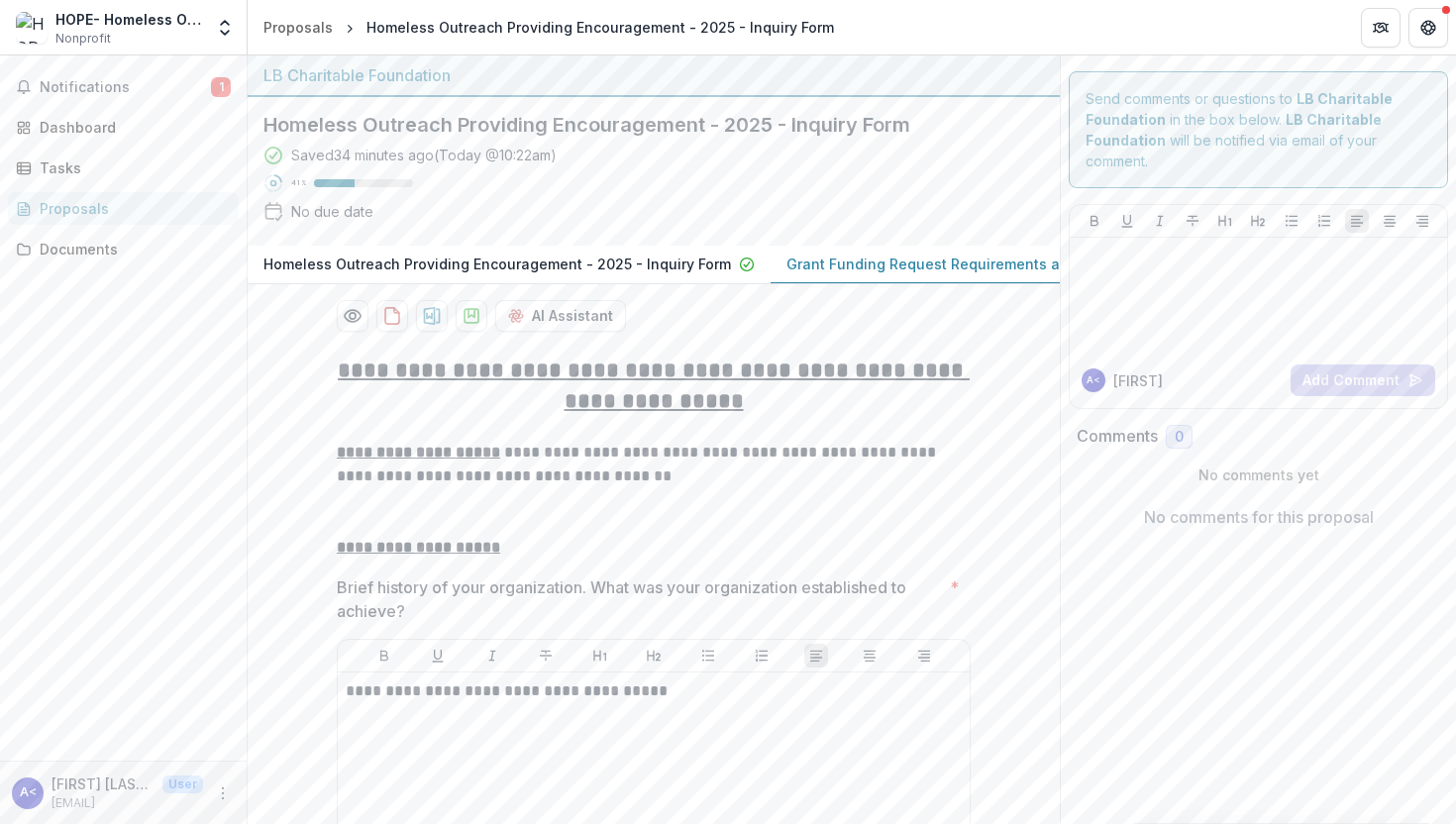 scroll, scrollTop: 0, scrollLeft: 0, axis: both 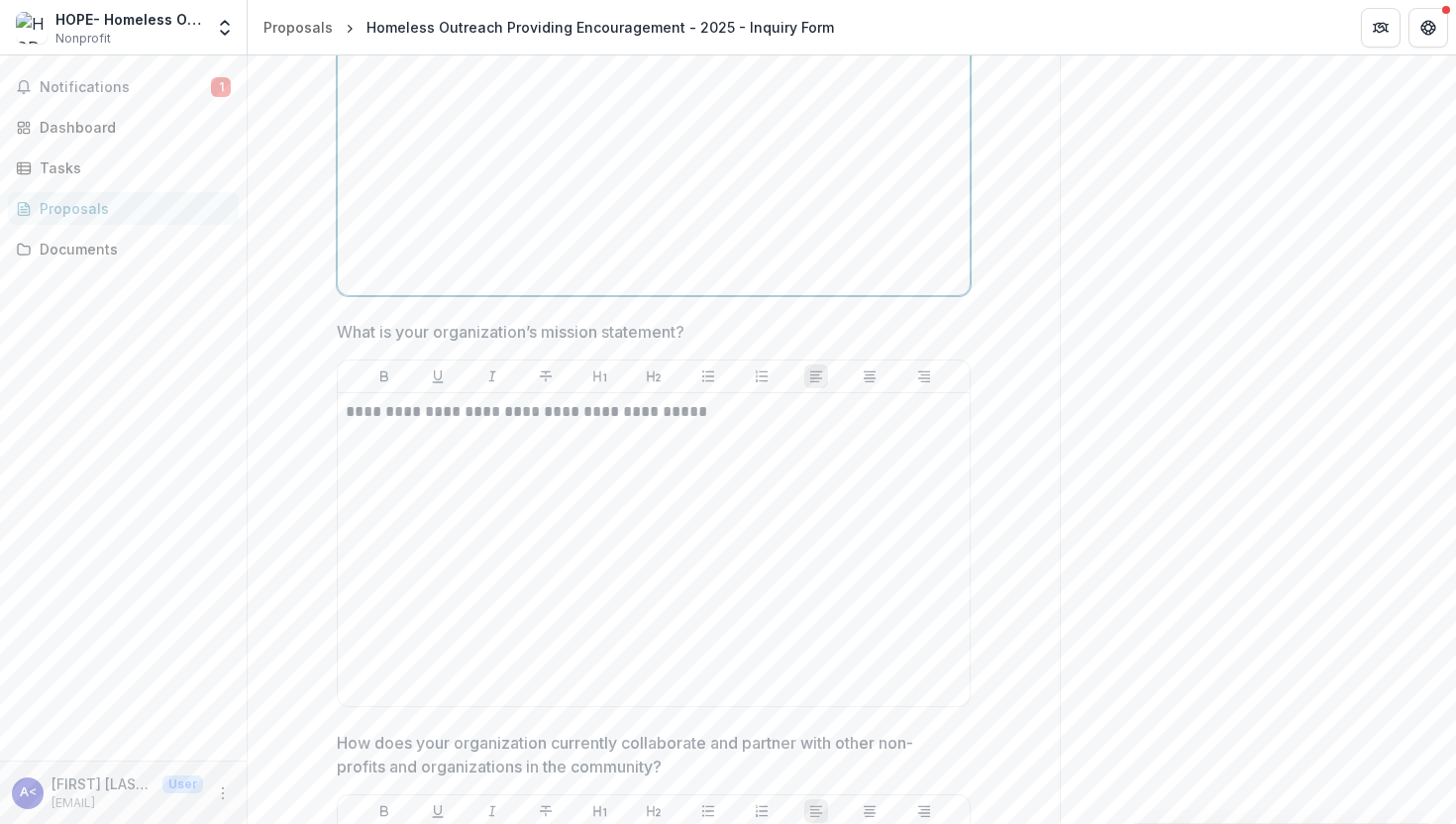 click at bounding box center (654, 139) 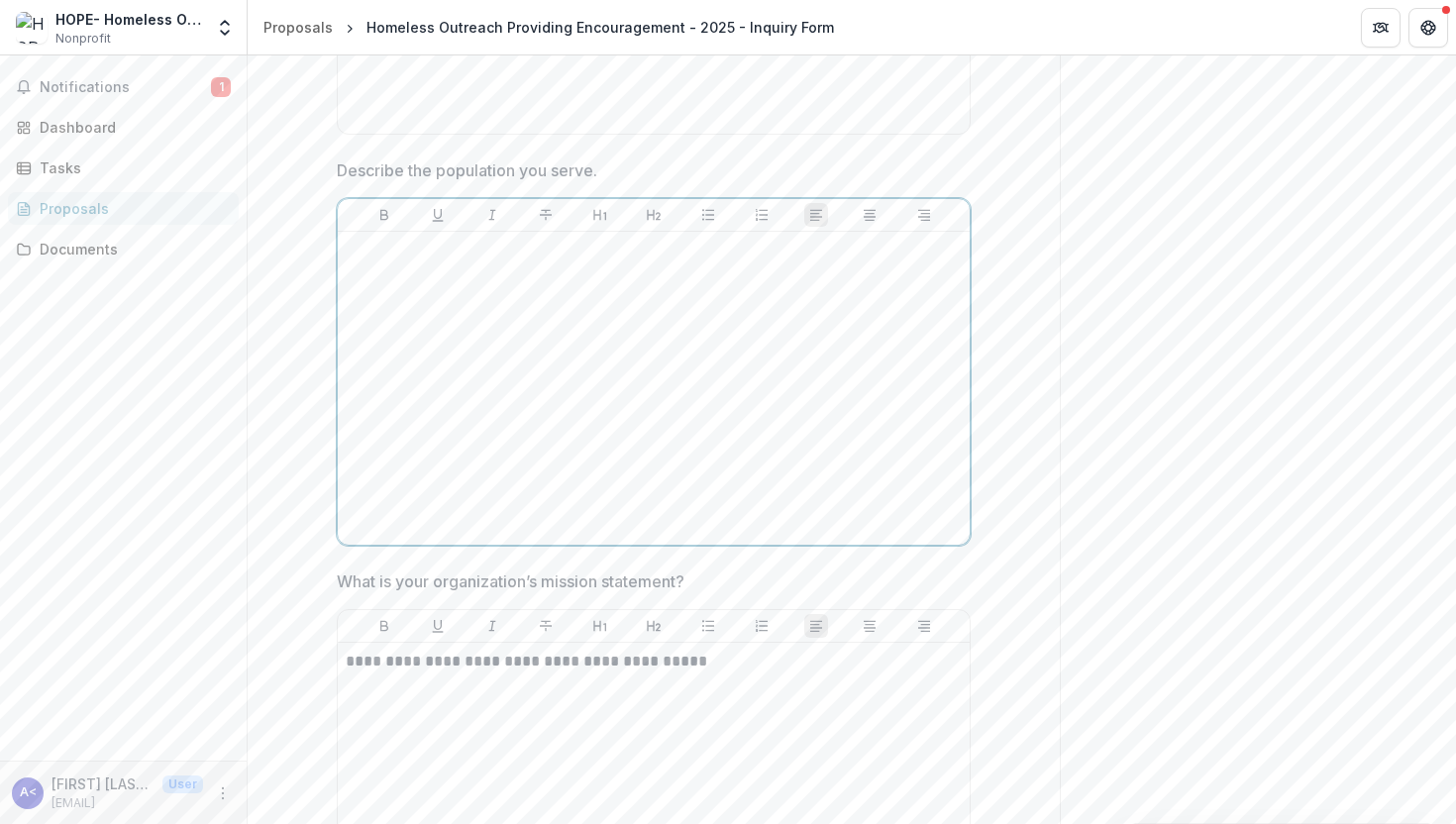 scroll, scrollTop: 1247, scrollLeft: 0, axis: vertical 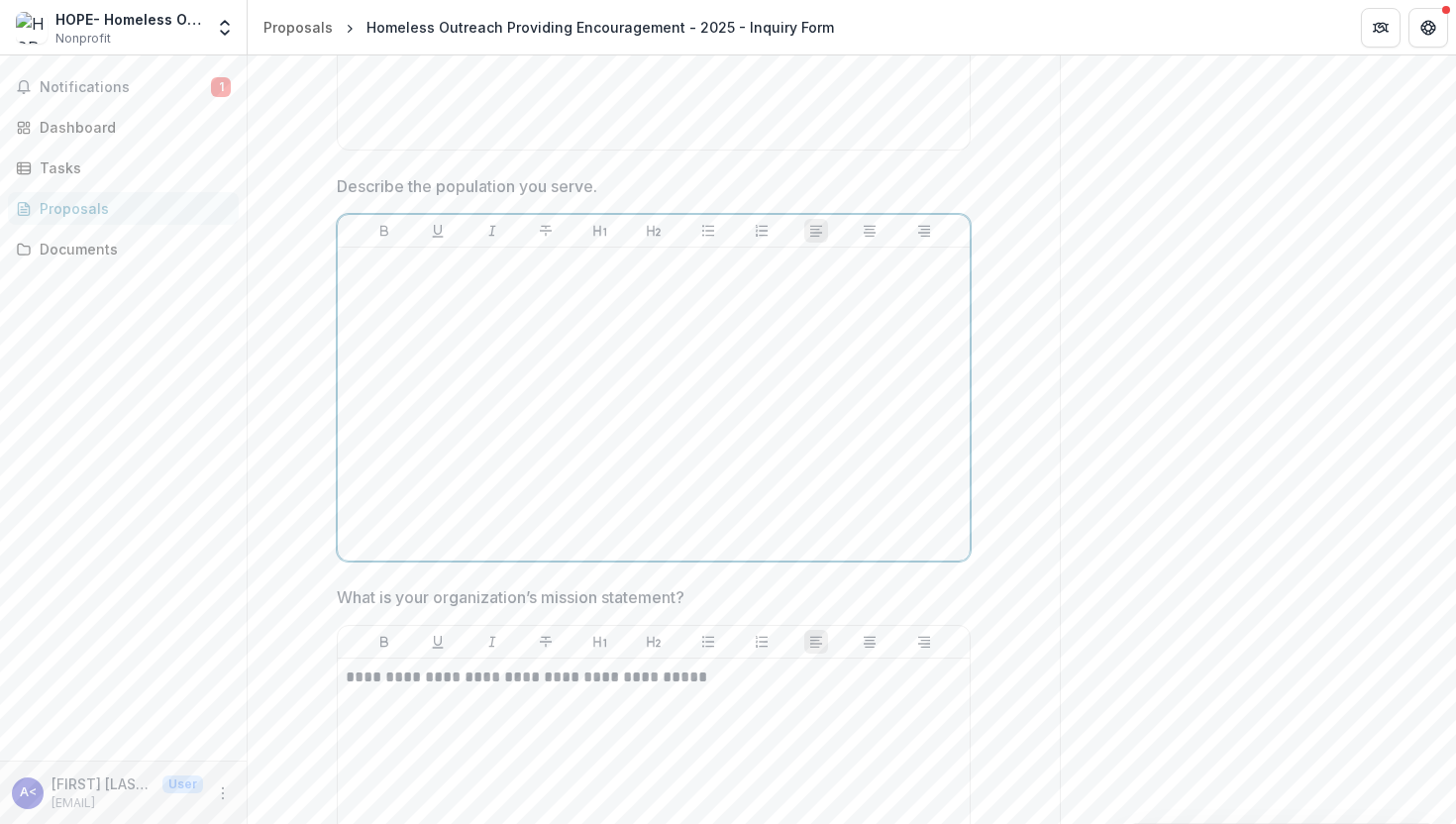 type 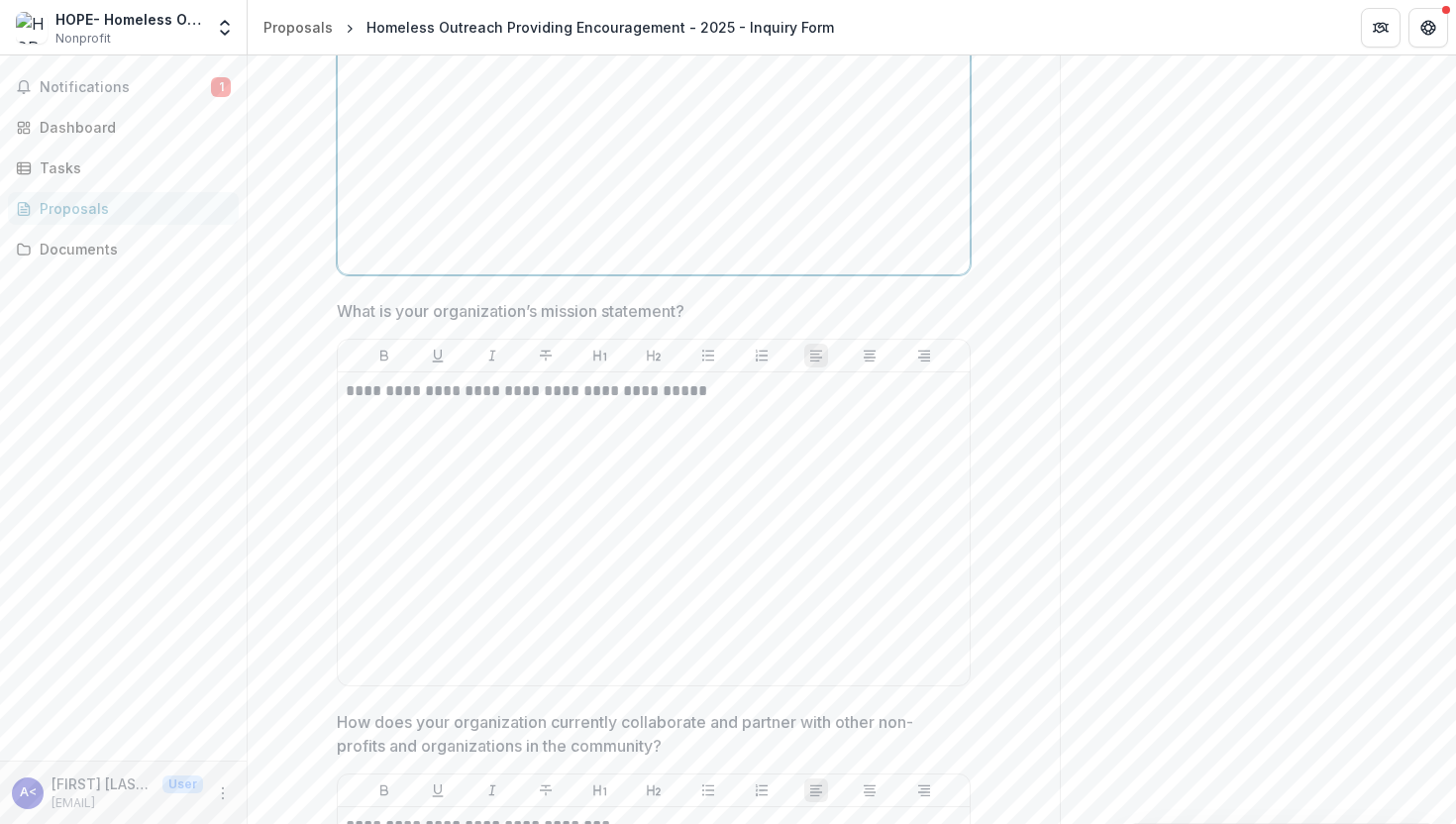 scroll, scrollTop: 1720, scrollLeft: 0, axis: vertical 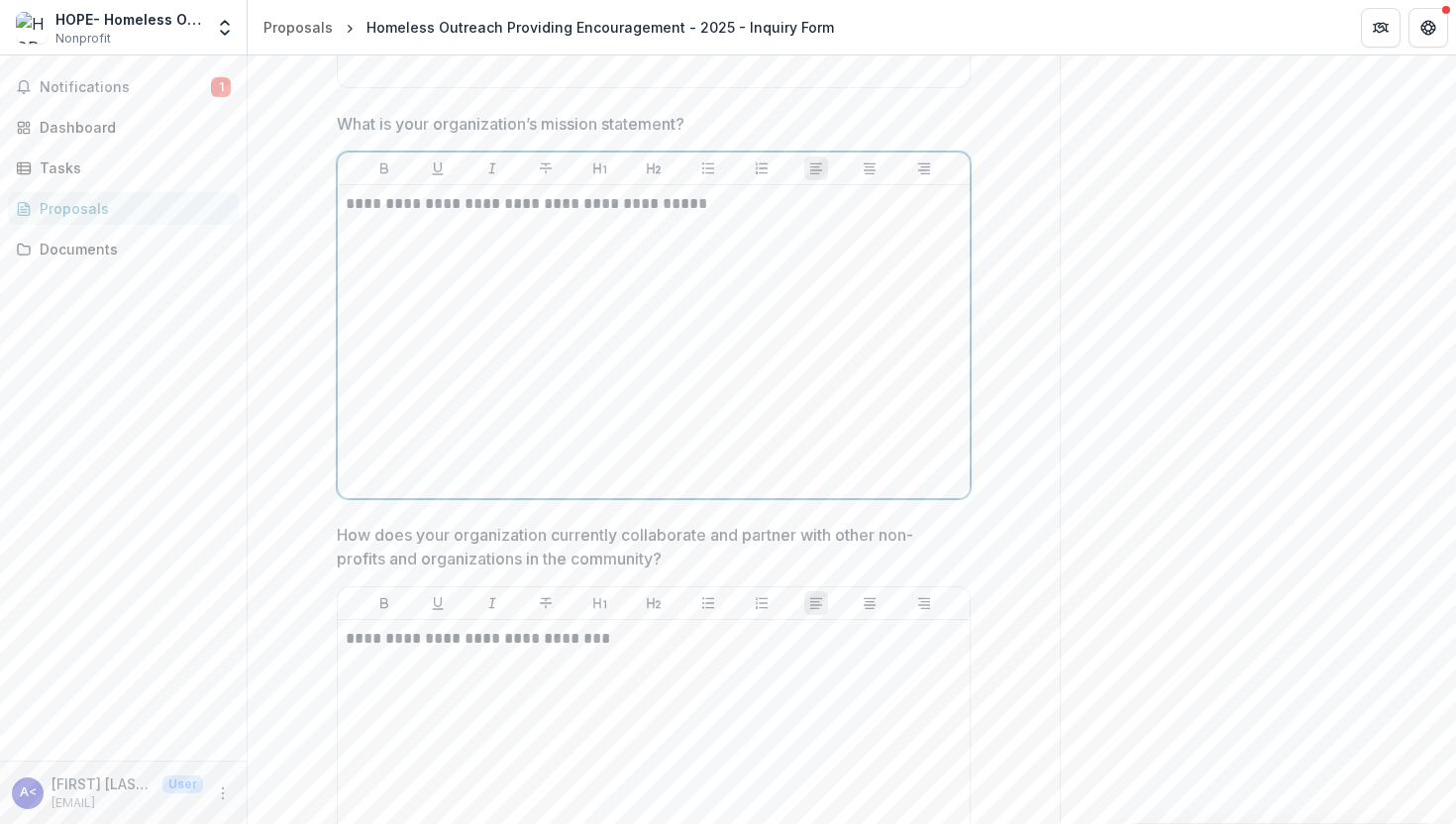 click on "**********" at bounding box center (654, 342) 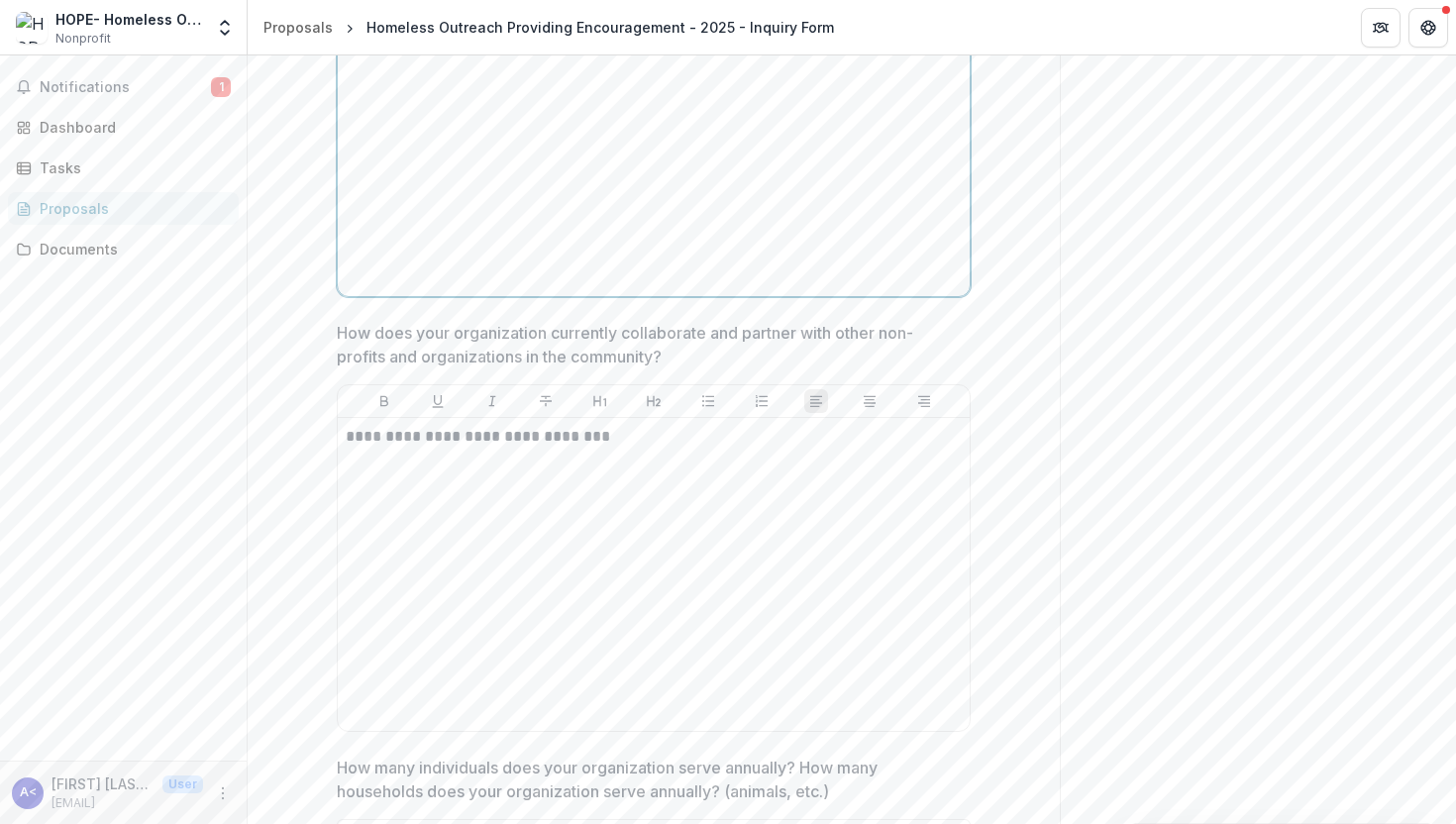 scroll, scrollTop: 2058, scrollLeft: 0, axis: vertical 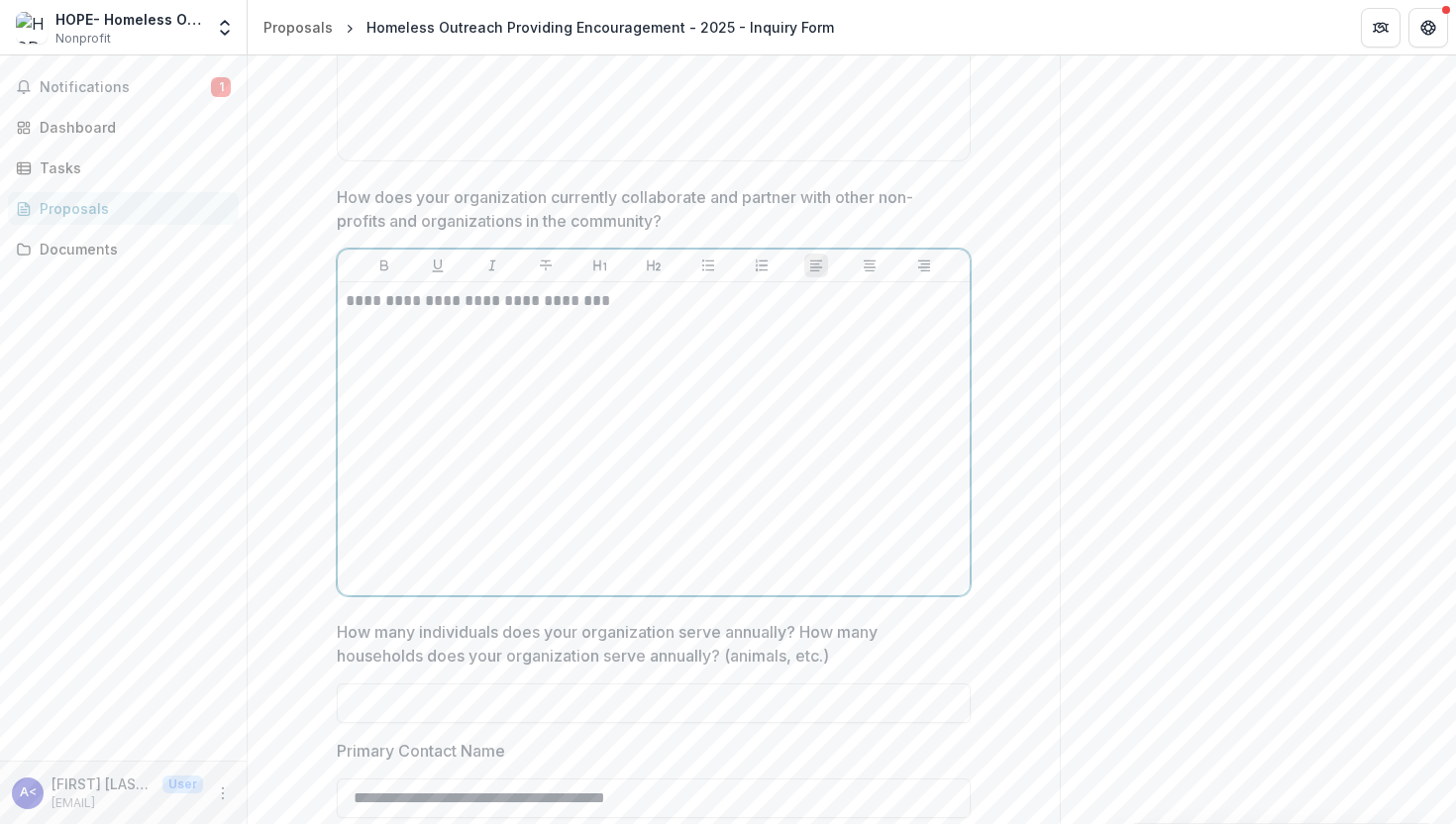 click on "**********" at bounding box center (654, 301) 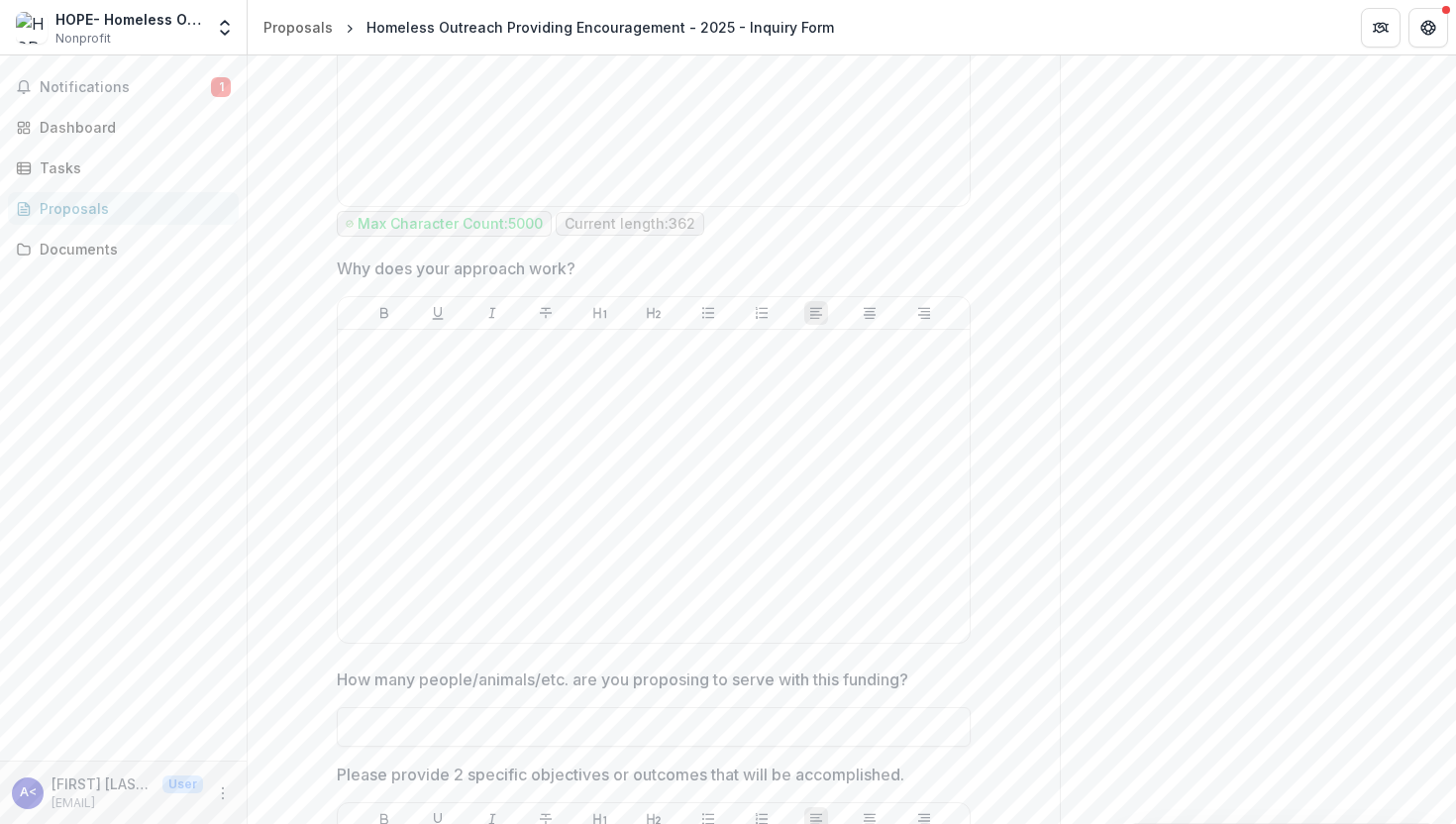 scroll, scrollTop: 3705, scrollLeft: 0, axis: vertical 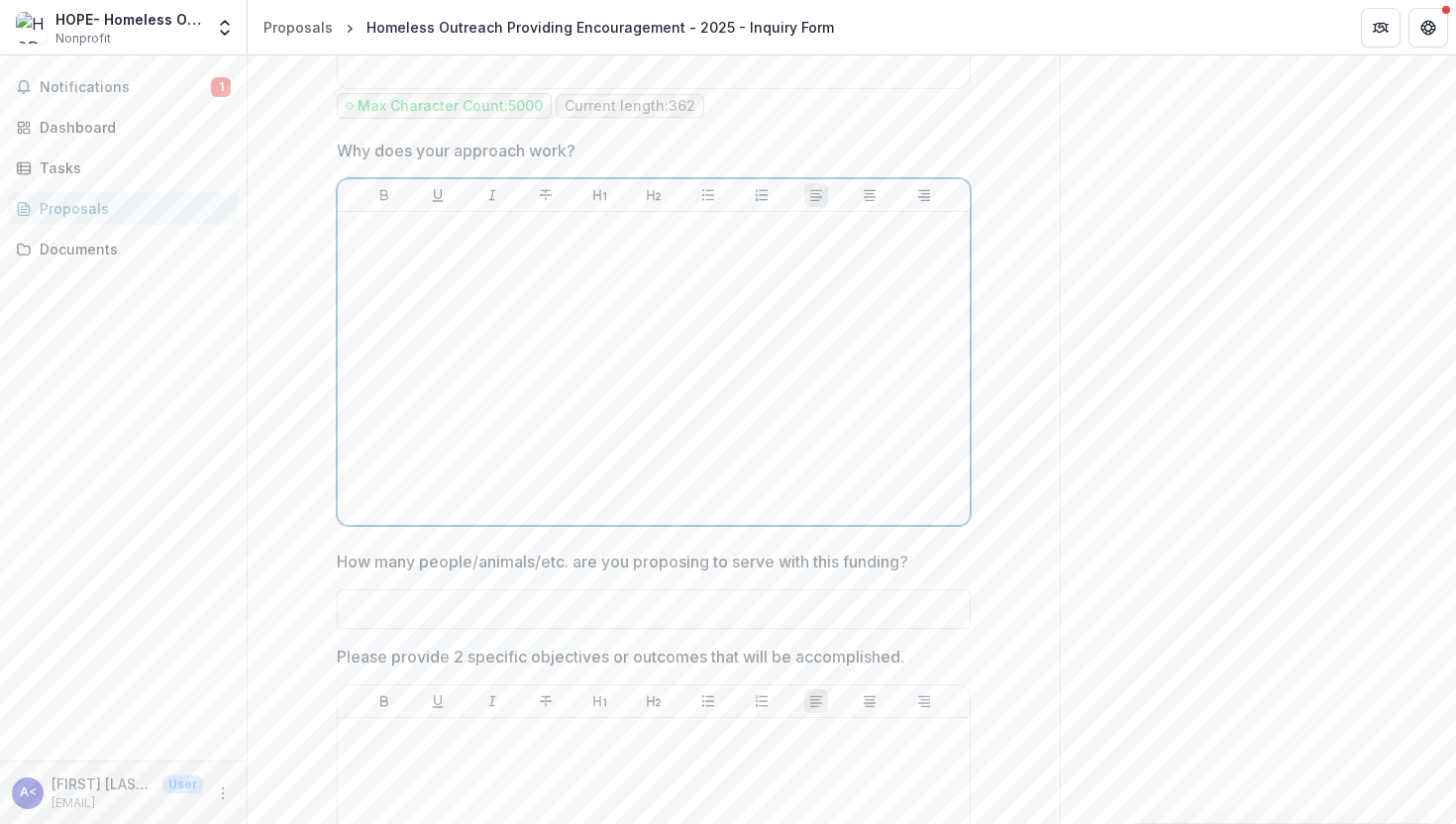 click at bounding box center [654, 368] 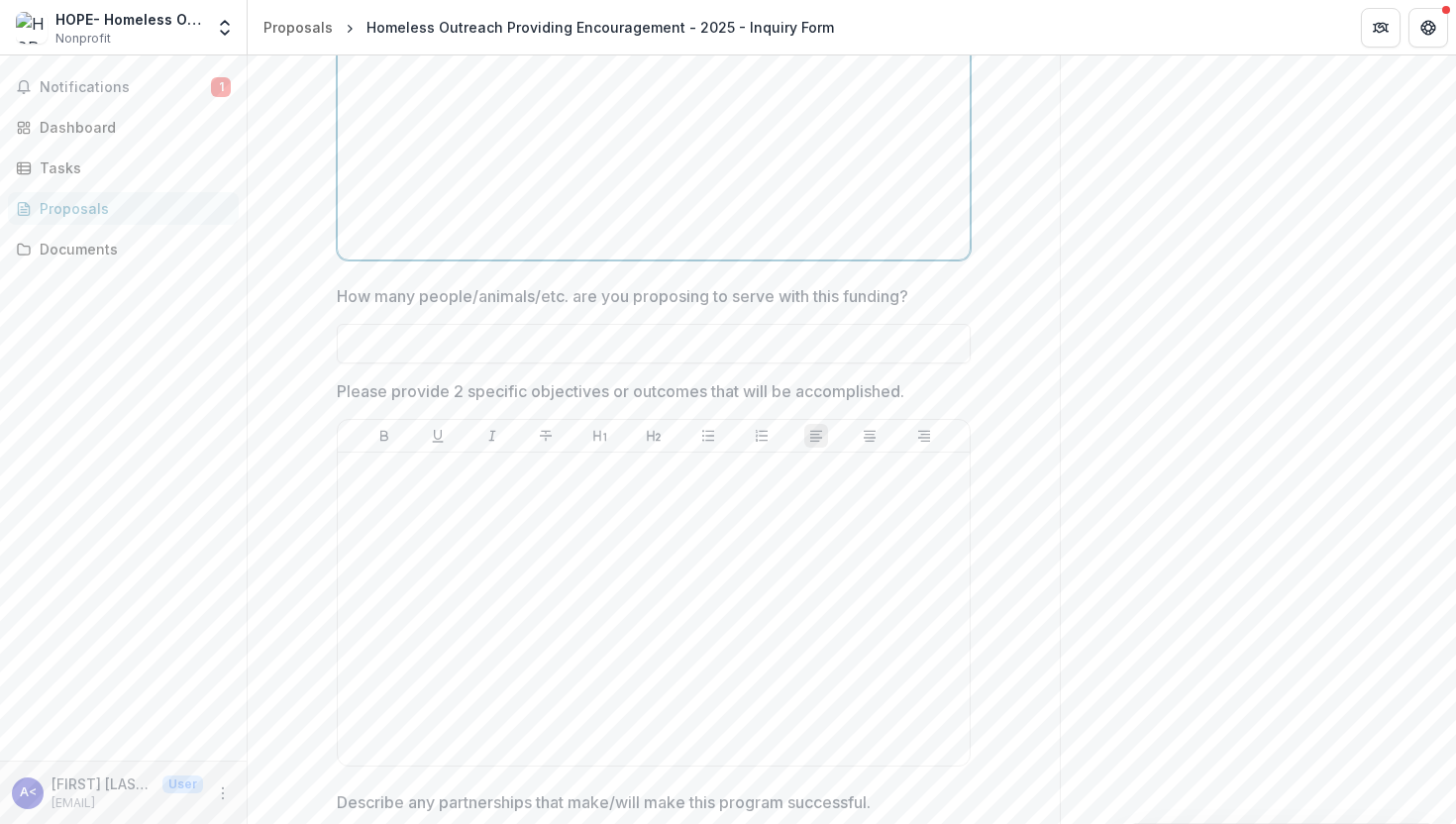 scroll, scrollTop: 3984, scrollLeft: 0, axis: vertical 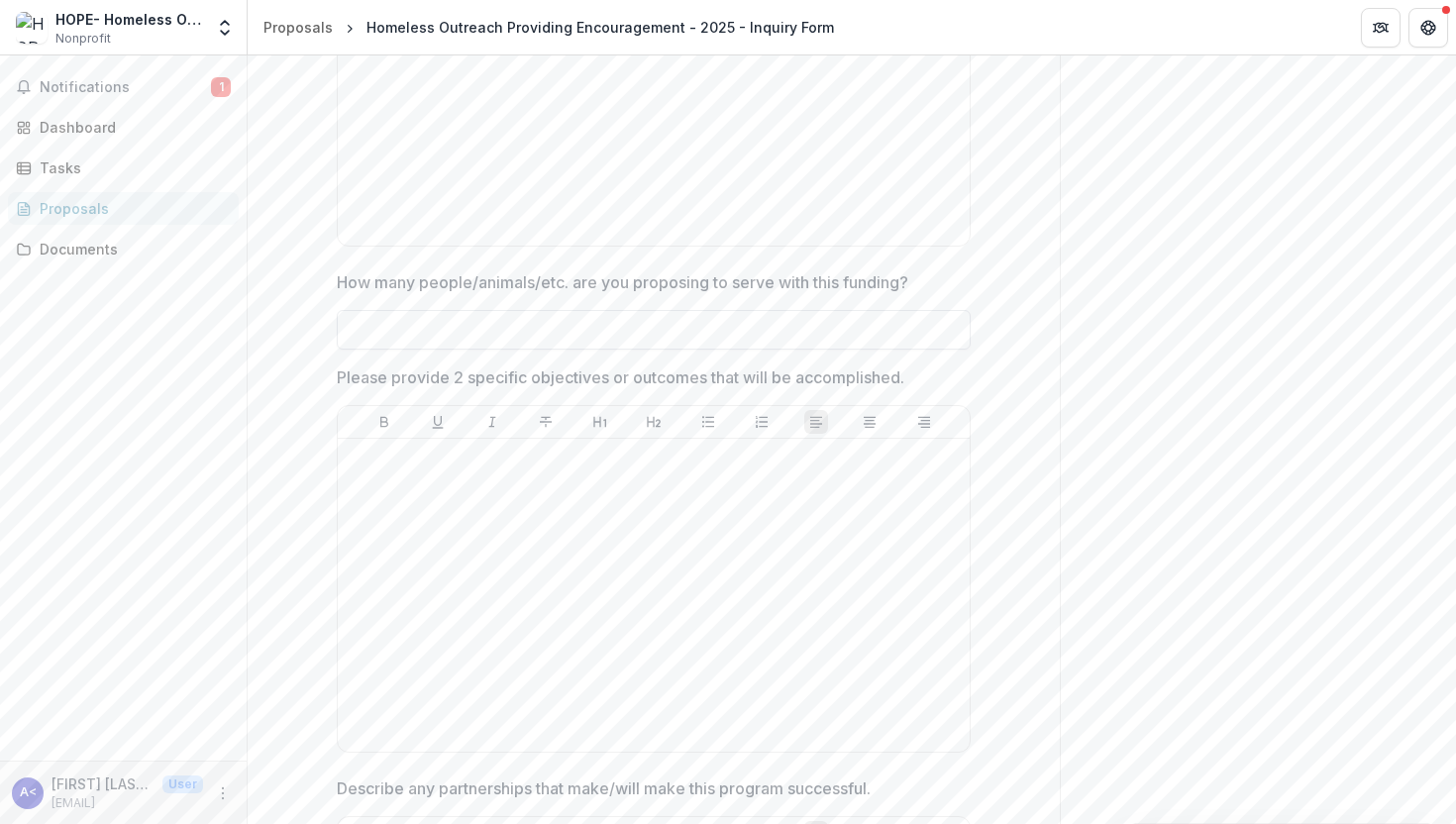 click on "How many people/animals/etc. are you proposing to serve with this funding?" at bounding box center (654, 330) 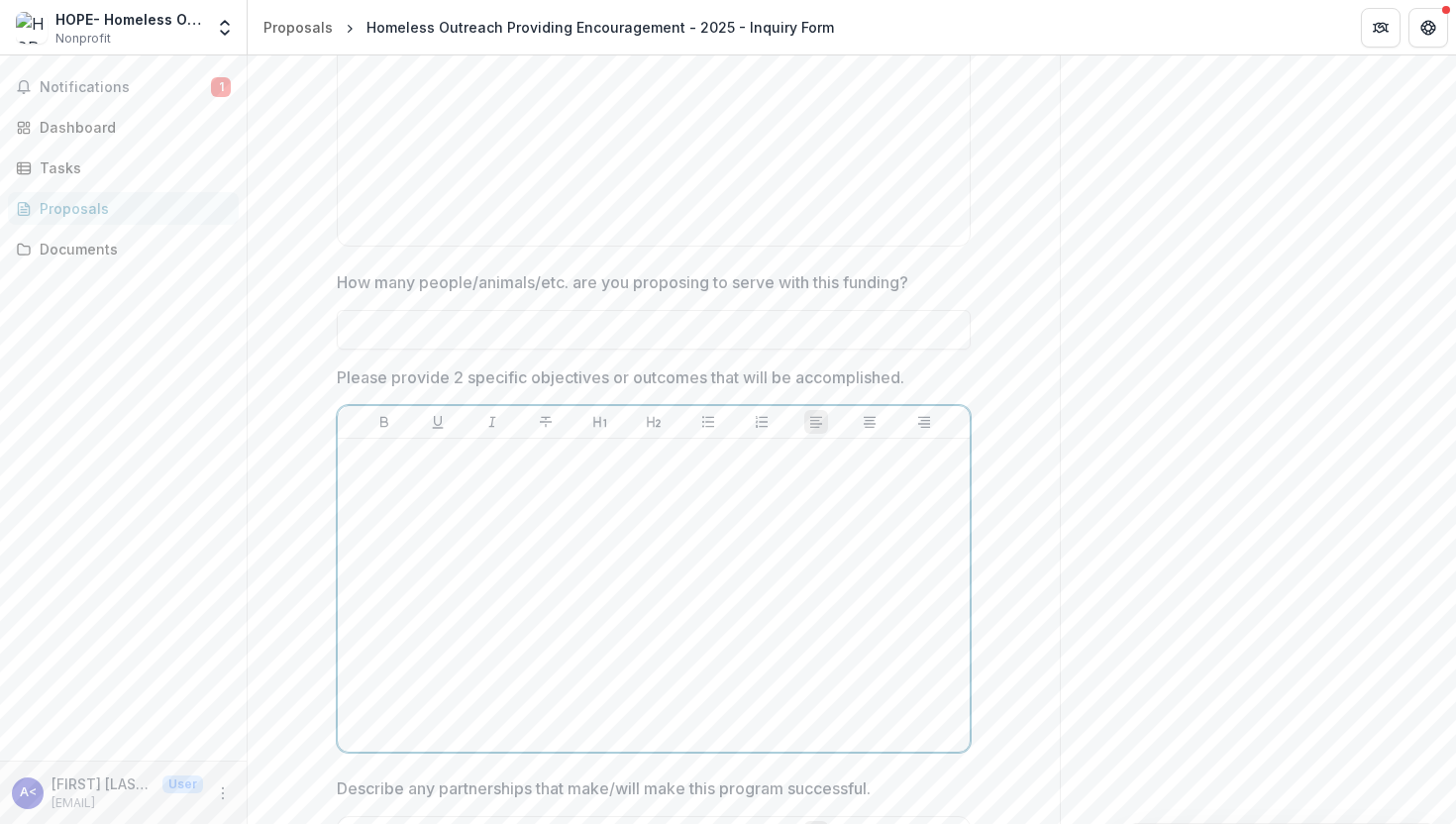click at bounding box center [654, 595] 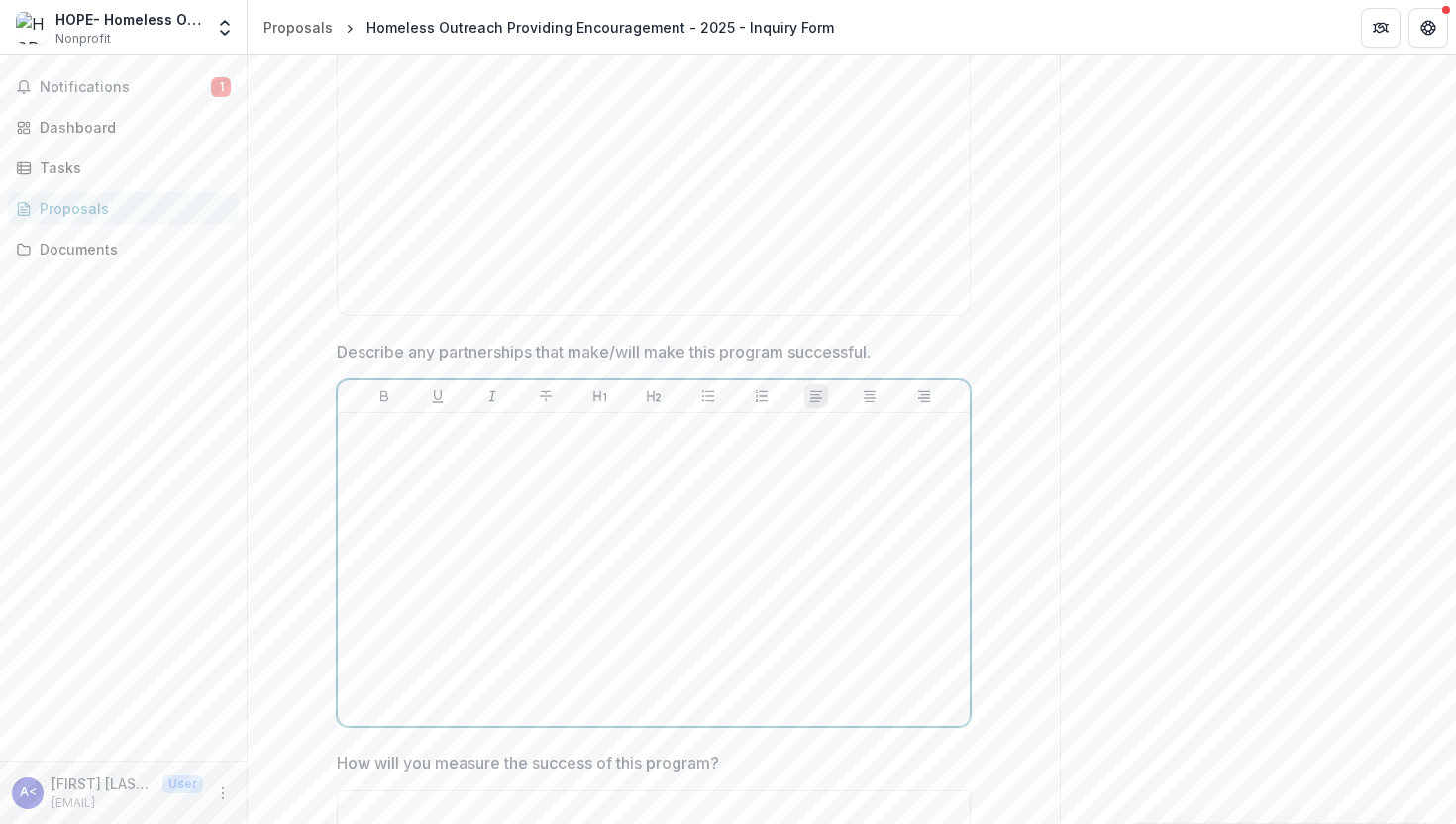 click at bounding box center (654, 569) 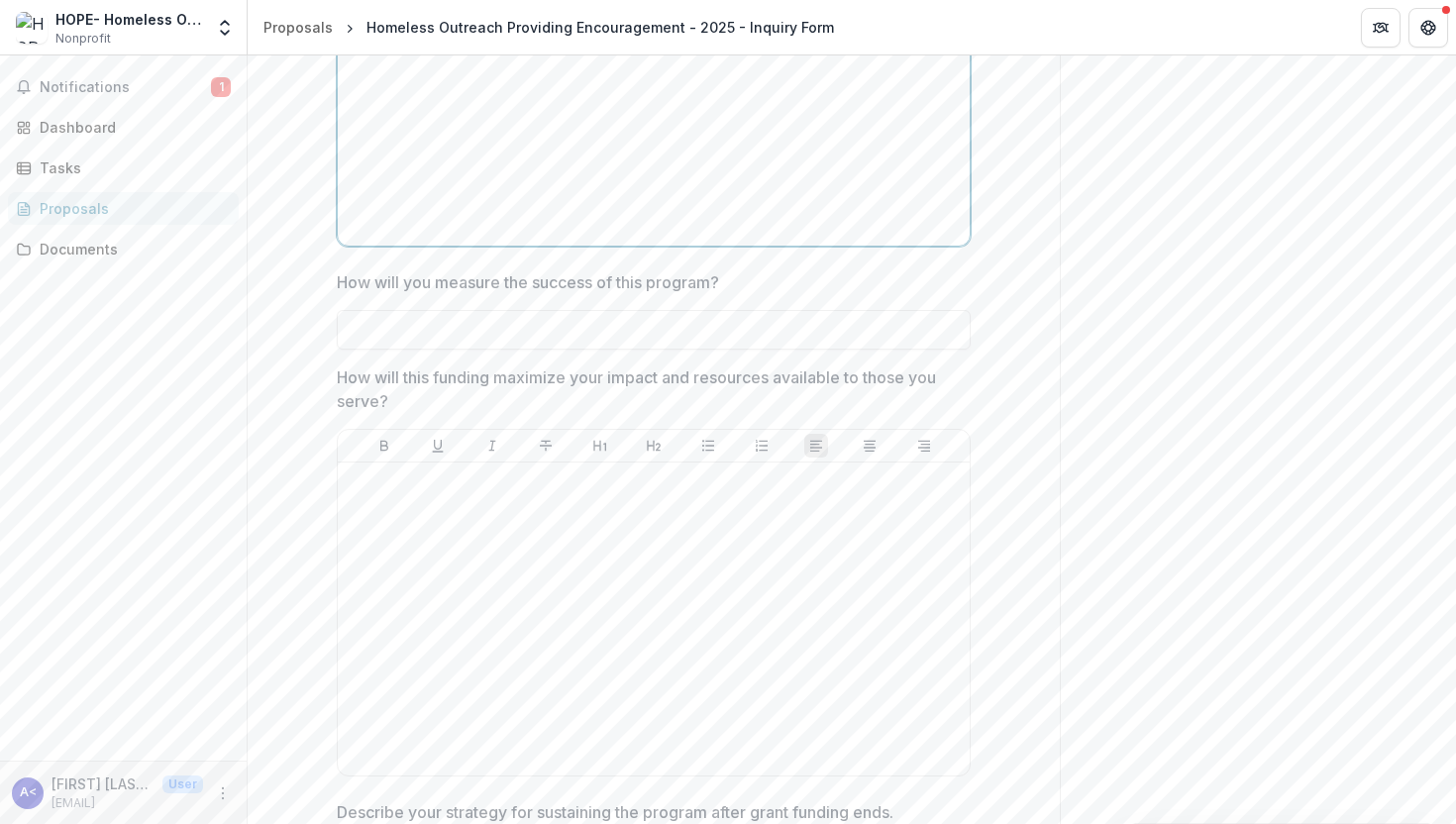 scroll, scrollTop: 4921, scrollLeft: 0, axis: vertical 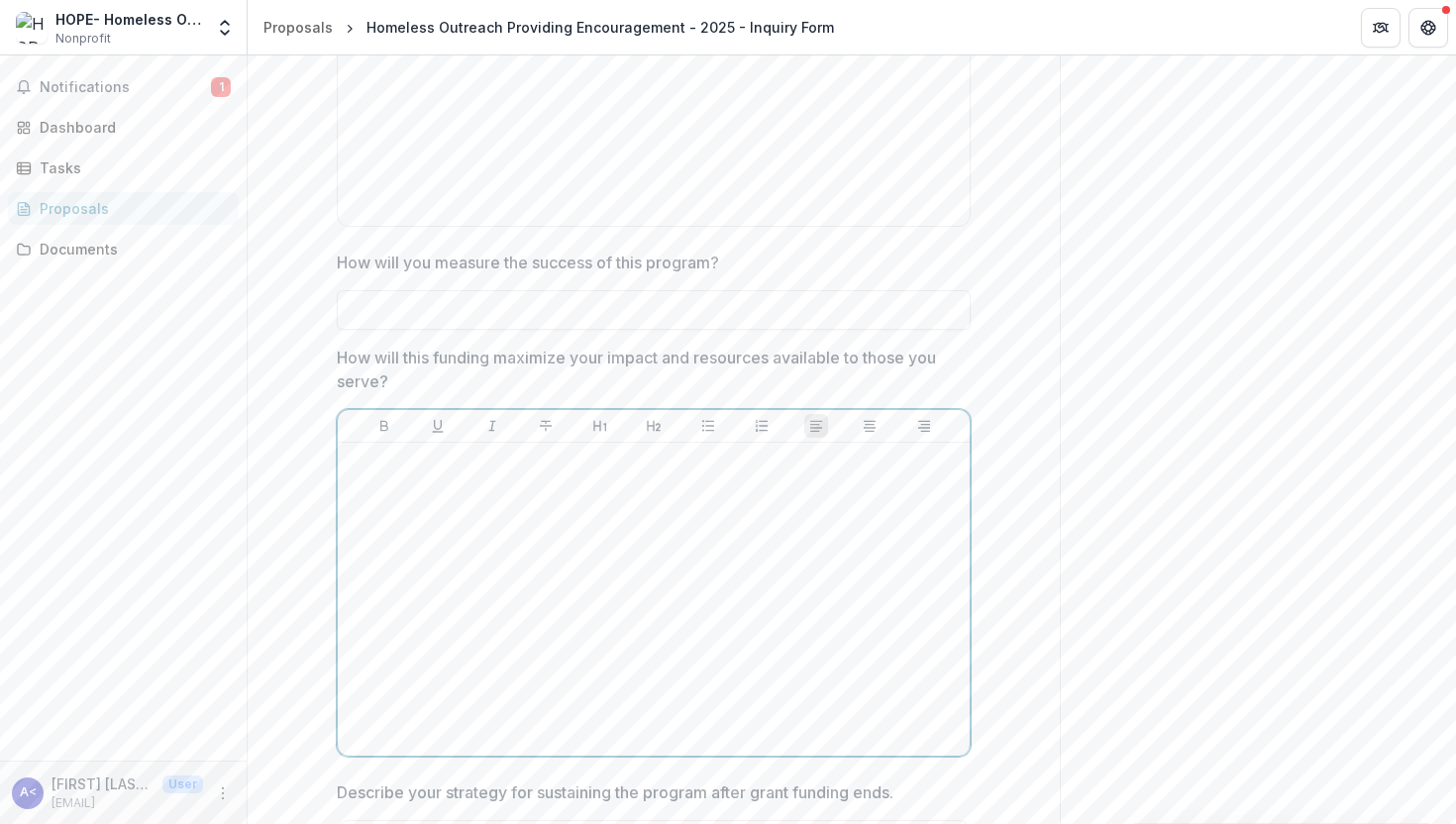 click at bounding box center (654, 599) 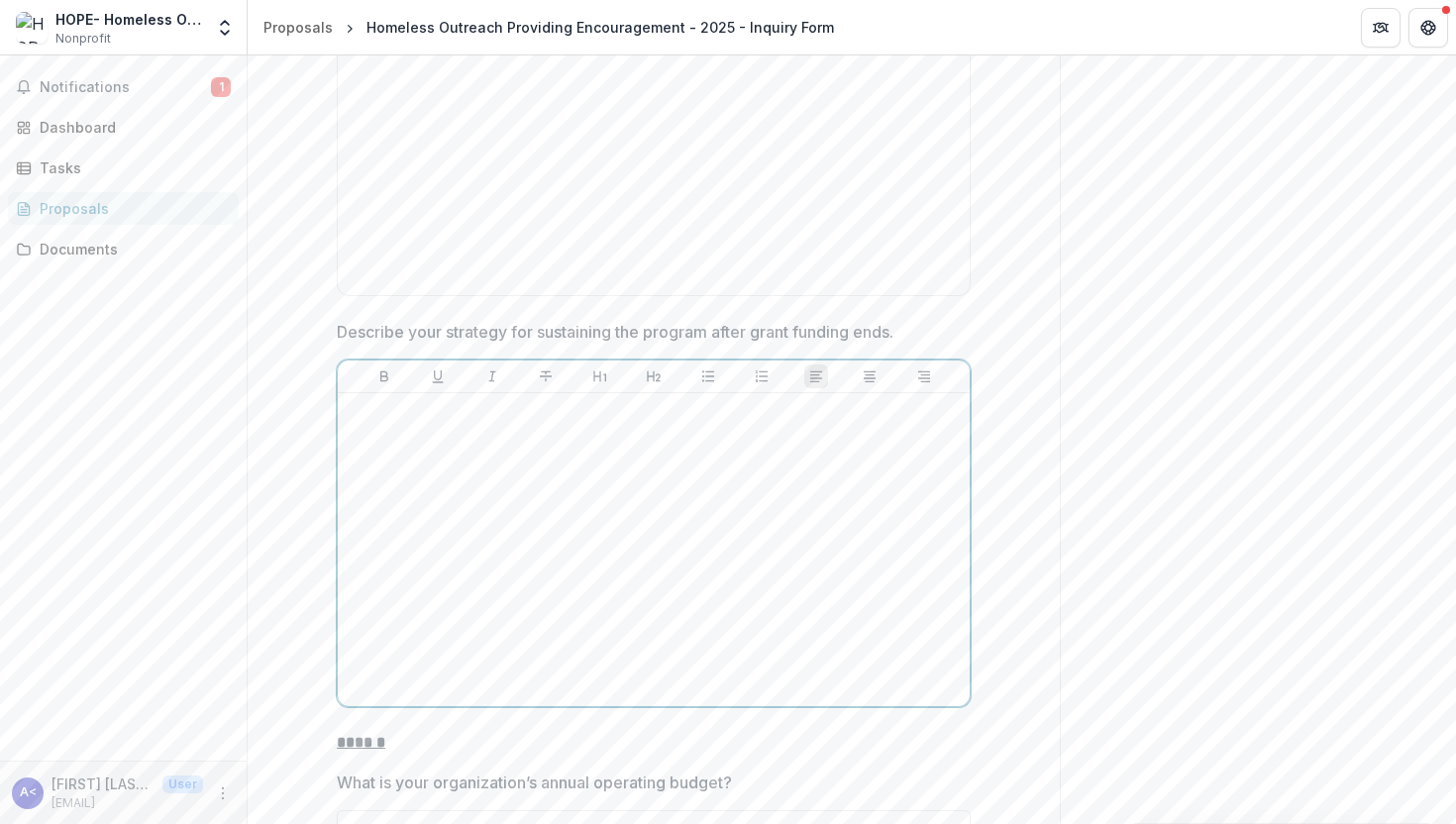 click at bounding box center (654, 550) 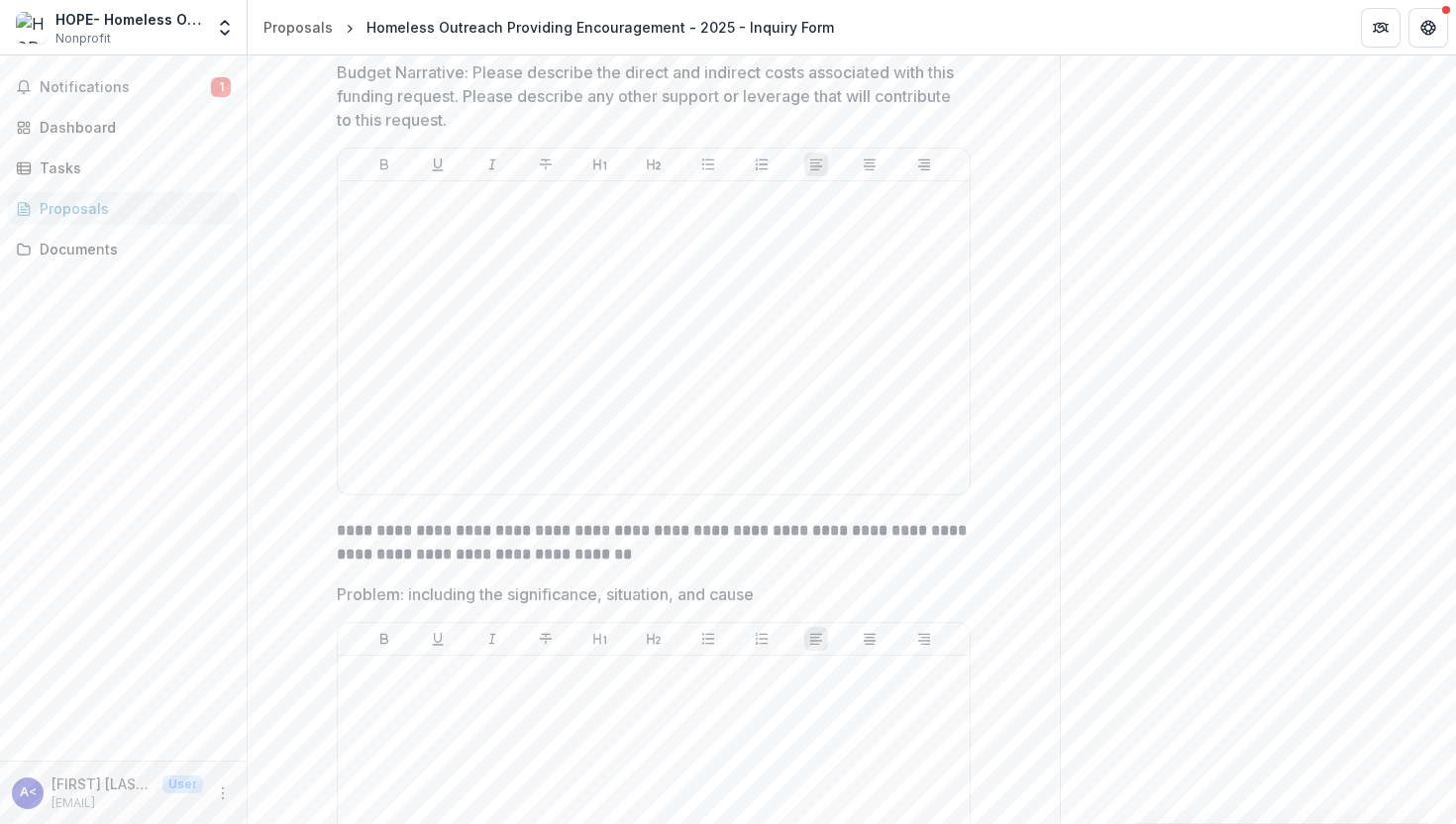 scroll, scrollTop: 7301, scrollLeft: 0, axis: vertical 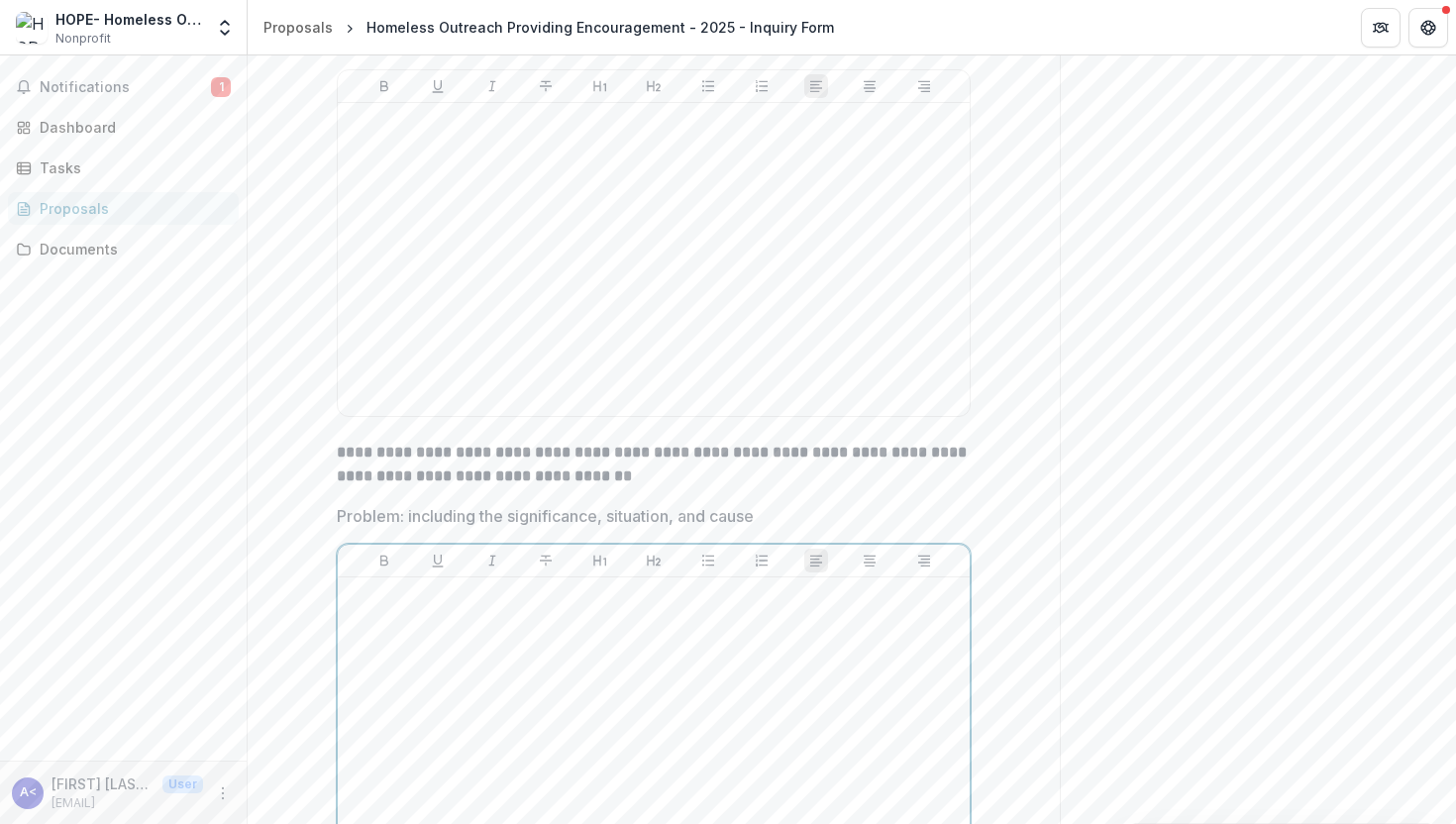 click at bounding box center [654, 734] 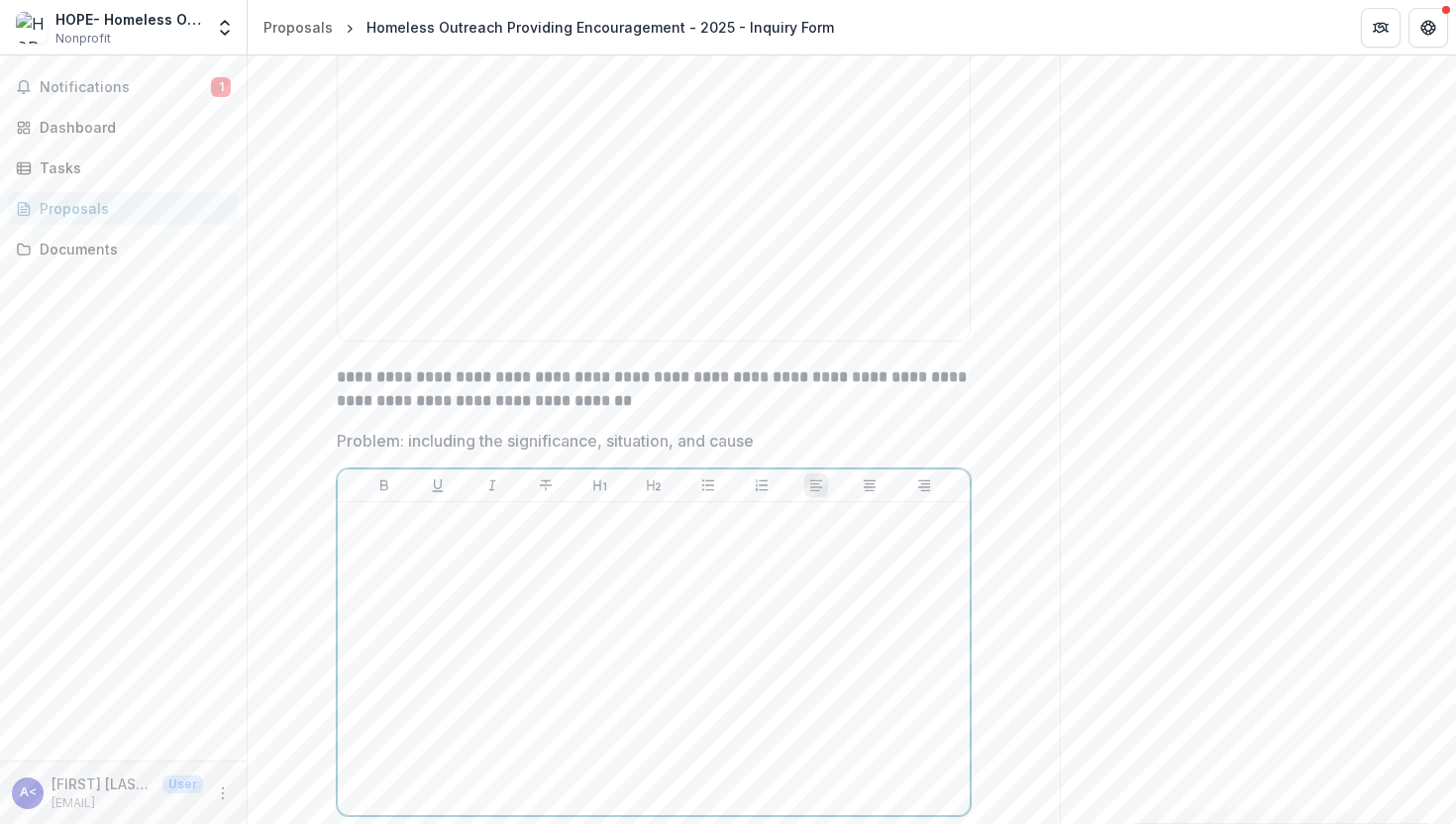 scroll, scrollTop: 7402, scrollLeft: 0, axis: vertical 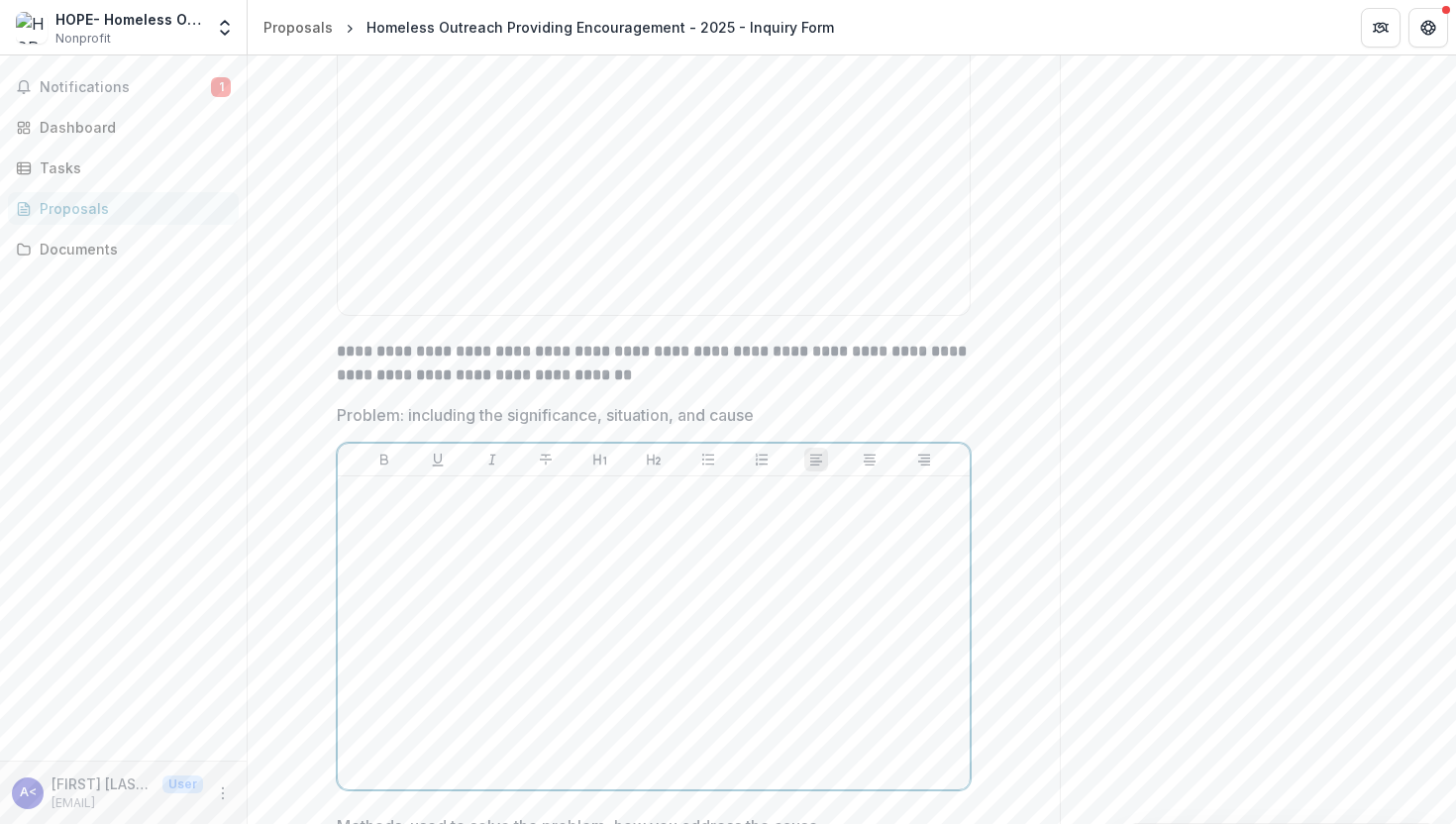 type 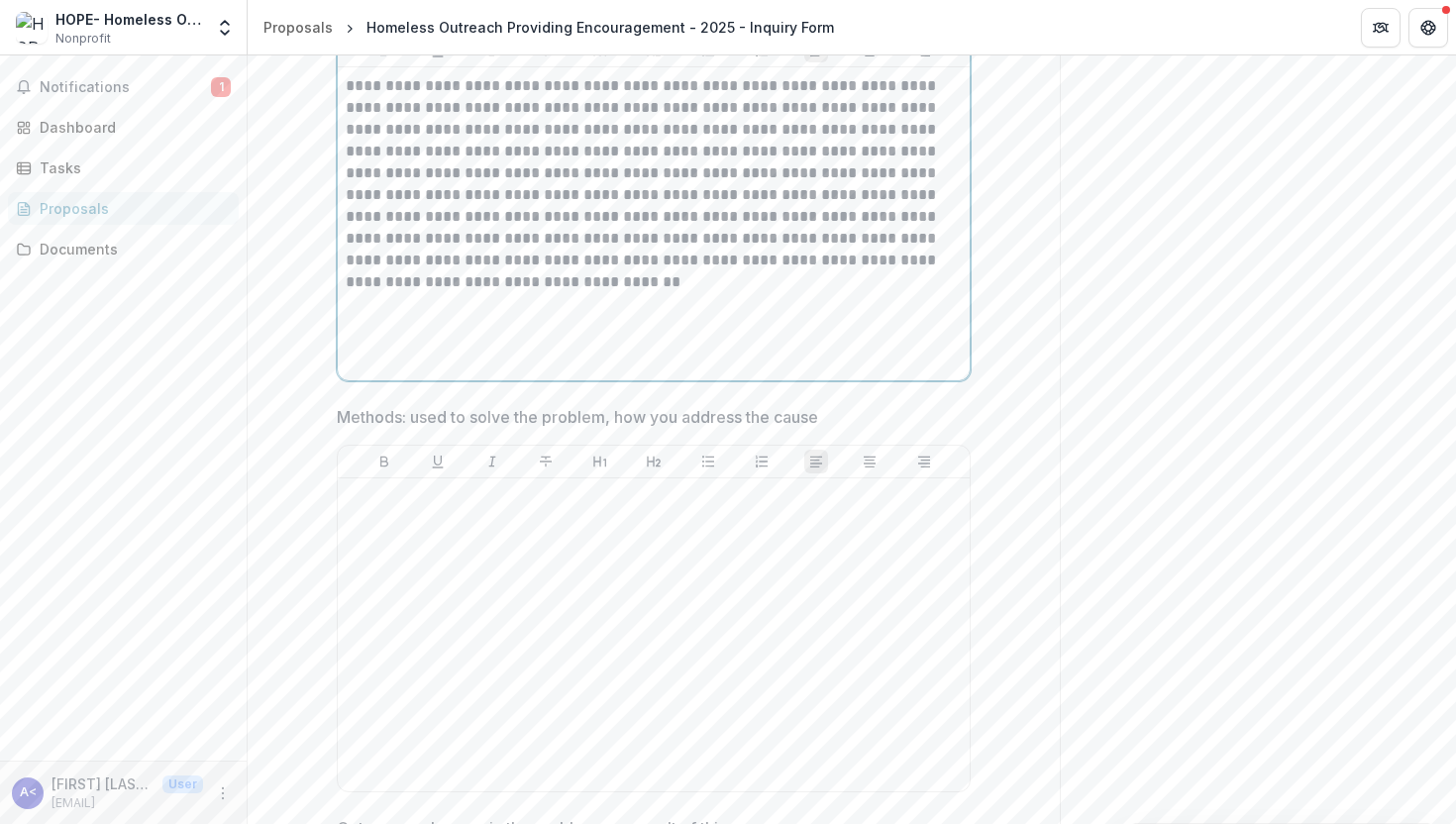 scroll, scrollTop: 8076, scrollLeft: 0, axis: vertical 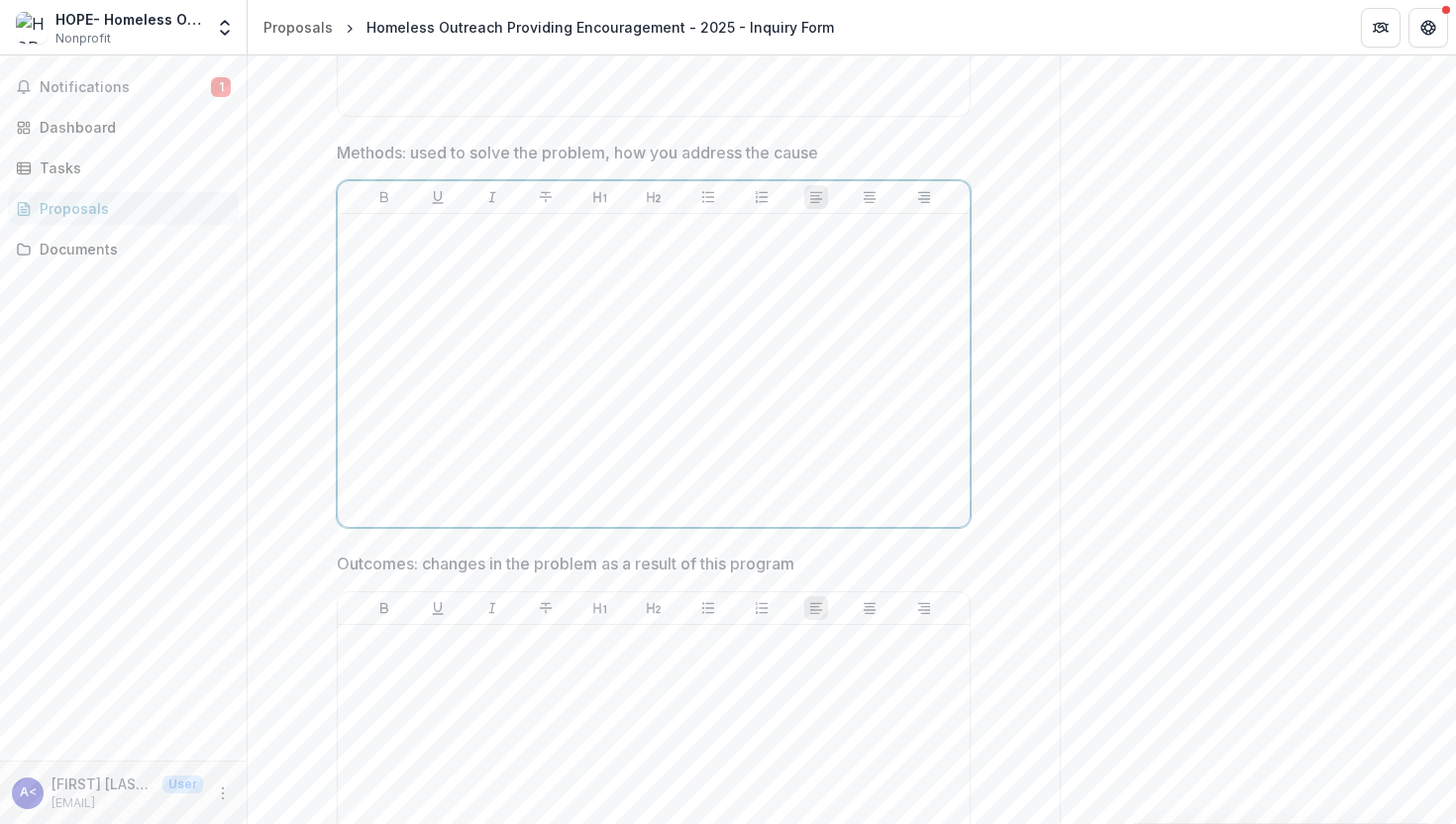 click at bounding box center [654, 370] 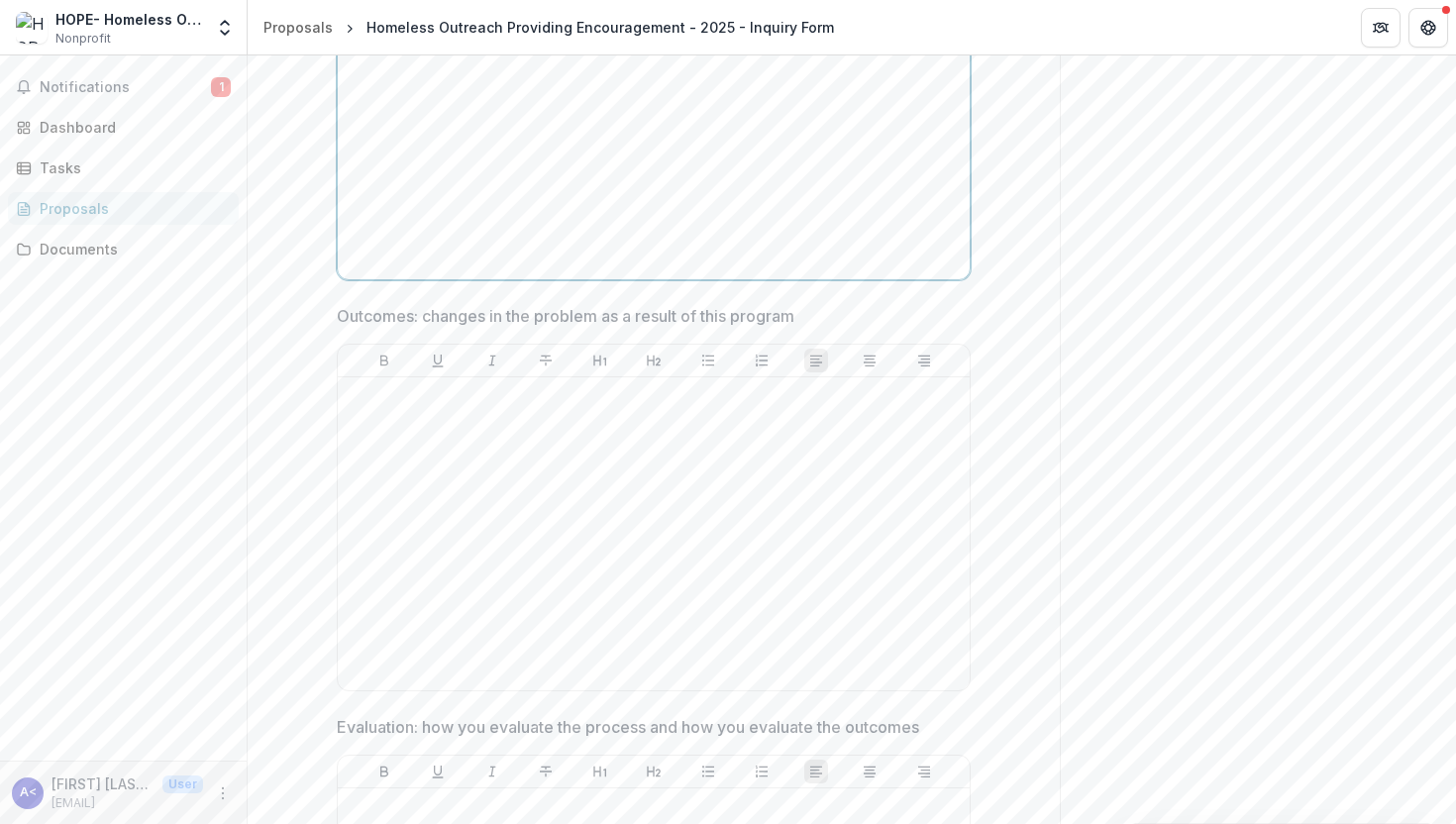 scroll, scrollTop: 8348, scrollLeft: 0, axis: vertical 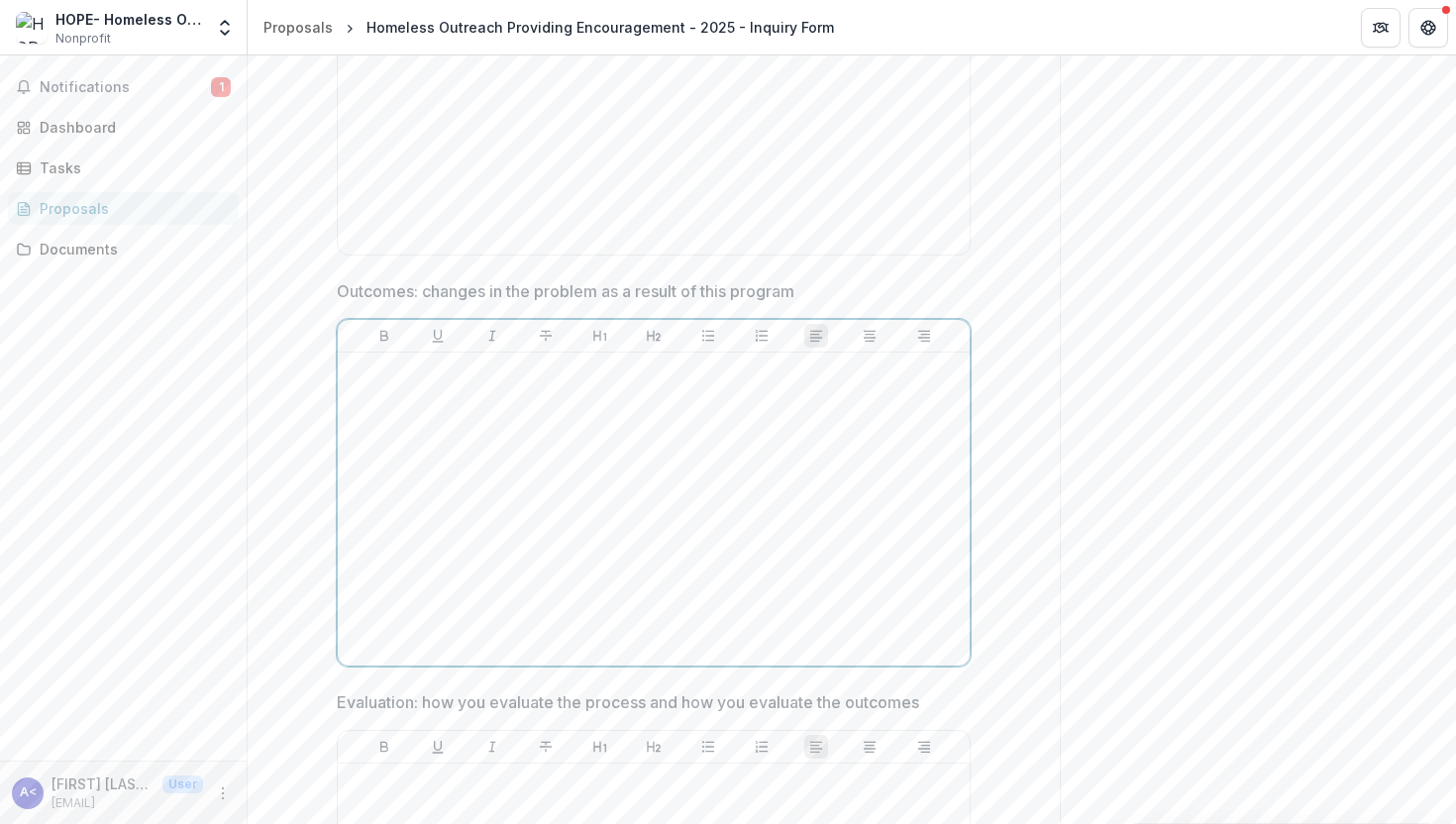 click at bounding box center (654, 509) 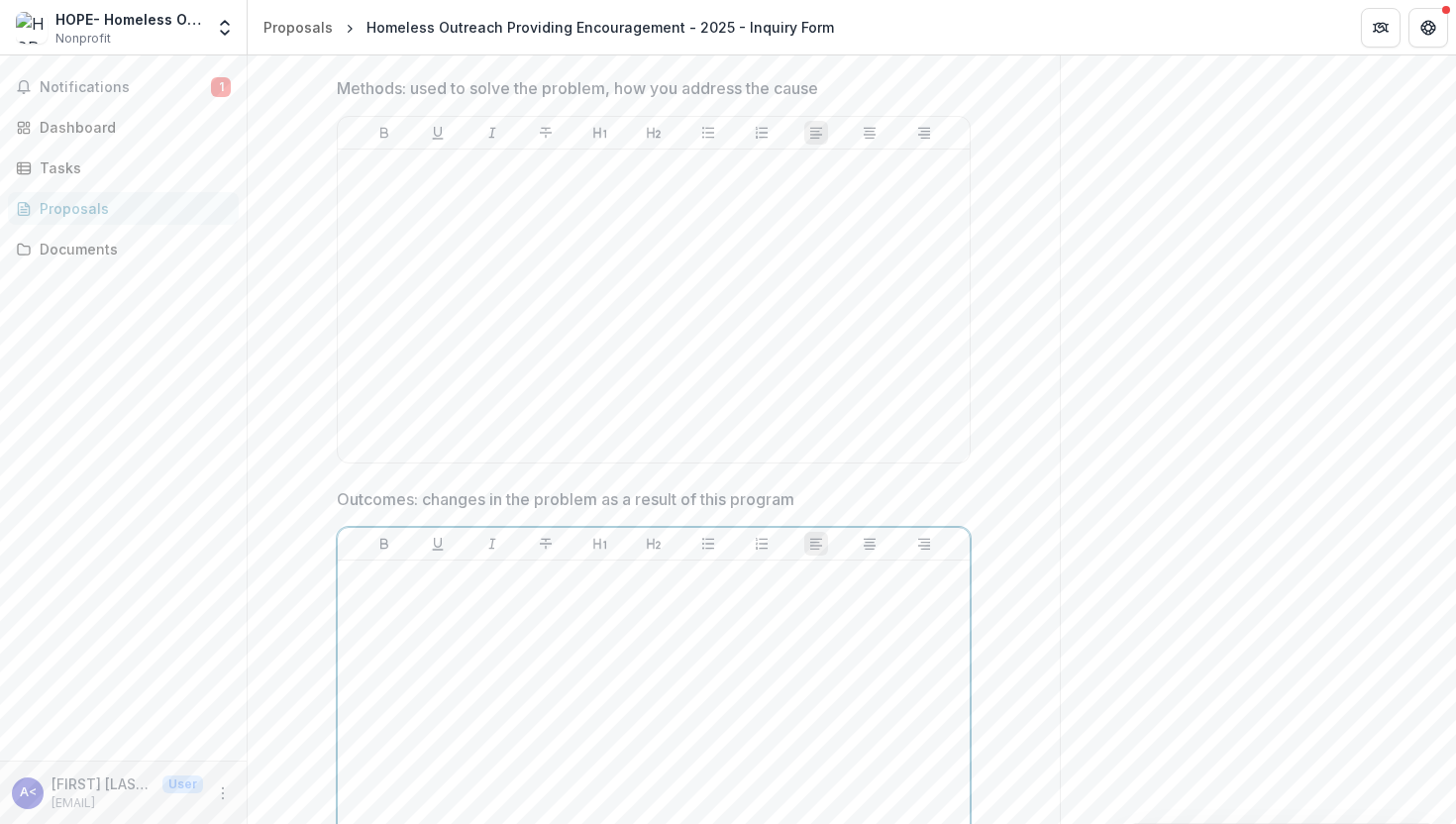 scroll, scrollTop: 8133, scrollLeft: 0, axis: vertical 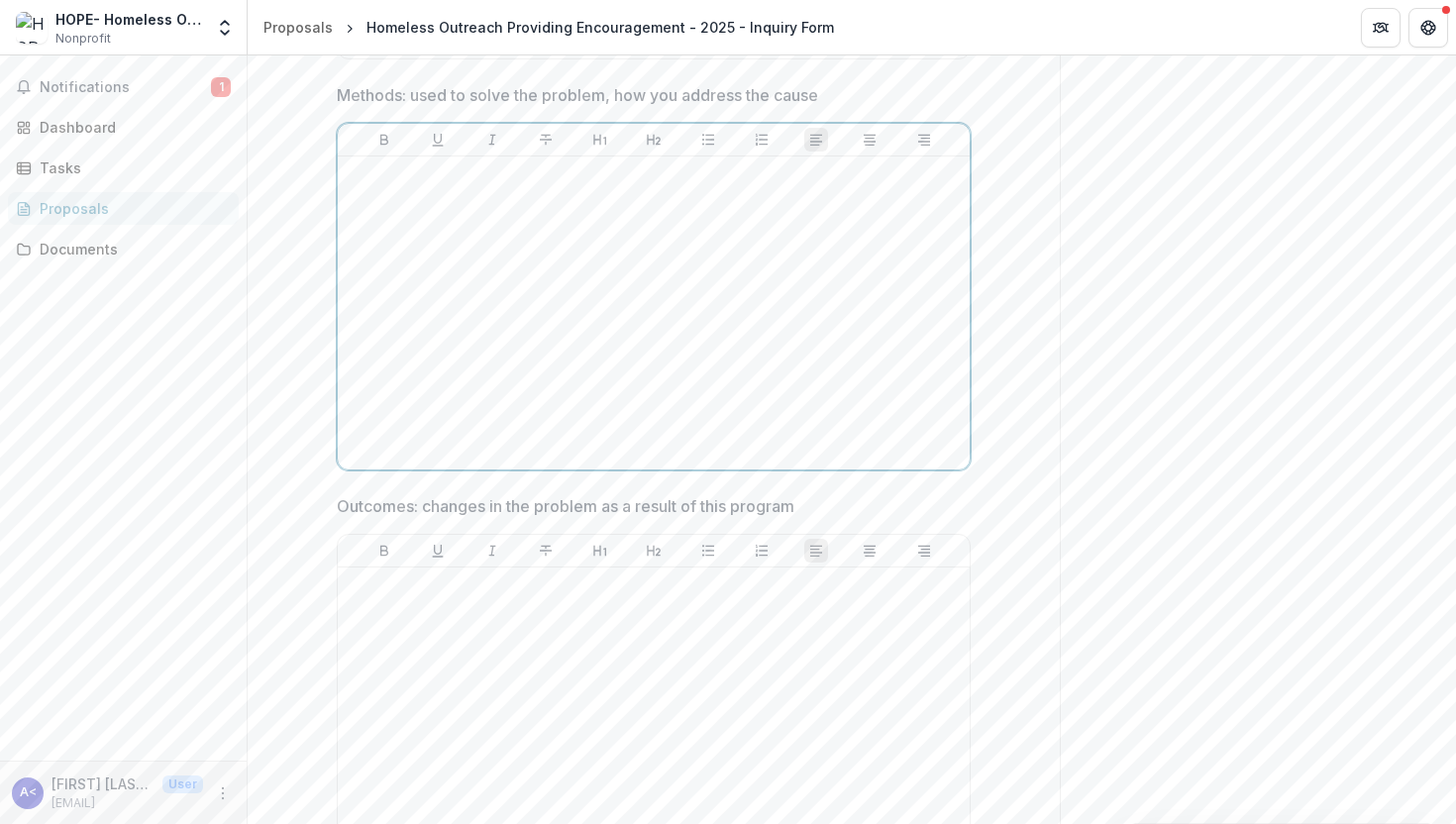 click at bounding box center [654, 313] 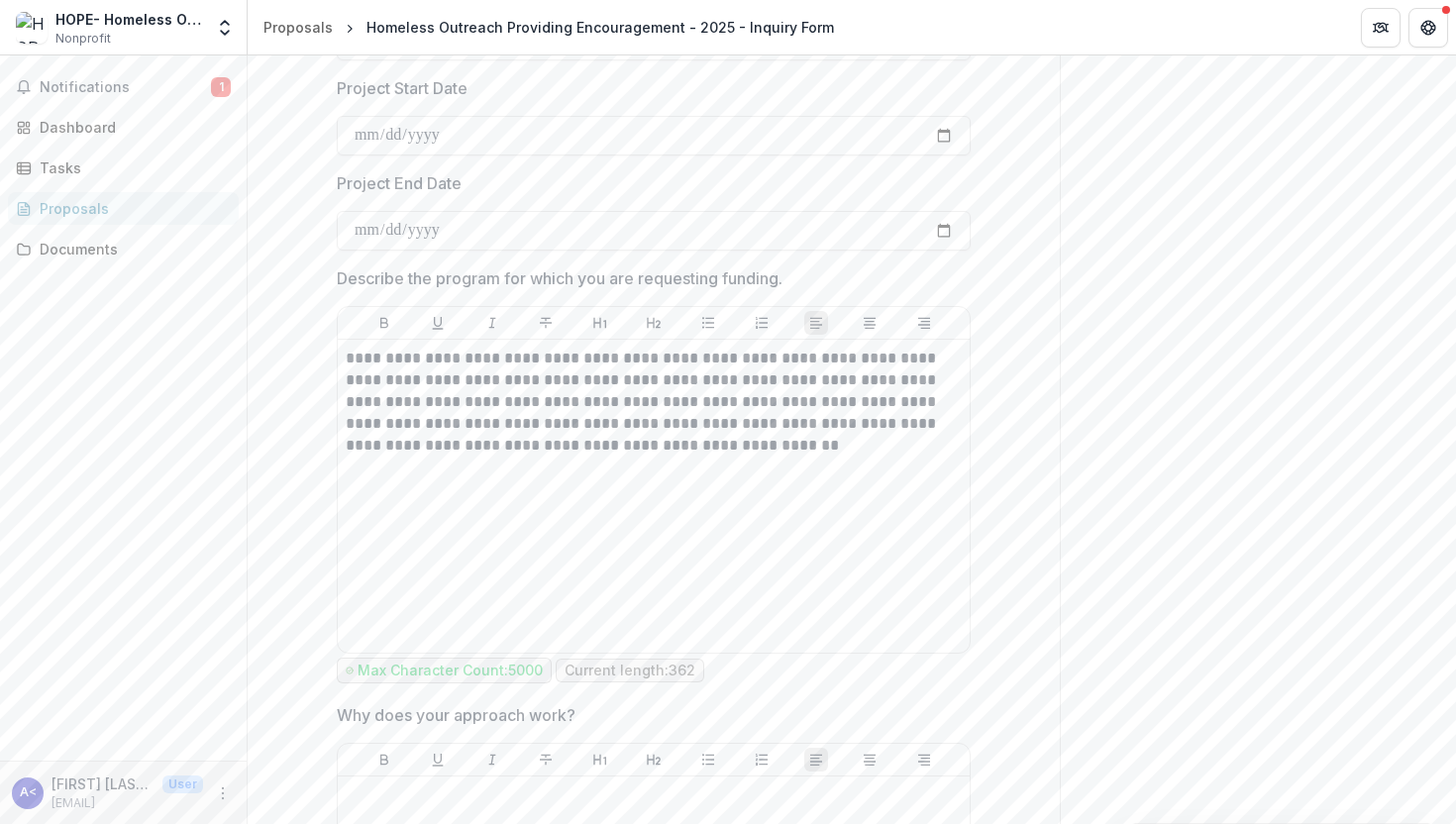 scroll, scrollTop: 3004, scrollLeft: 0, axis: vertical 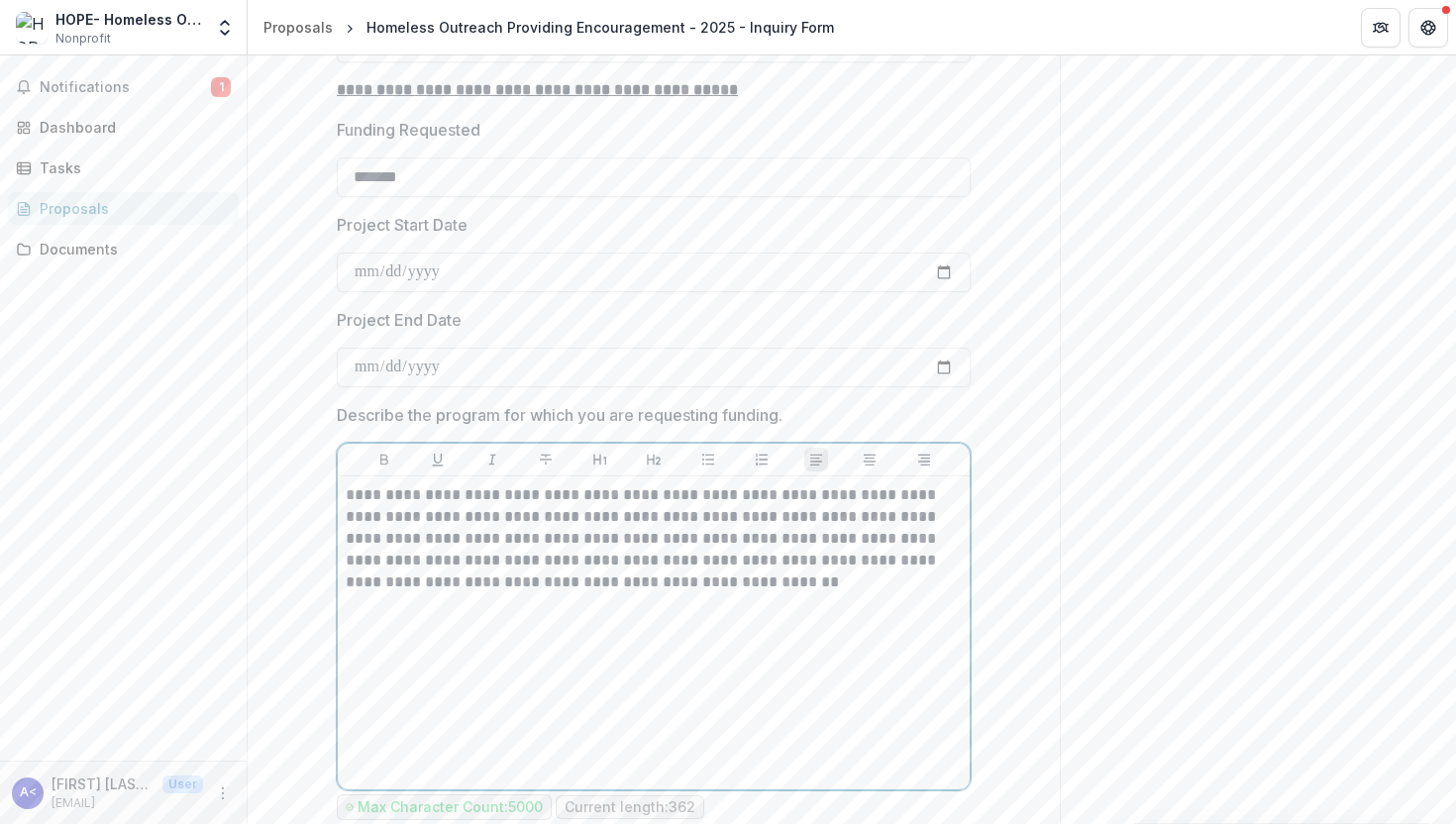 click on "**********" at bounding box center (654, 539) 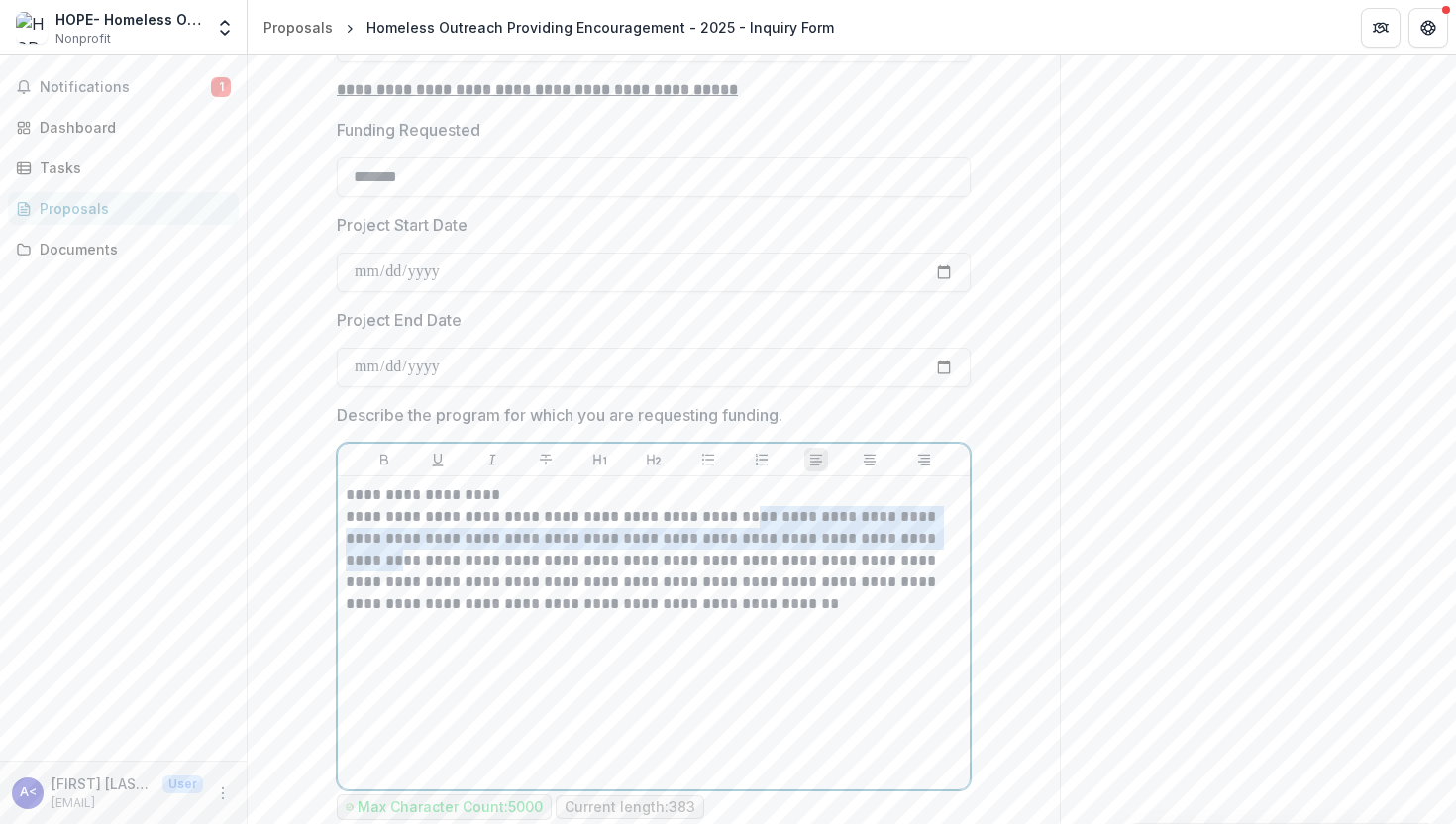 drag, startPoint x: 429, startPoint y: 577, endPoint x: 741, endPoint y: 540, distance: 314.18625 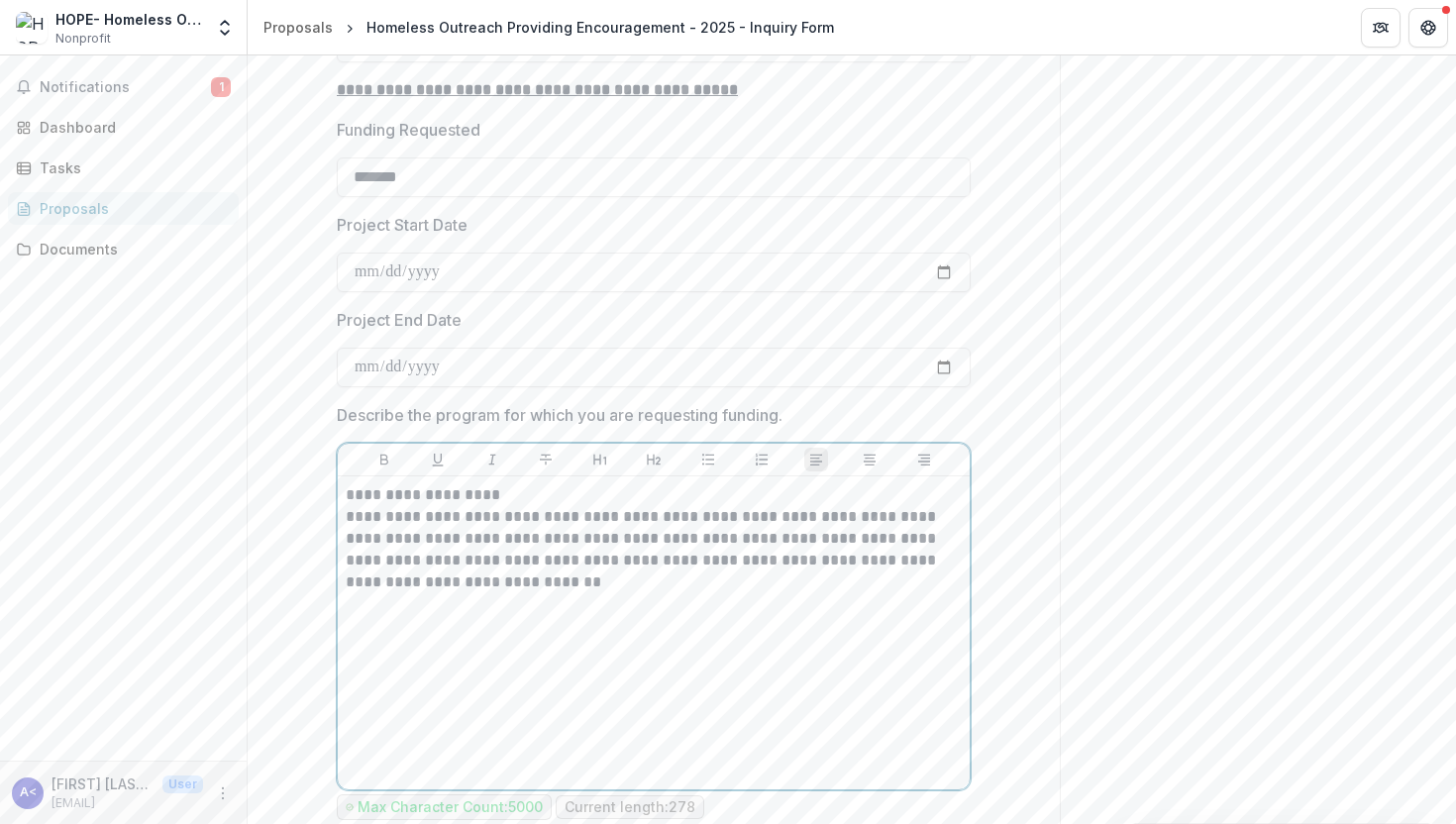 click on "**********" at bounding box center (654, 550) 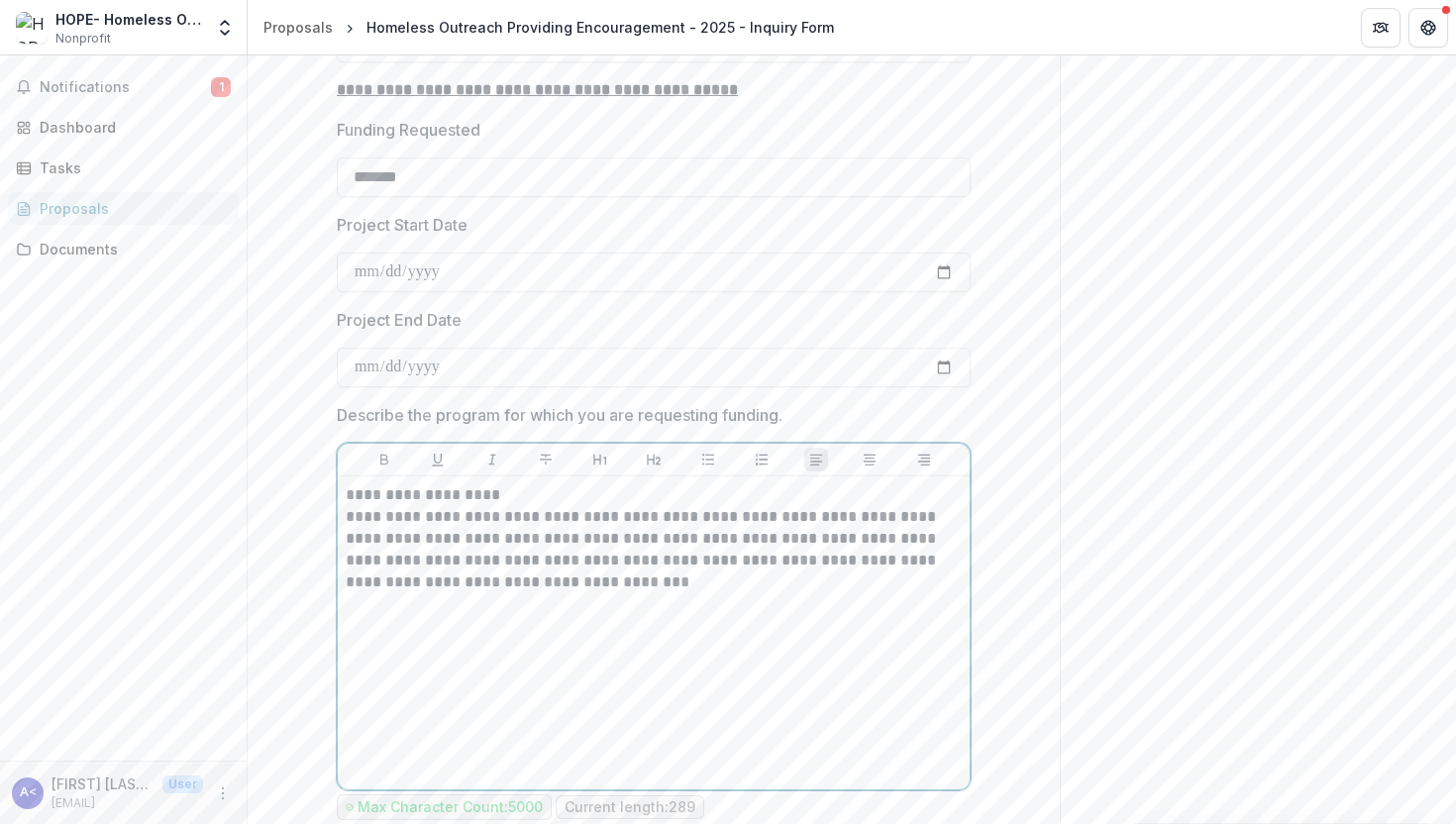 click on "**********" at bounding box center (654, 550) 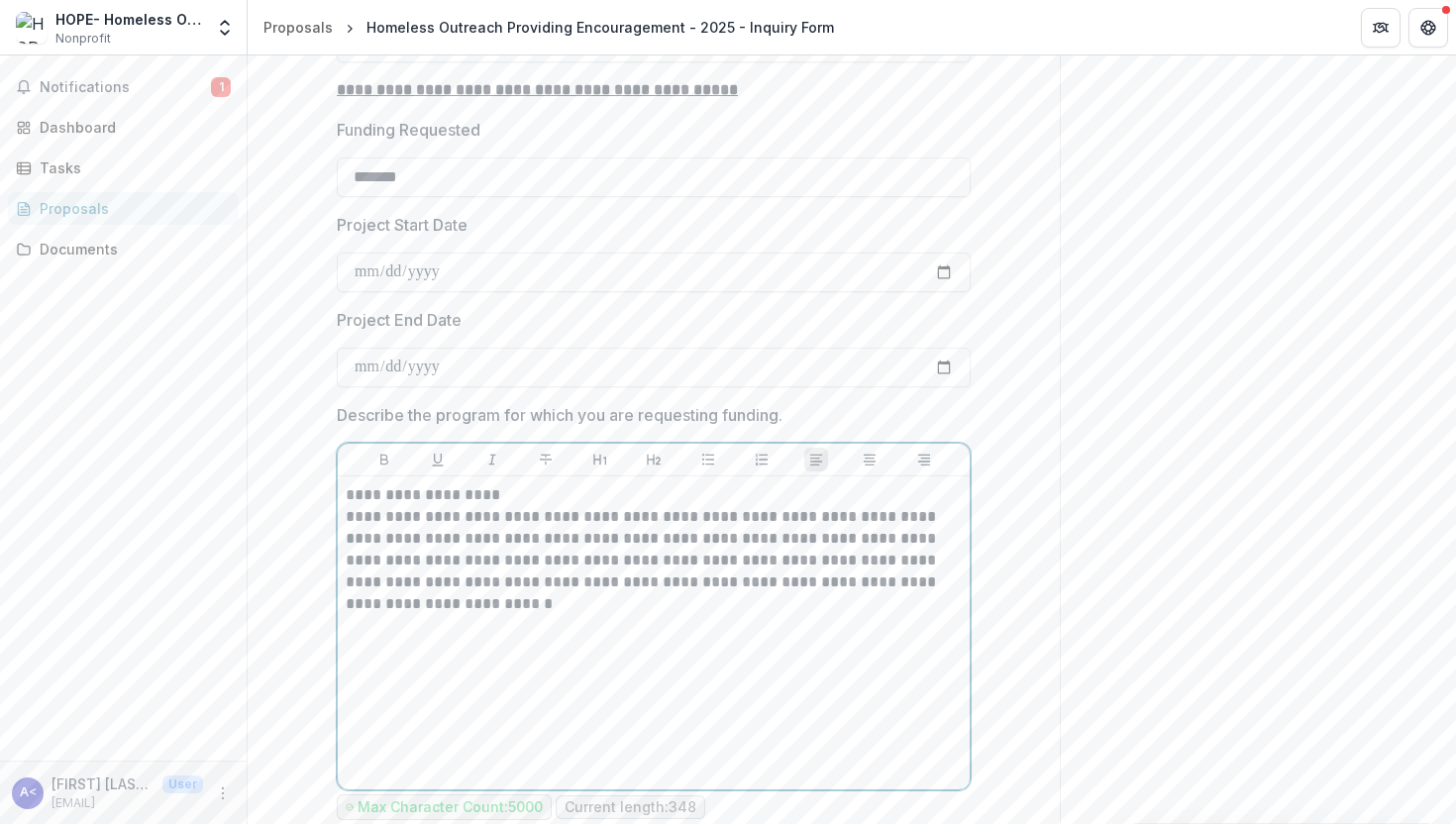 click on "**********" at bounding box center (654, 561) 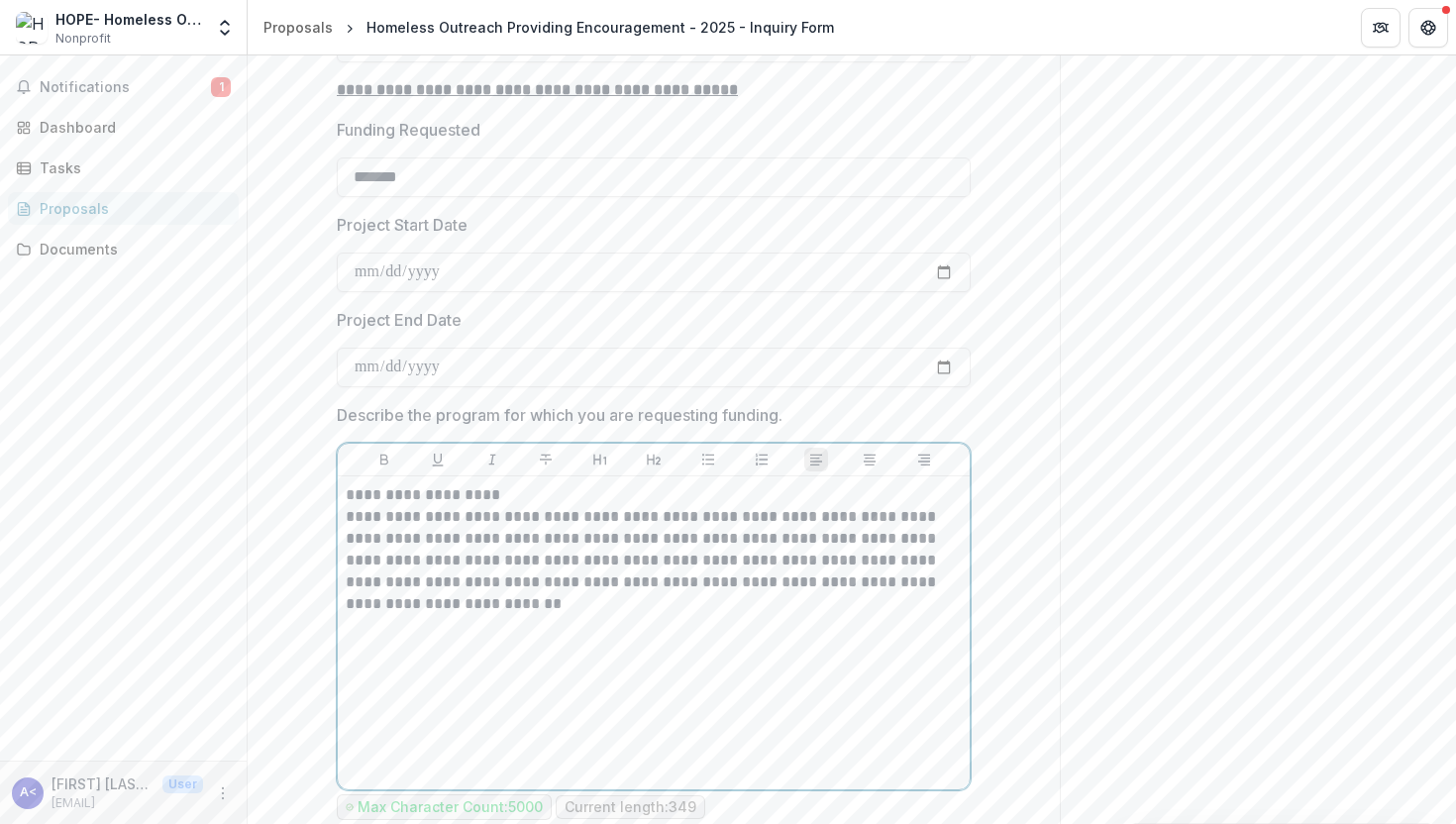 click on "**********" at bounding box center [654, 561] 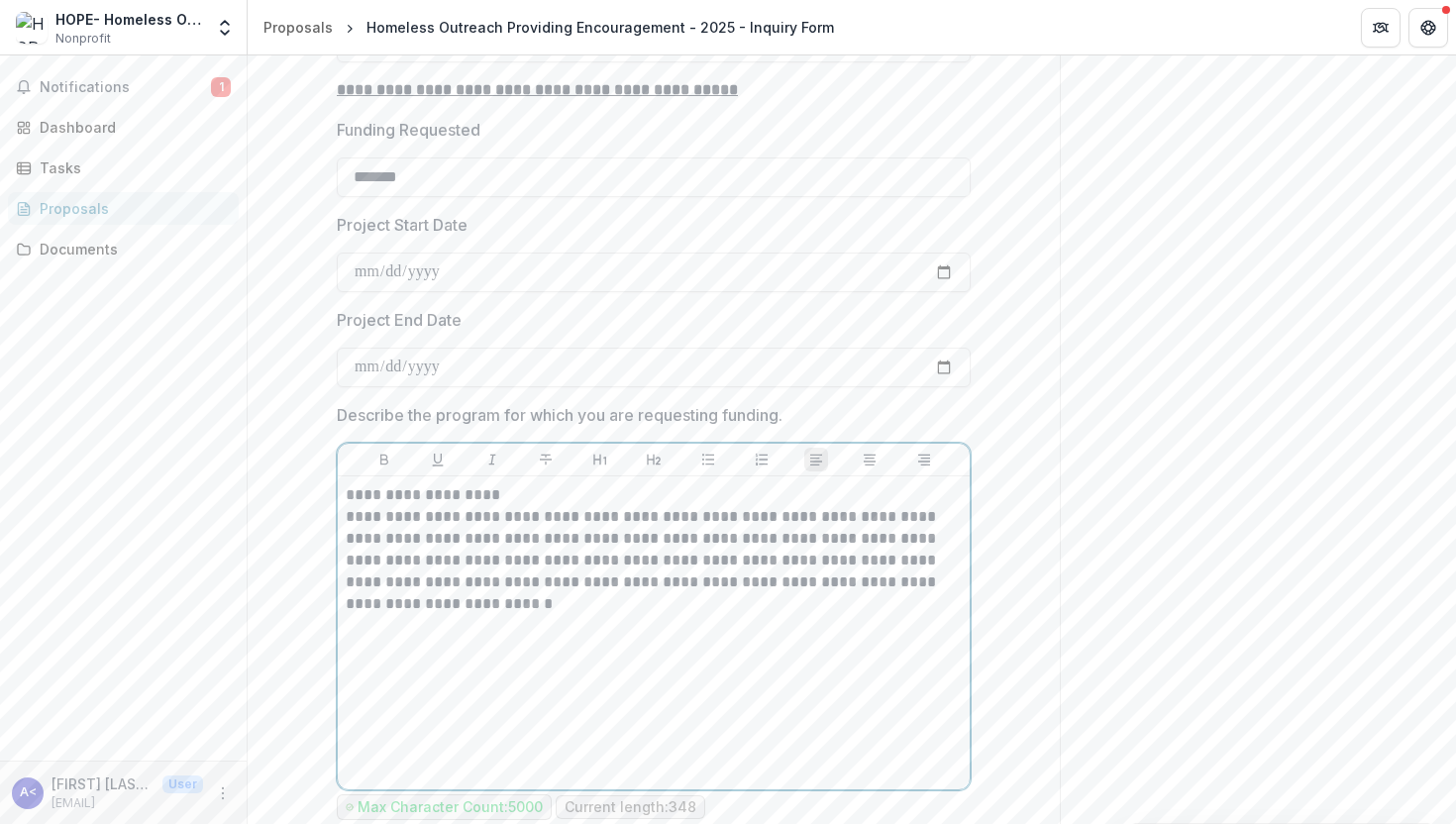 click on "**********" at bounding box center [654, 561] 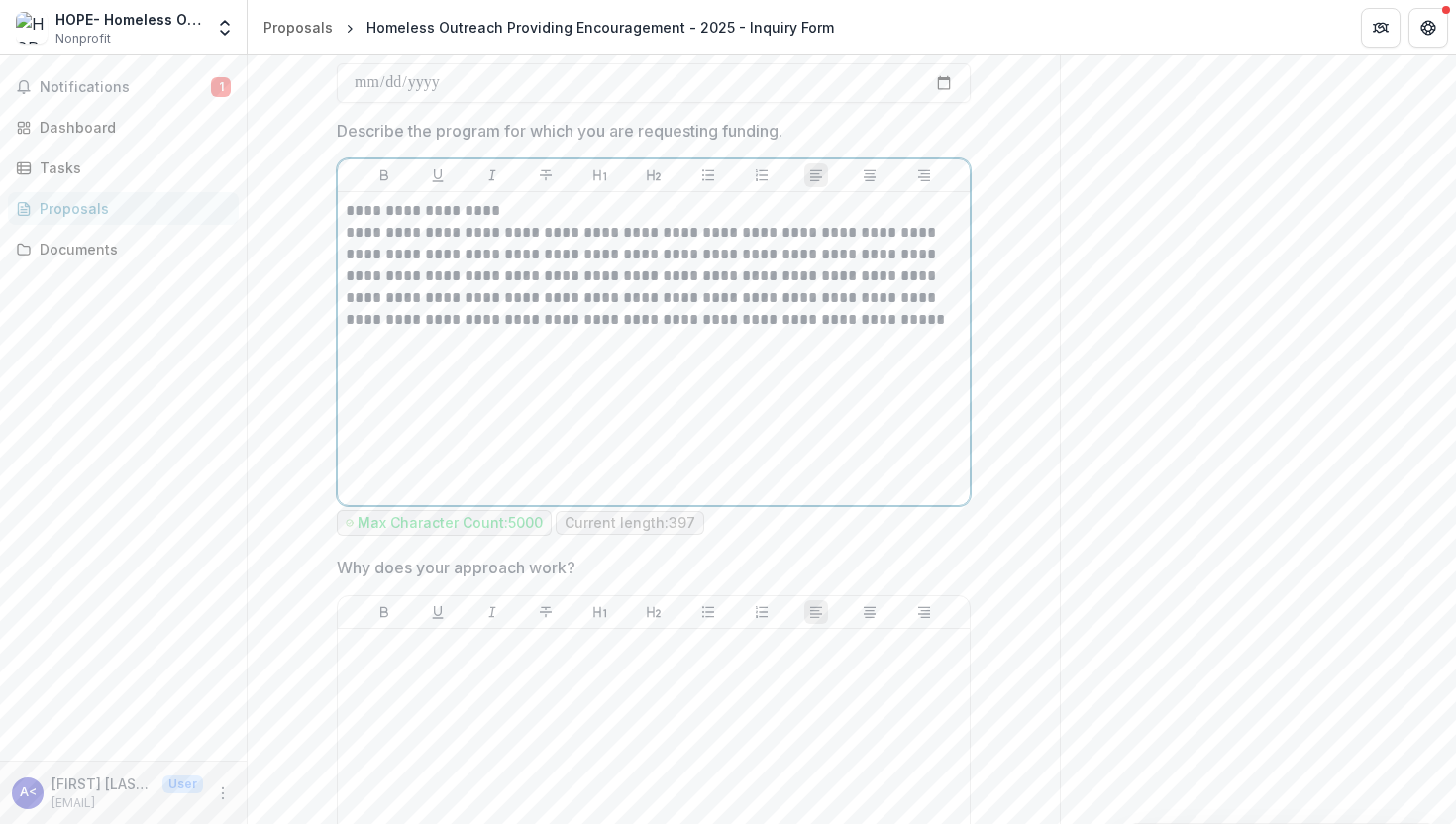 scroll, scrollTop: 3482, scrollLeft: 0, axis: vertical 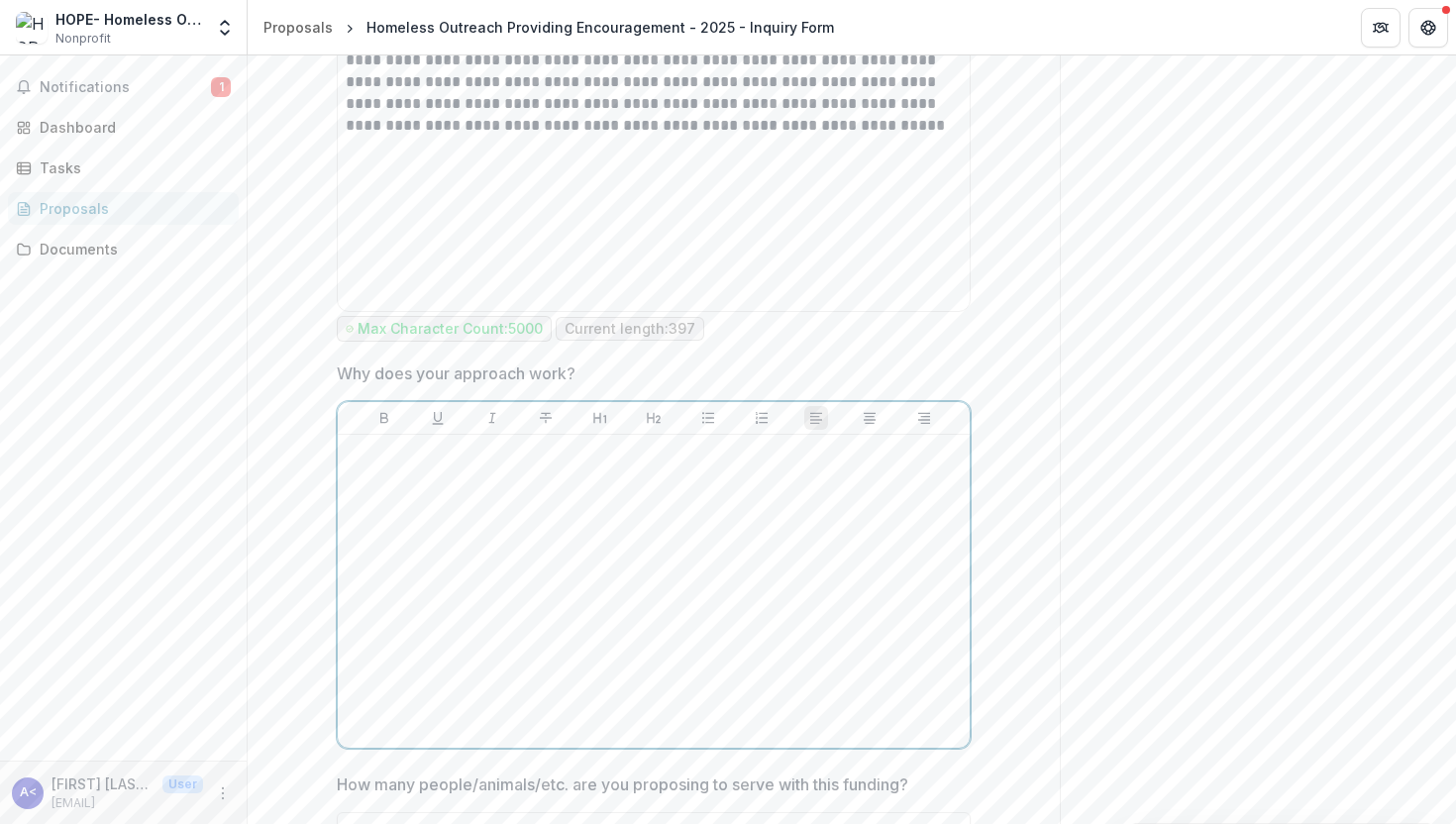 click at bounding box center [654, 591] 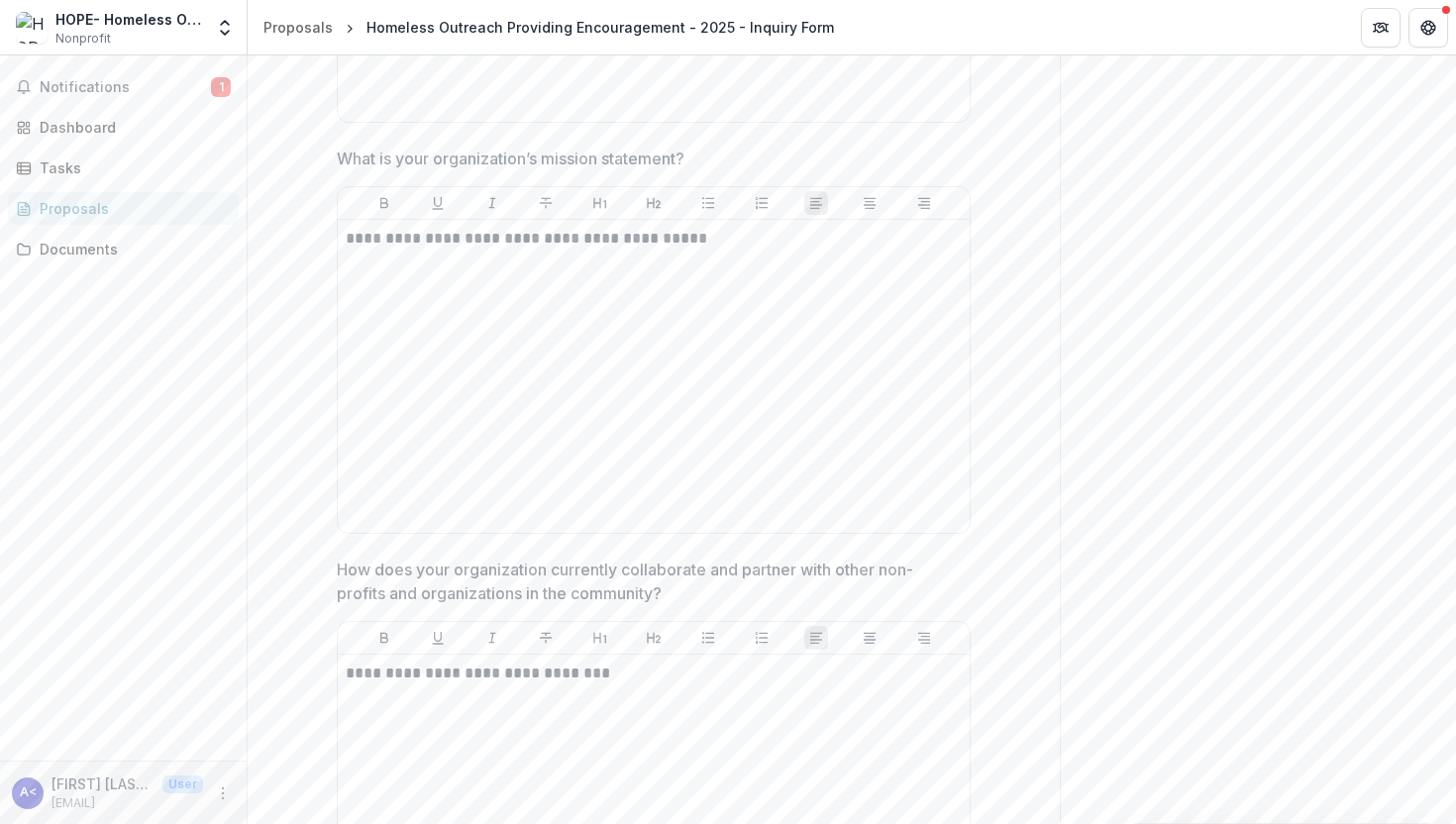 scroll, scrollTop: 1588, scrollLeft: 0, axis: vertical 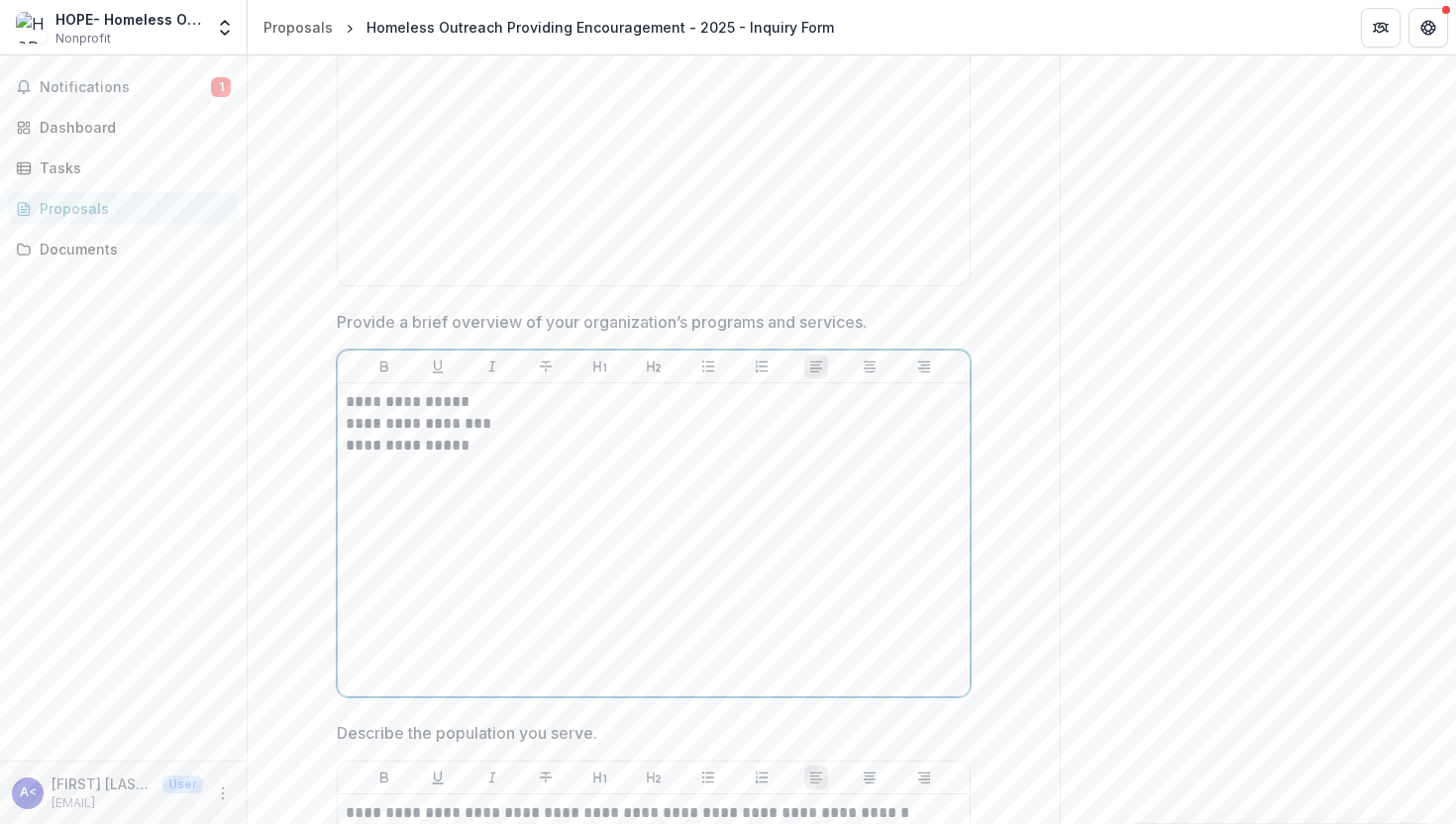click on "**********" at bounding box center (654, 540) 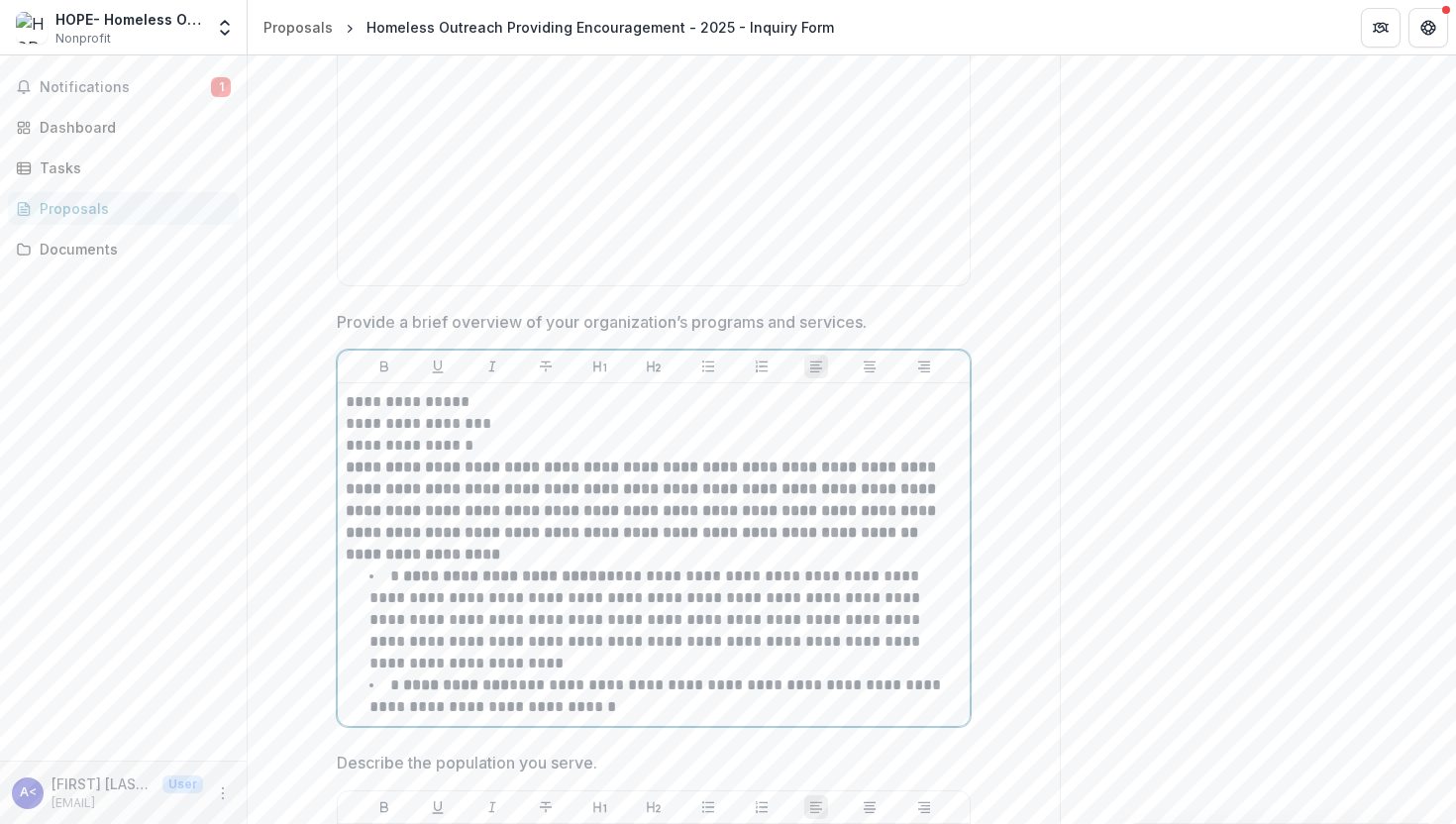 click on "**********" at bounding box center [643, 499] 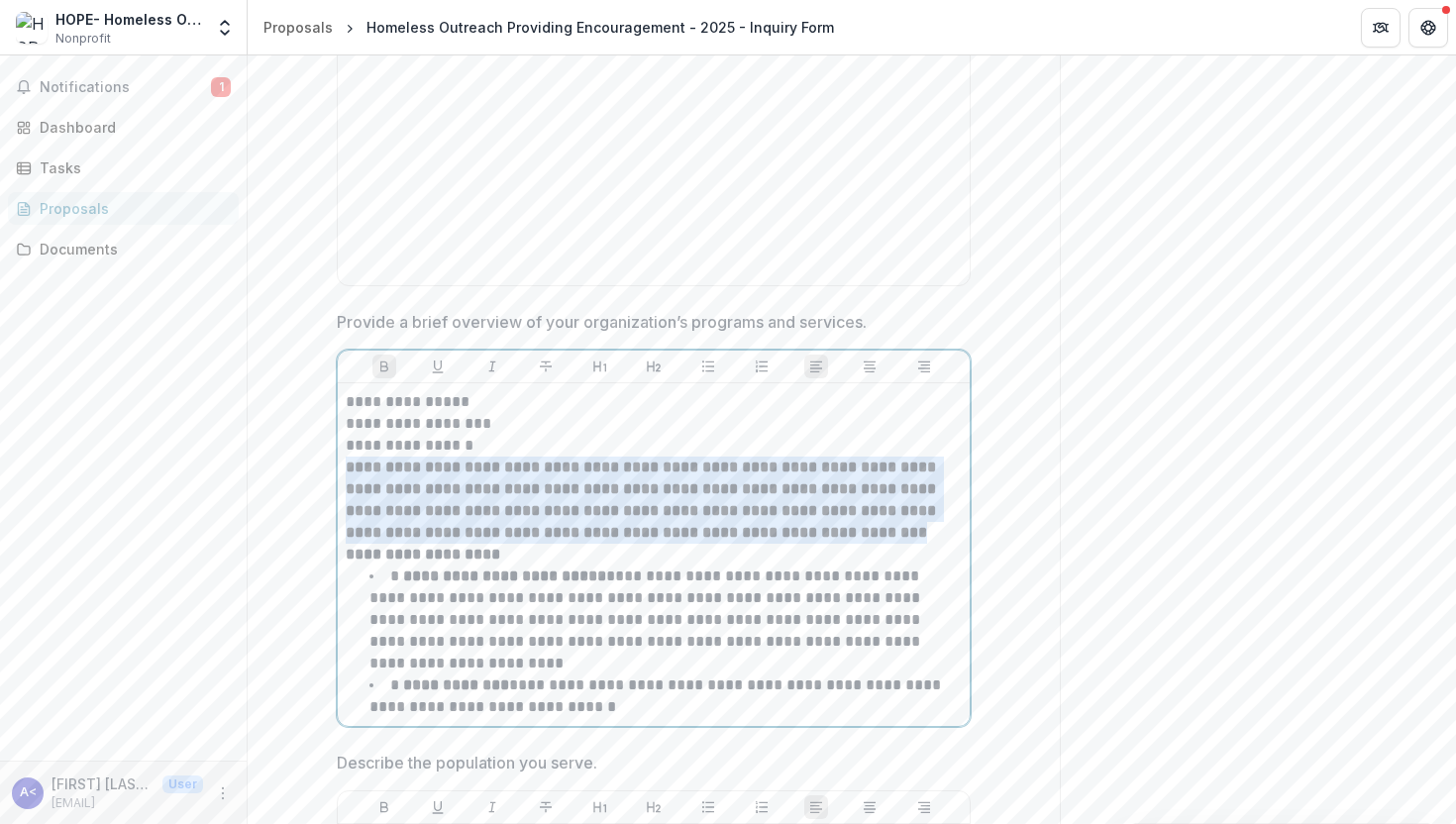 drag, startPoint x: 957, startPoint y: 551, endPoint x: 278, endPoint y: 485, distance: 682.20012 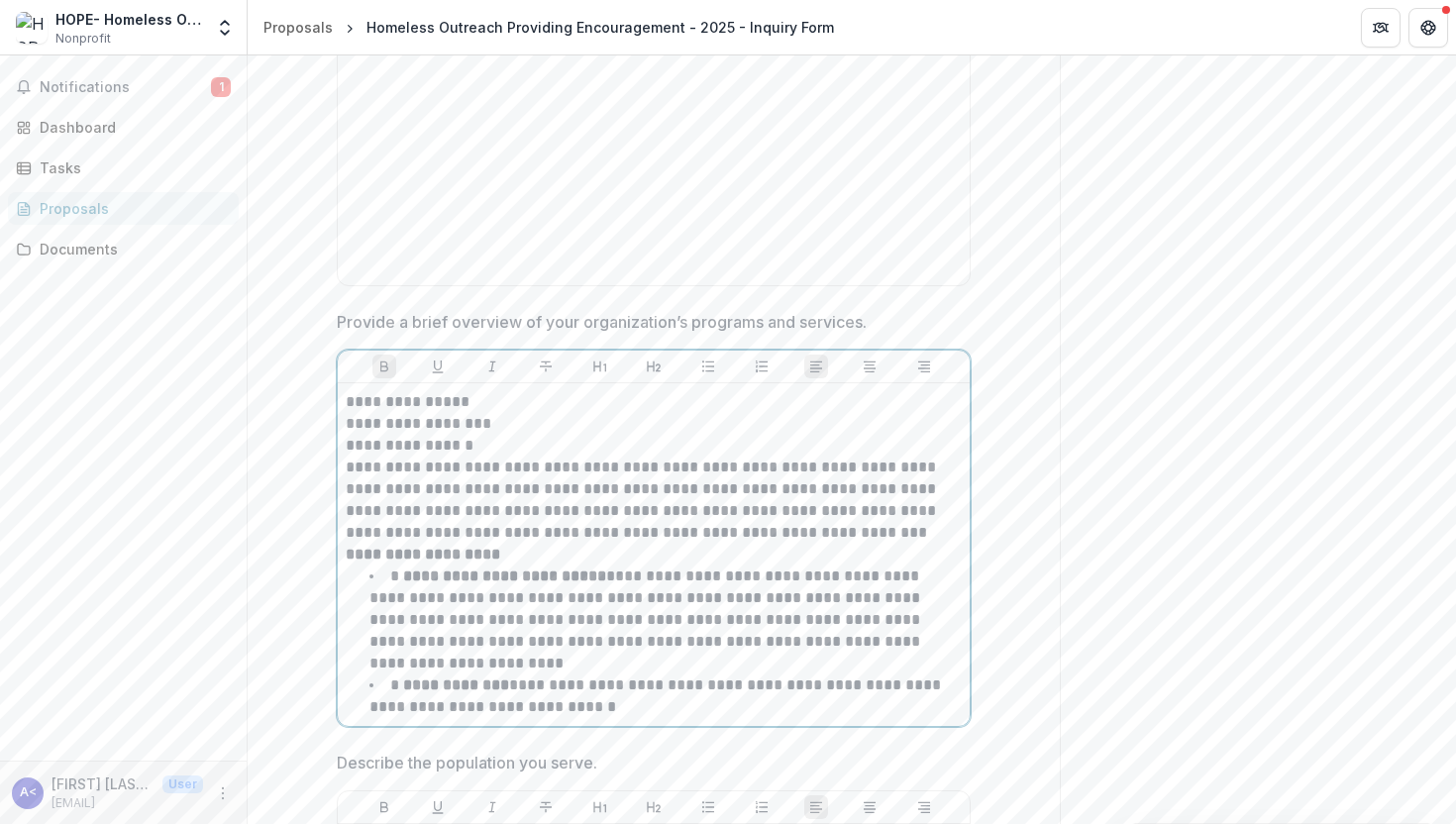 click on "**********" at bounding box center [654, 555] 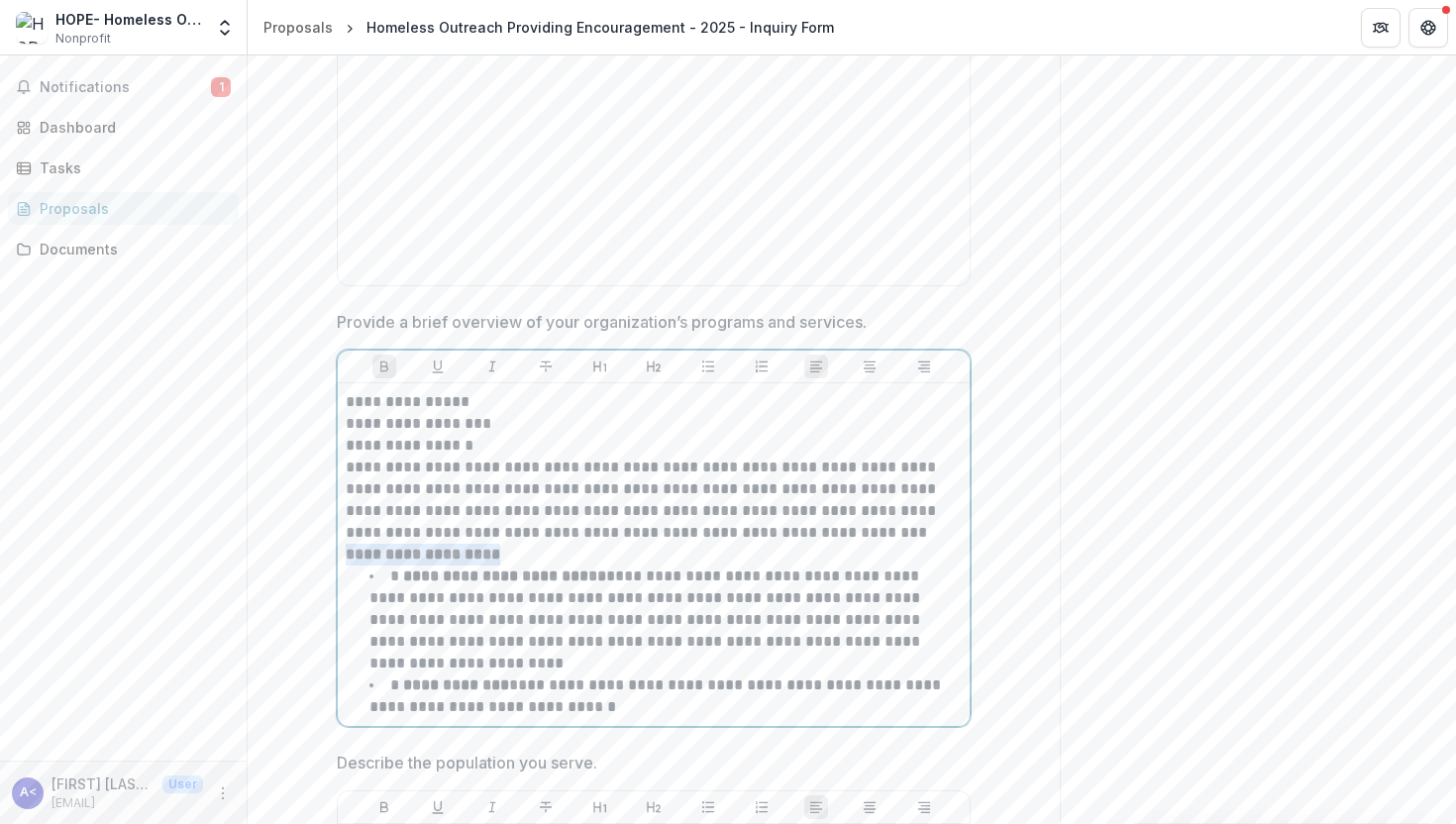 drag, startPoint x: 539, startPoint y: 567, endPoint x: 312, endPoint y: 568, distance: 227.0022 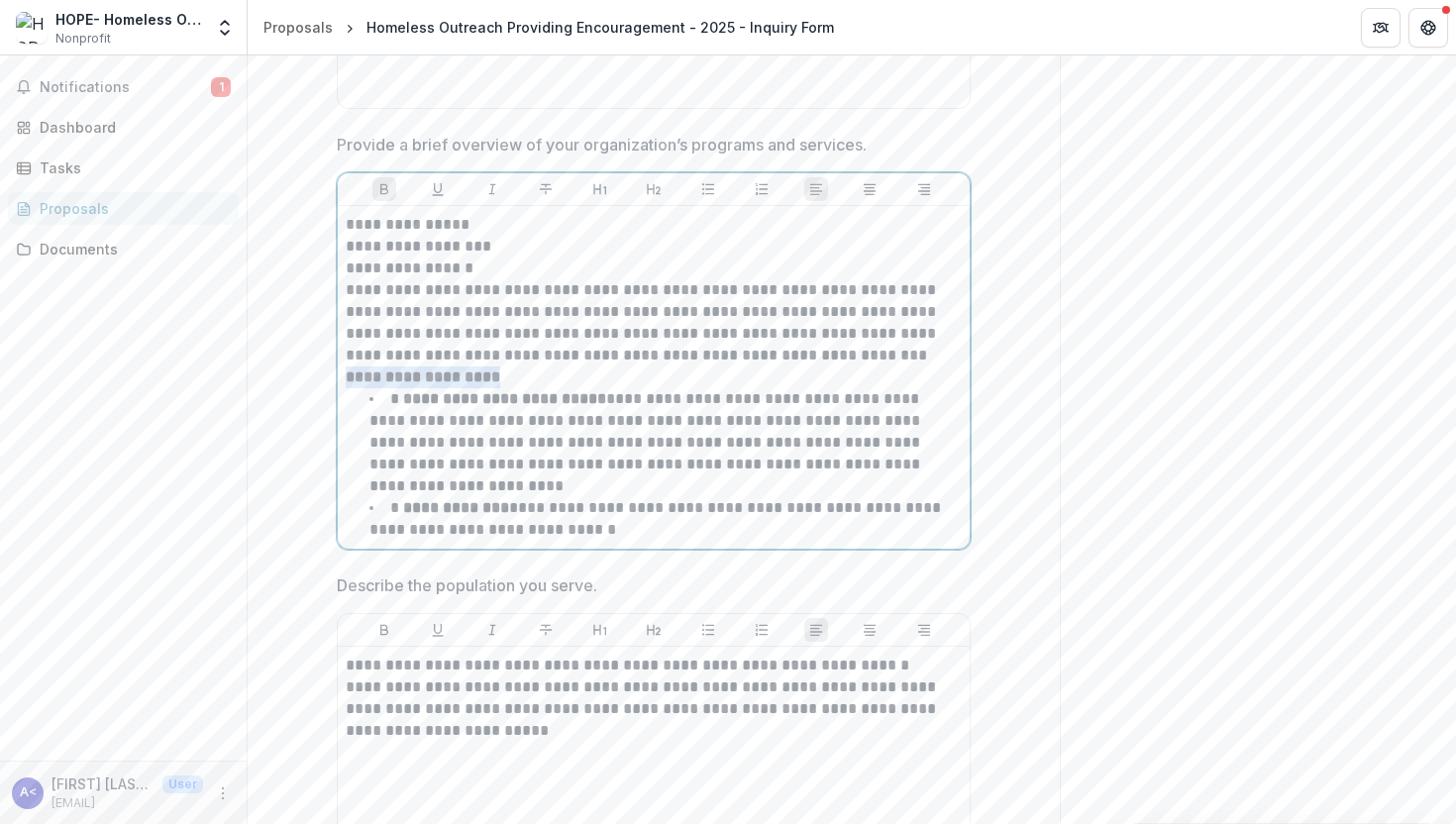 scroll, scrollTop: 881, scrollLeft: 0, axis: vertical 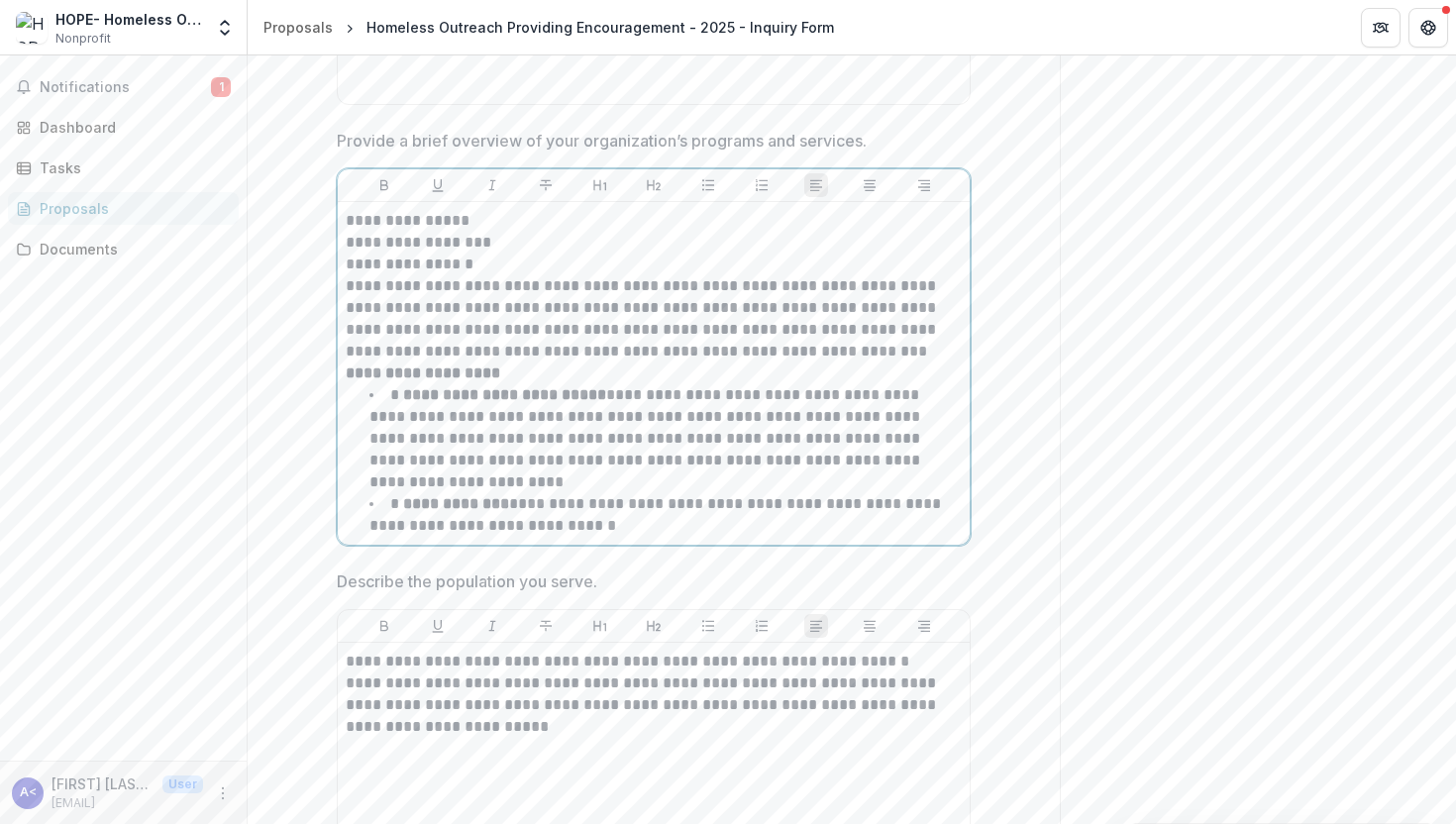 click on "**********" at bounding box center [666, 515] 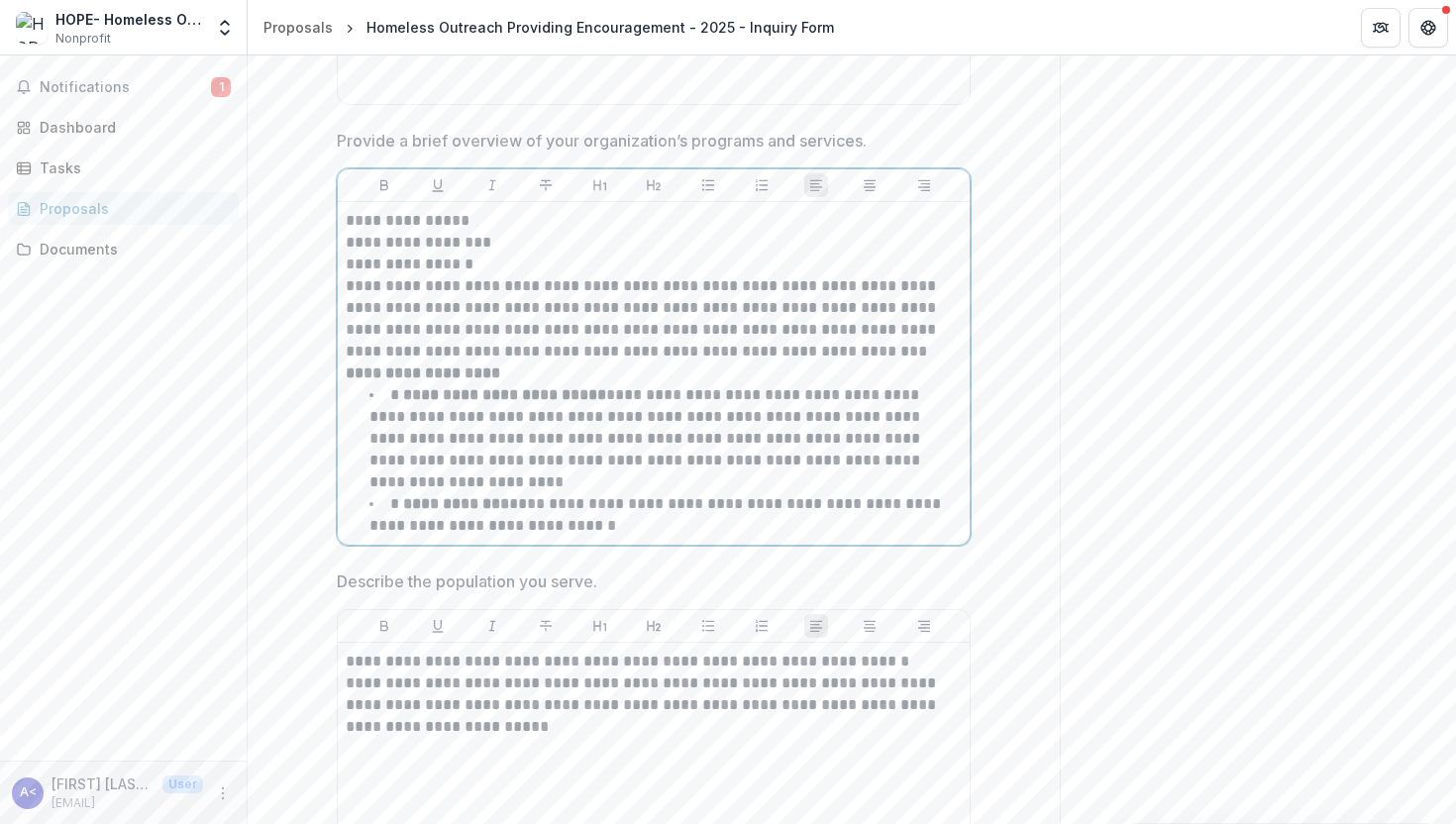 click on "**********" at bounding box center [654, 243] 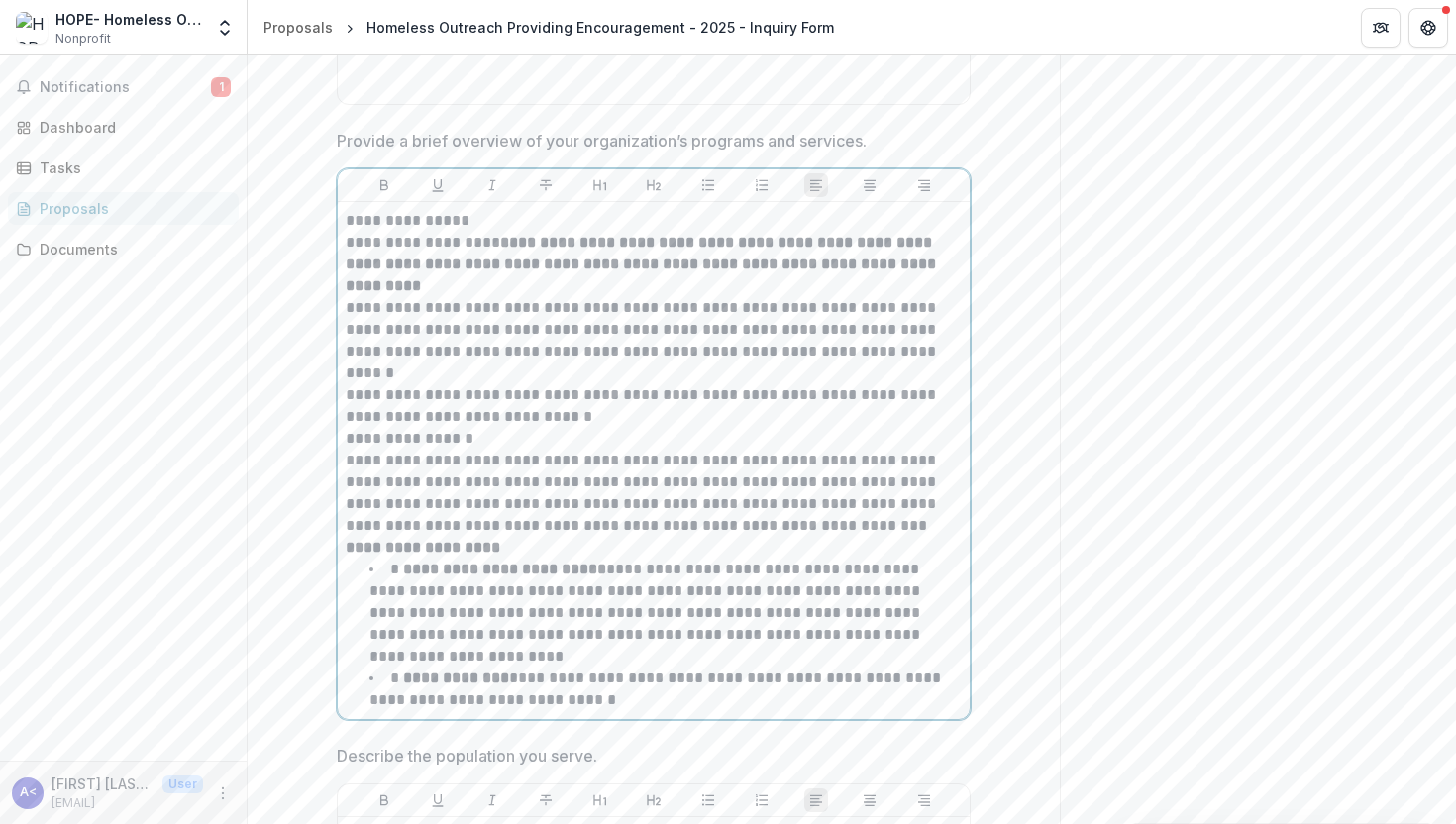 click on "**********" at bounding box center [643, 263] 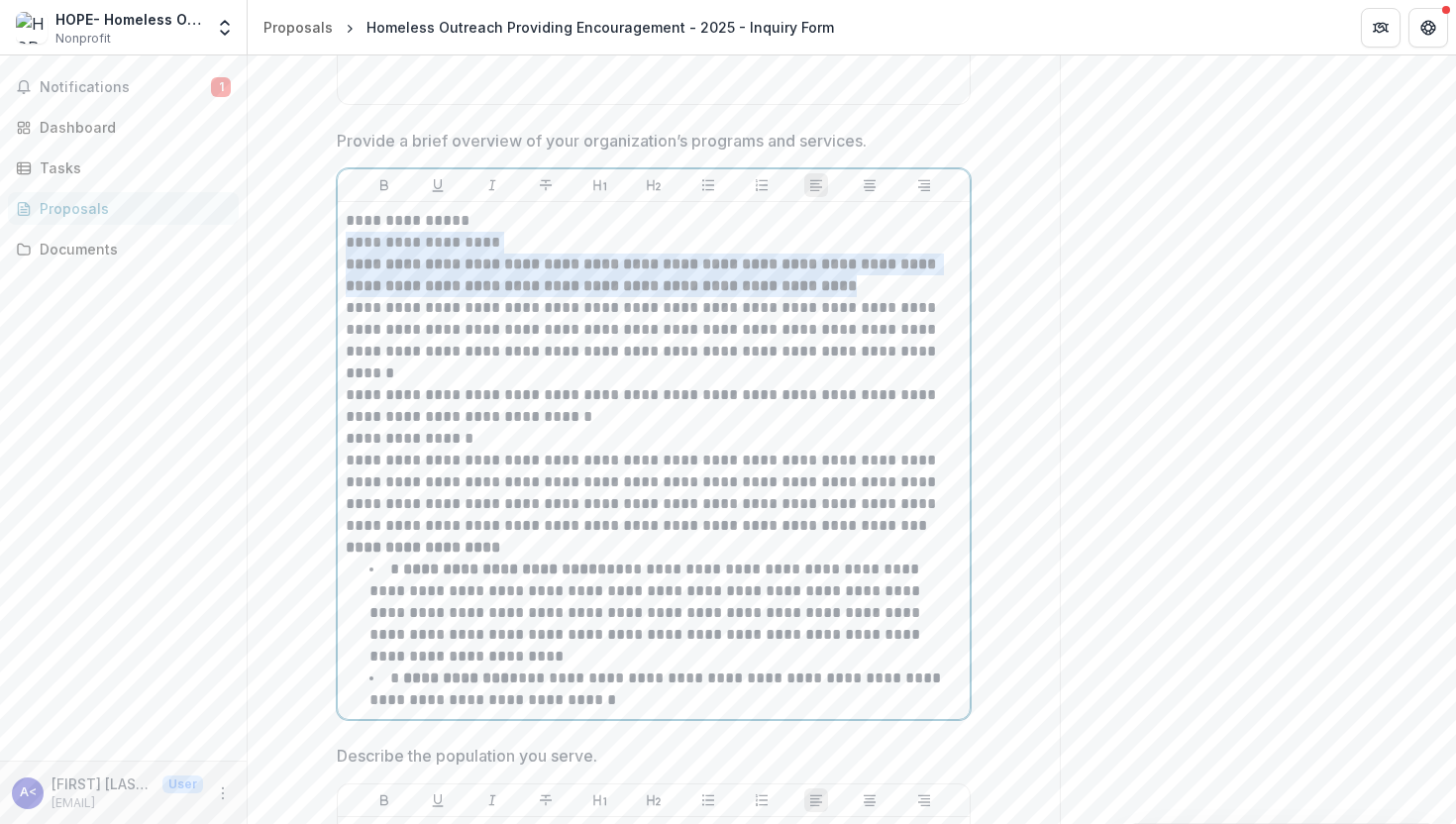 drag, startPoint x: 861, startPoint y: 300, endPoint x: 226, endPoint y: 266, distance: 635.90958 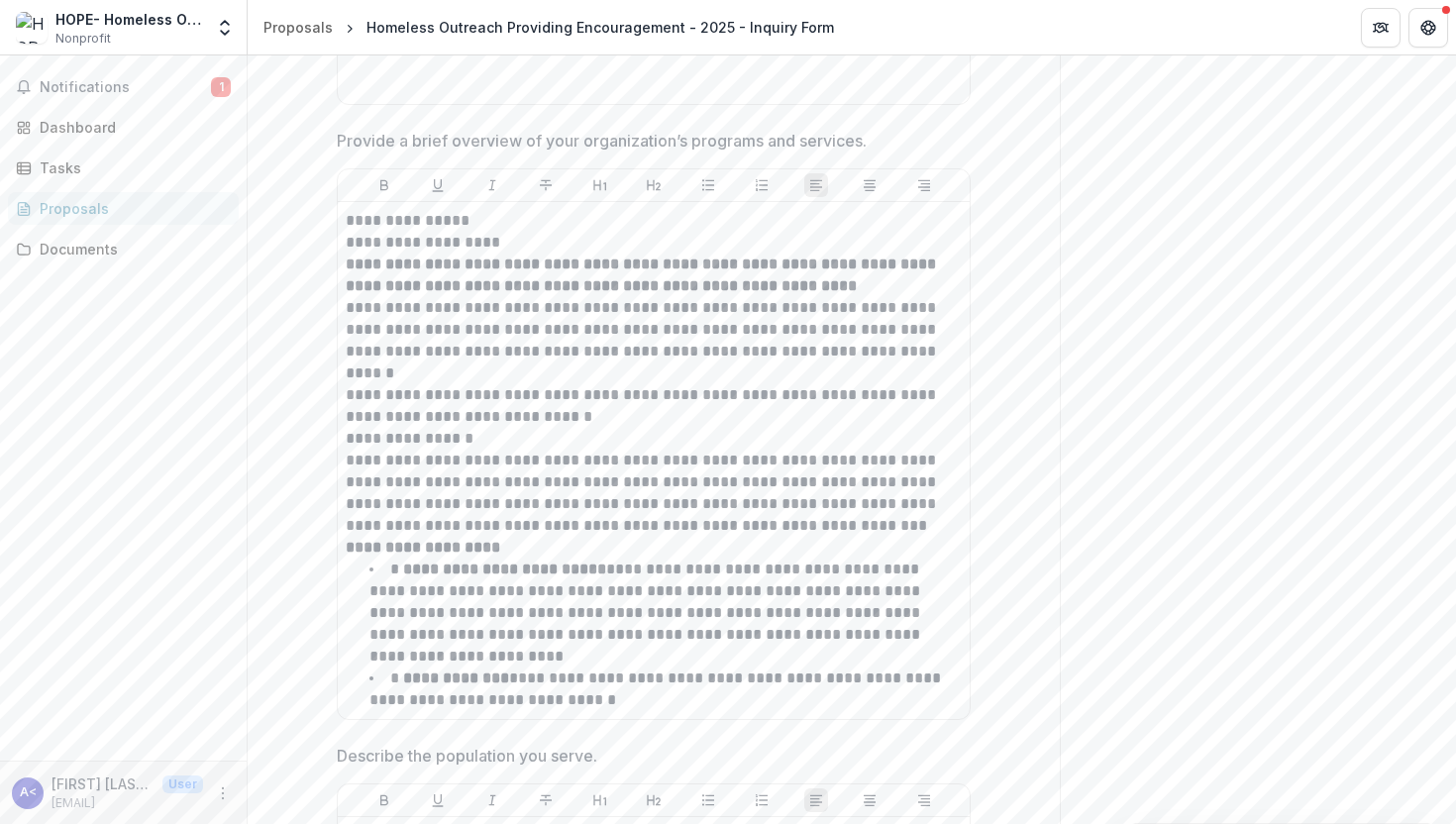 click on "Notifications 1 Dashboard Tasks Proposals Documents" at bounding box center (123, 408) 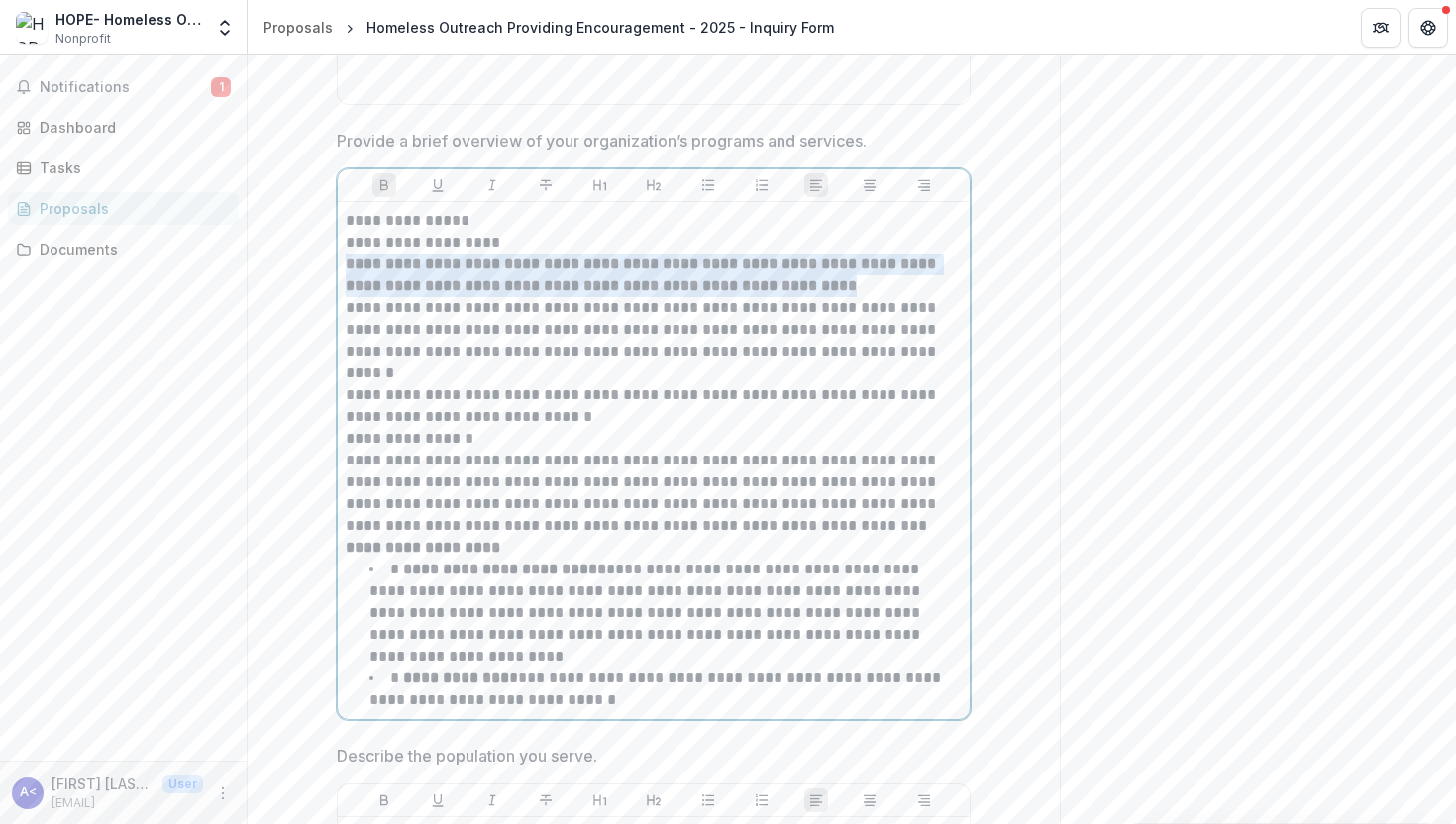 drag, startPoint x: 856, startPoint y: 305, endPoint x: 334, endPoint y: 278, distance: 522.6978 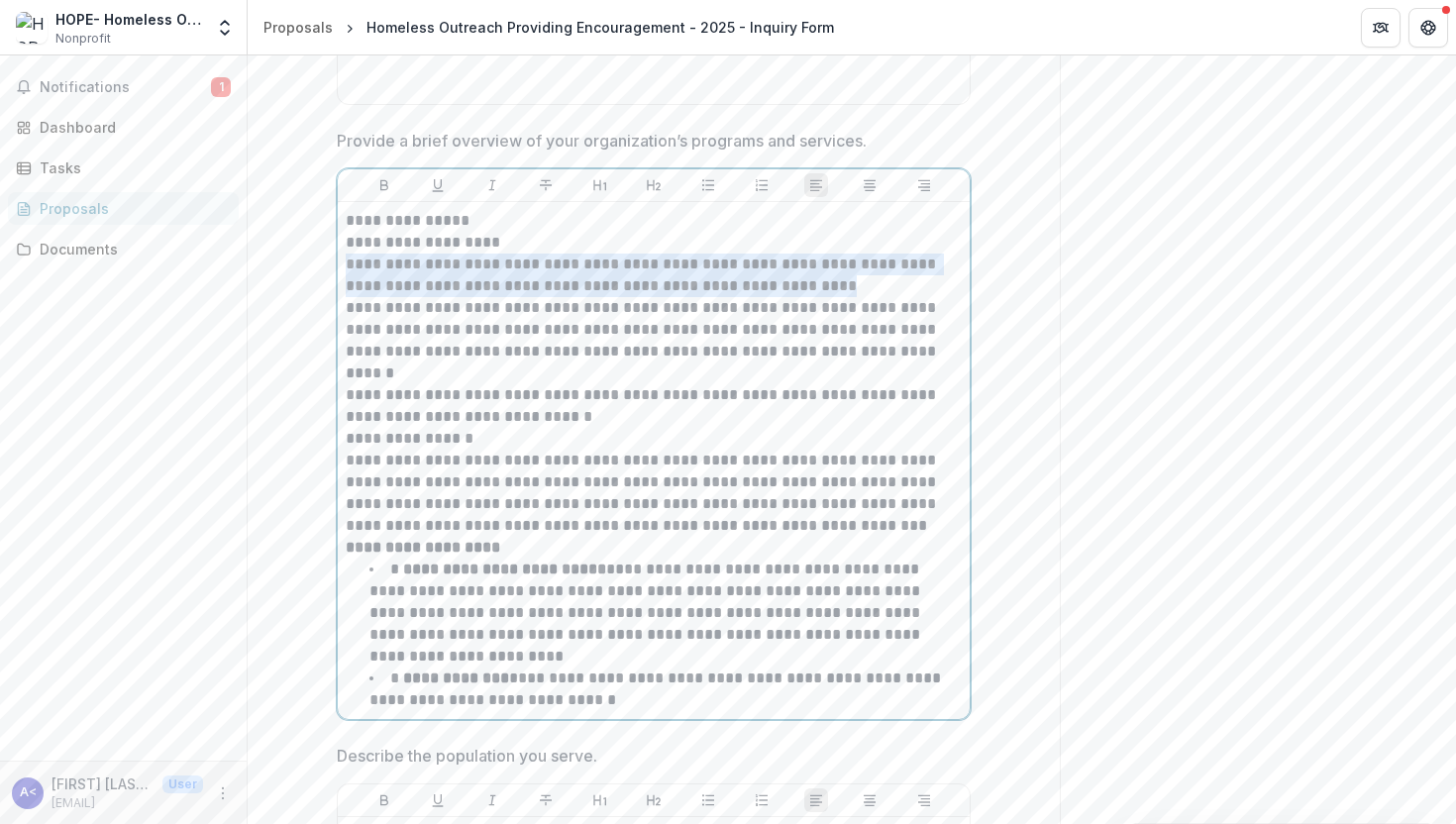 click on "**********" at bounding box center (654, 275) 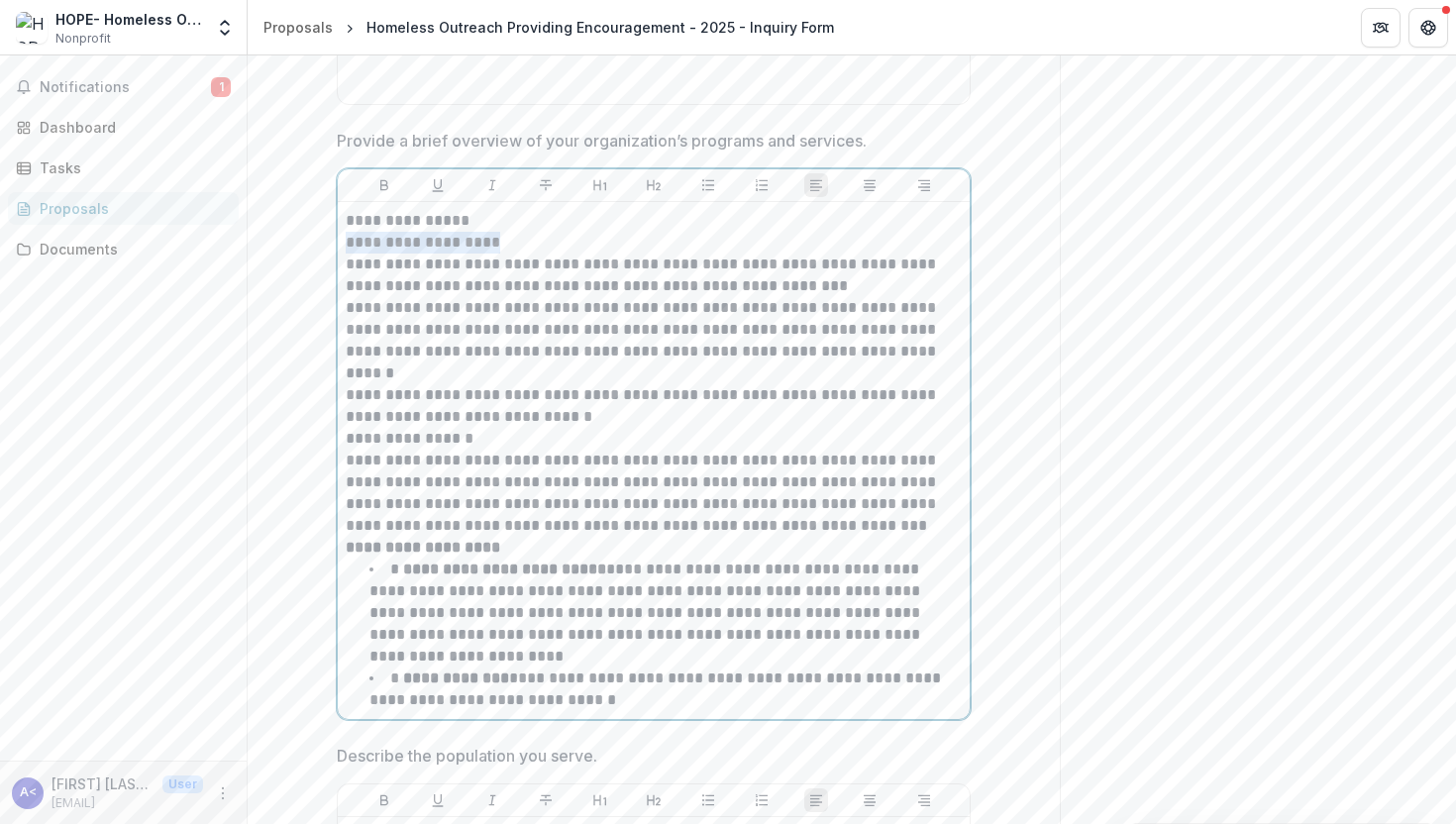 drag, startPoint x: 486, startPoint y: 258, endPoint x: 273, endPoint y: 259, distance: 213.00235 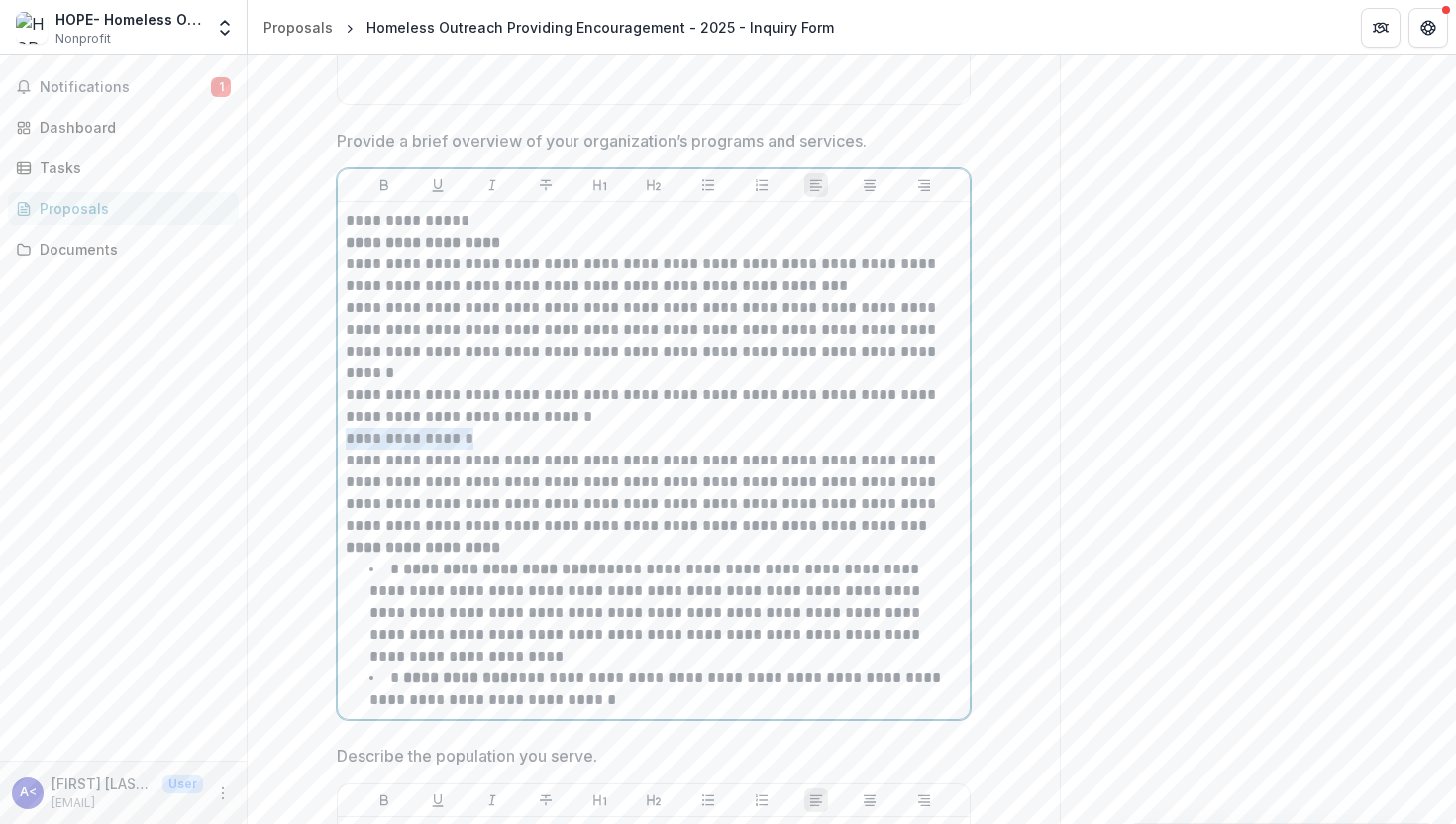 drag, startPoint x: 471, startPoint y: 450, endPoint x: 317, endPoint y: 450, distance: 154 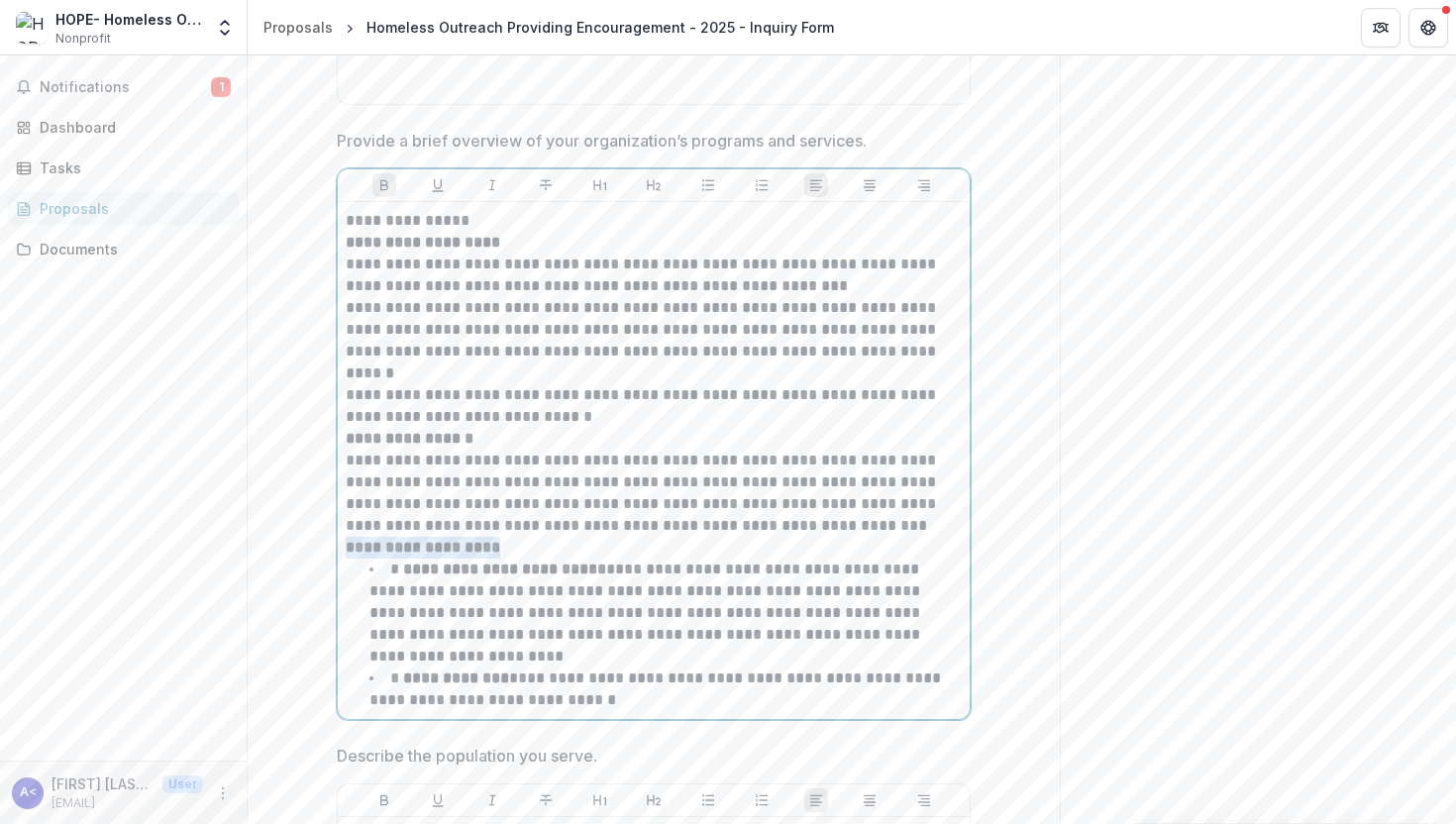 drag, startPoint x: 504, startPoint y: 564, endPoint x: 274, endPoint y: 564, distance: 230 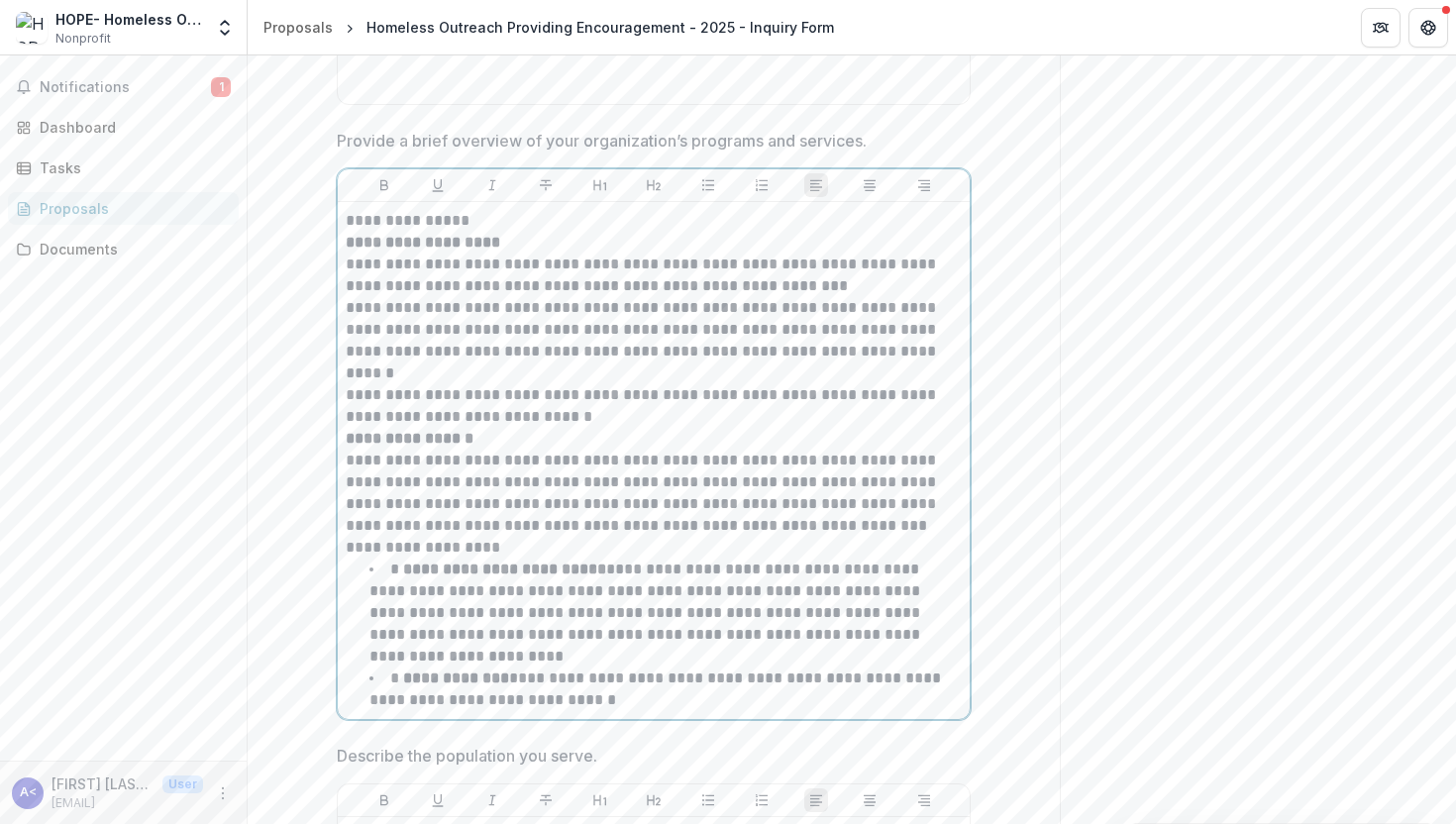 click on "**********" at bounding box center [654, 548] 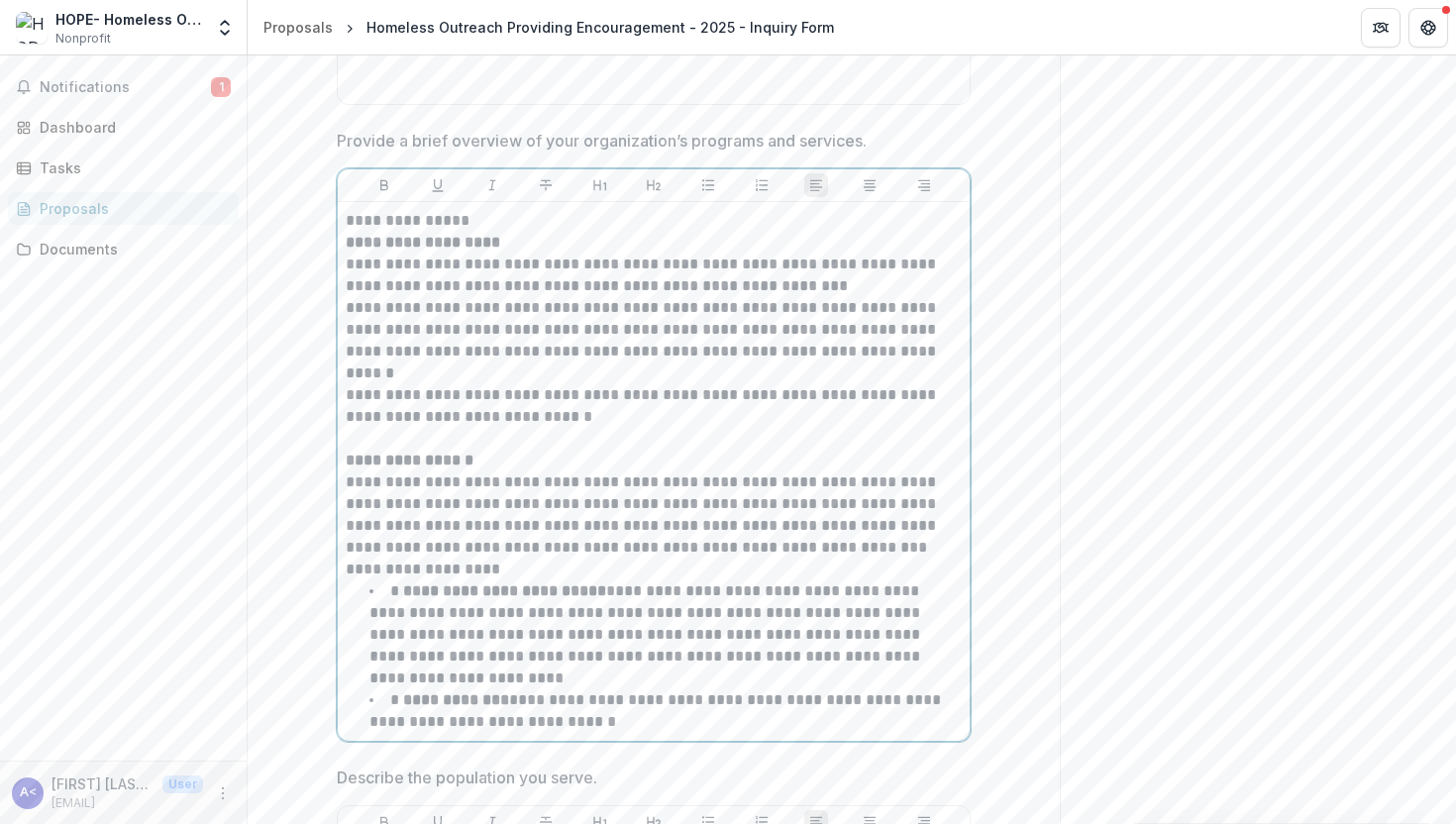 scroll, scrollTop: 772, scrollLeft: 0, axis: vertical 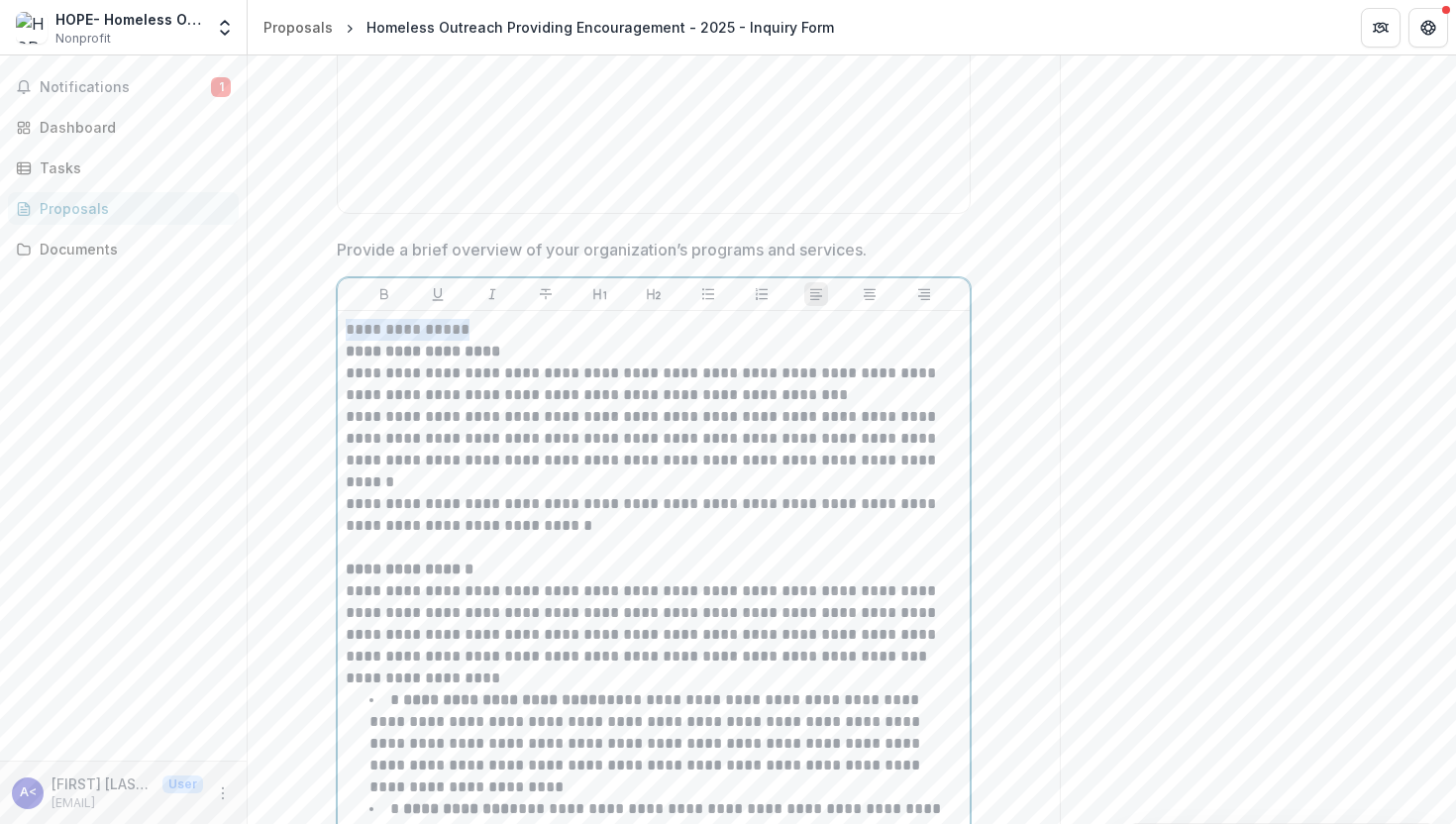 drag, startPoint x: 483, startPoint y: 348, endPoint x: 307, endPoint y: 349, distance: 176.0028 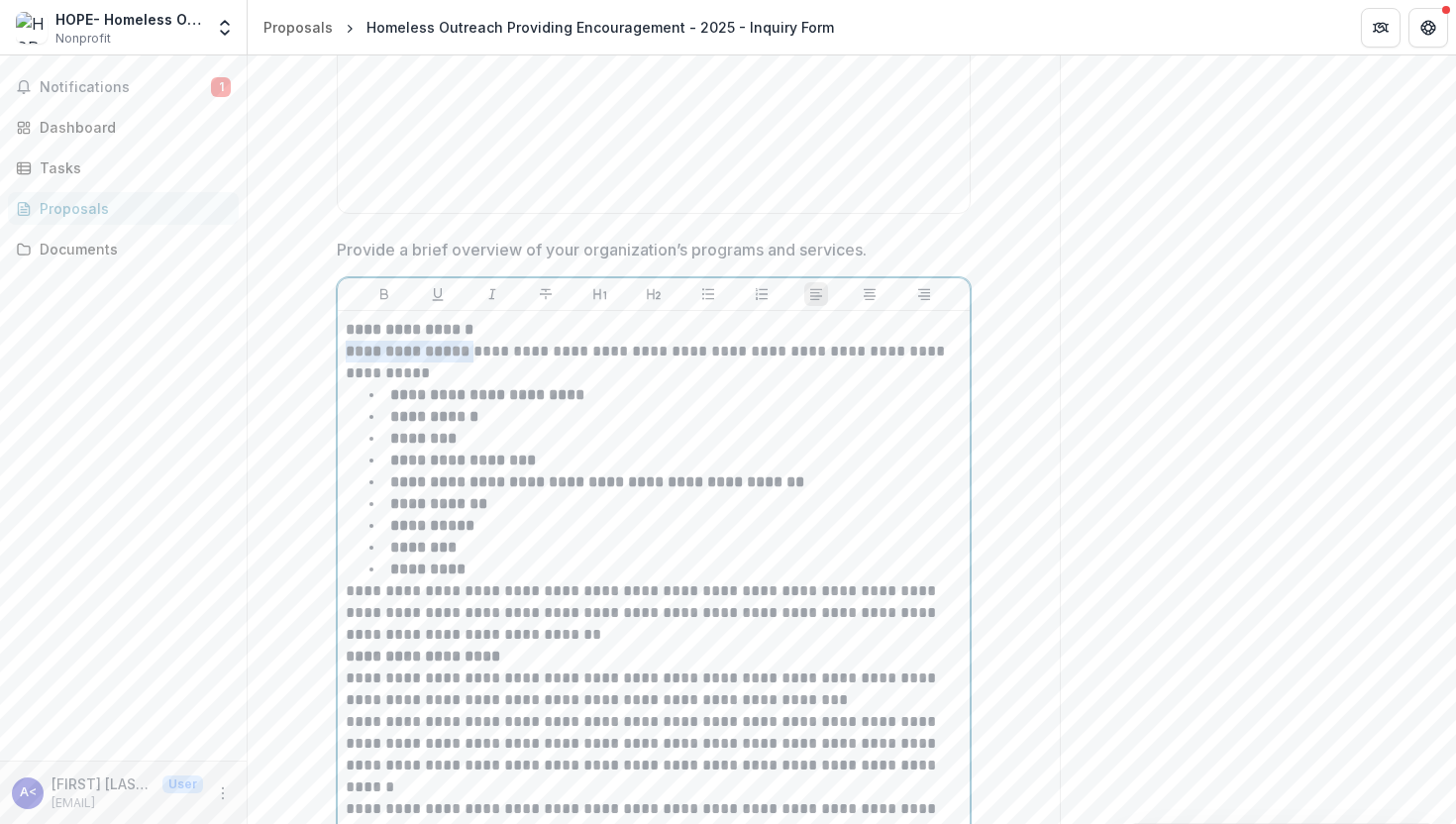 drag, startPoint x: 490, startPoint y: 370, endPoint x: 296, endPoint y: 363, distance: 194.12625 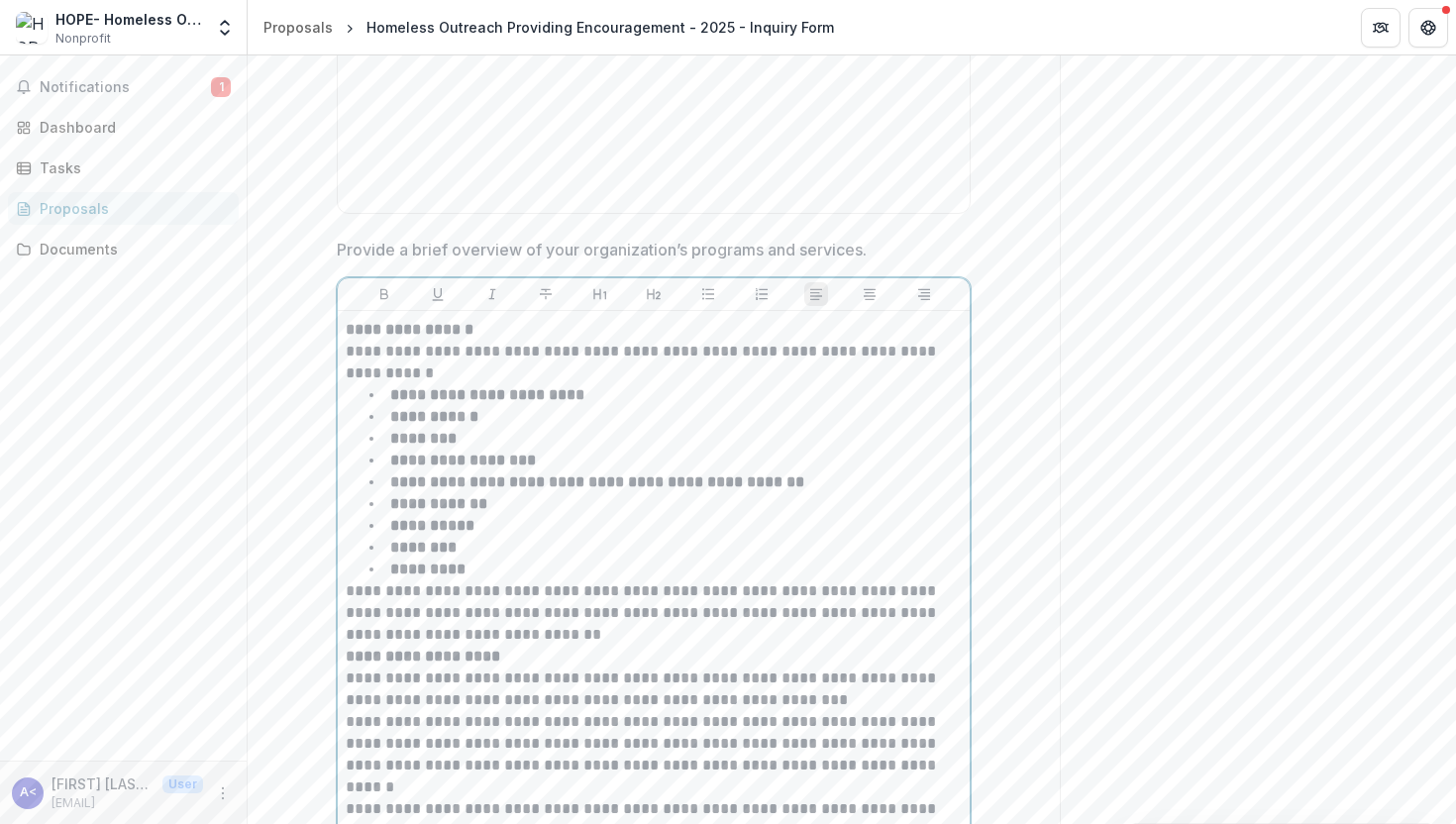 click on "**********" at bounding box center [654, 613] 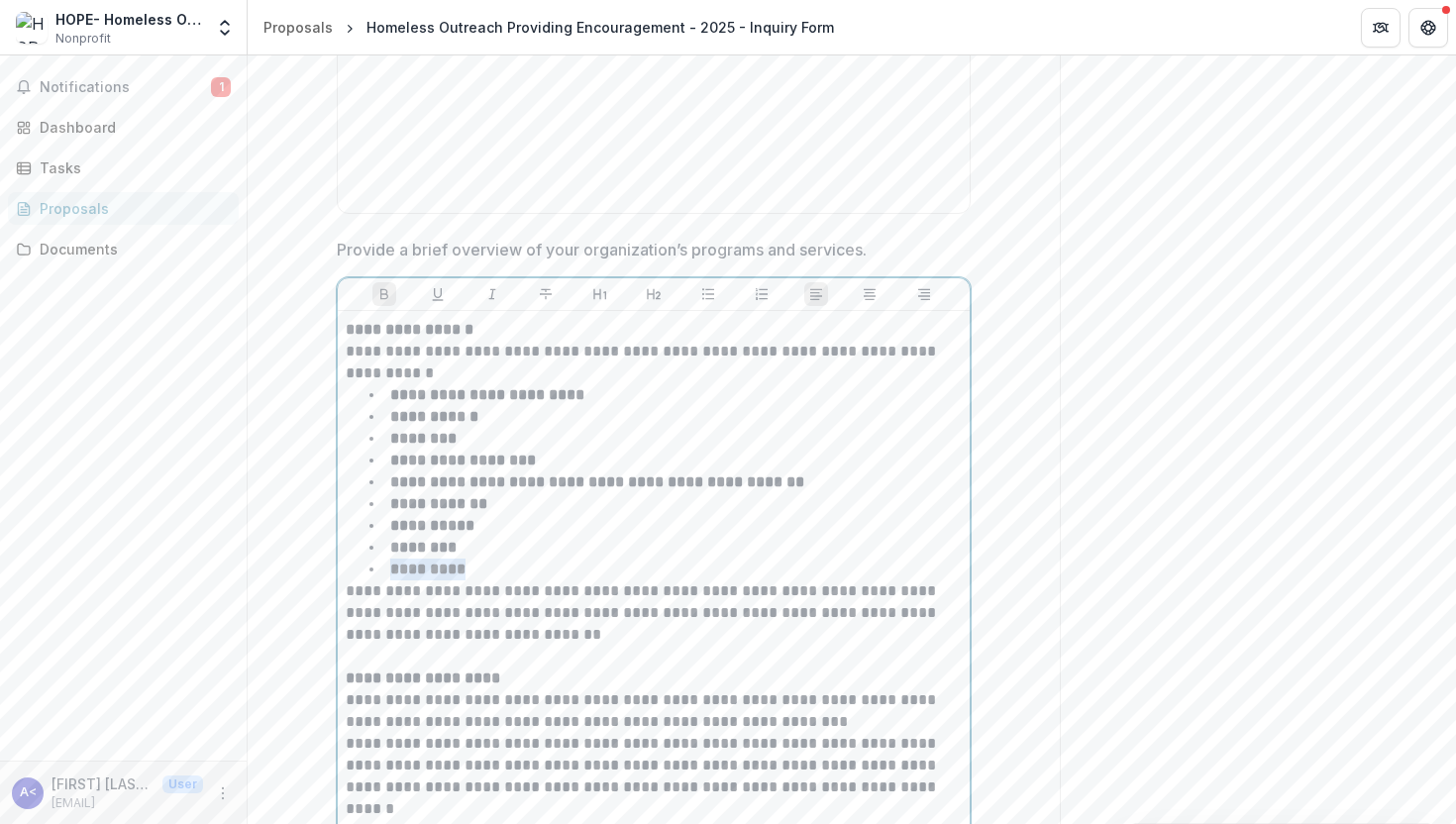 drag, startPoint x: 481, startPoint y: 583, endPoint x: 386, endPoint y: 584, distance: 95.00526 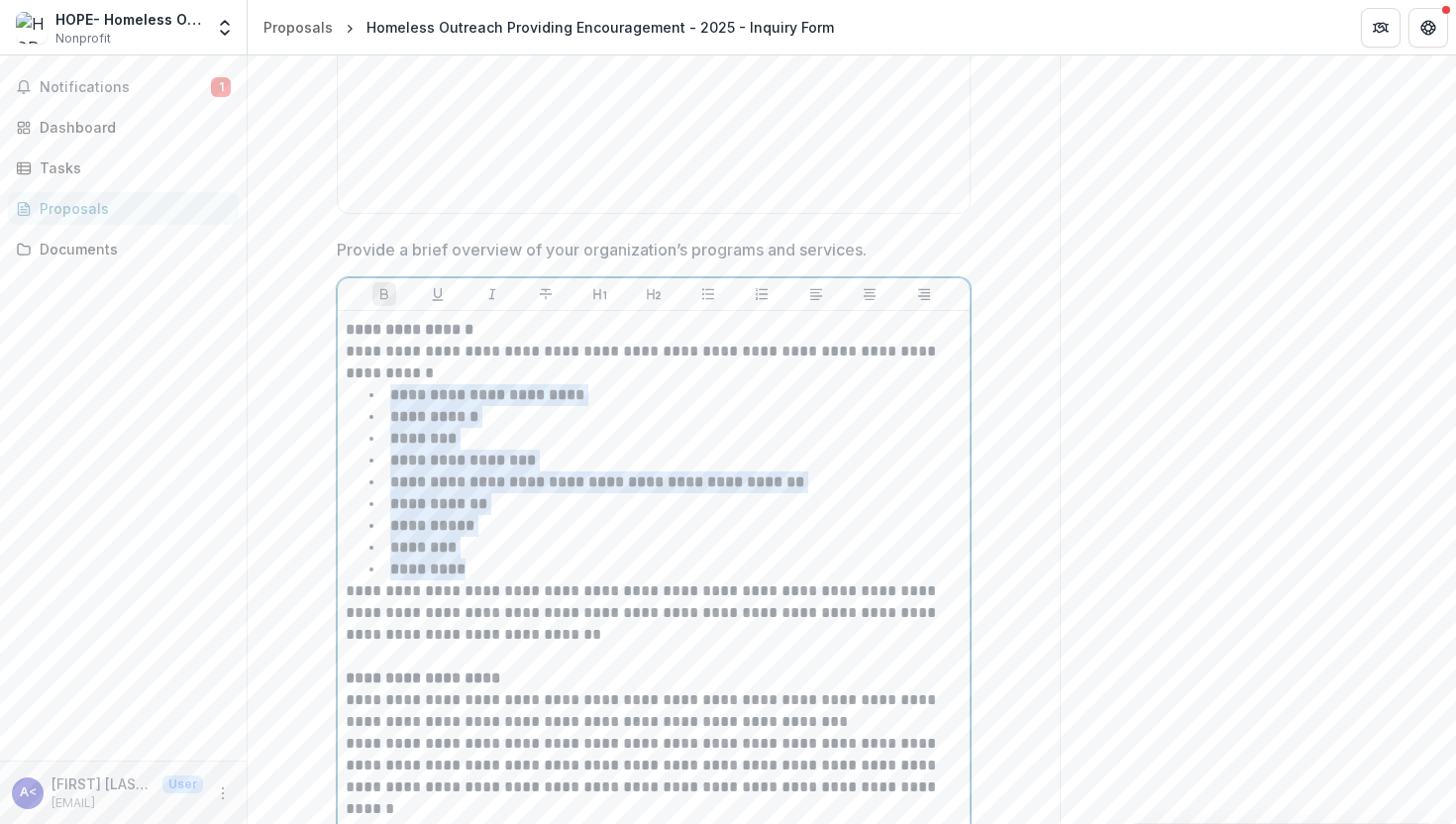 drag, startPoint x: 488, startPoint y: 576, endPoint x: 370, endPoint y: 411, distance: 202.85216 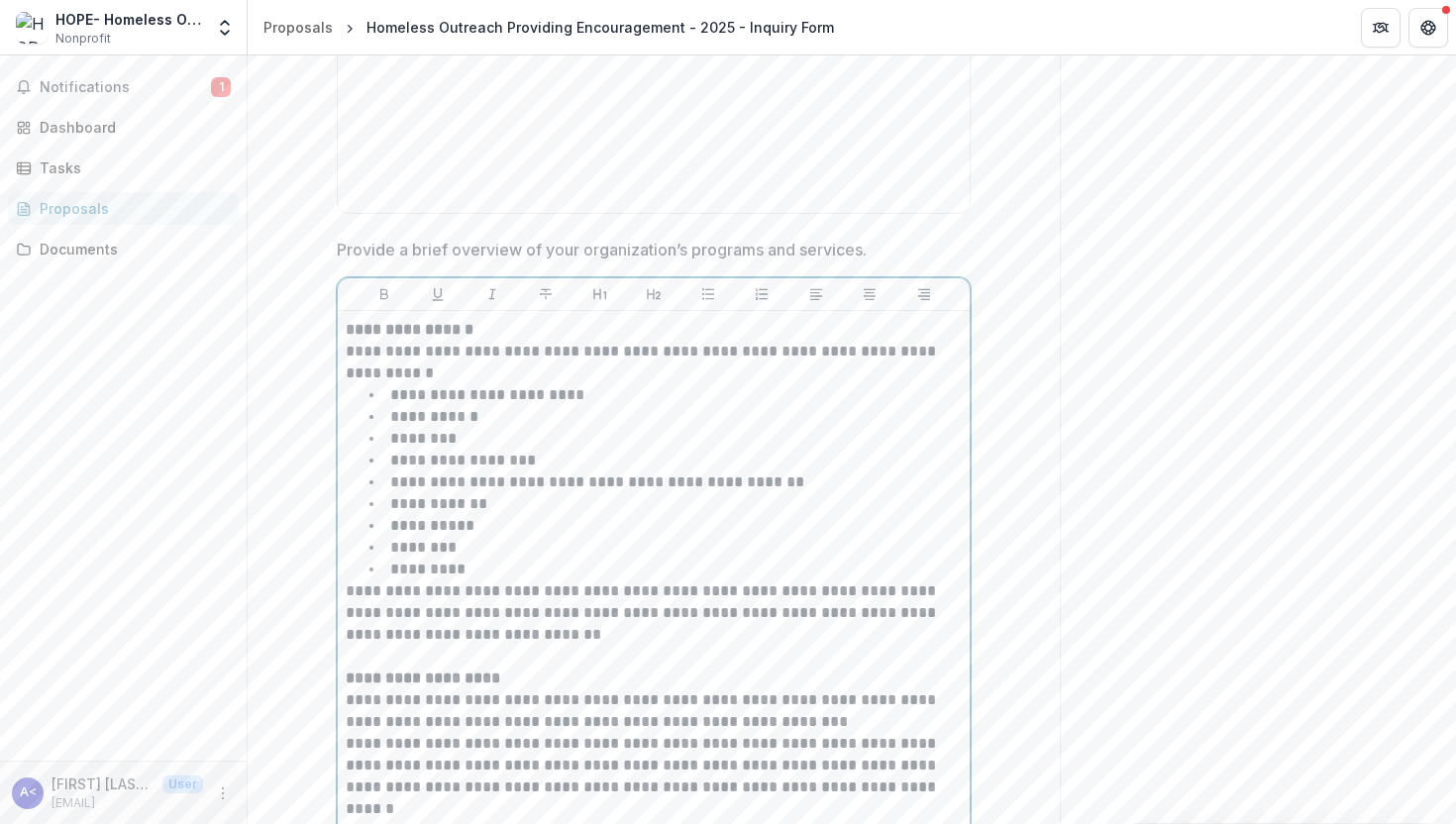 click on "**********" at bounding box center (666, 395) 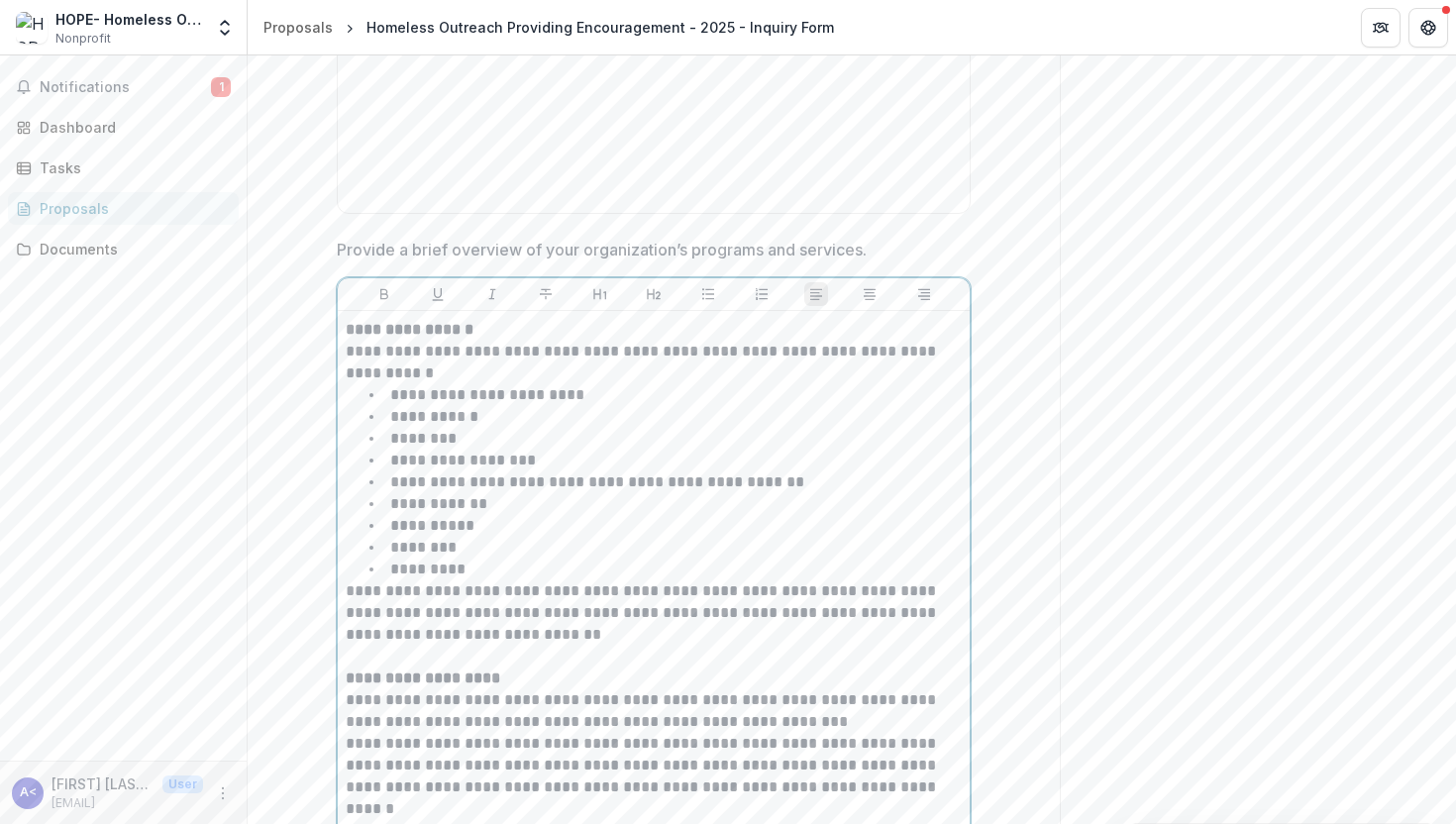 click on "**********" at bounding box center (654, 613) 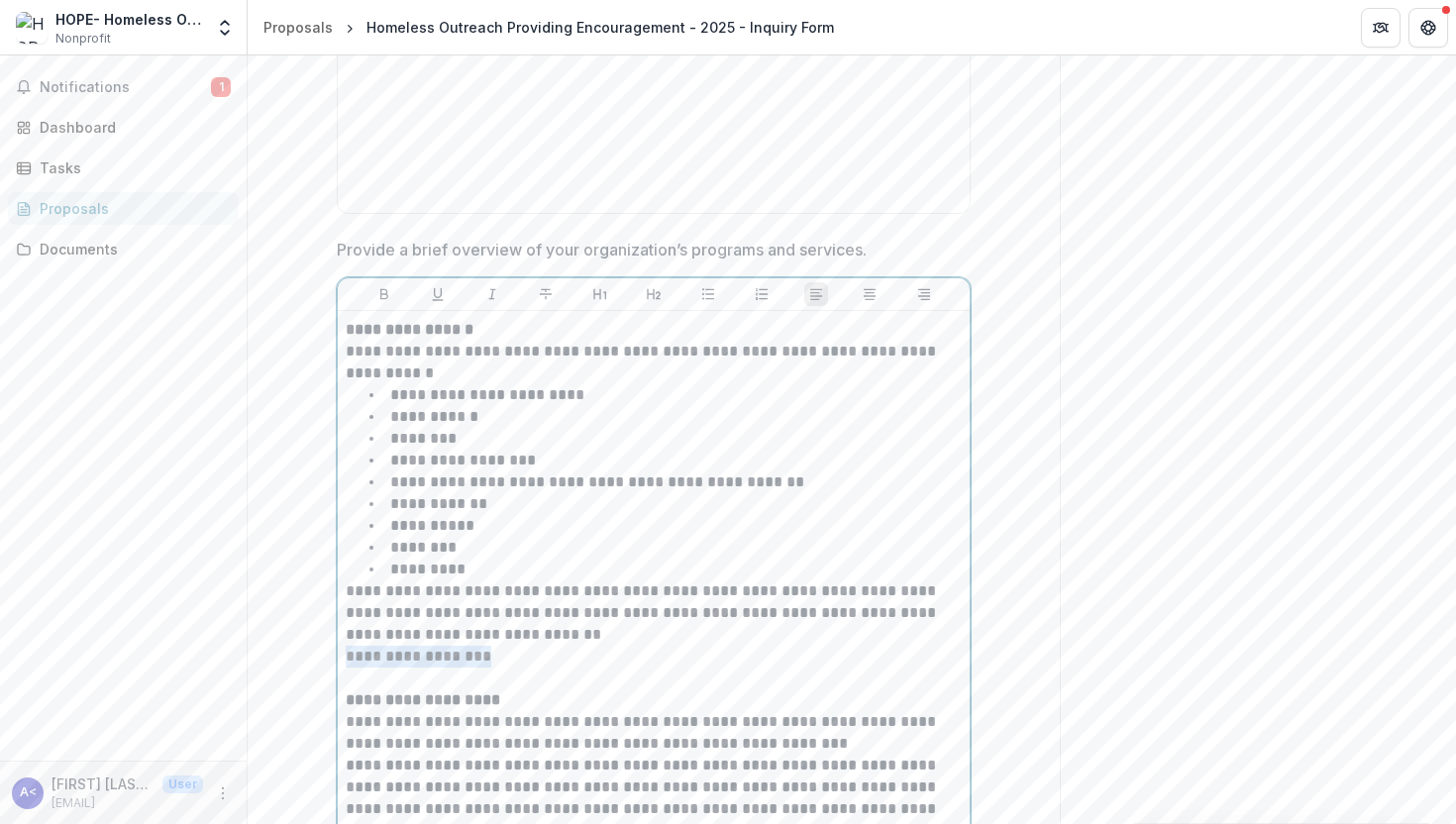 drag, startPoint x: 514, startPoint y: 677, endPoint x: 258, endPoint y: 674, distance: 256.01758 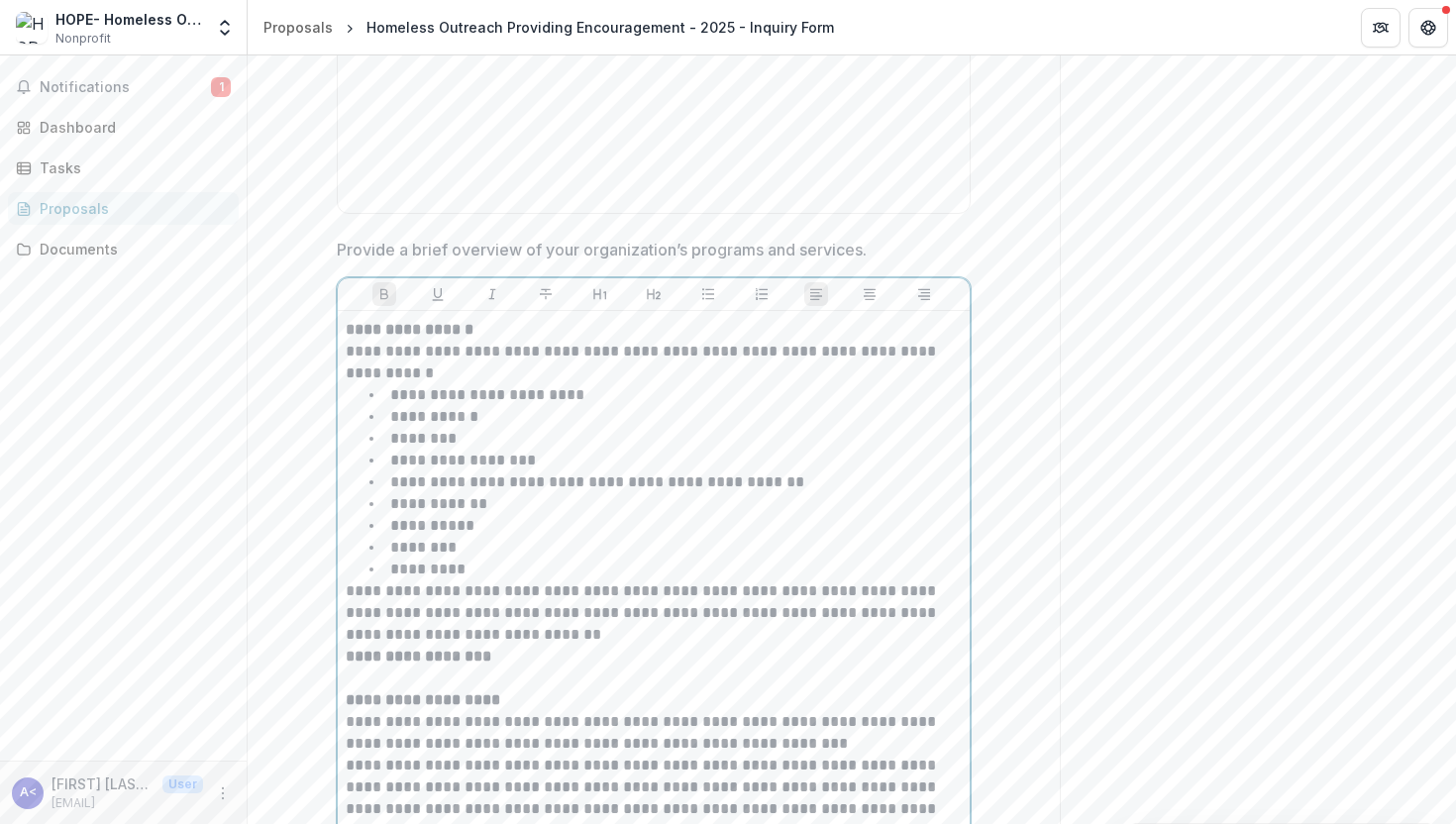 click on "**********" at bounding box center (654, 657) 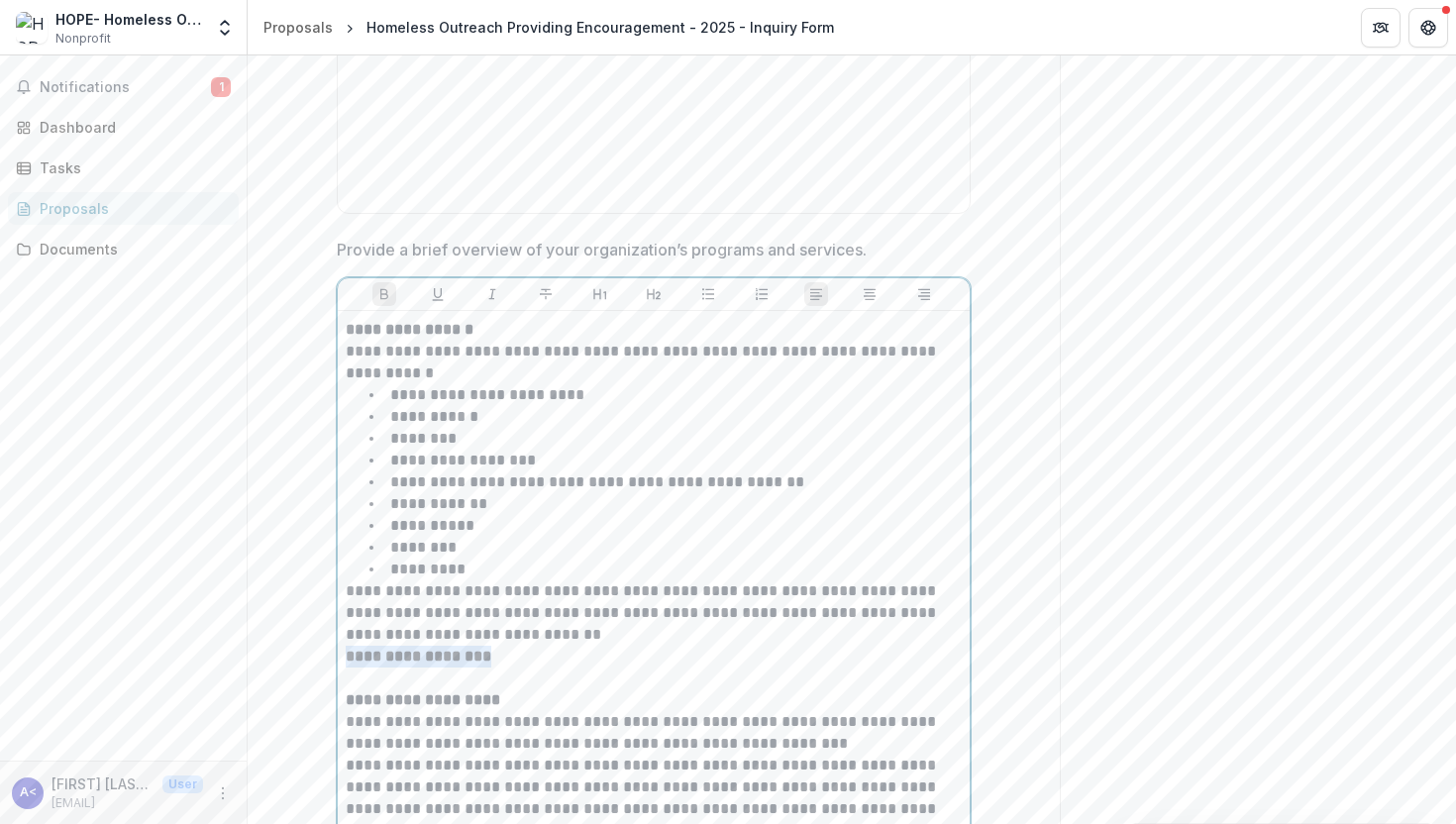 drag, startPoint x: 507, startPoint y: 673, endPoint x: 210, endPoint y: 671, distance: 297.00673 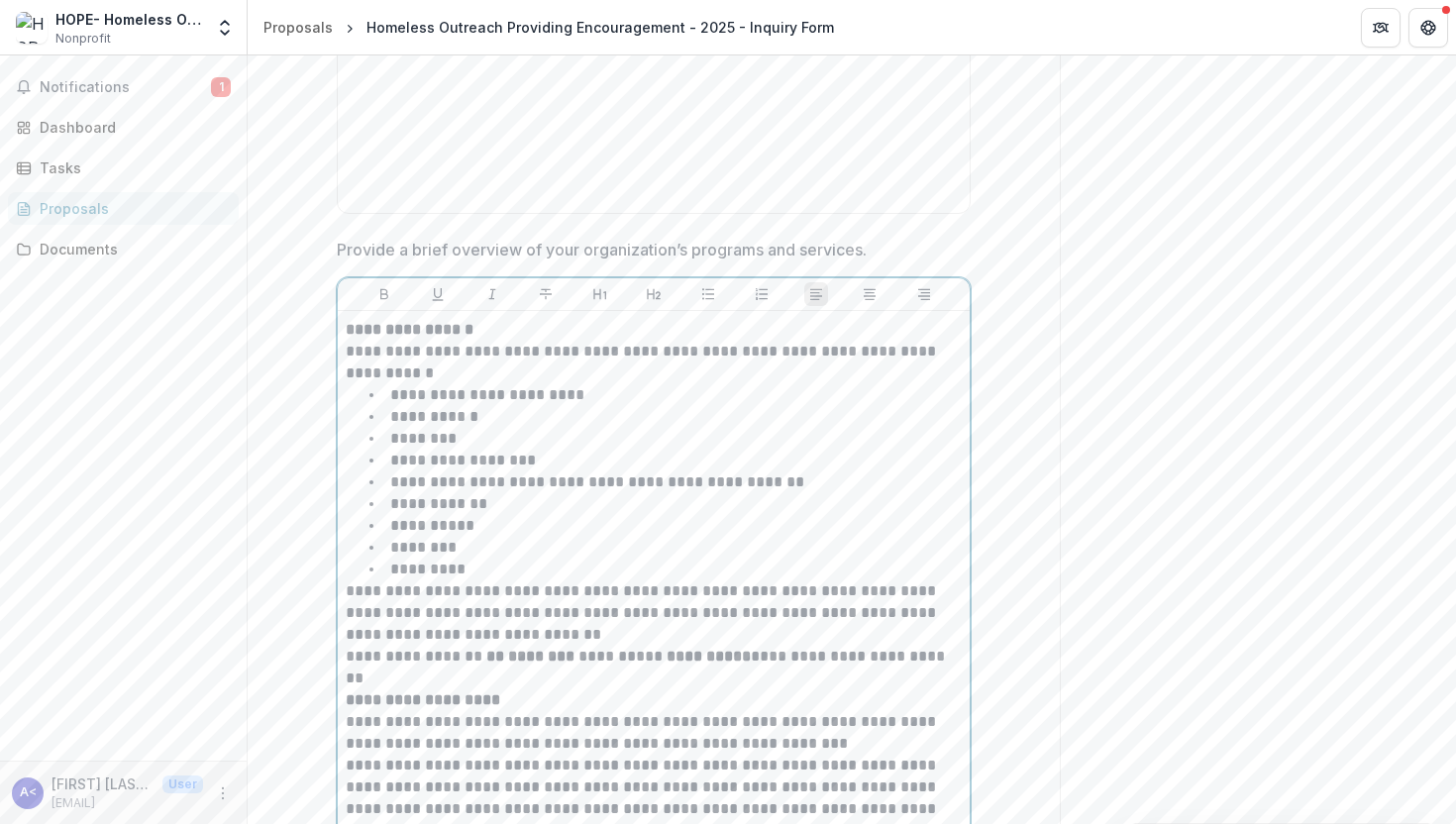 click on "********" at bounding box center [541, 656] 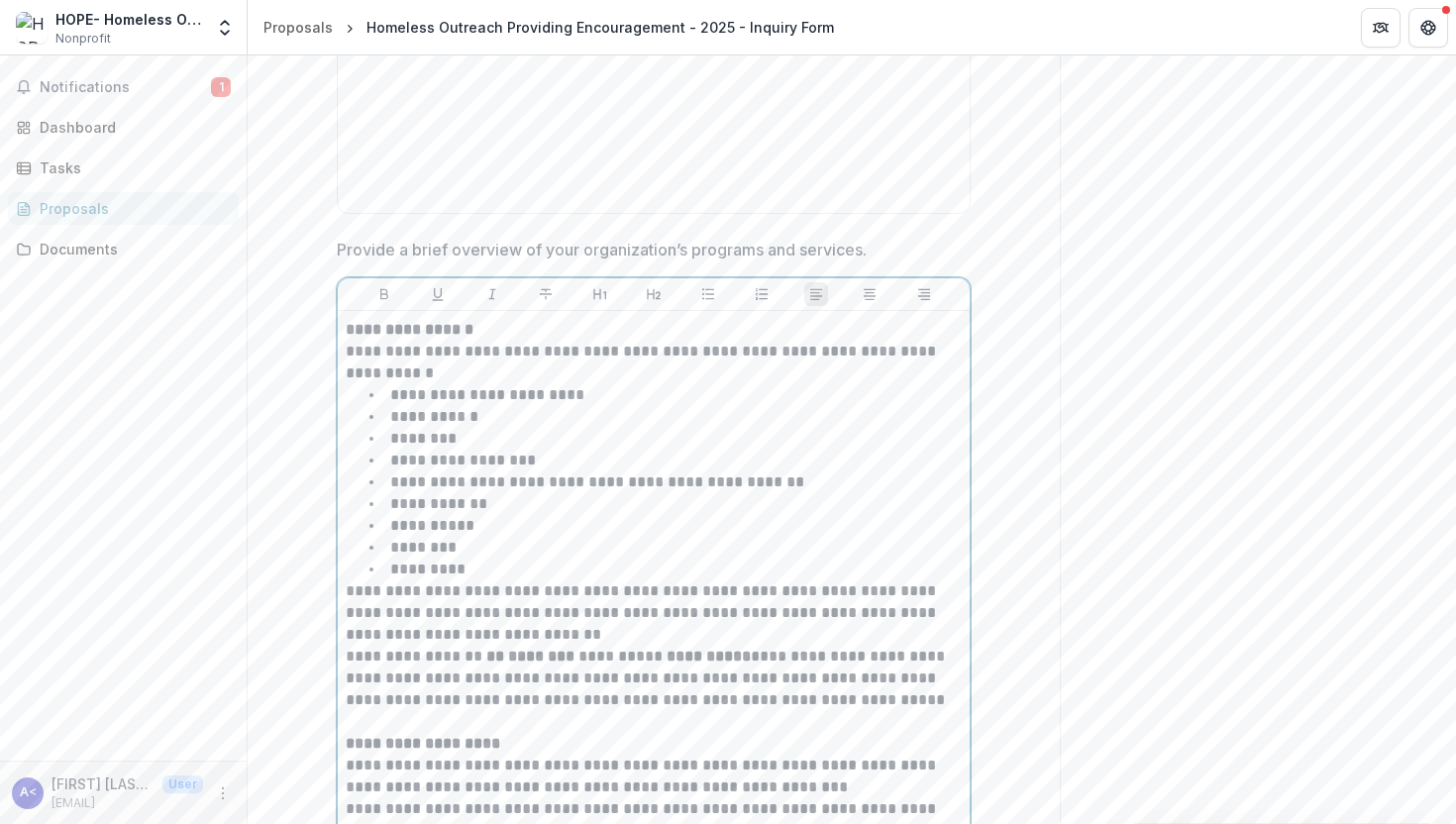 click on "**********" at bounding box center (654, 678) 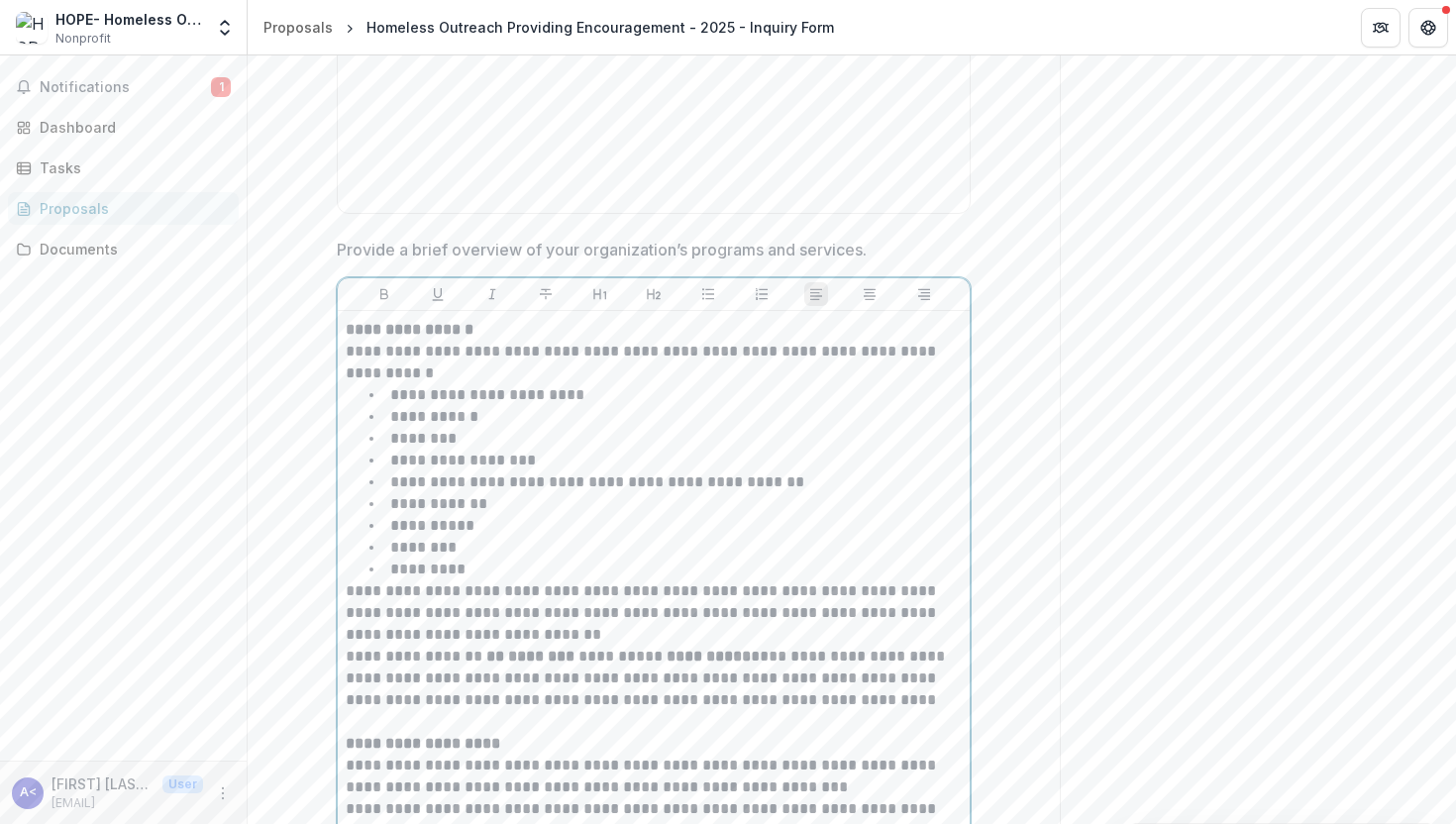 click on "**********" at bounding box center [654, 678] 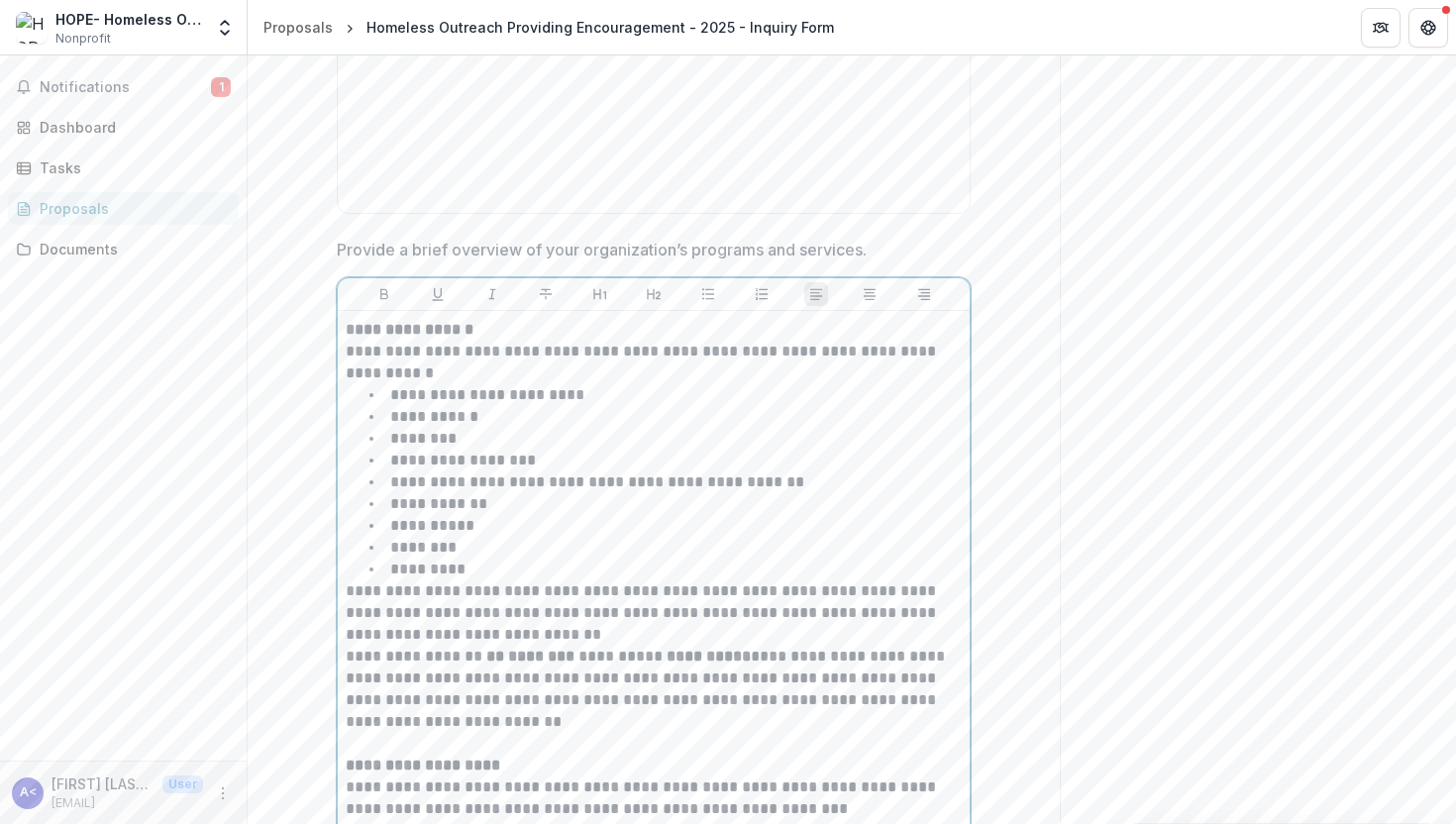 click on "**********" at bounding box center [654, 689] 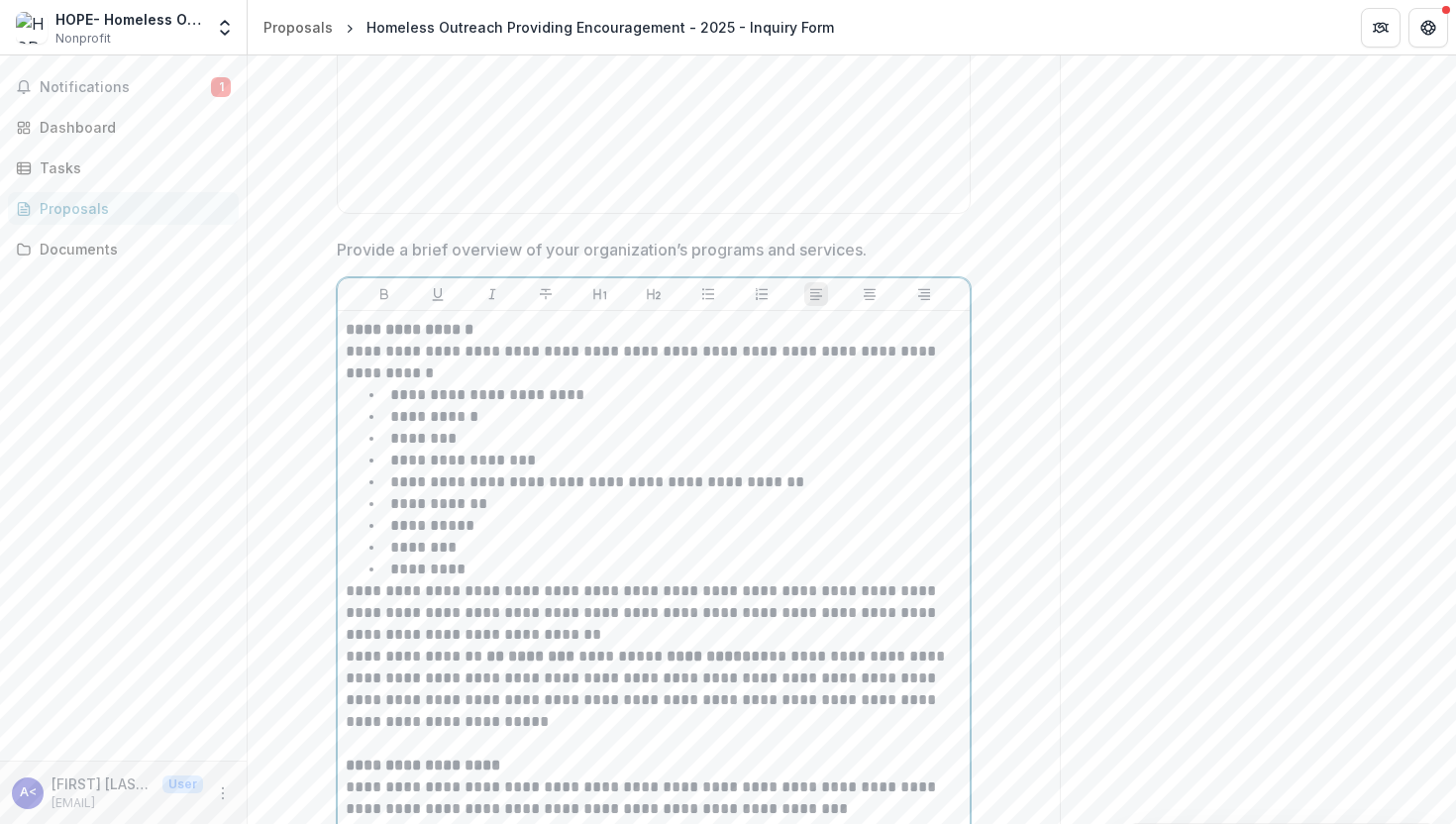 click on "**********" at bounding box center (654, 689) 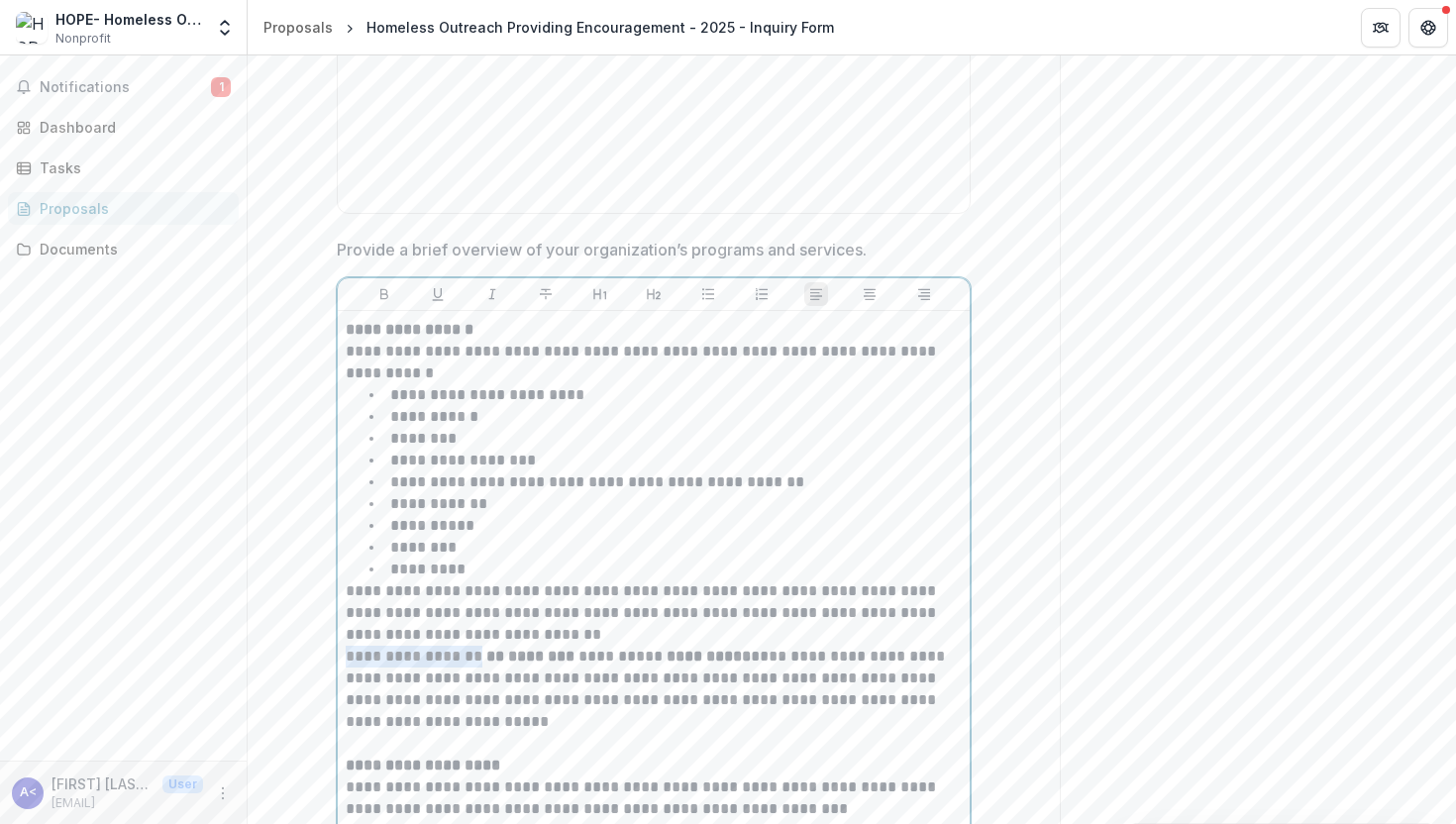 drag, startPoint x: 477, startPoint y: 671, endPoint x: 272, endPoint y: 670, distance: 205.00244 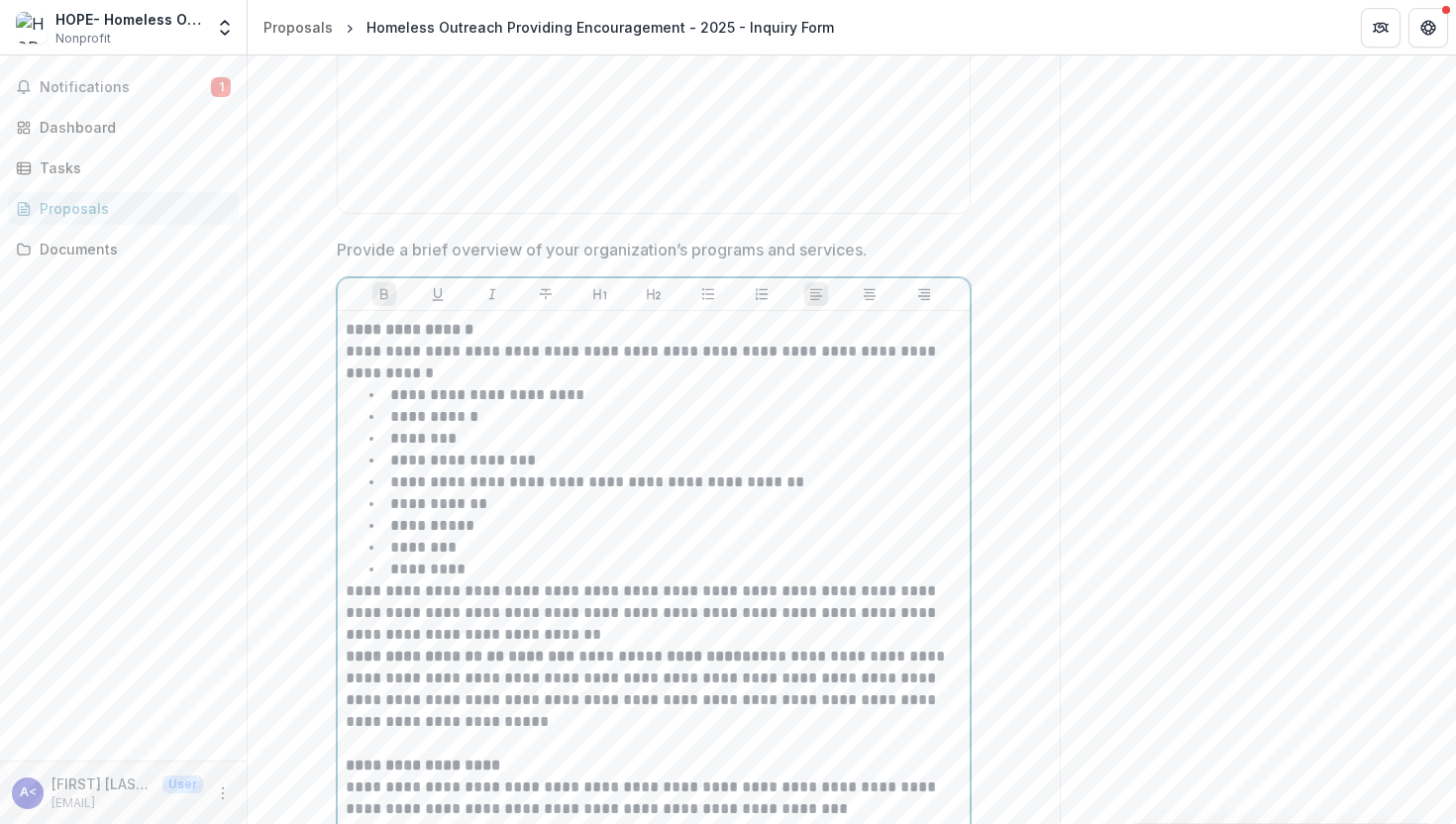 click on "**********" at bounding box center [654, 689] 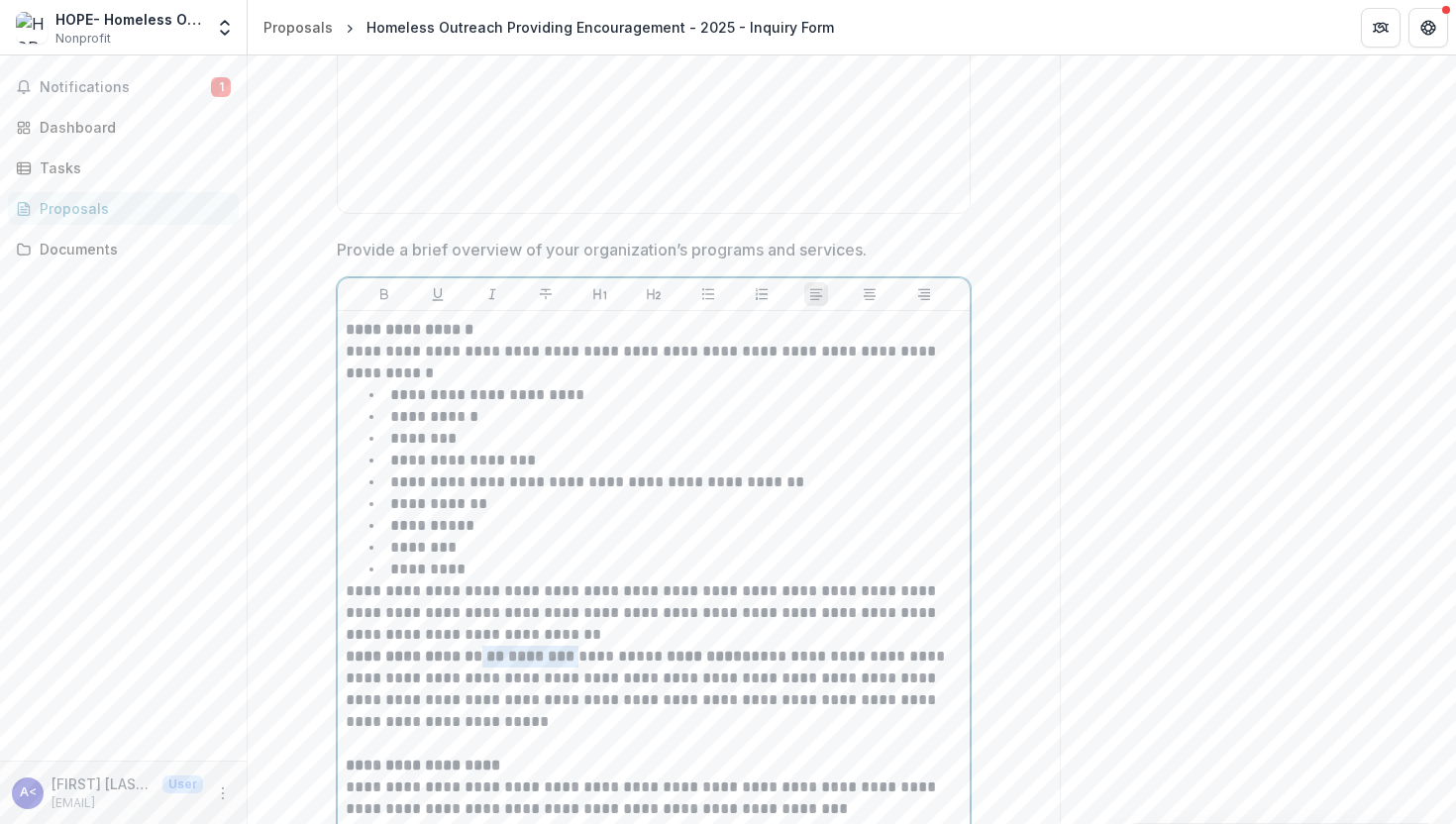 drag, startPoint x: 572, startPoint y: 672, endPoint x: 482, endPoint y: 670, distance: 90.02222 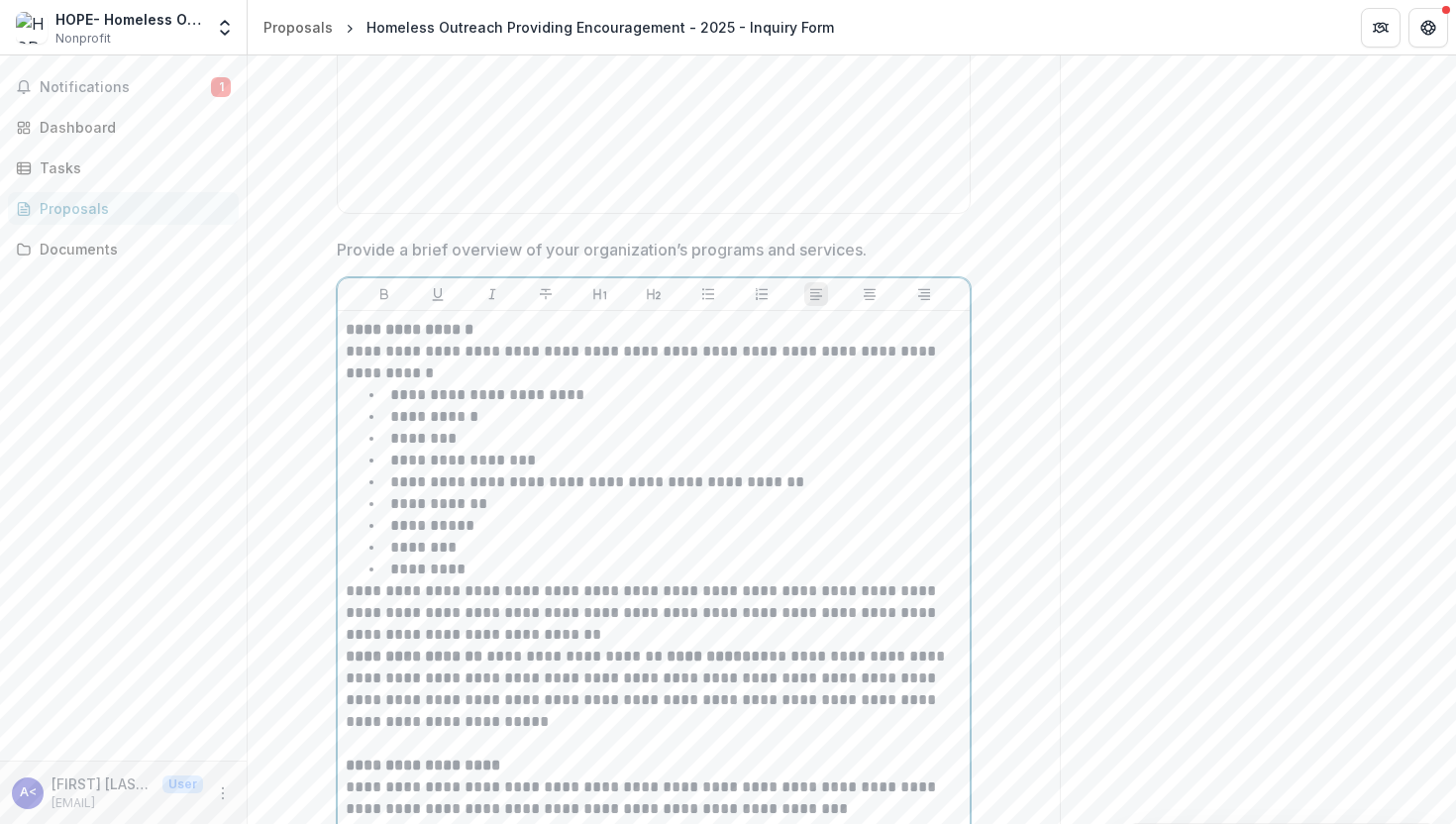click on "**********" at bounding box center [708, 656] 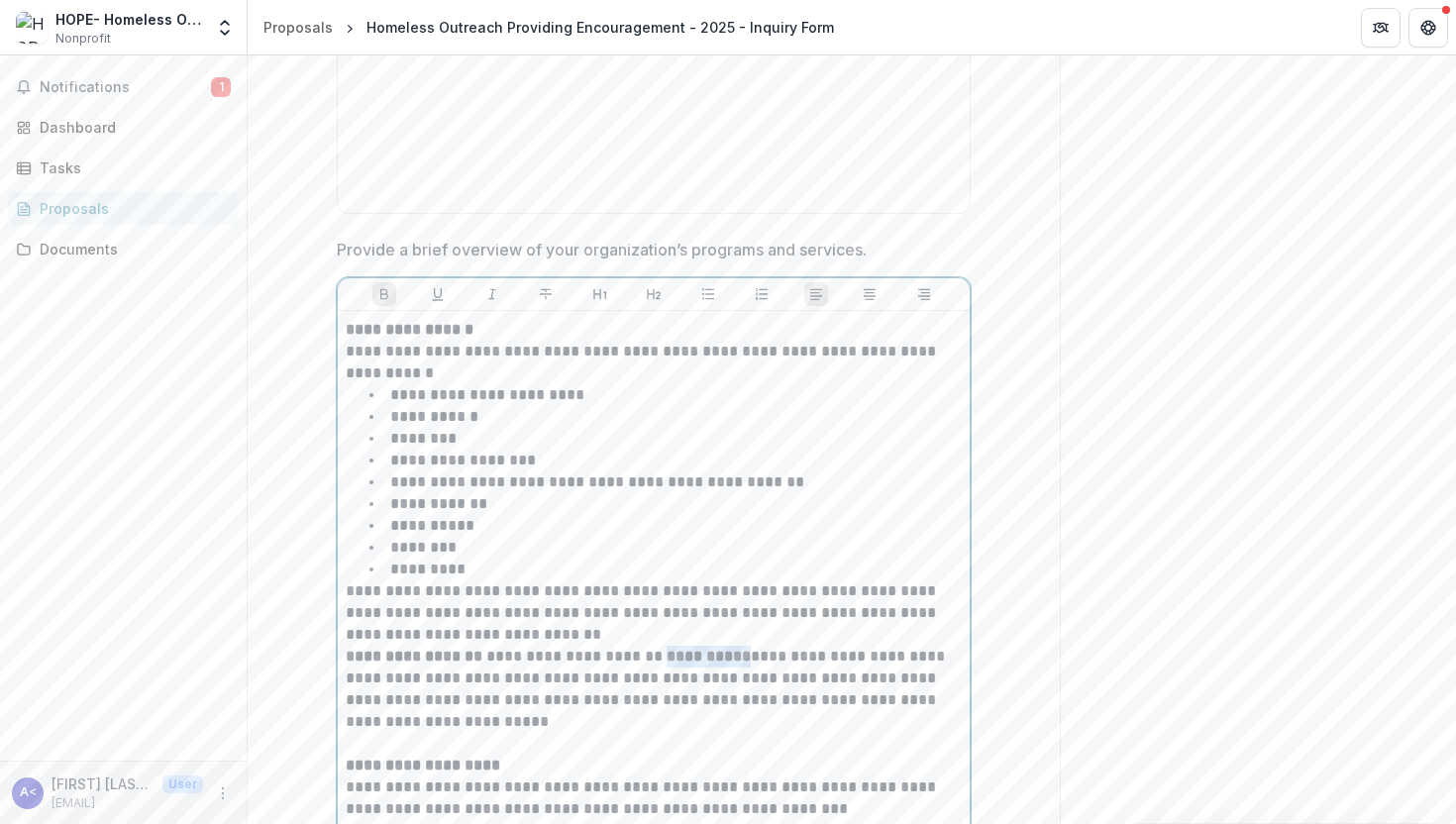 click on "**********" at bounding box center [708, 656] 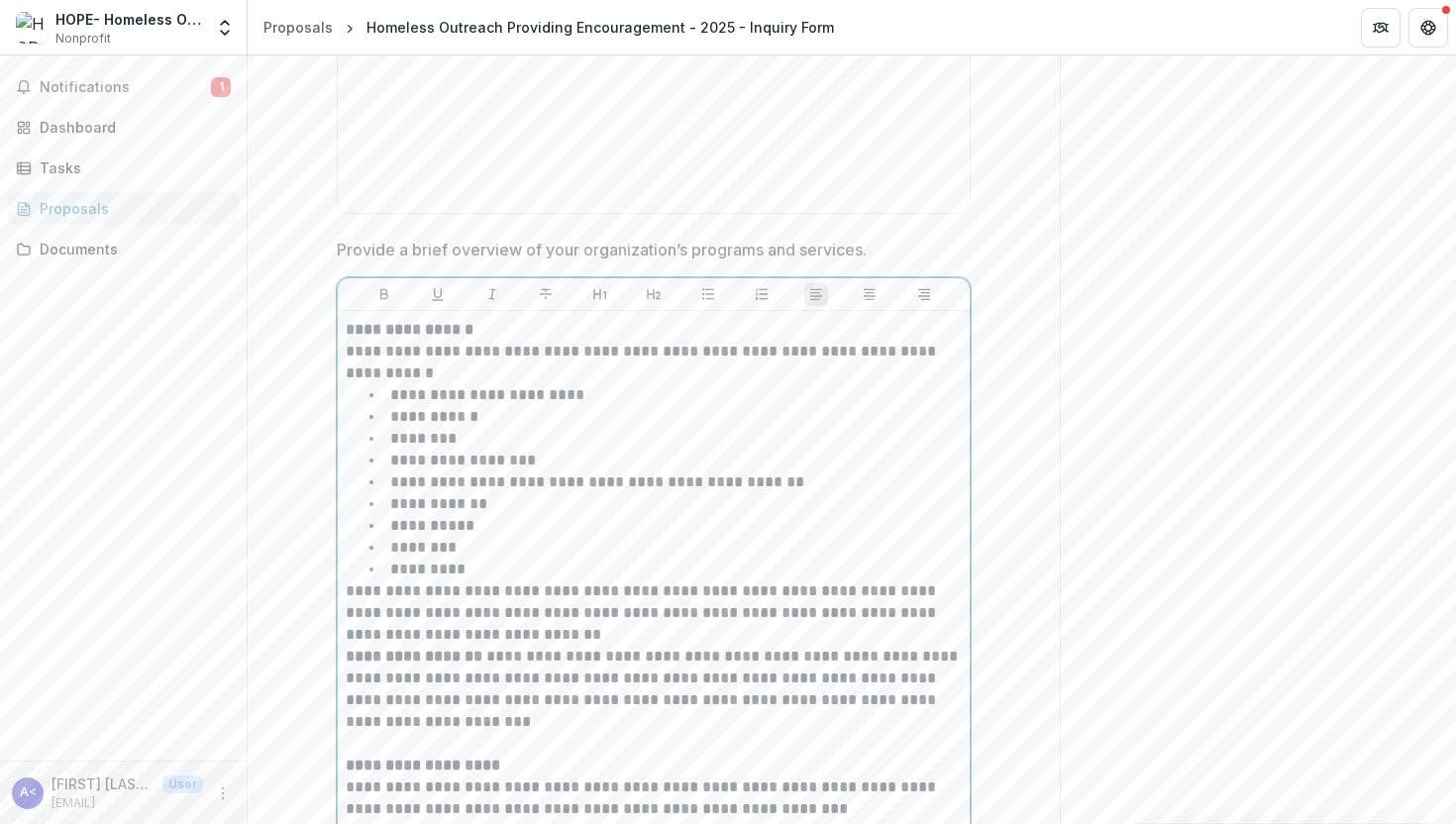 click on "**********" at bounding box center (654, 689) 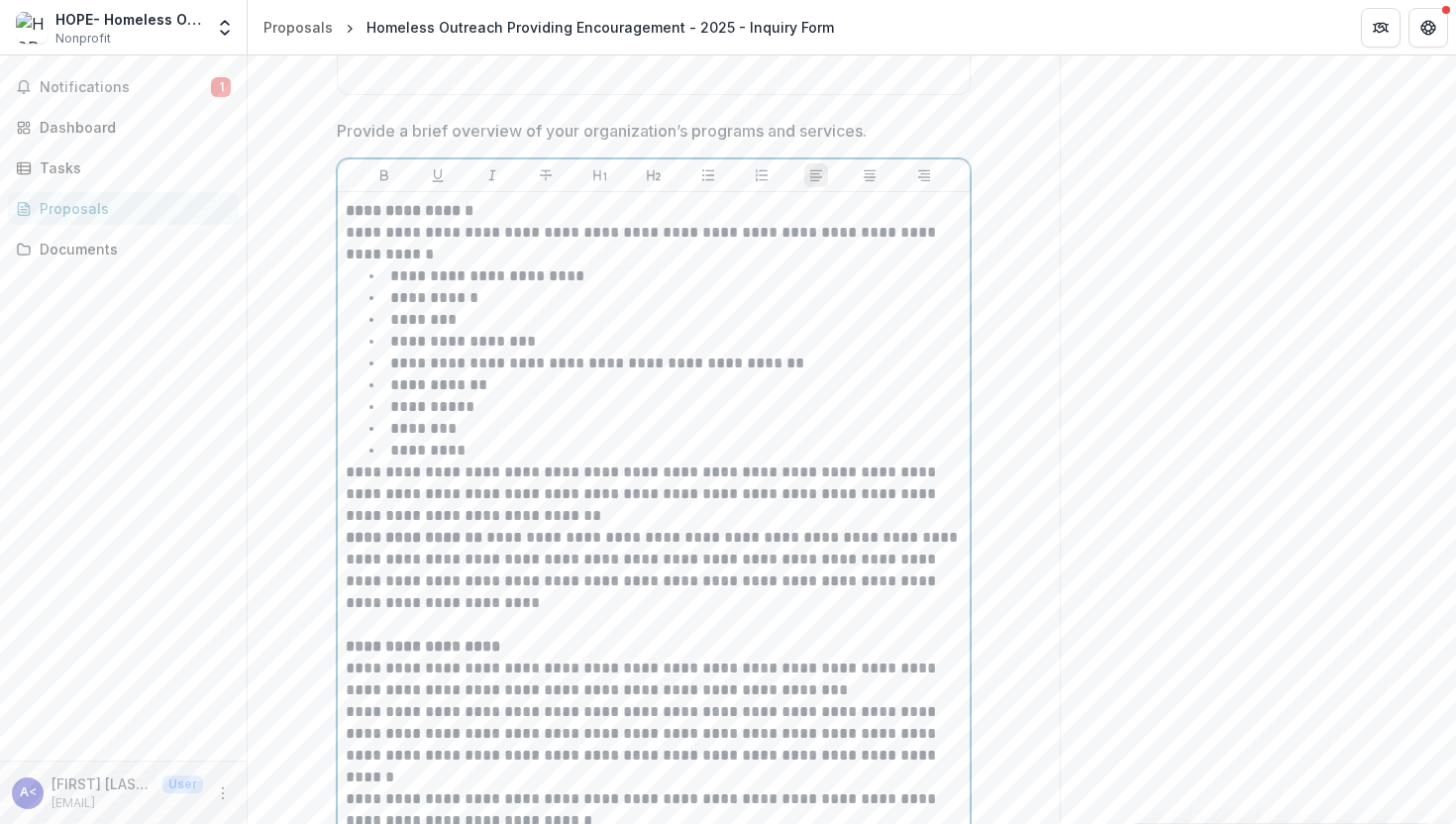 scroll, scrollTop: 938, scrollLeft: 0, axis: vertical 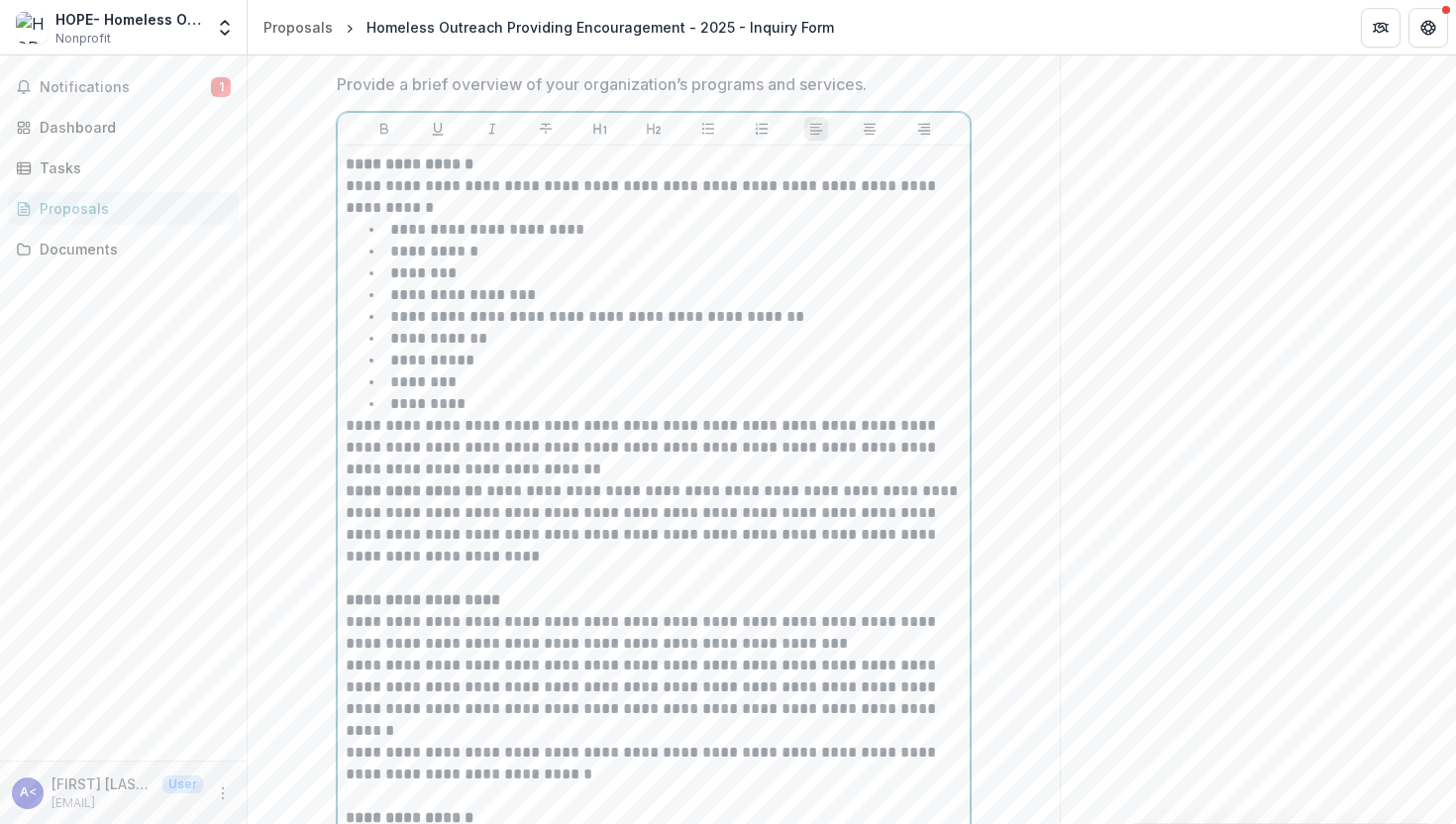 click on "**********" at bounding box center [654, 524] 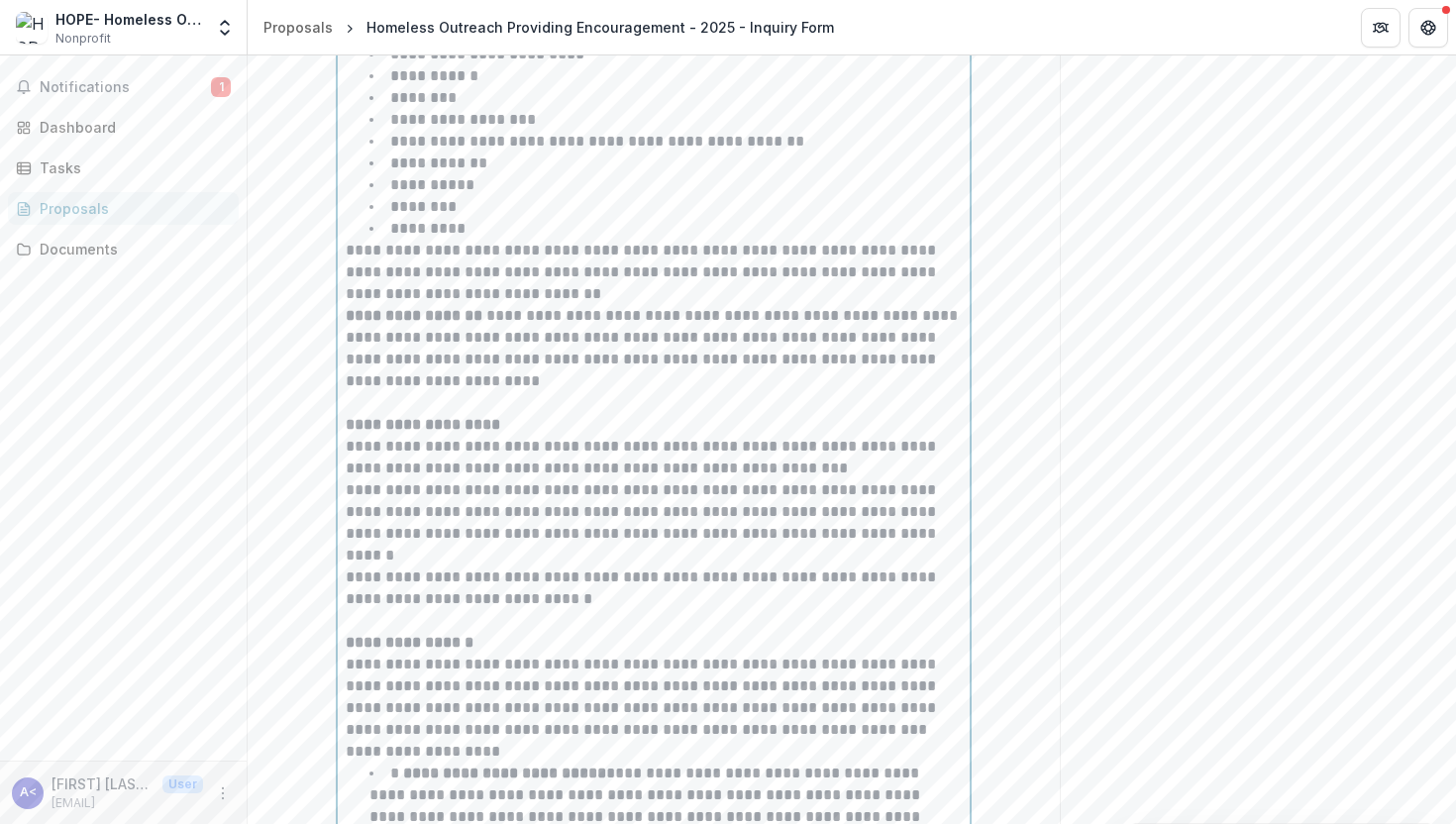 scroll, scrollTop: 1114, scrollLeft: 0, axis: vertical 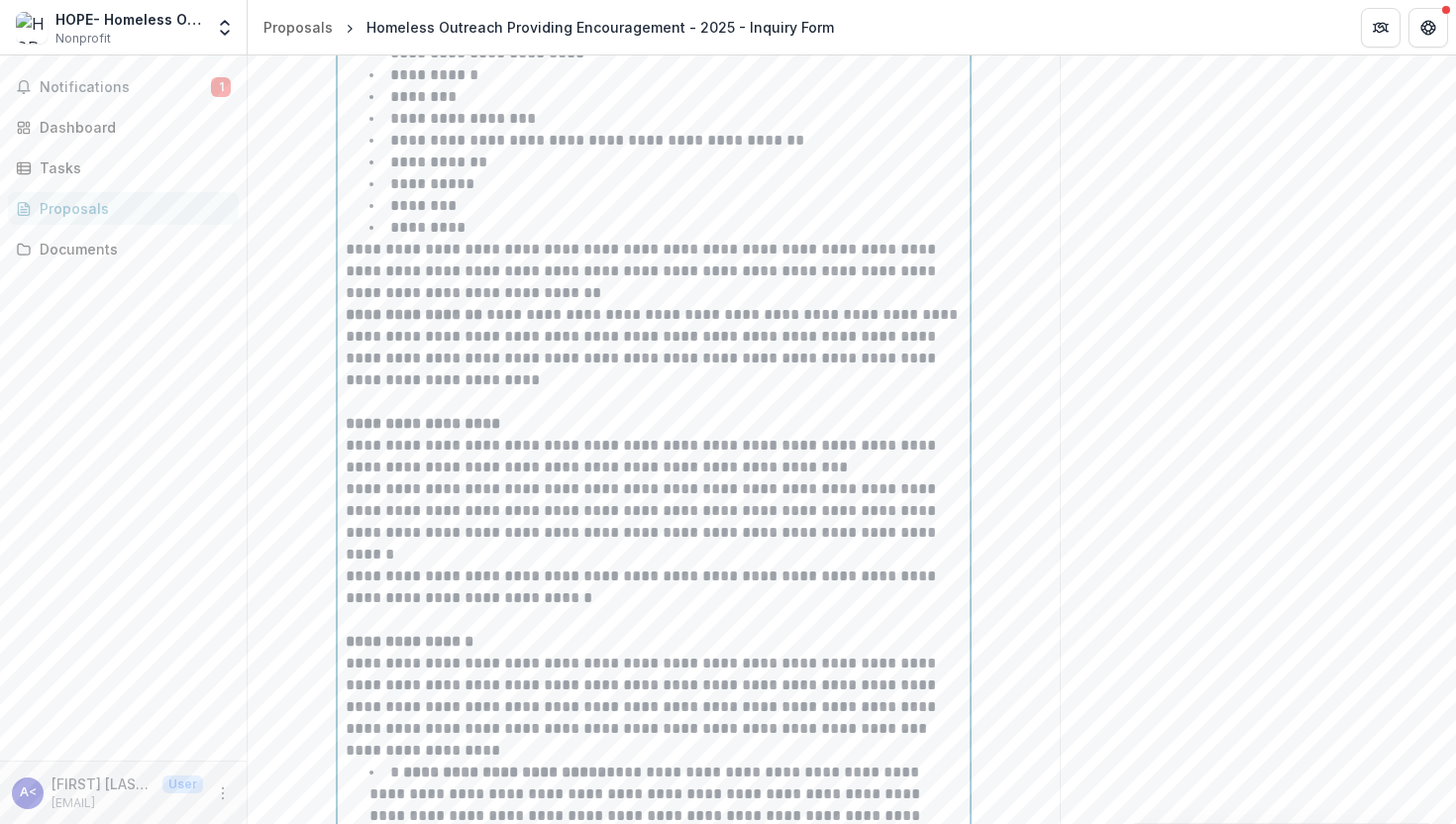 click on "**********" at bounding box center [654, 348] 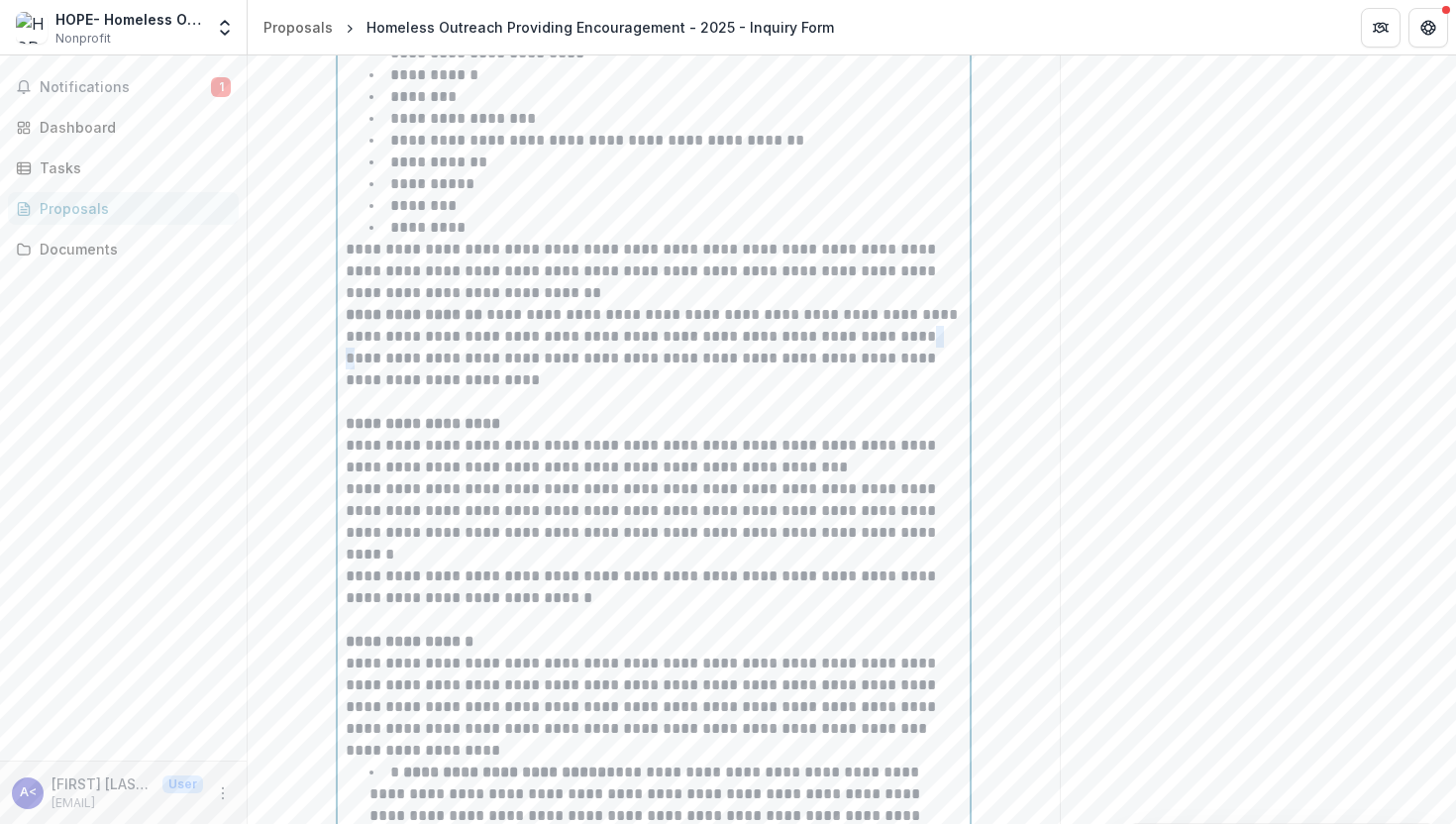 click on "**********" at bounding box center (654, 348) 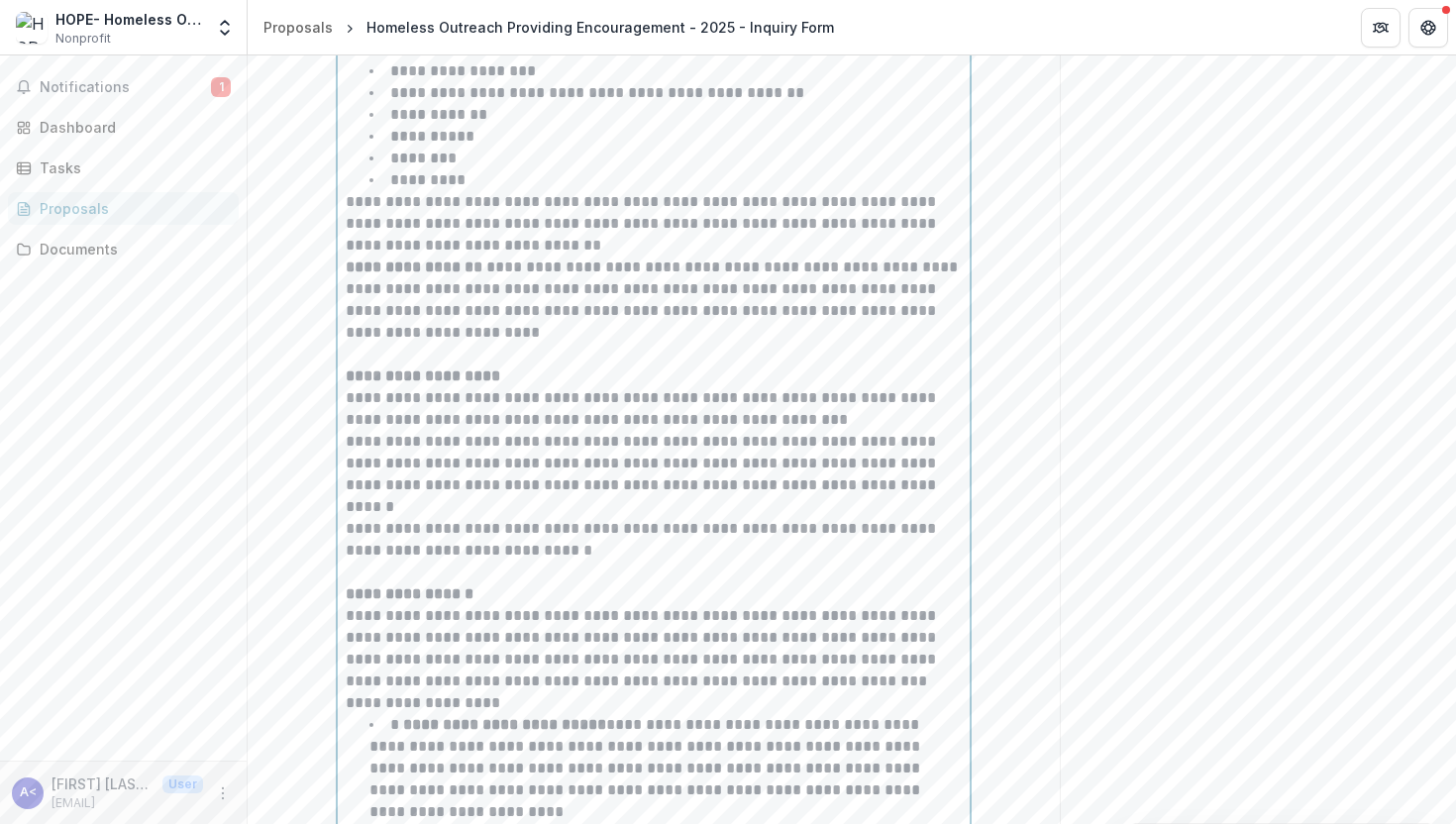 scroll, scrollTop: 1165, scrollLeft: 0, axis: vertical 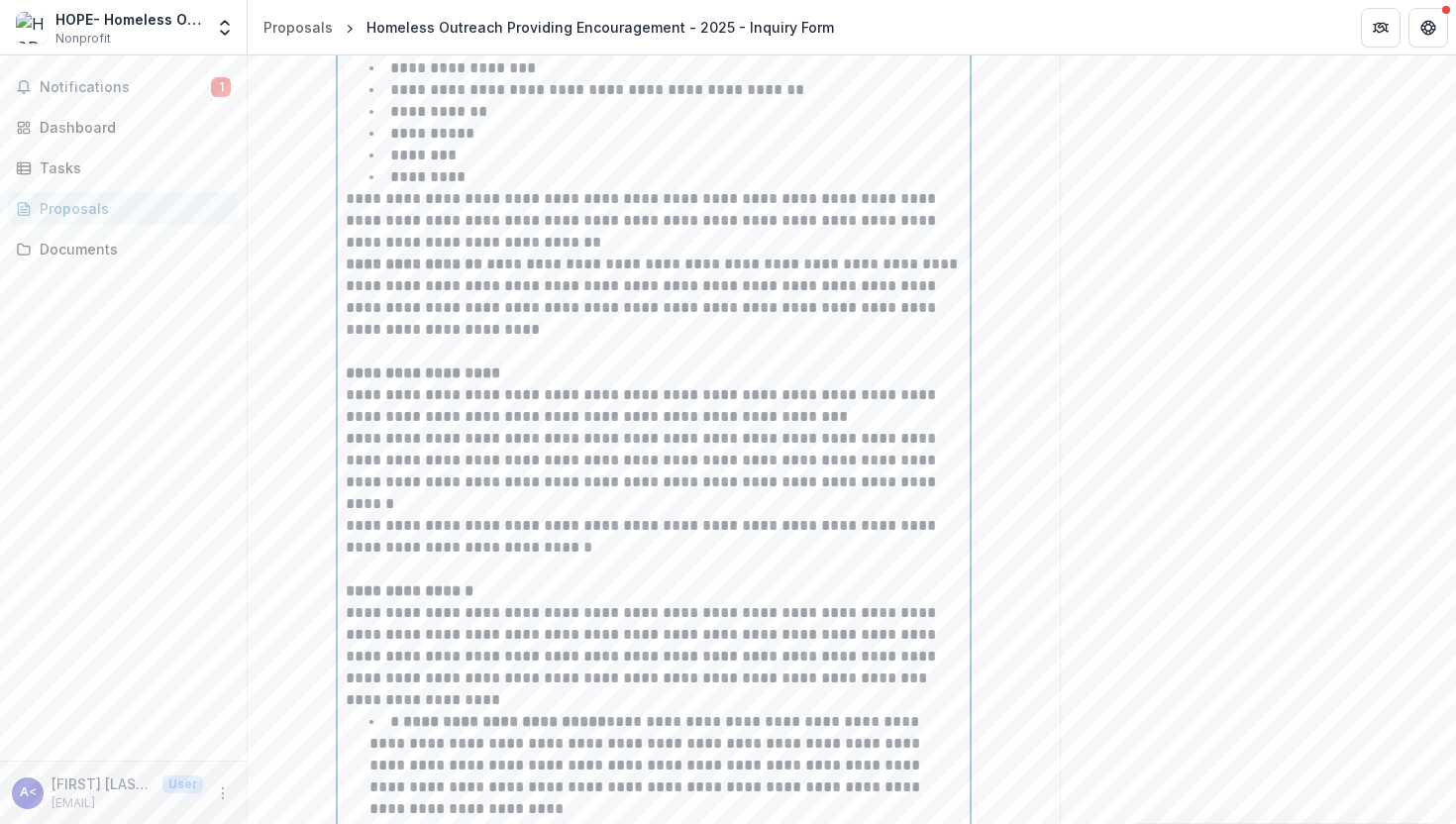 click on "**********" at bounding box center [654, 537] 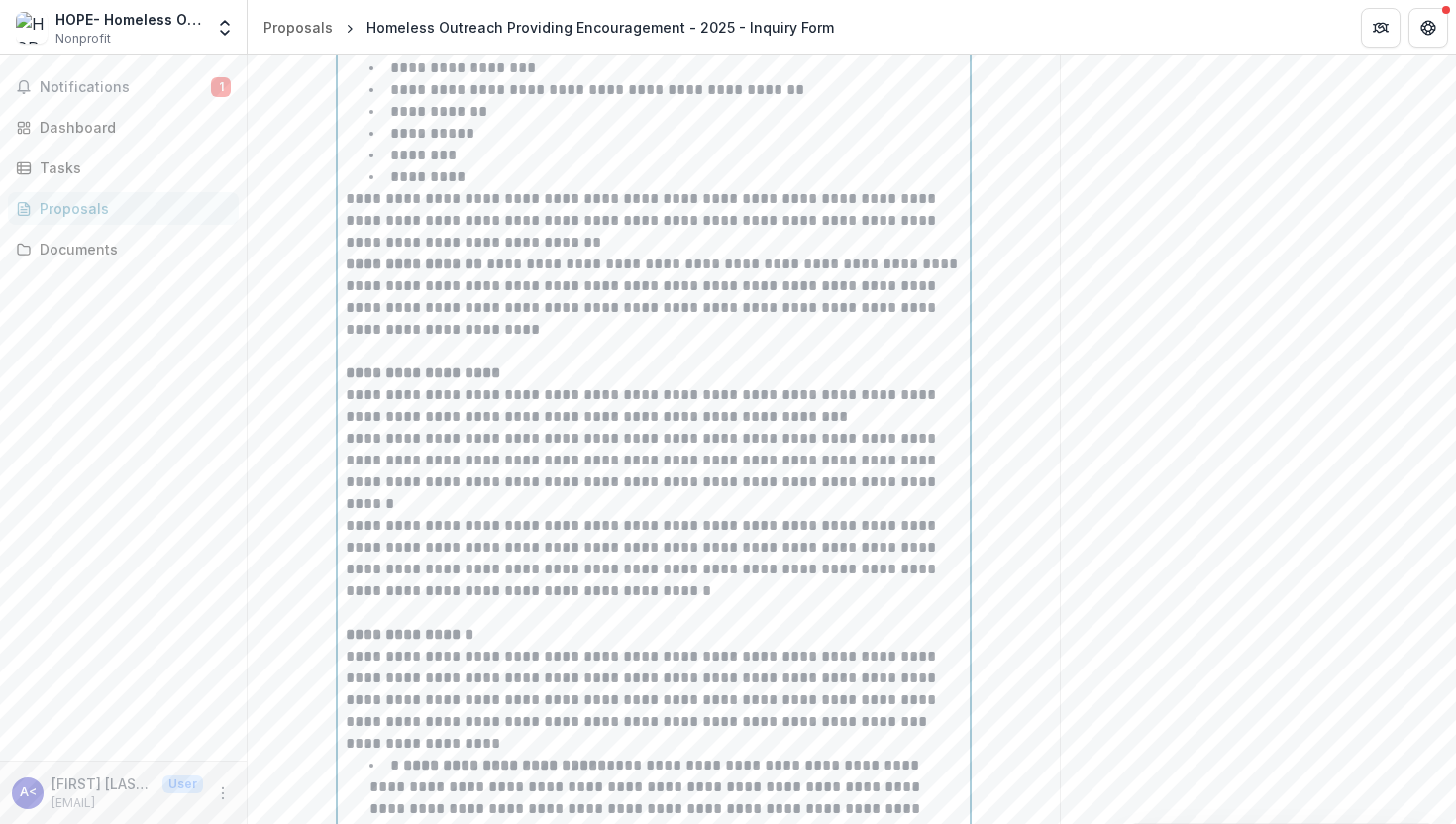 click on "**********" at bounding box center (654, 559) 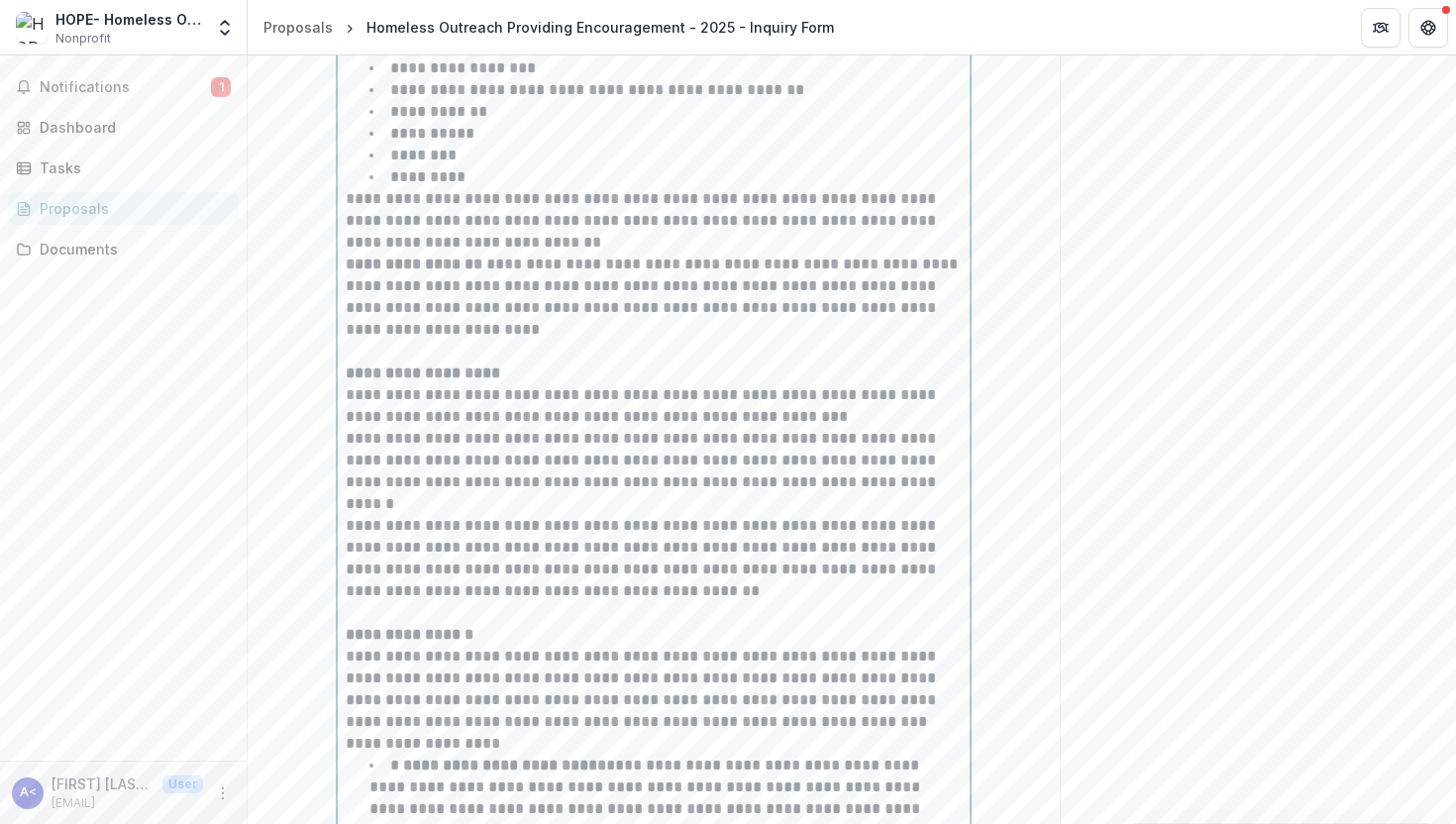 click on "**********" at bounding box center (654, 559) 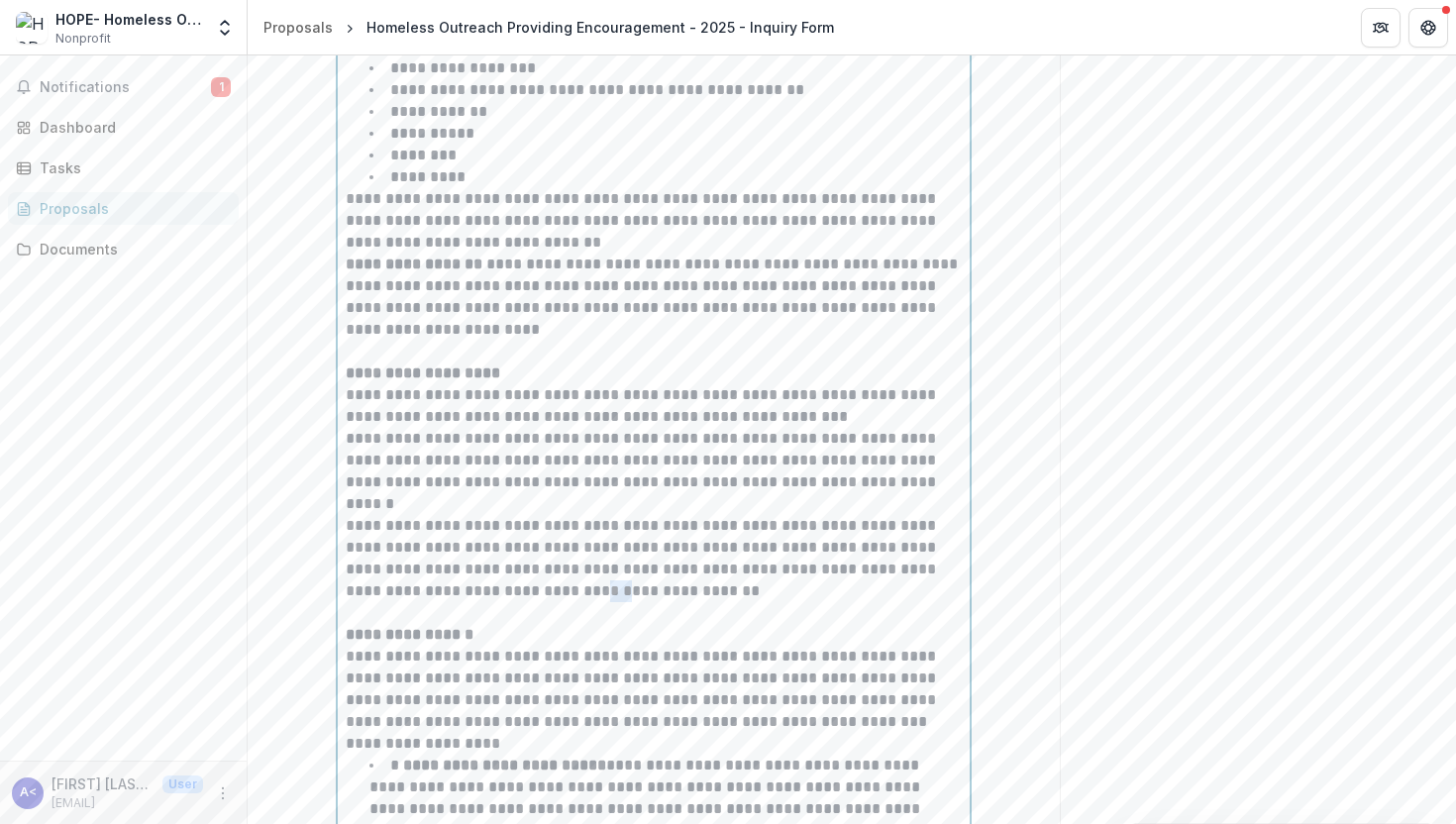 click on "**********" at bounding box center (654, 559) 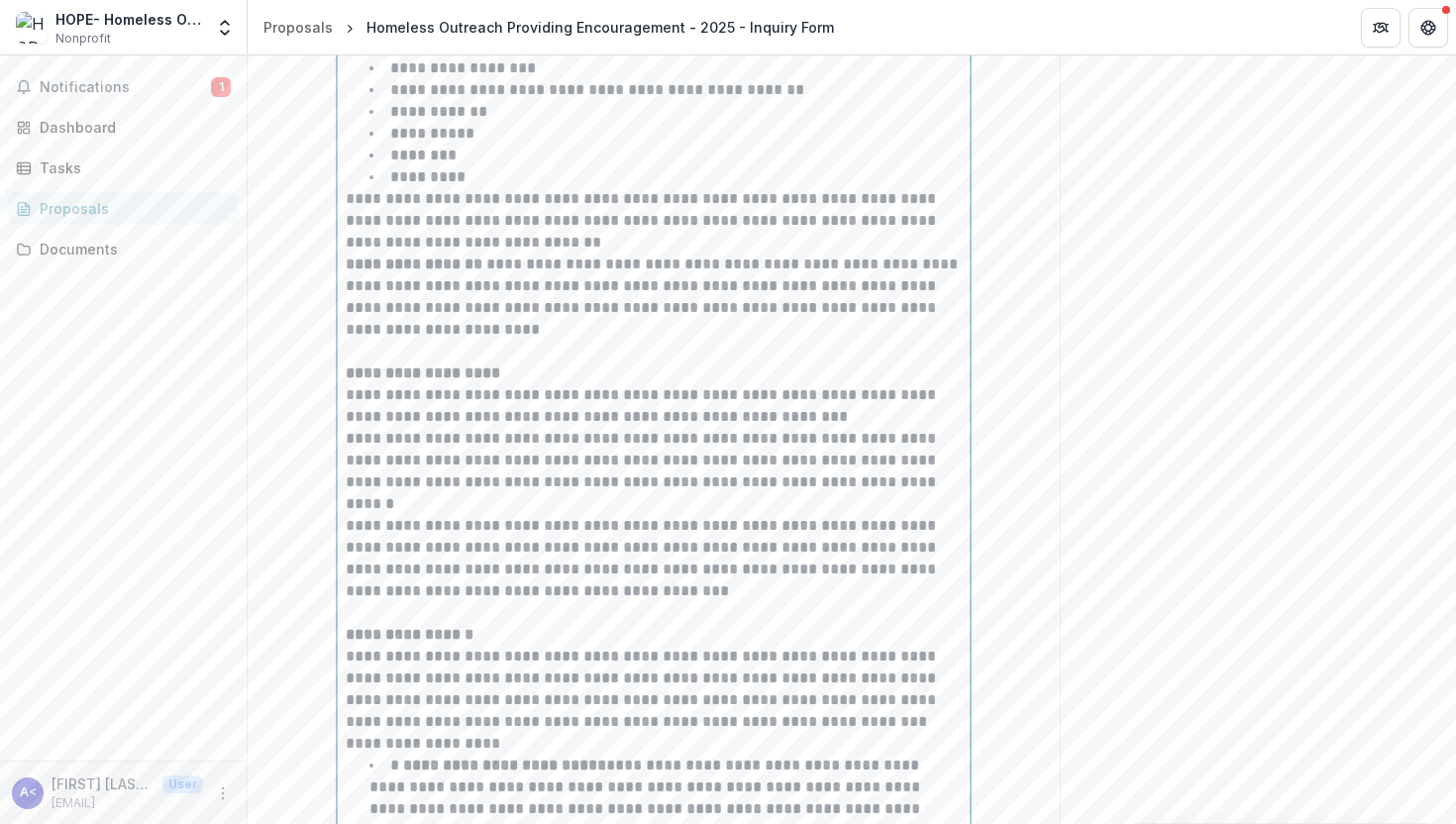 click on "**********" at bounding box center (654, 559) 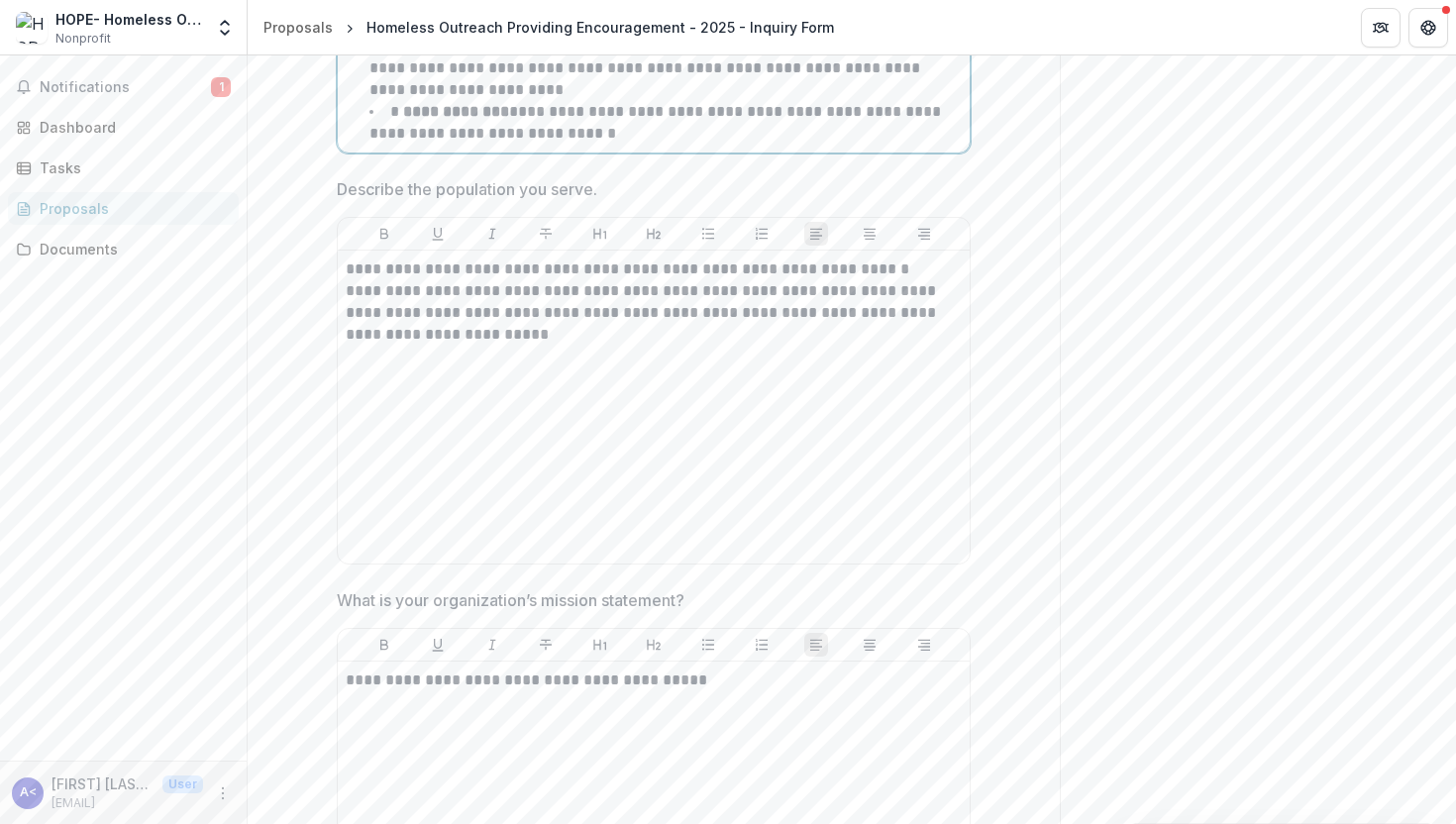 scroll, scrollTop: 1948, scrollLeft: 0, axis: vertical 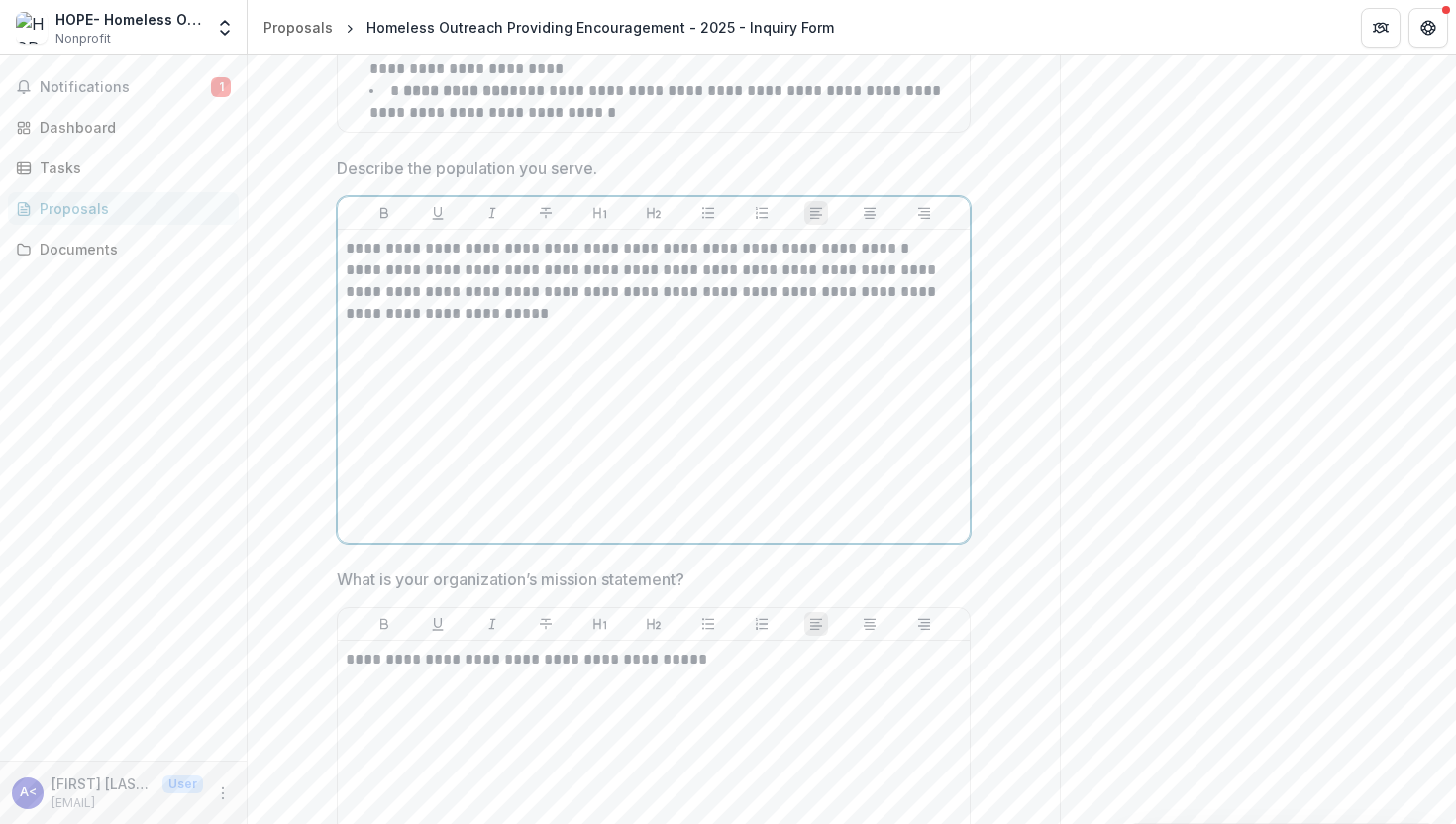 click on "**********" at bounding box center [654, 386] 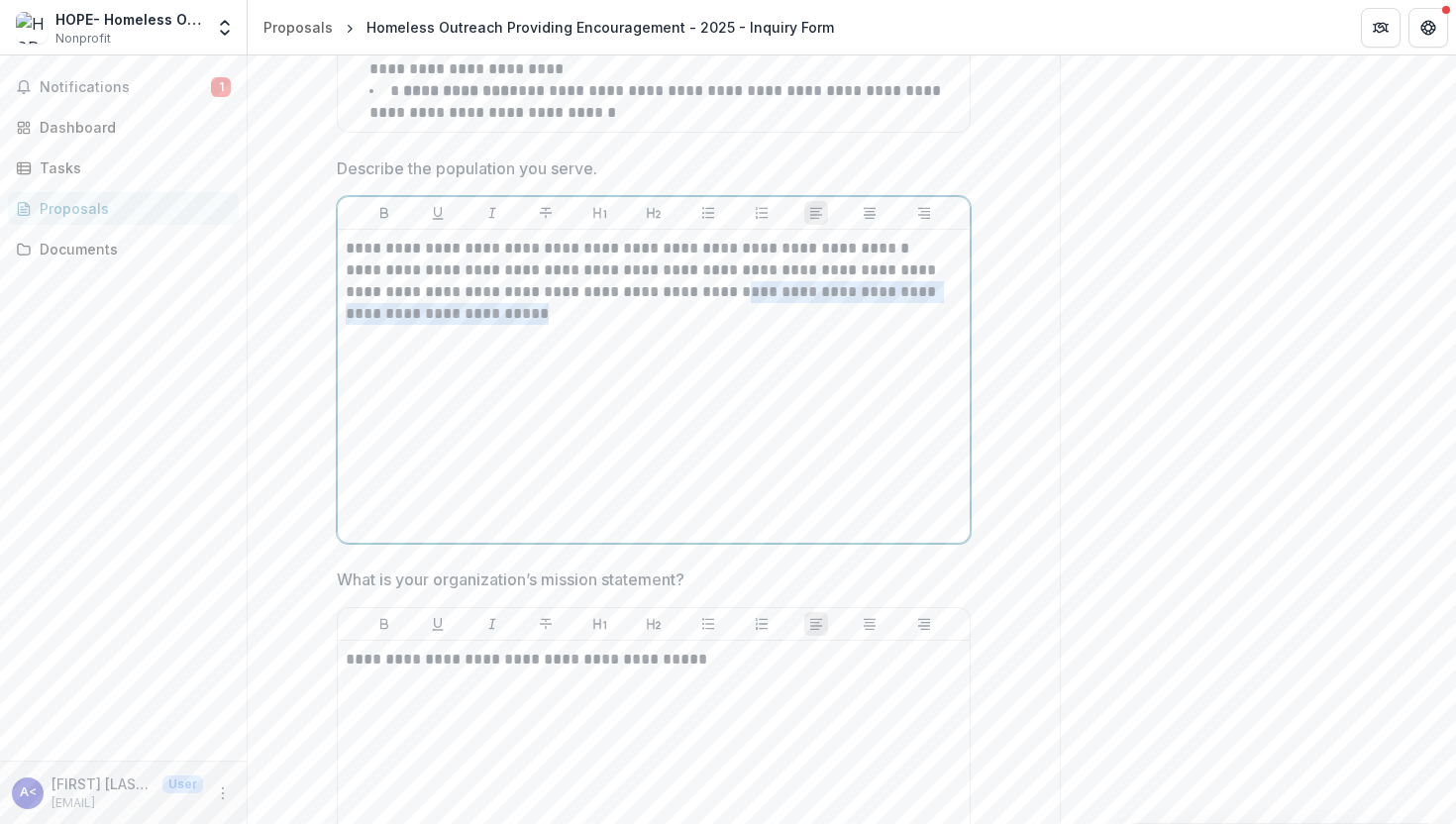 drag, startPoint x: 510, startPoint y: 311, endPoint x: 727, endPoint y: 288, distance: 218.21549 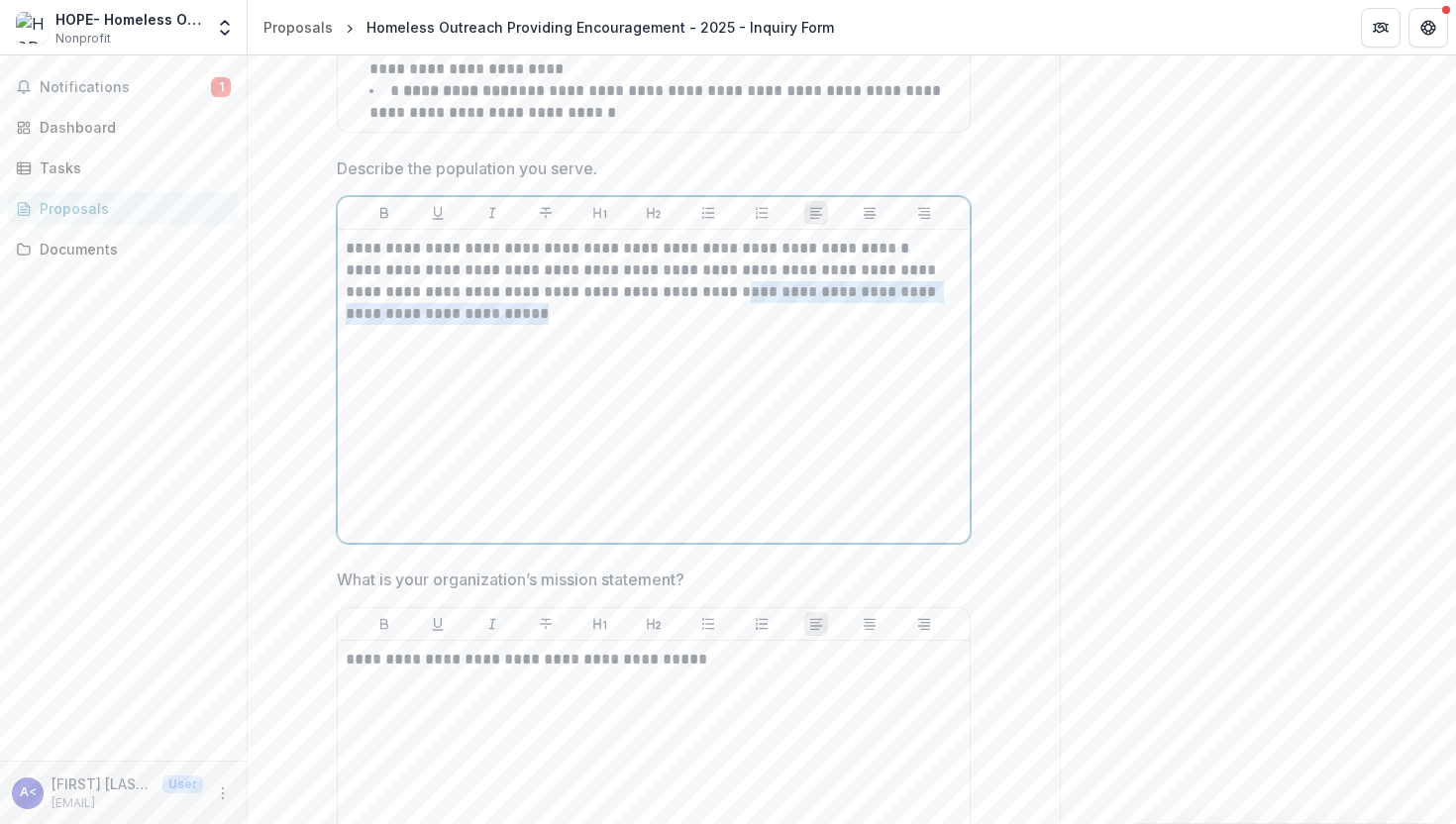 click on "**********" at bounding box center (654, 292) 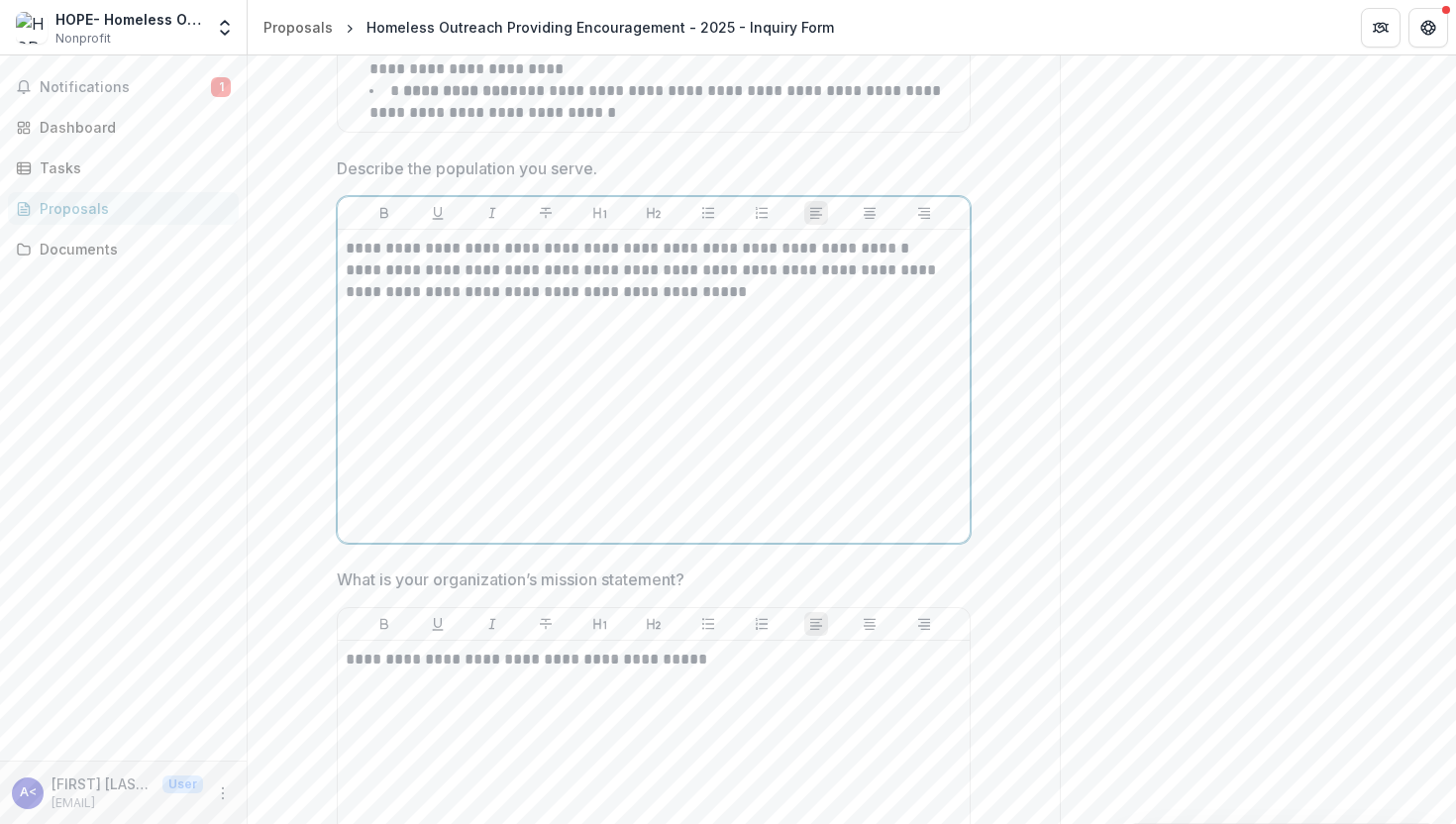 click on "**********" at bounding box center [654, 281] 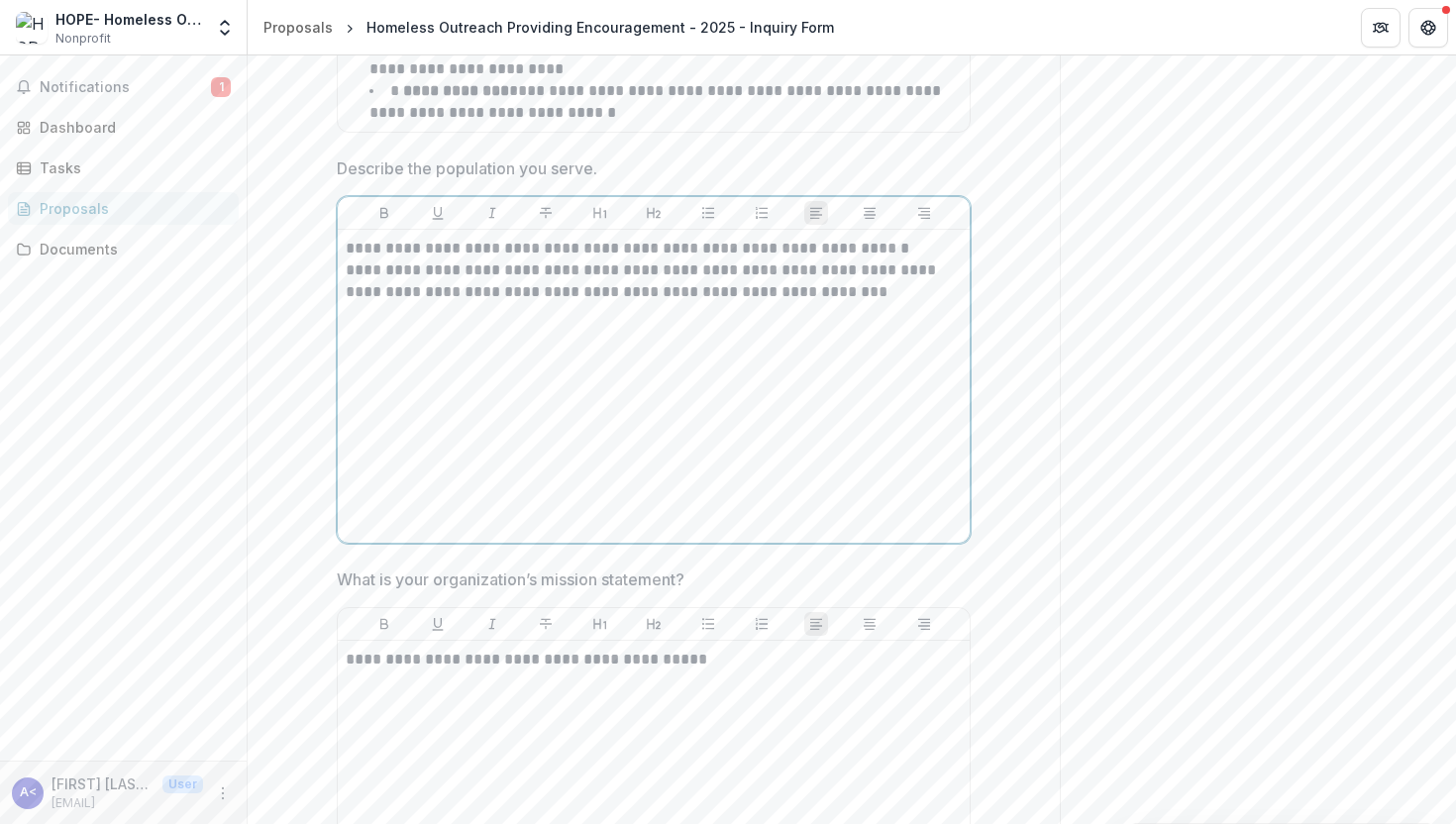 click on "**********" at bounding box center [654, 281] 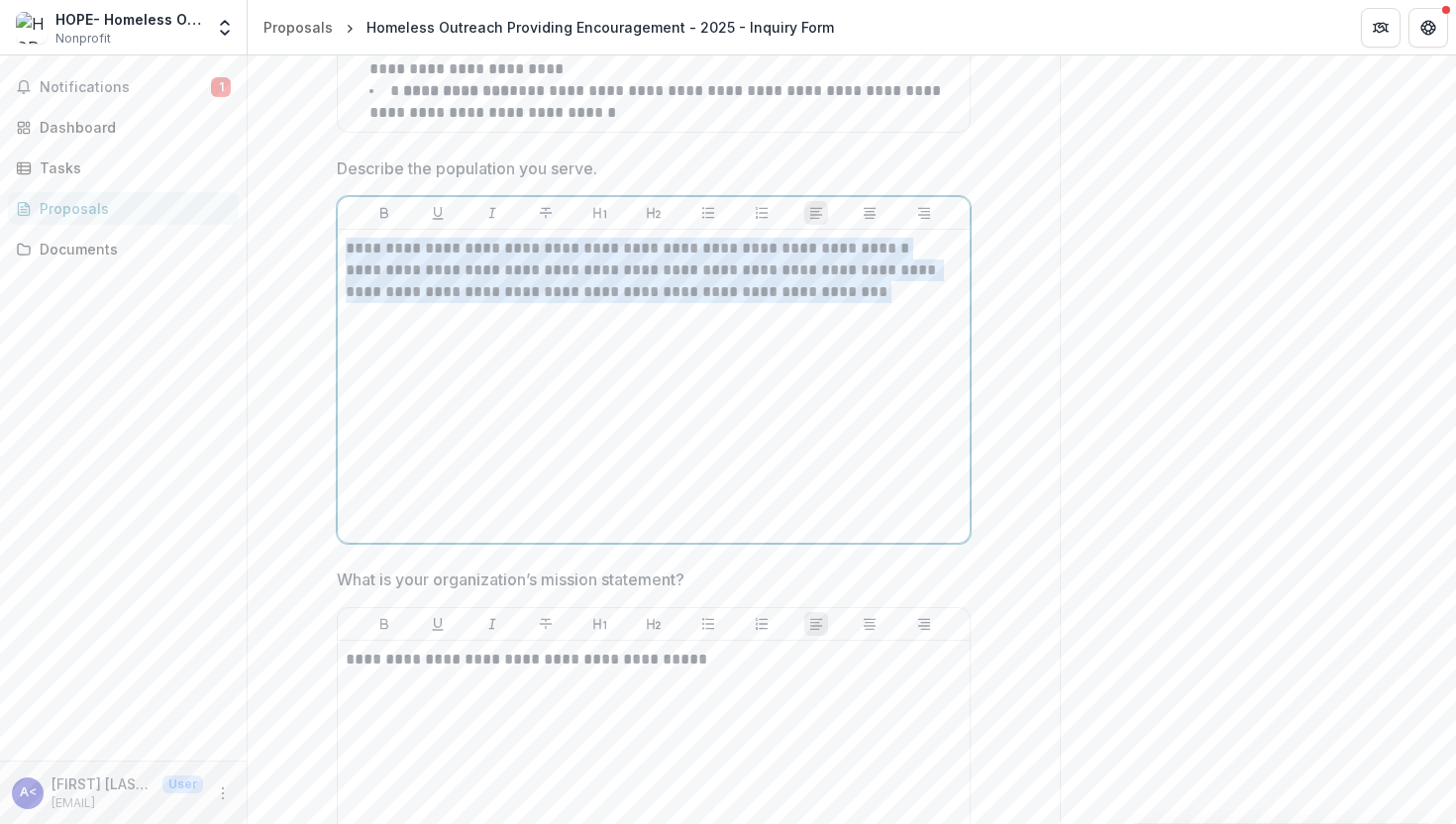 drag, startPoint x: 830, startPoint y: 284, endPoint x: 333, endPoint y: 236, distance: 499.31253 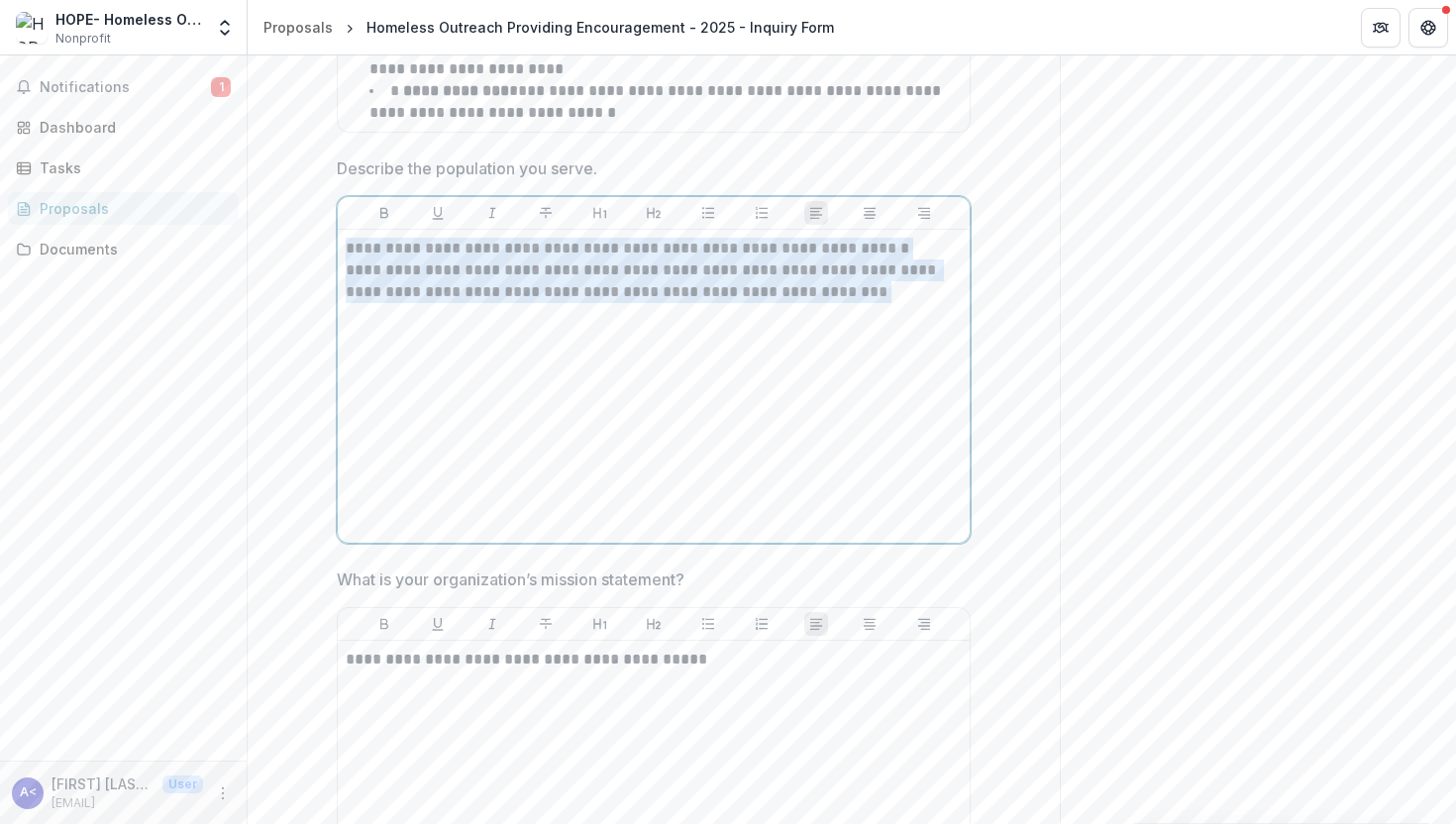 click on "**********" at bounding box center [654, 3734] 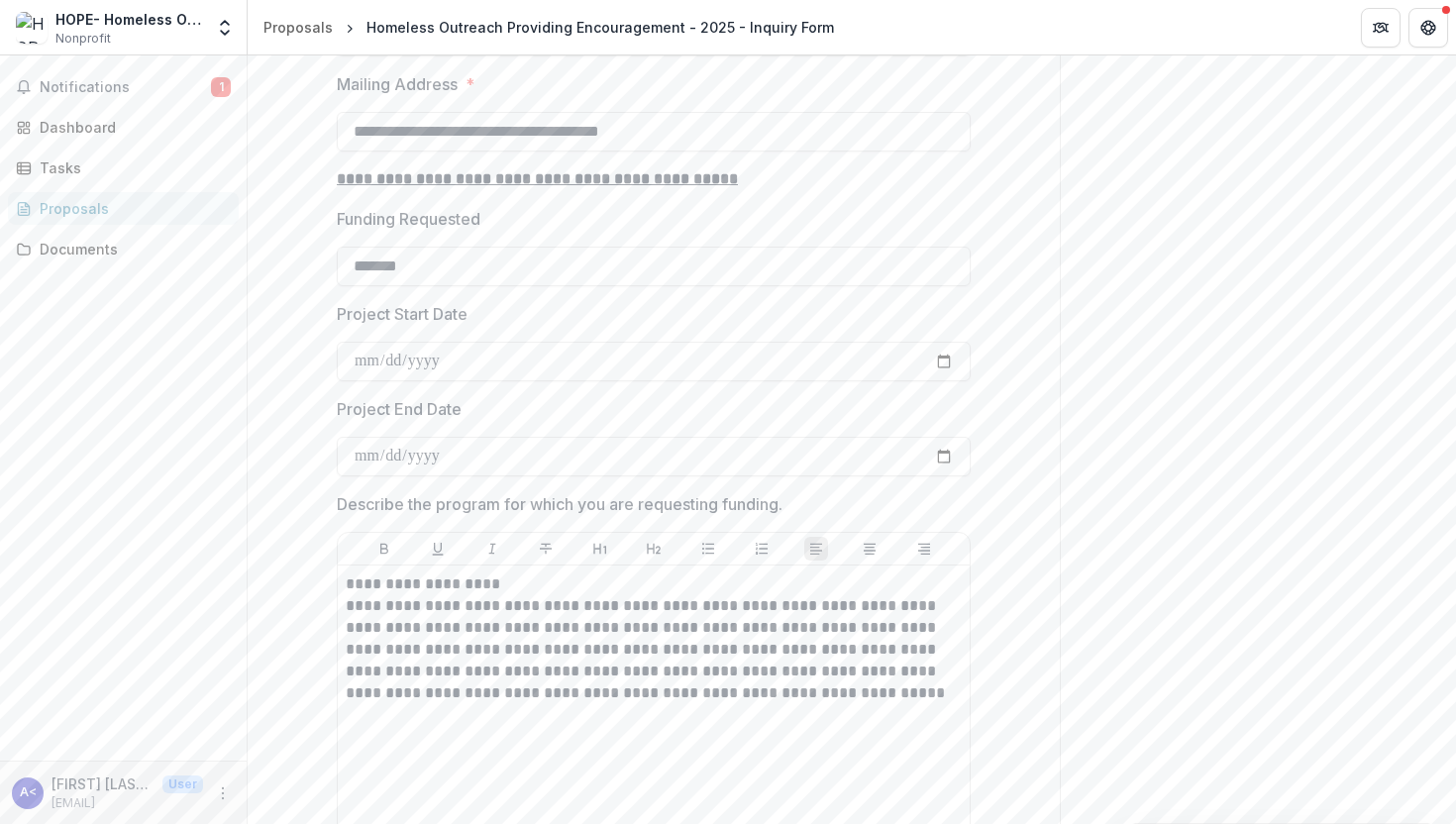 scroll, scrollTop: 3600, scrollLeft: 0, axis: vertical 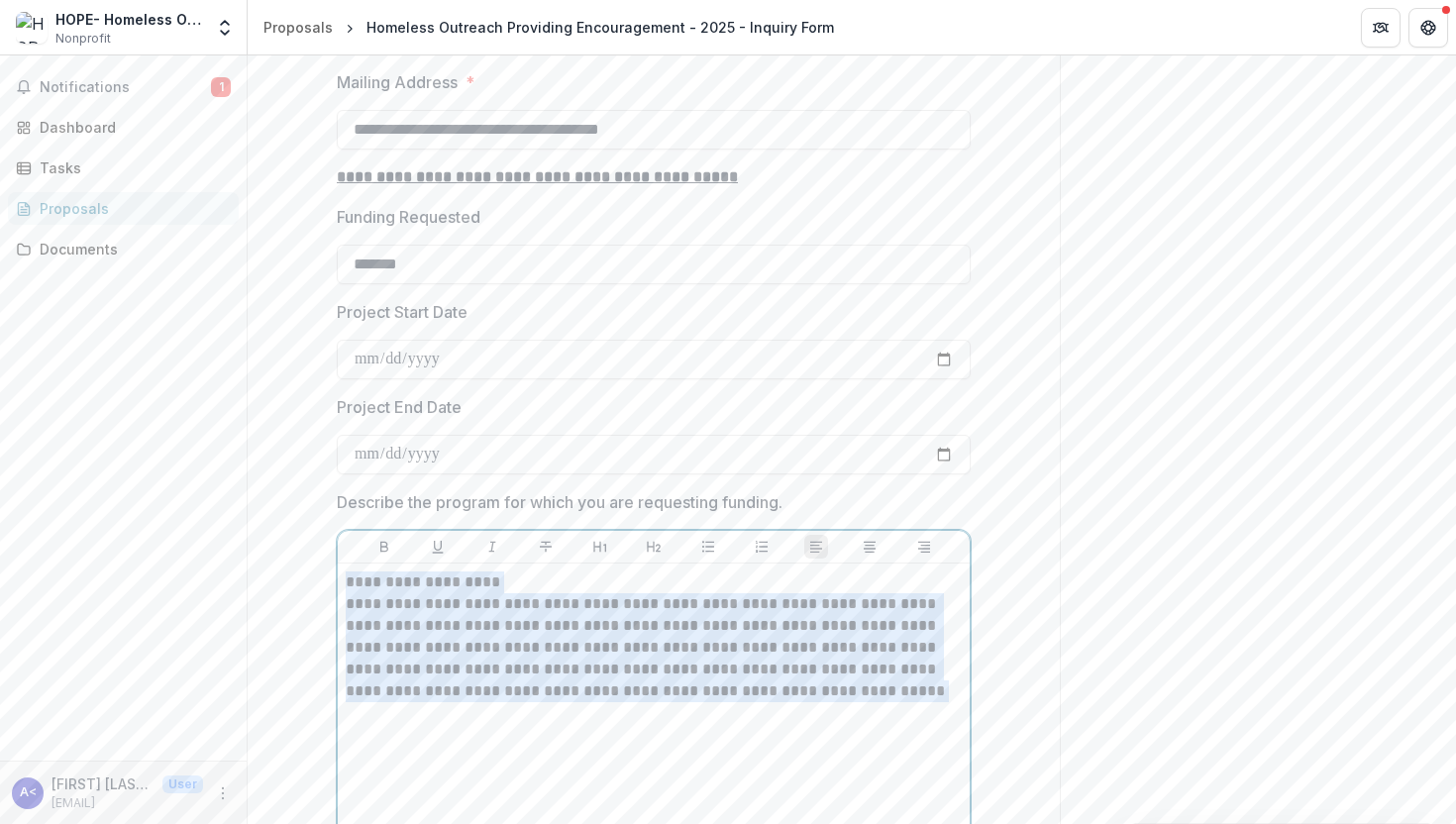 drag, startPoint x: 857, startPoint y: 700, endPoint x: 298, endPoint y: 578, distance: 572.1582 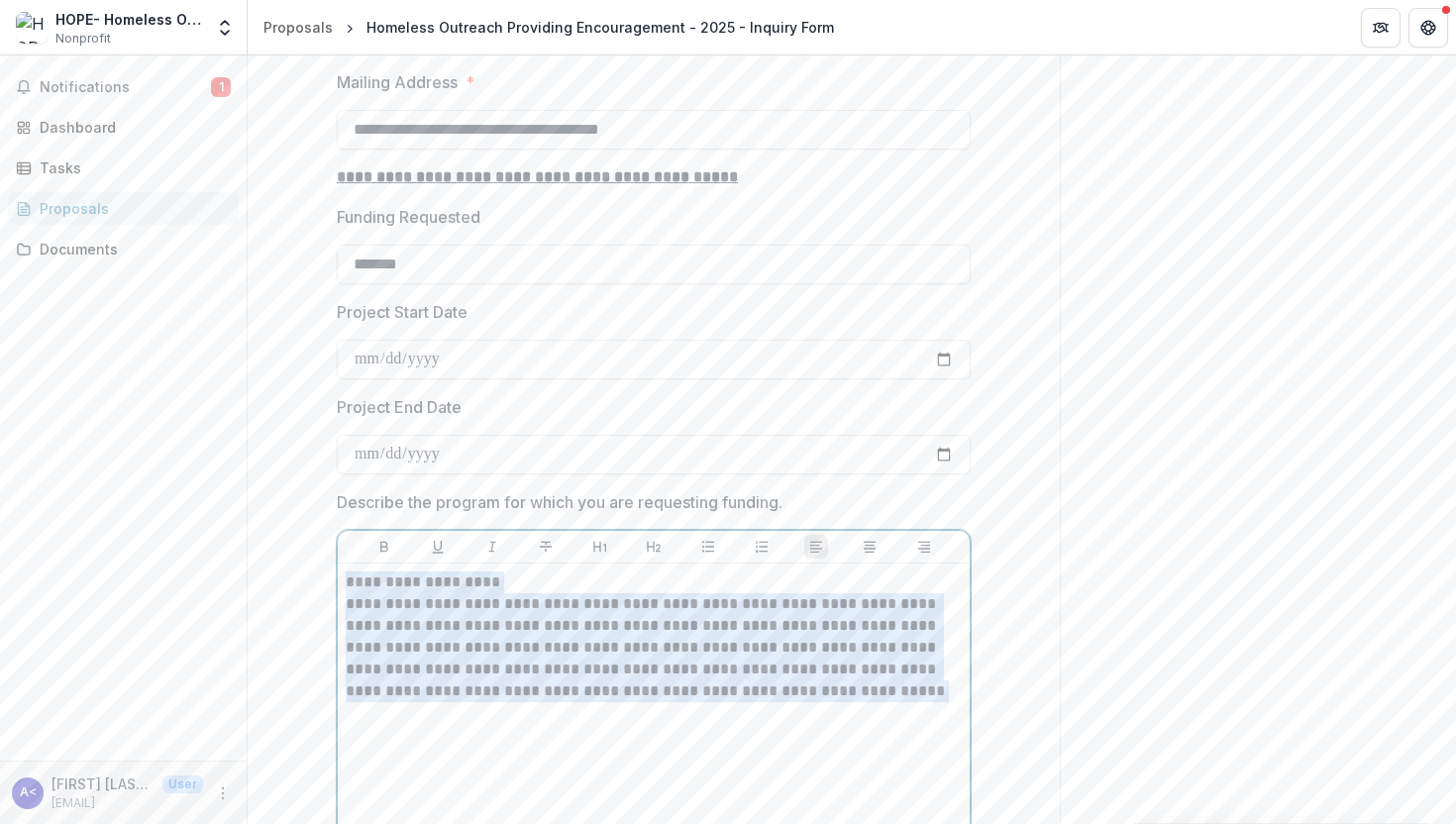 click on "**********" at bounding box center [654, 2082] 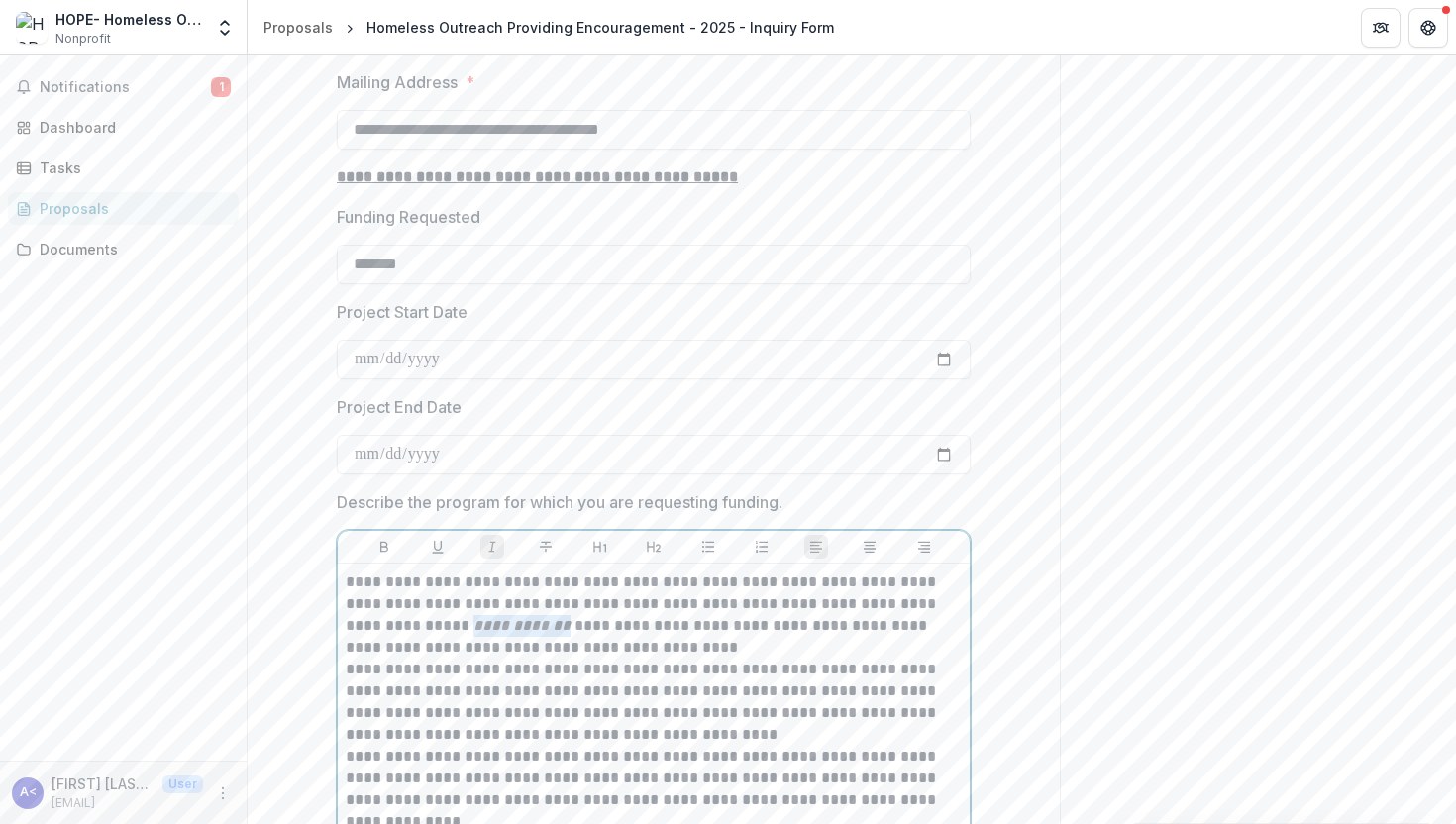 drag, startPoint x: 490, startPoint y: 620, endPoint x: 398, endPoint y: 623, distance: 92.0489 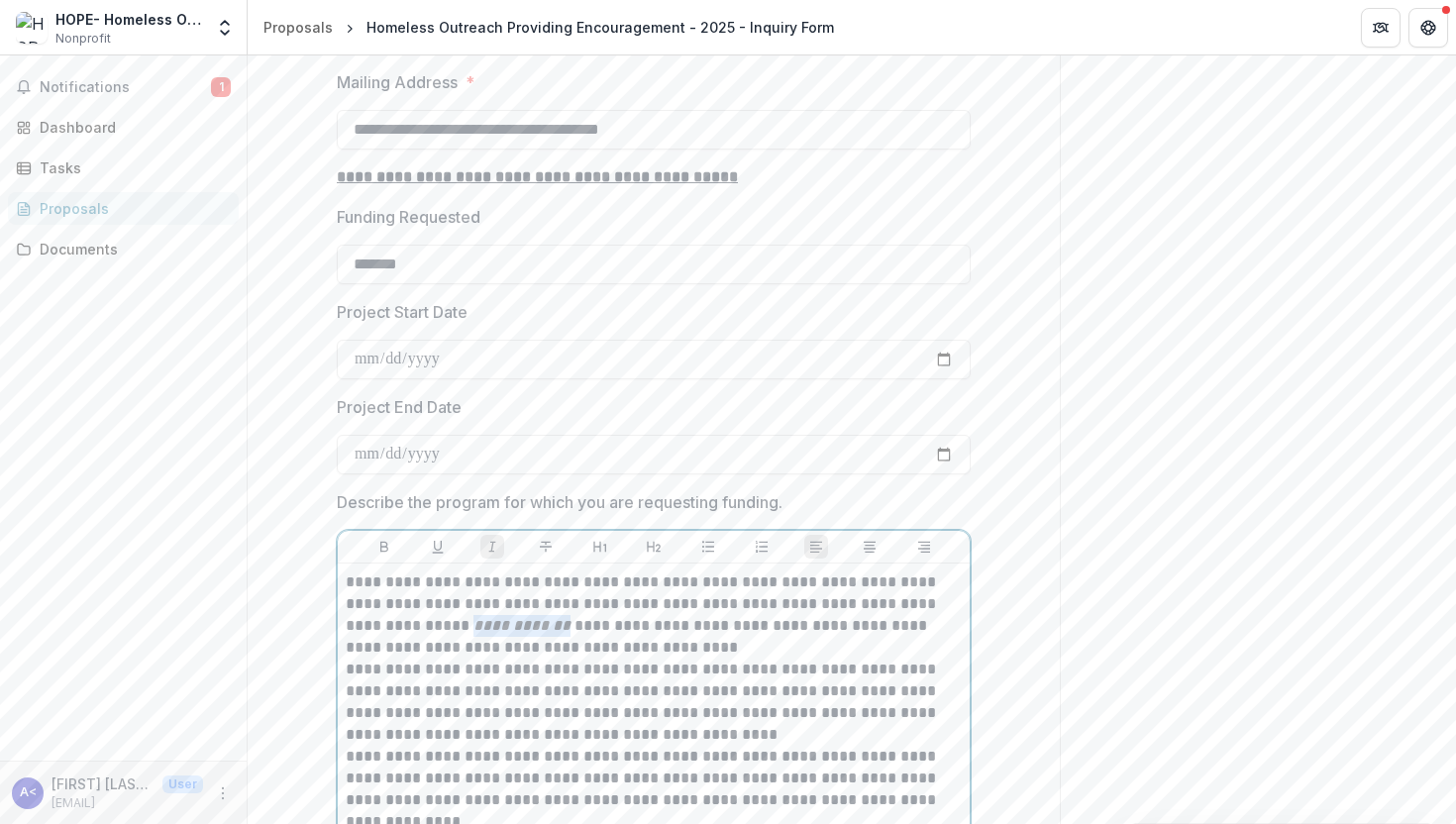 click on "**********" at bounding box center [654, 615] 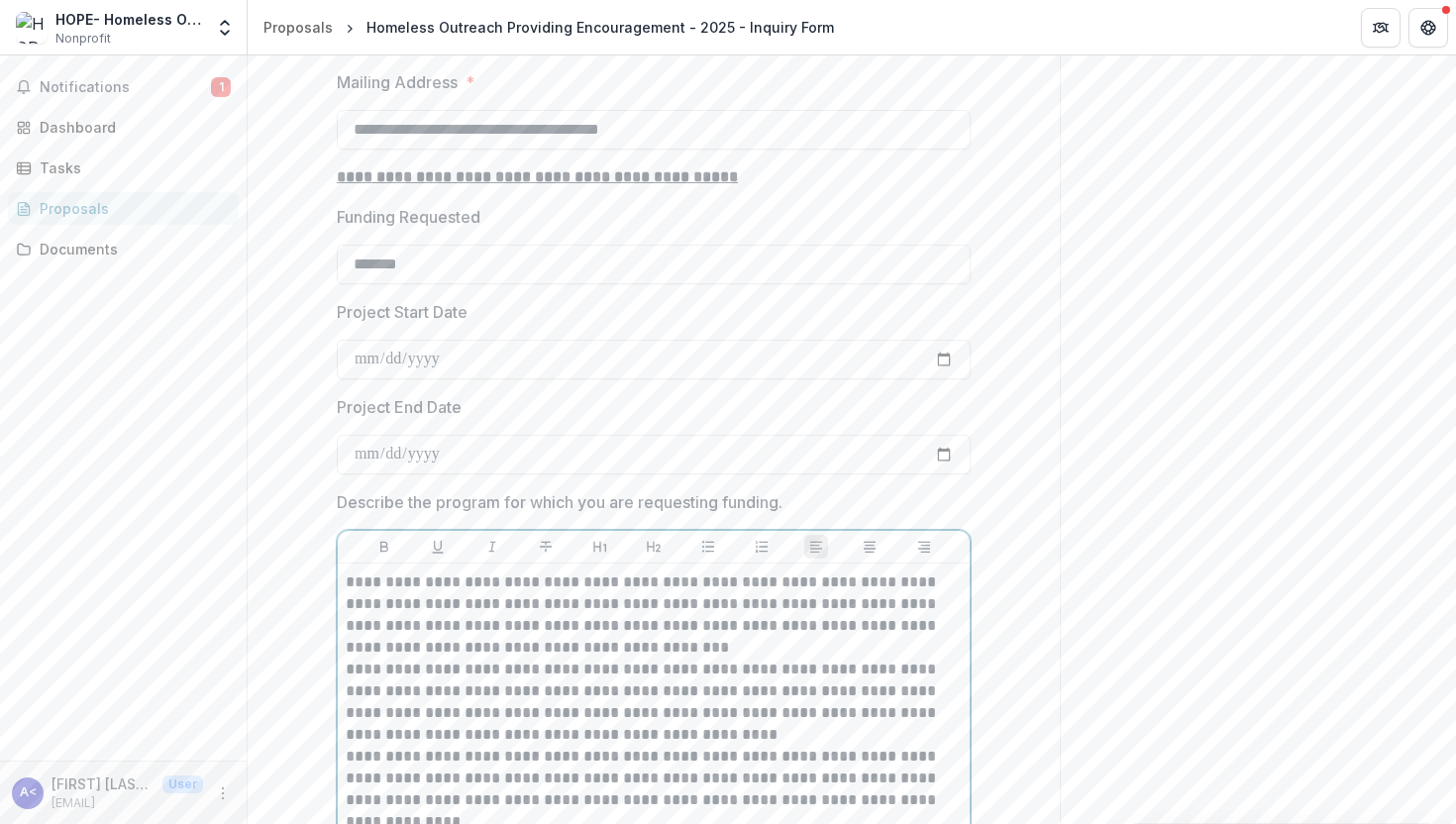 click on "**********" at bounding box center (654, 615) 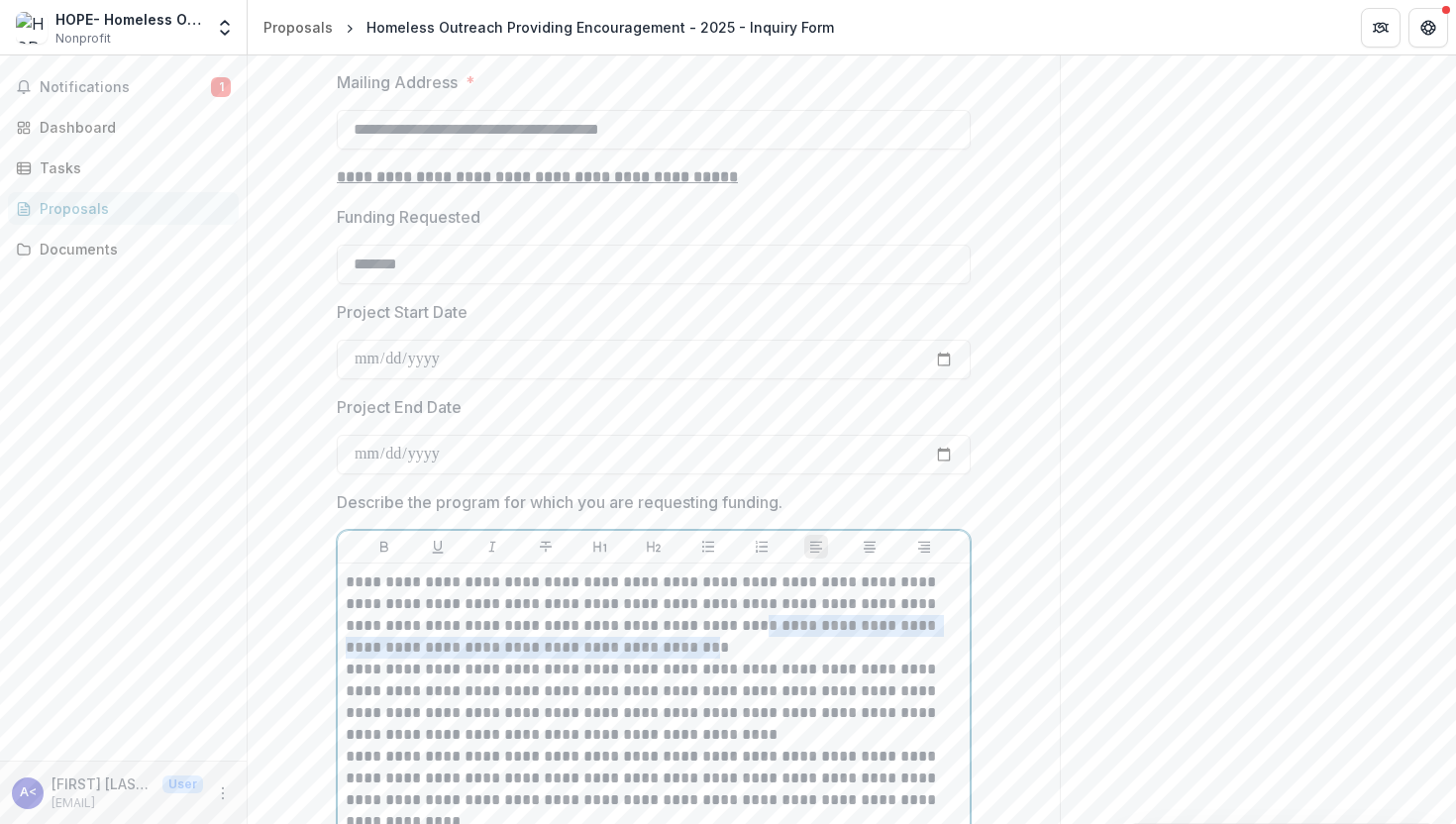 drag, startPoint x: 652, startPoint y: 644, endPoint x: 671, endPoint y: 621, distance: 29.832868 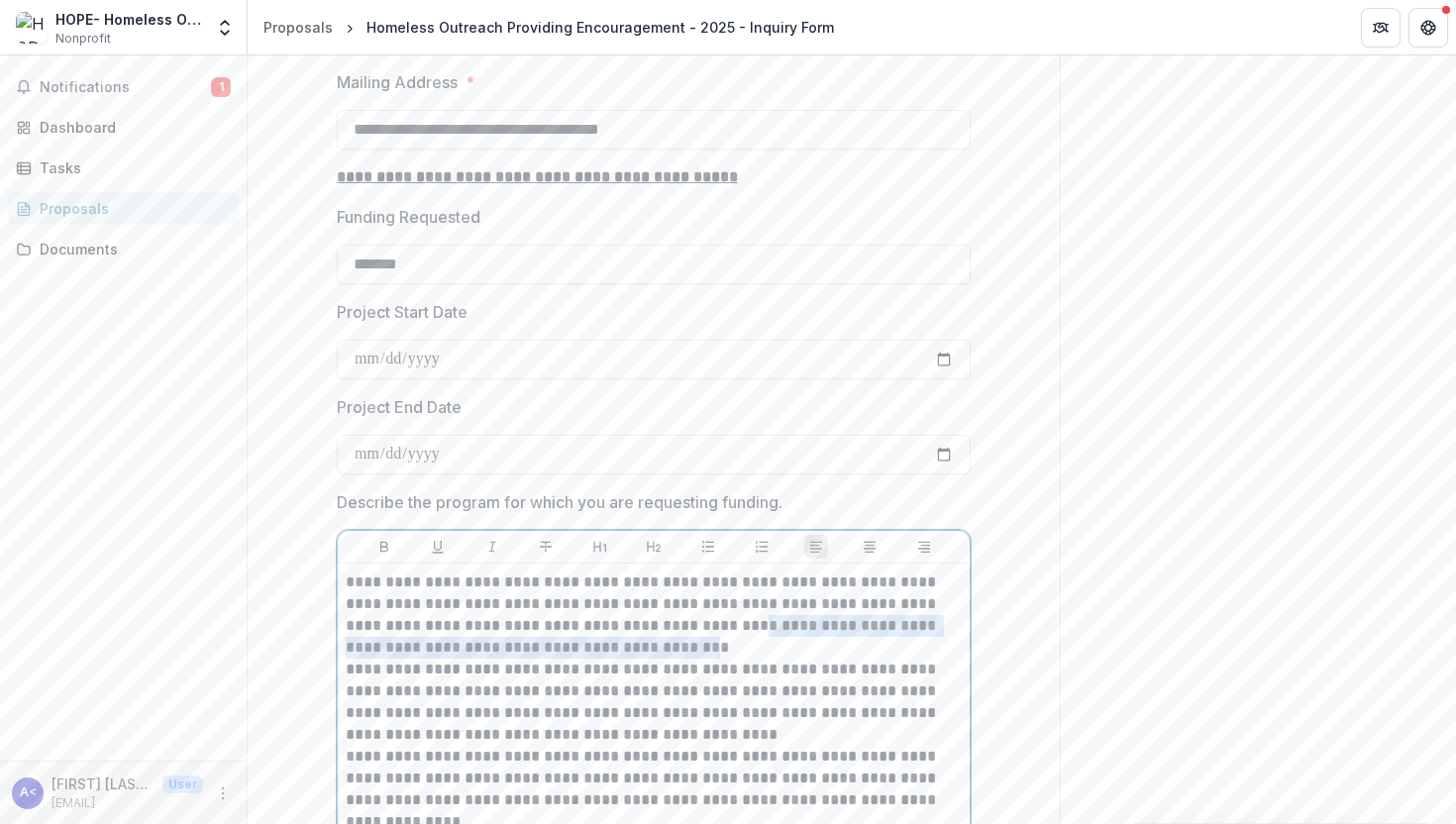 click on "**********" at bounding box center (654, 615) 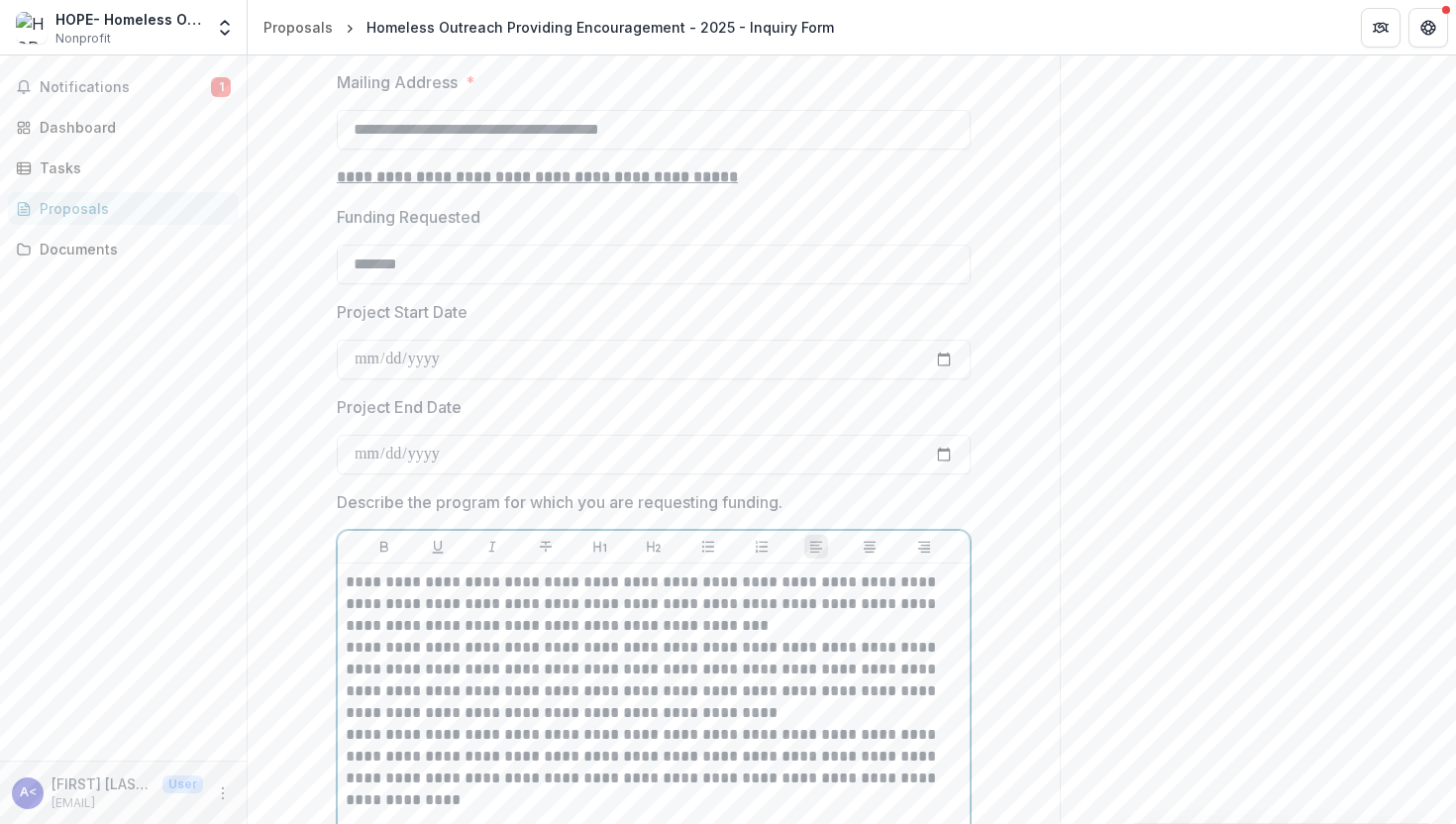 click on "**********" at bounding box center (654, 604) 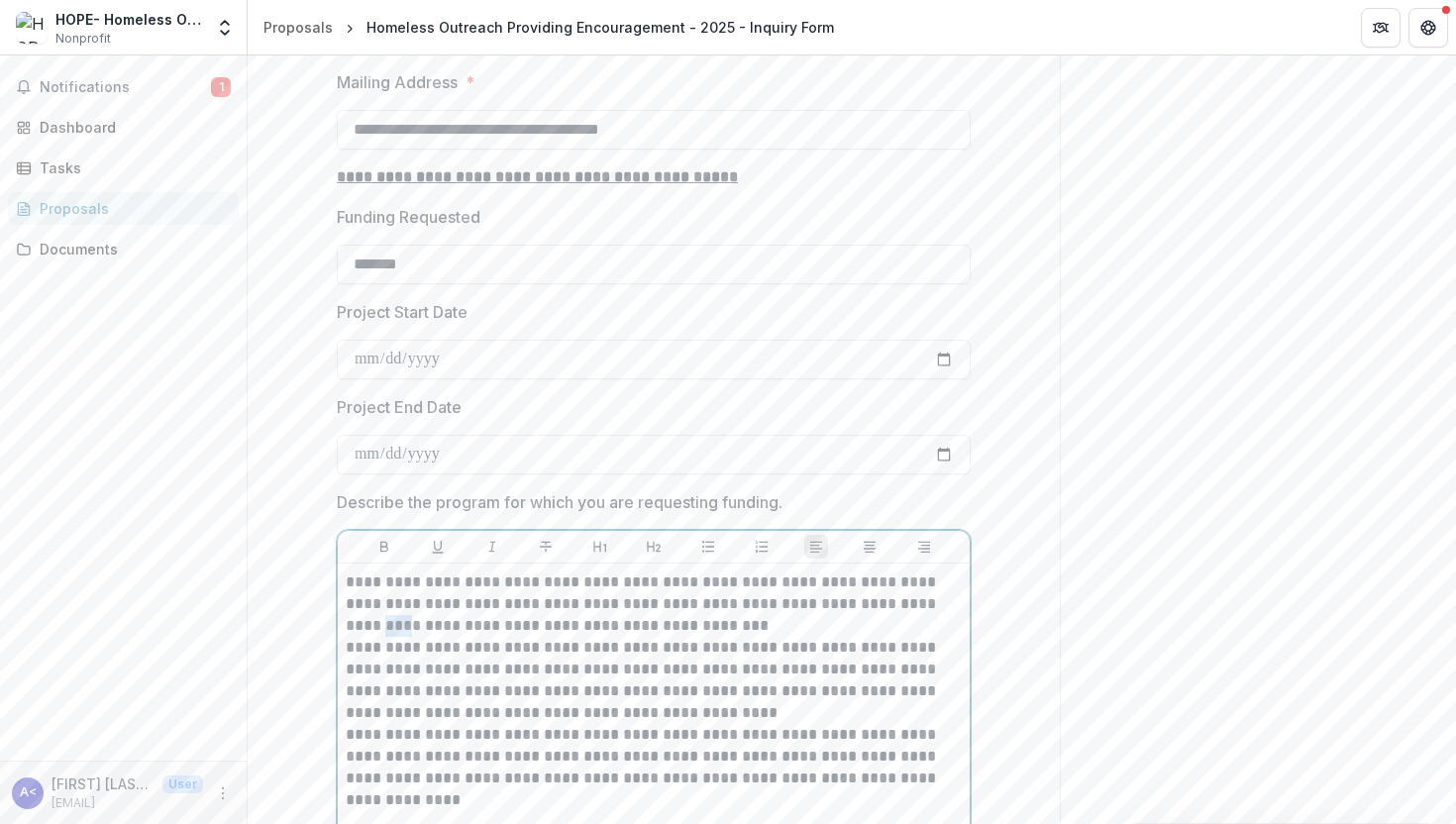 click on "**********" at bounding box center (654, 604) 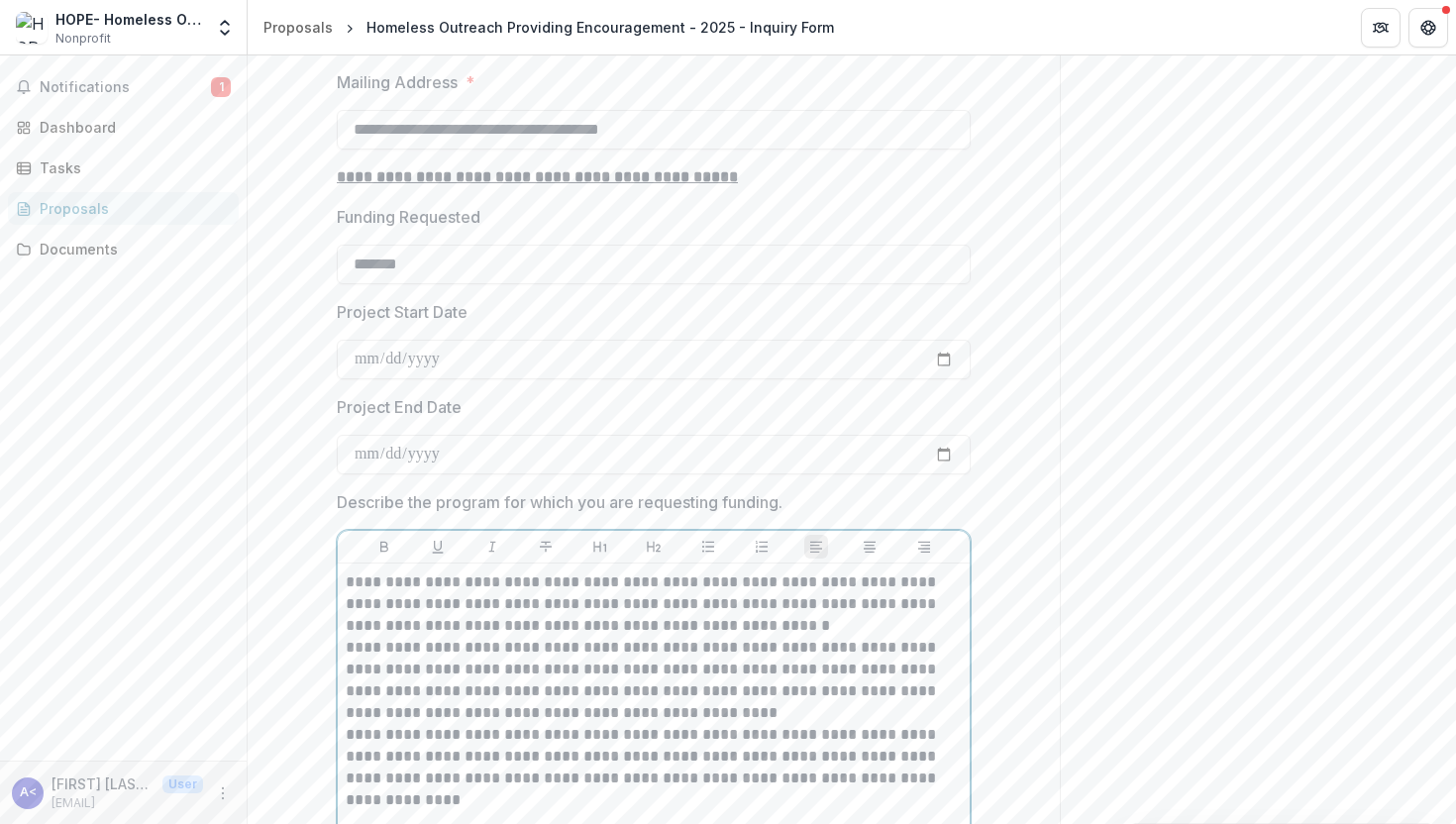 click on "**********" at bounding box center (654, 604) 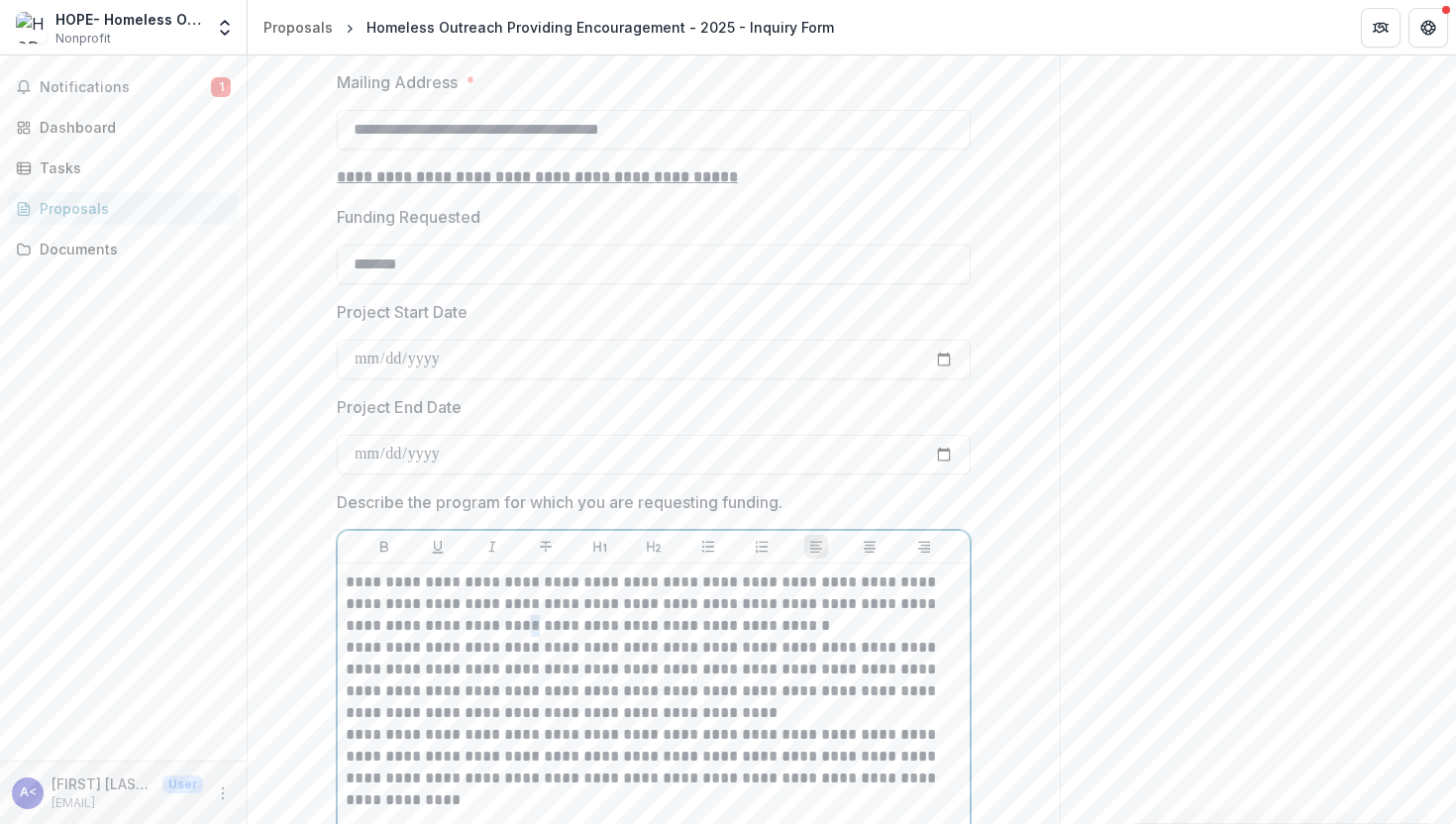 click on "**********" at bounding box center (654, 604) 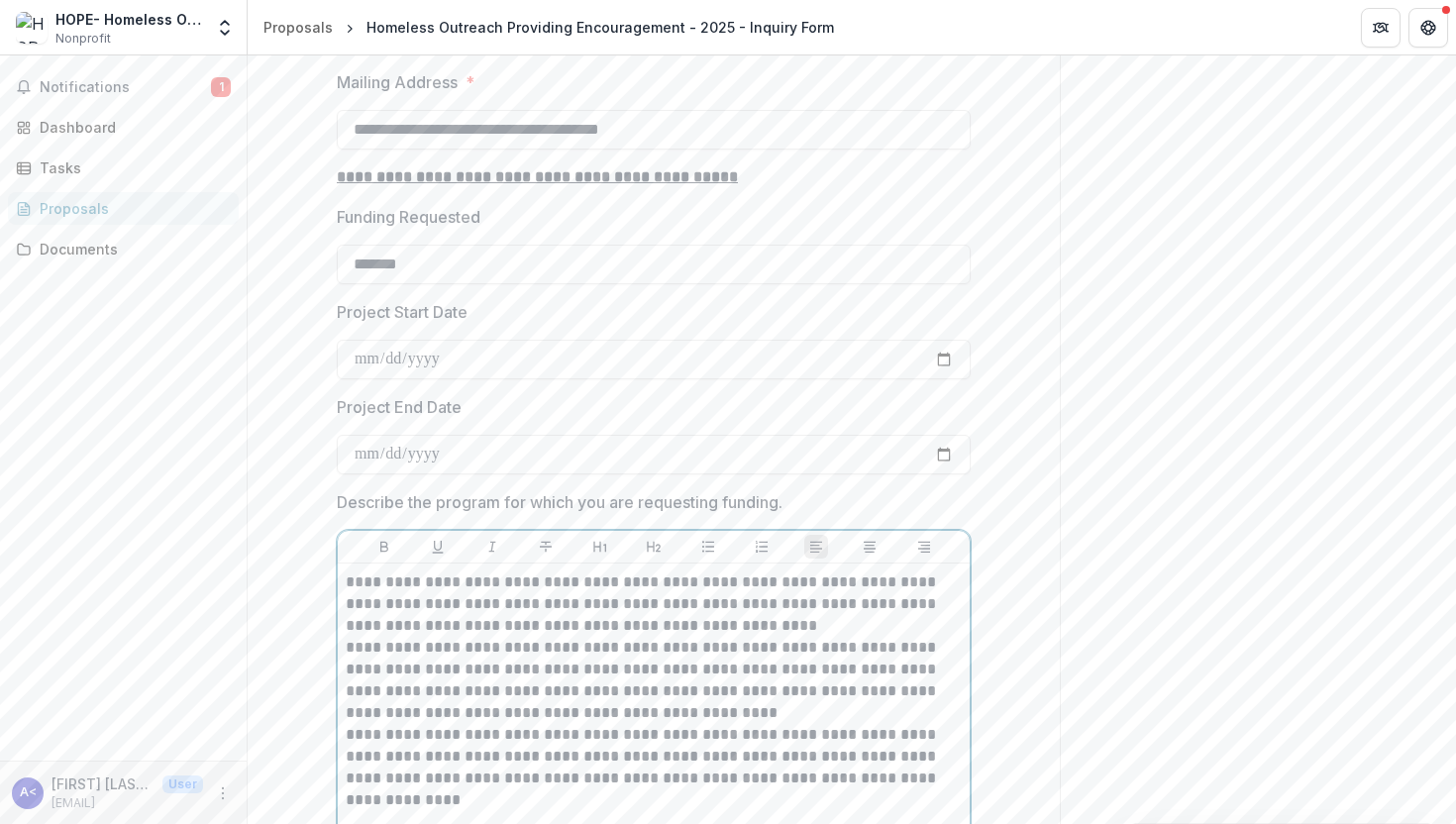 click on "**********" at bounding box center (654, 604) 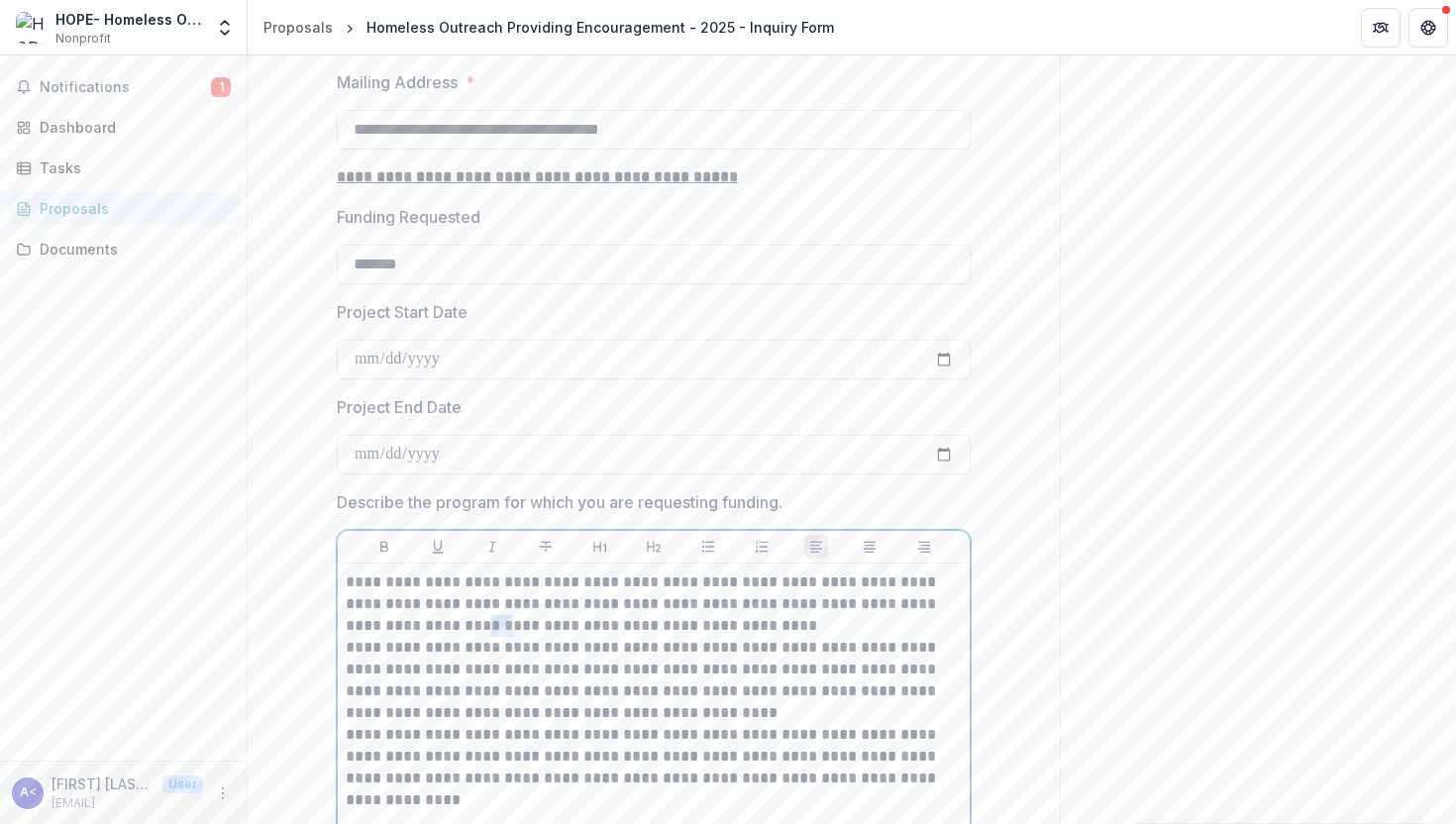 click on "**********" at bounding box center (654, 604) 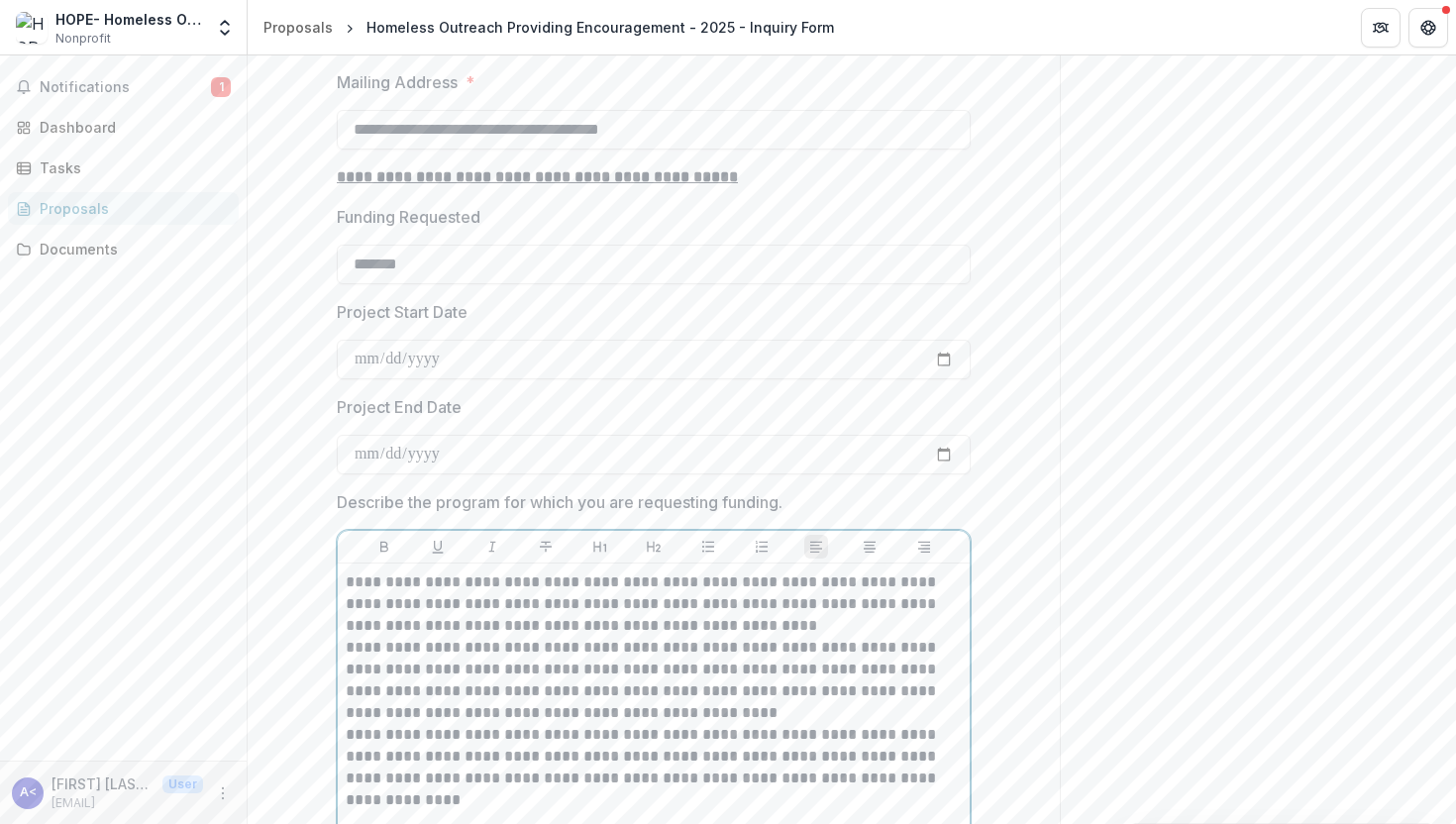 click on "**********" at bounding box center [654, 604] 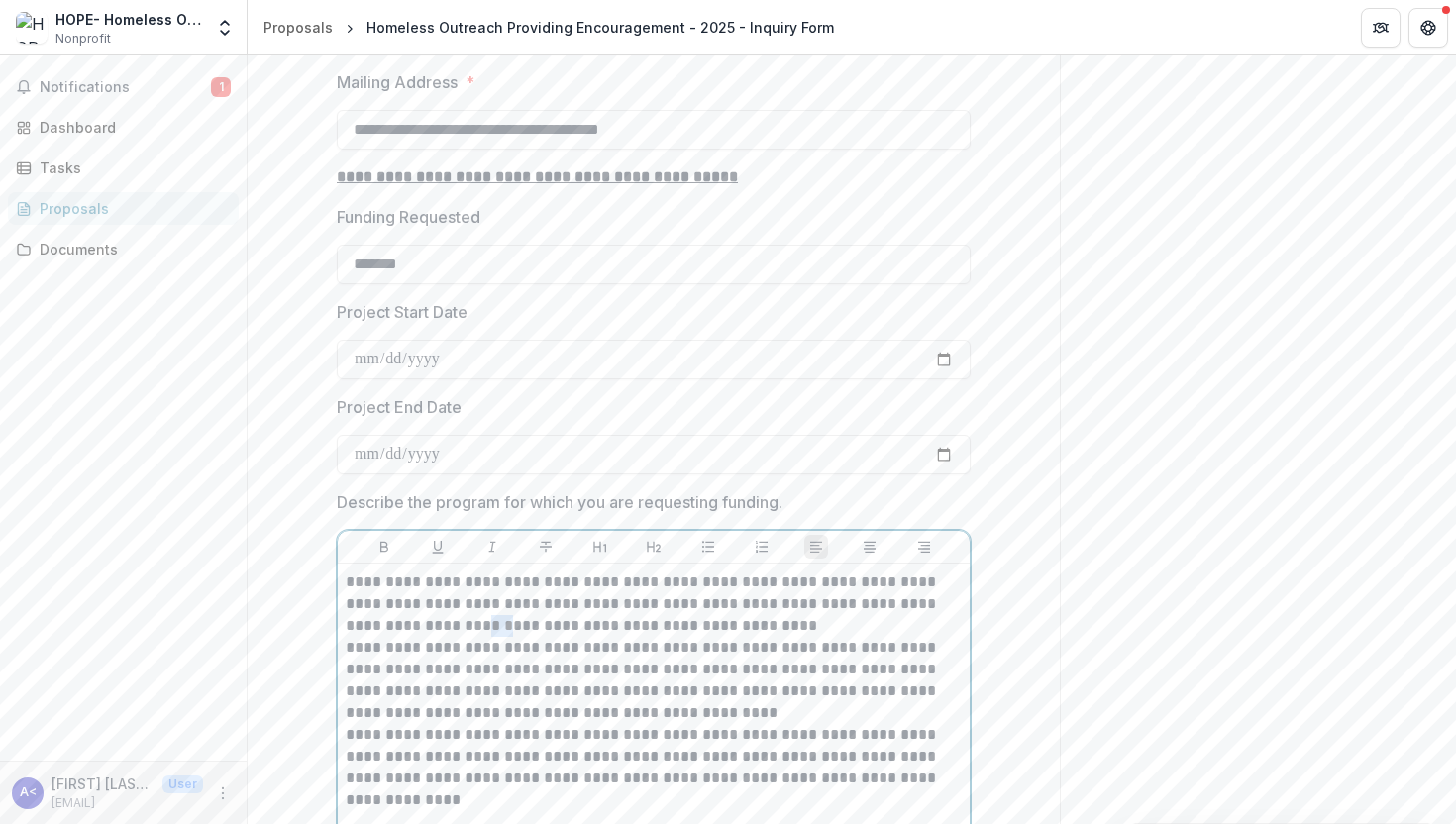 click on "**********" at bounding box center (654, 604) 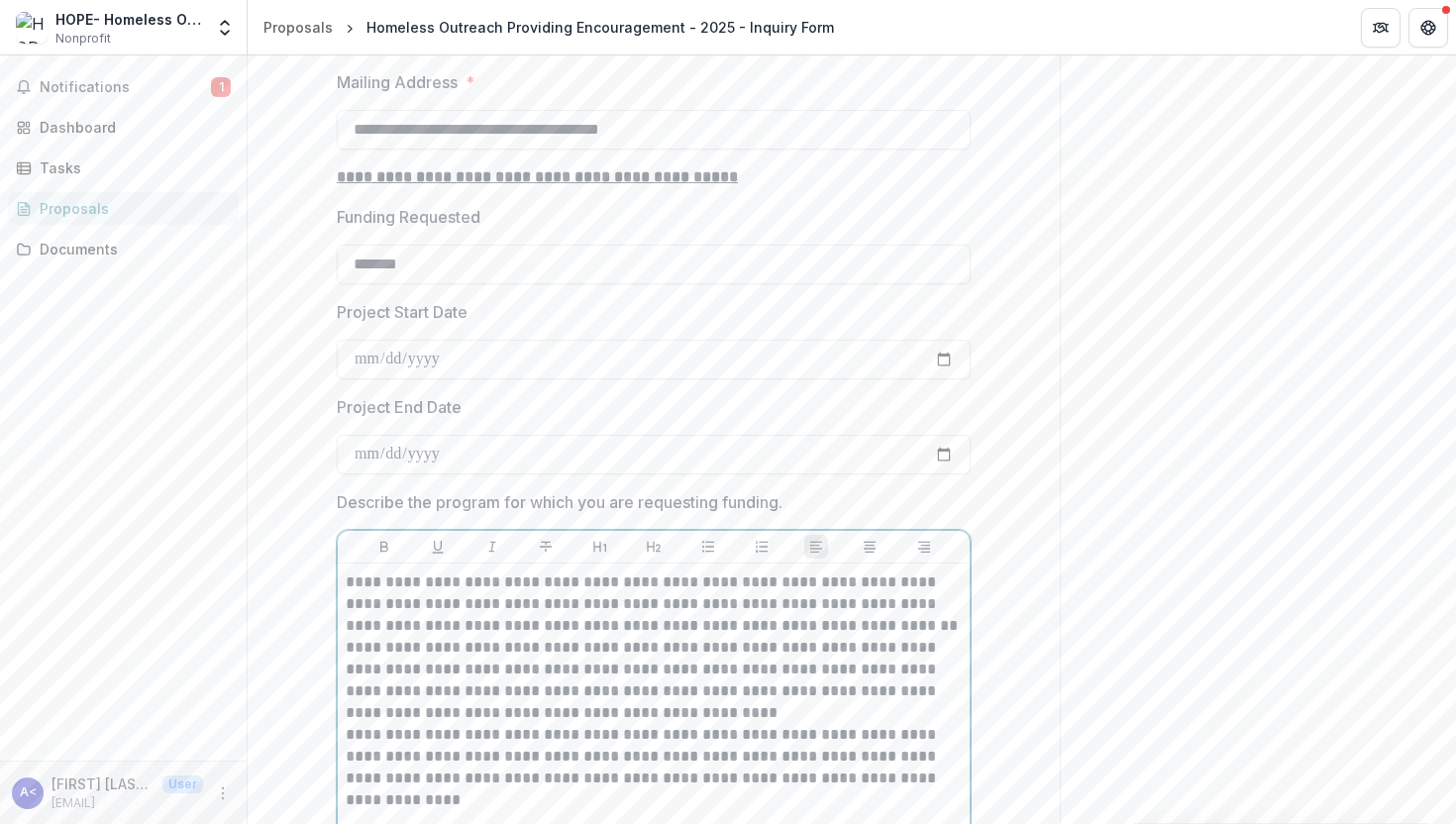 click on "**********" at bounding box center [654, 604] 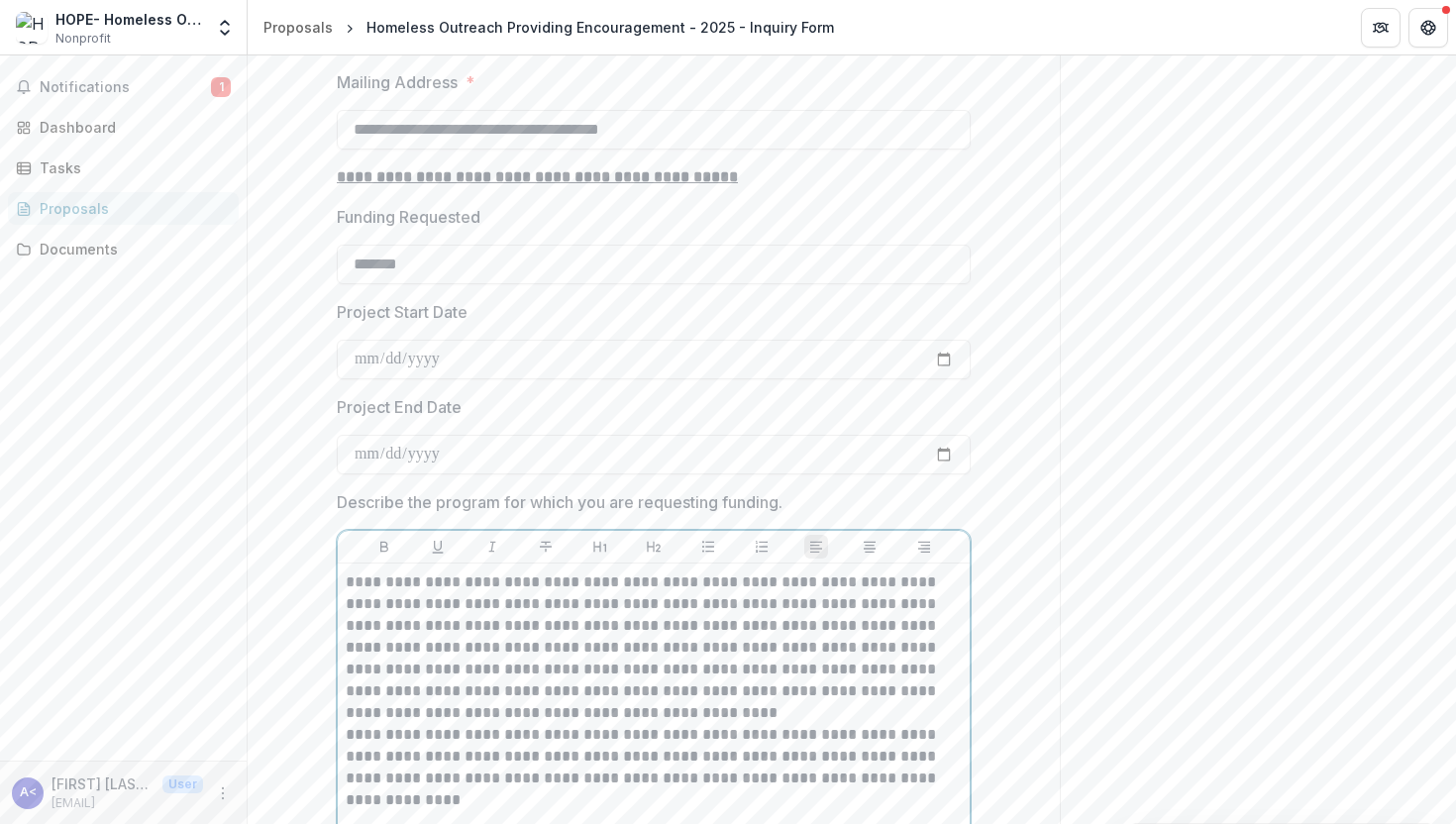 click on "**********" at bounding box center [654, 604] 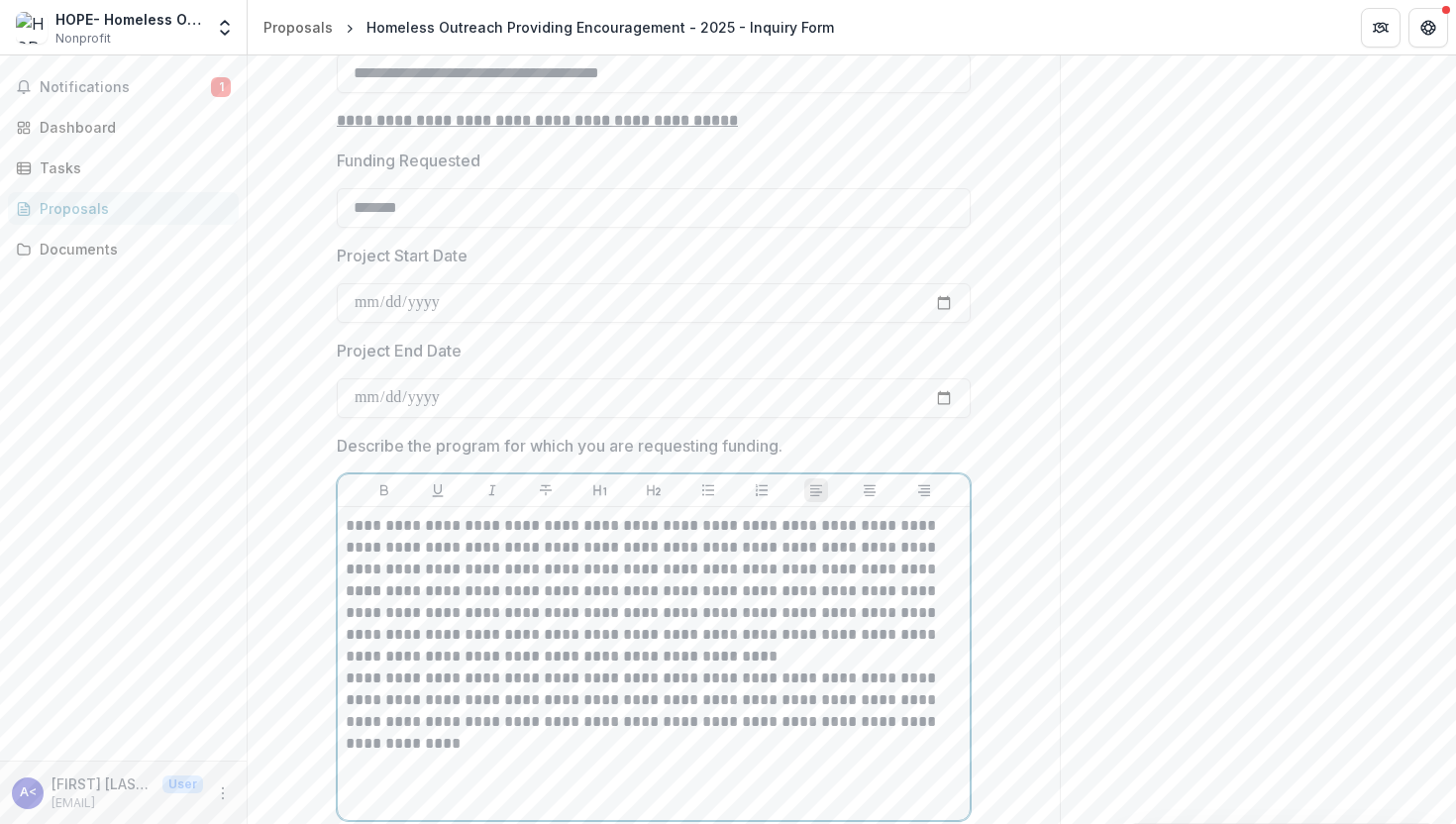 scroll, scrollTop: 3658, scrollLeft: 0, axis: vertical 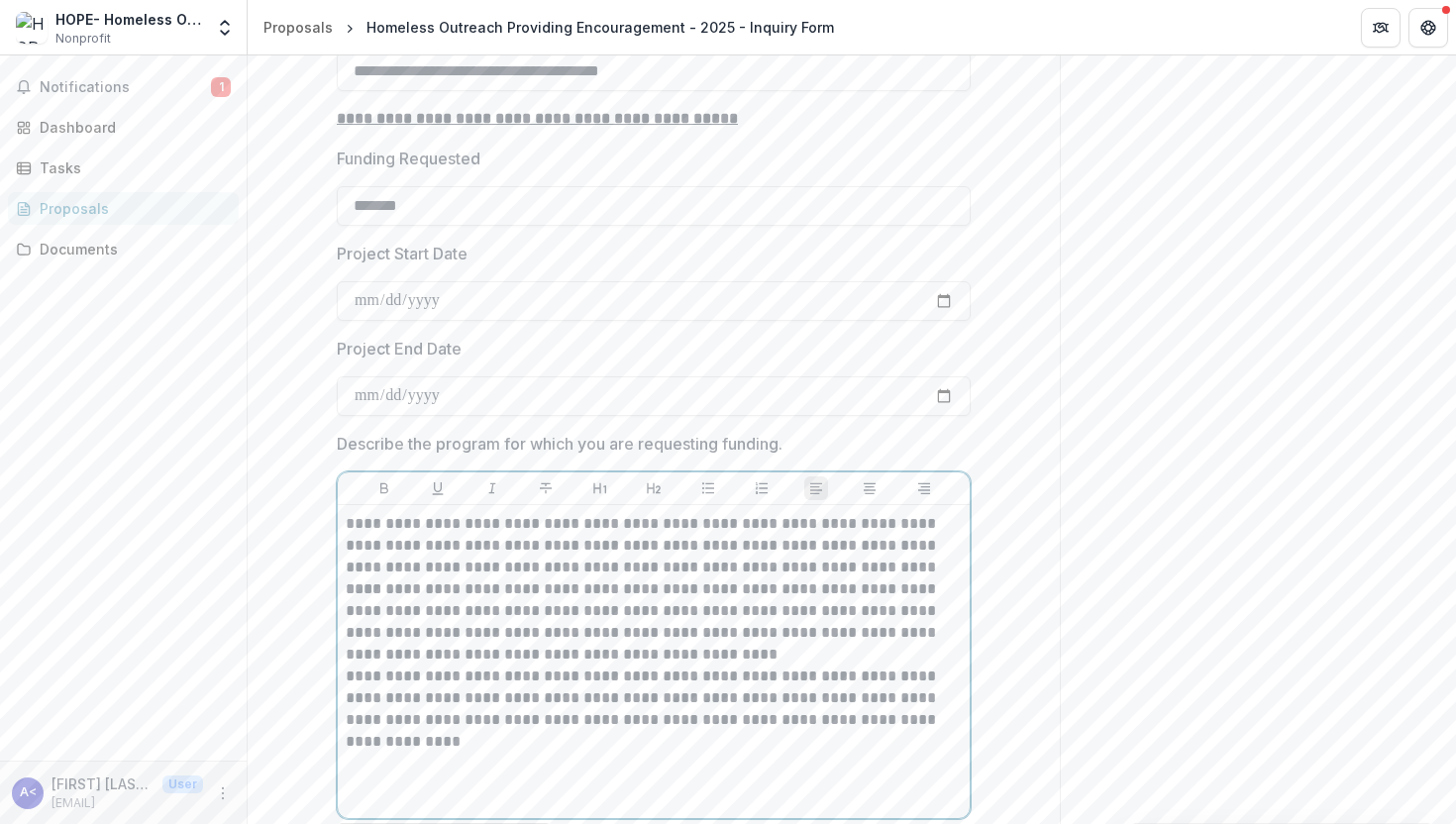 click on "**********" at bounding box center [654, 622] 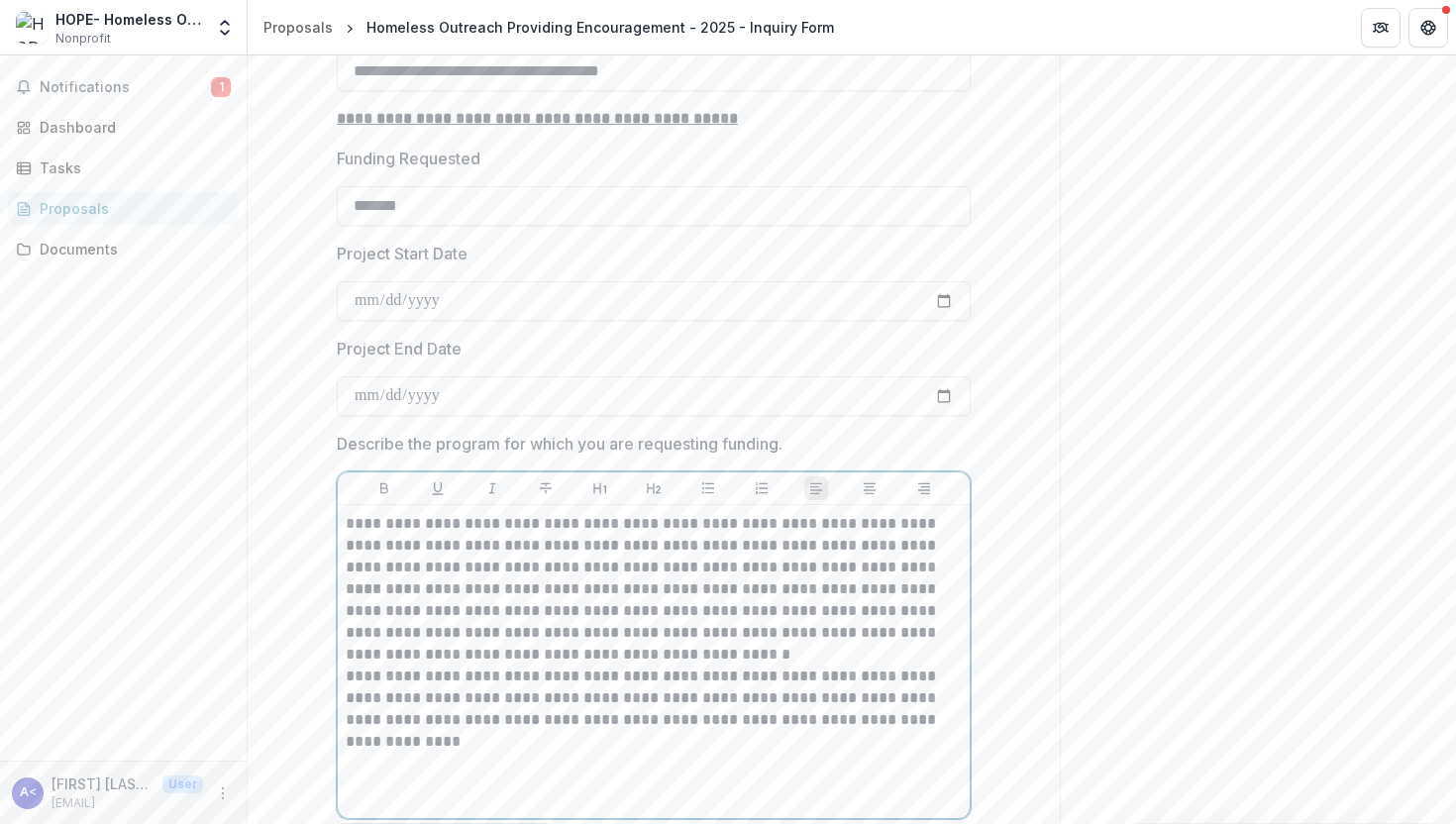 click on "**********" at bounding box center (654, 622) 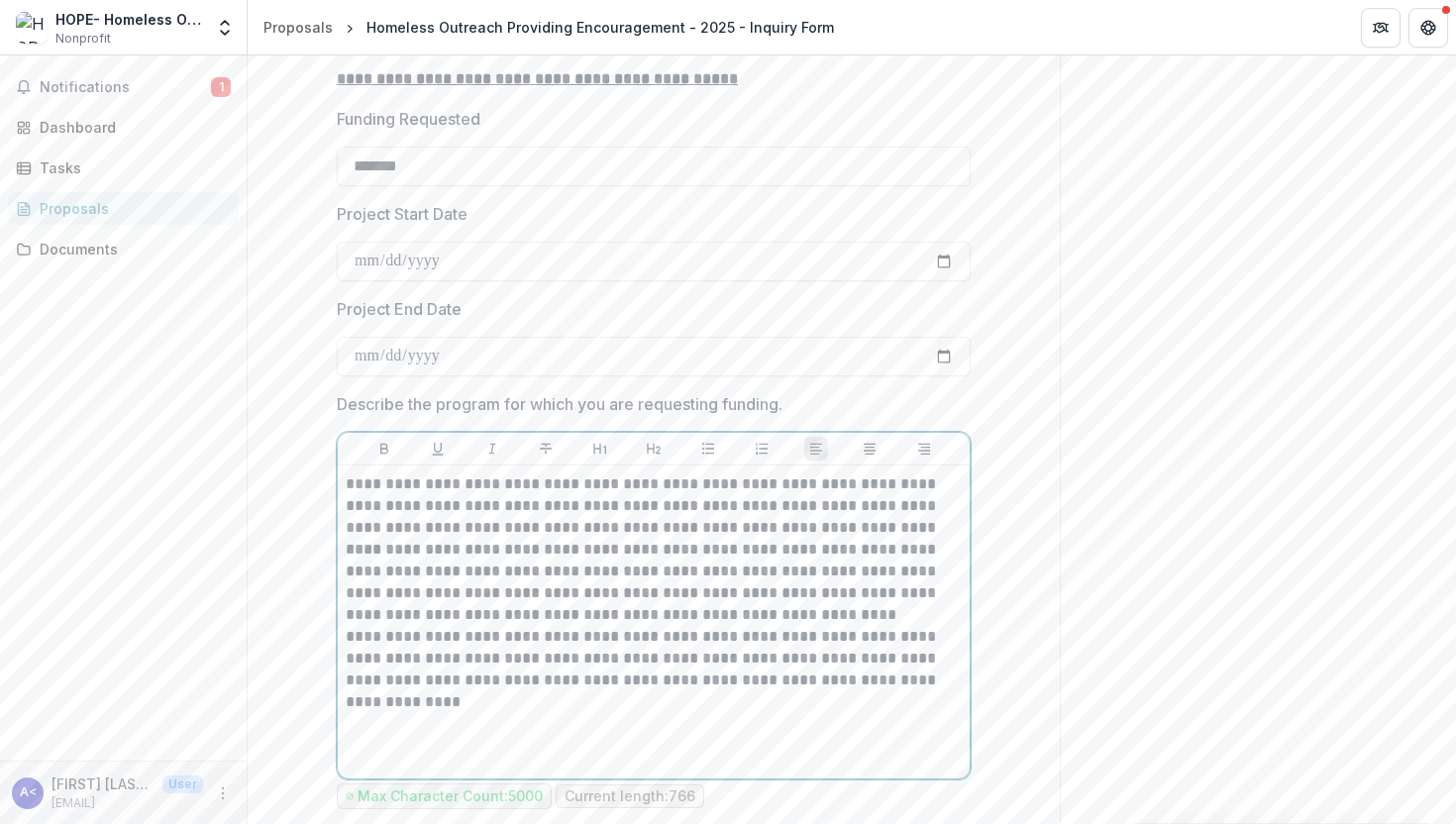 scroll, scrollTop: 3706, scrollLeft: 0, axis: vertical 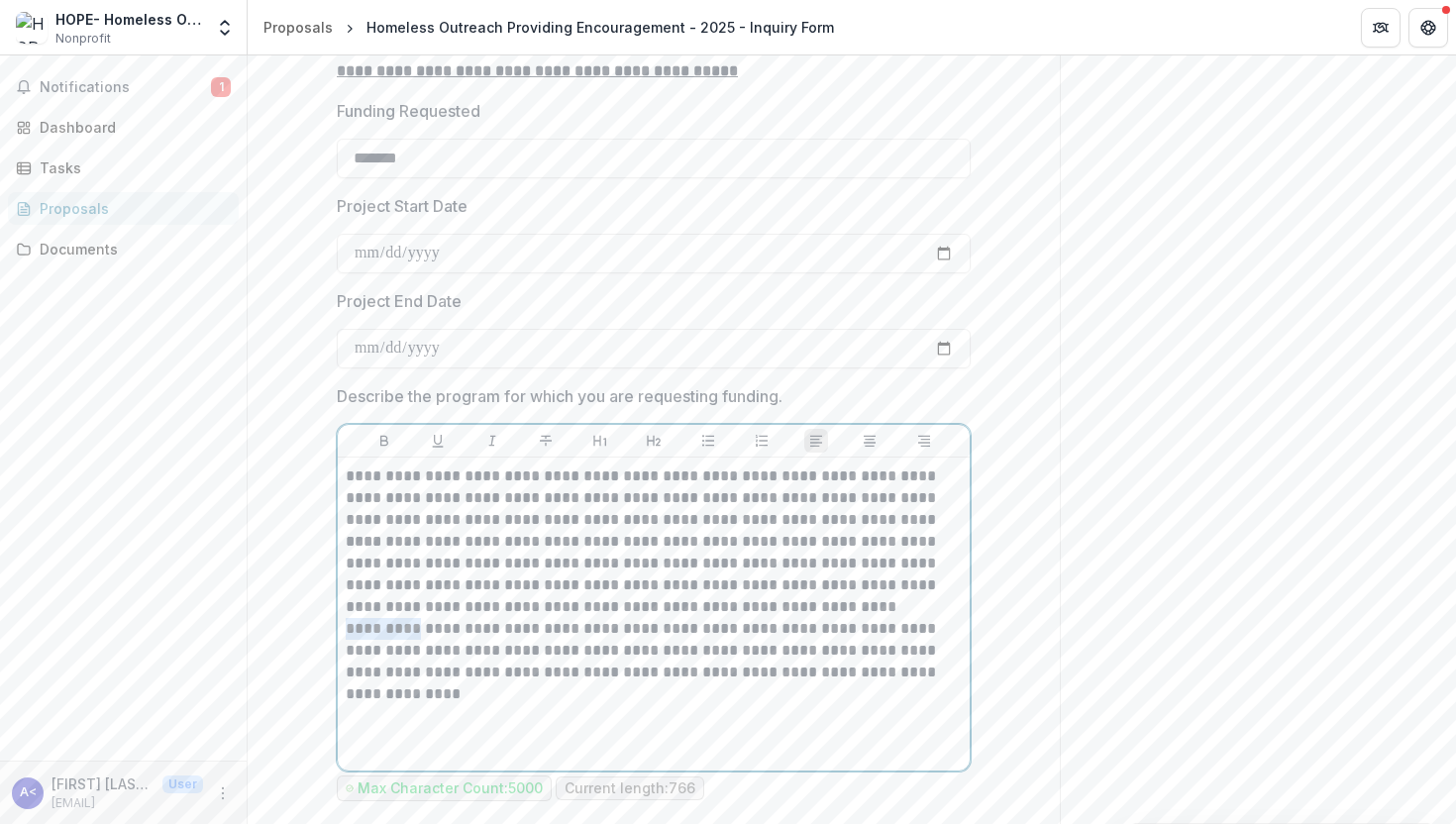 drag, startPoint x: 417, startPoint y: 627, endPoint x: 260, endPoint y: 626, distance: 157.00318 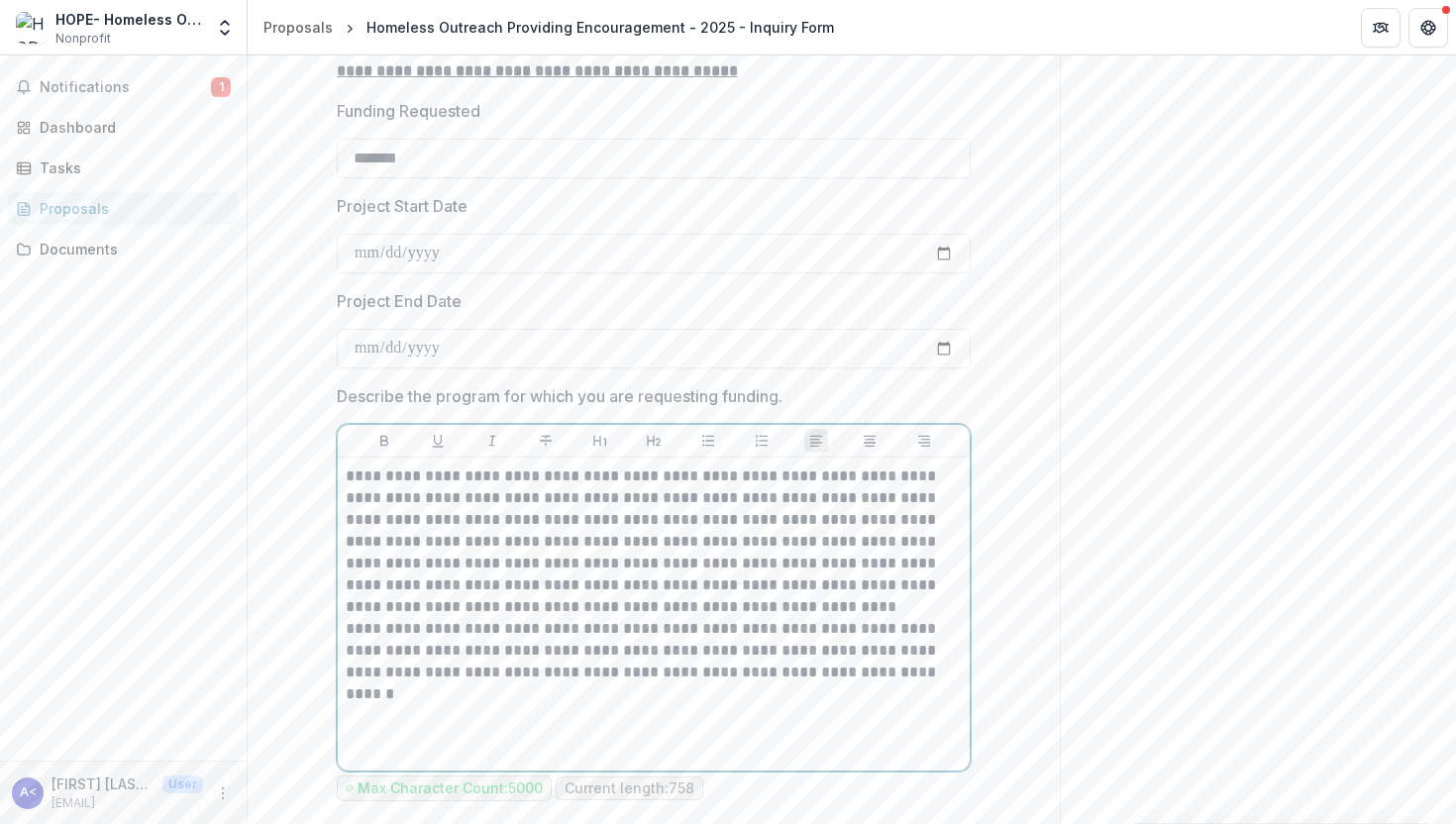 click on "**********" at bounding box center (654, 614) 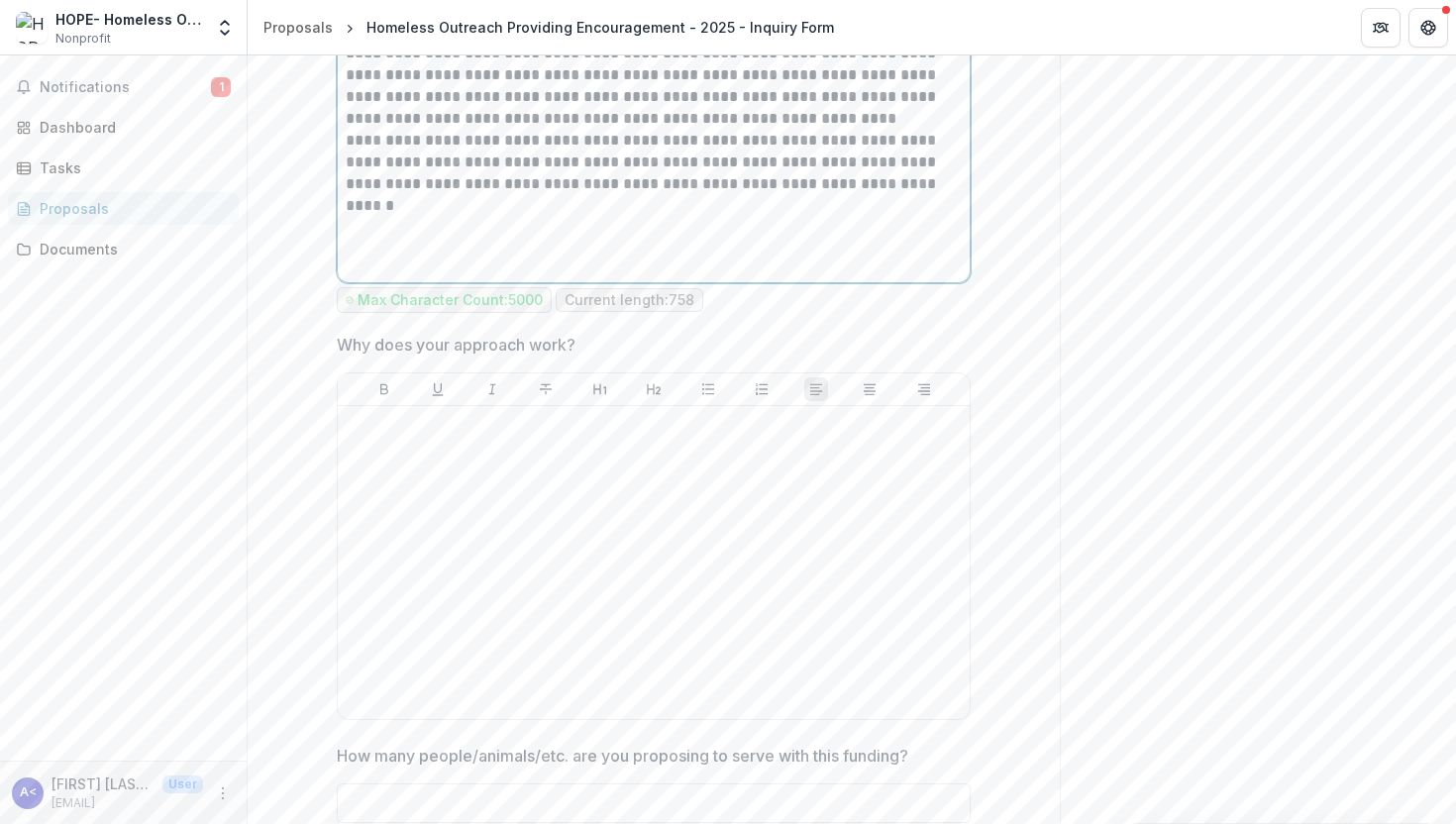 scroll, scrollTop: 4202, scrollLeft: 0, axis: vertical 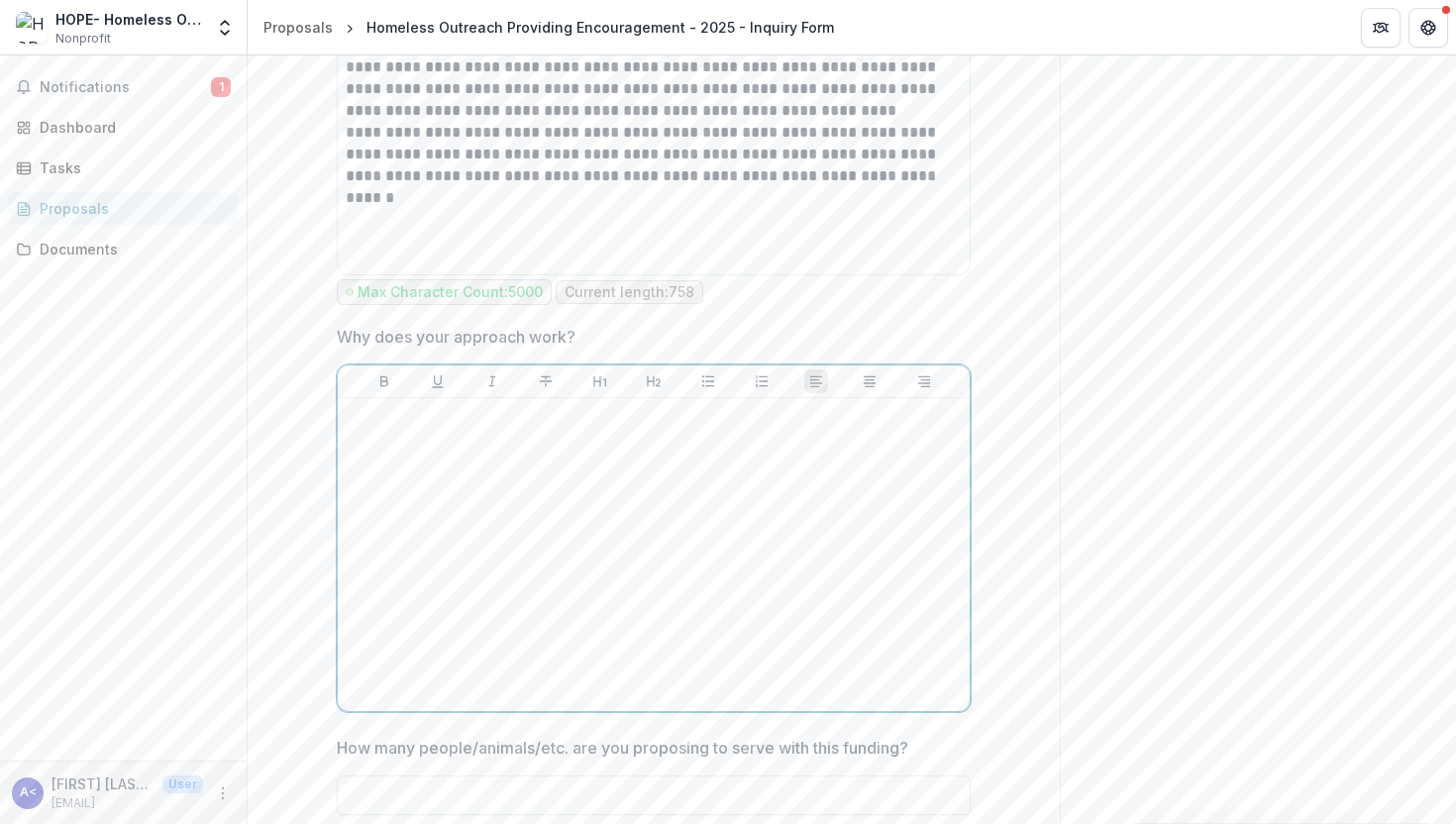 click at bounding box center [654, 555] 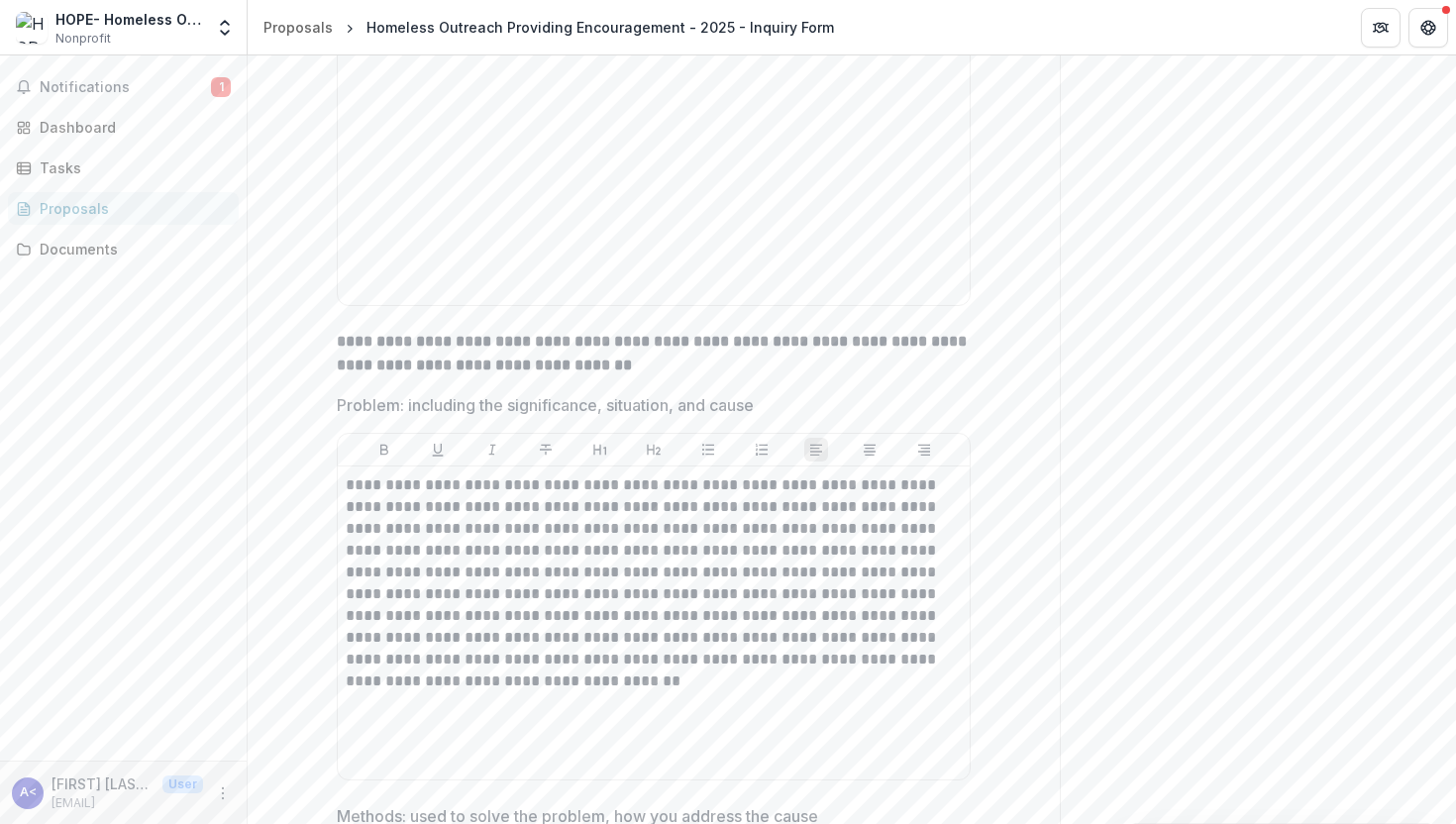 scroll, scrollTop: 8124, scrollLeft: 0, axis: vertical 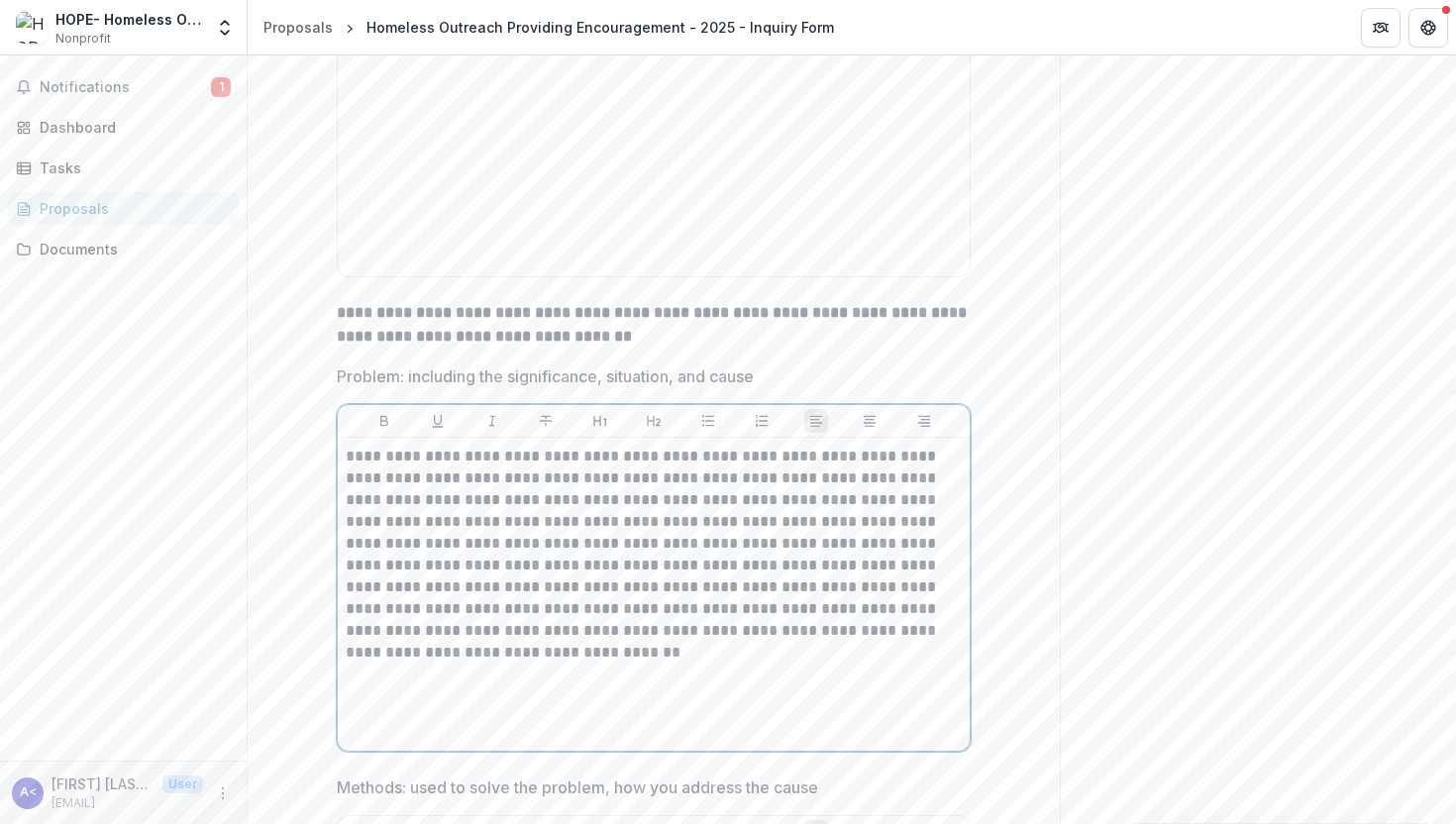 click on "**********" at bounding box center (654, 594) 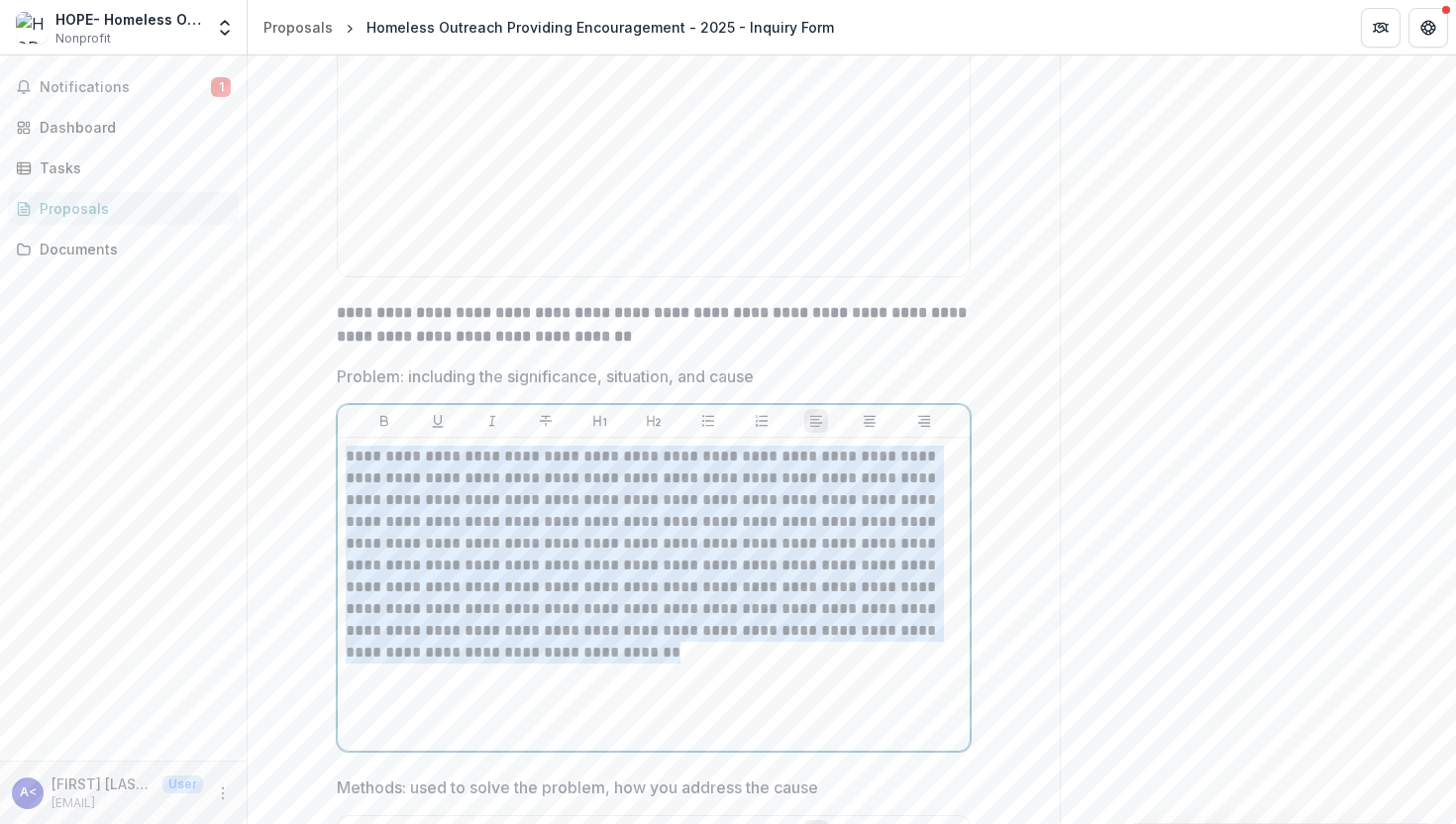 drag, startPoint x: 883, startPoint y: 639, endPoint x: 296, endPoint y: 436, distance: 621.1103 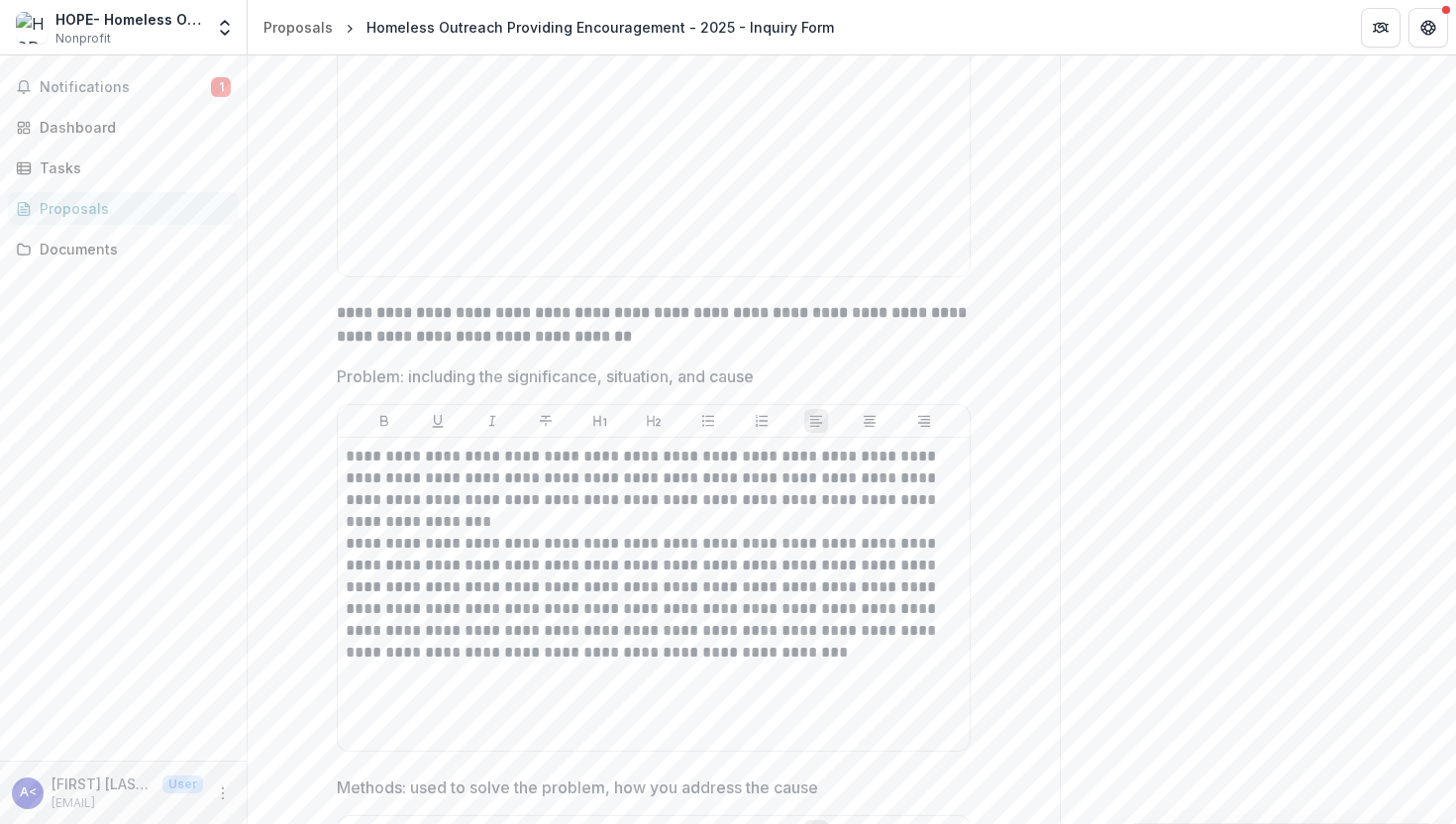 click on "**********" at bounding box center [654, 594] 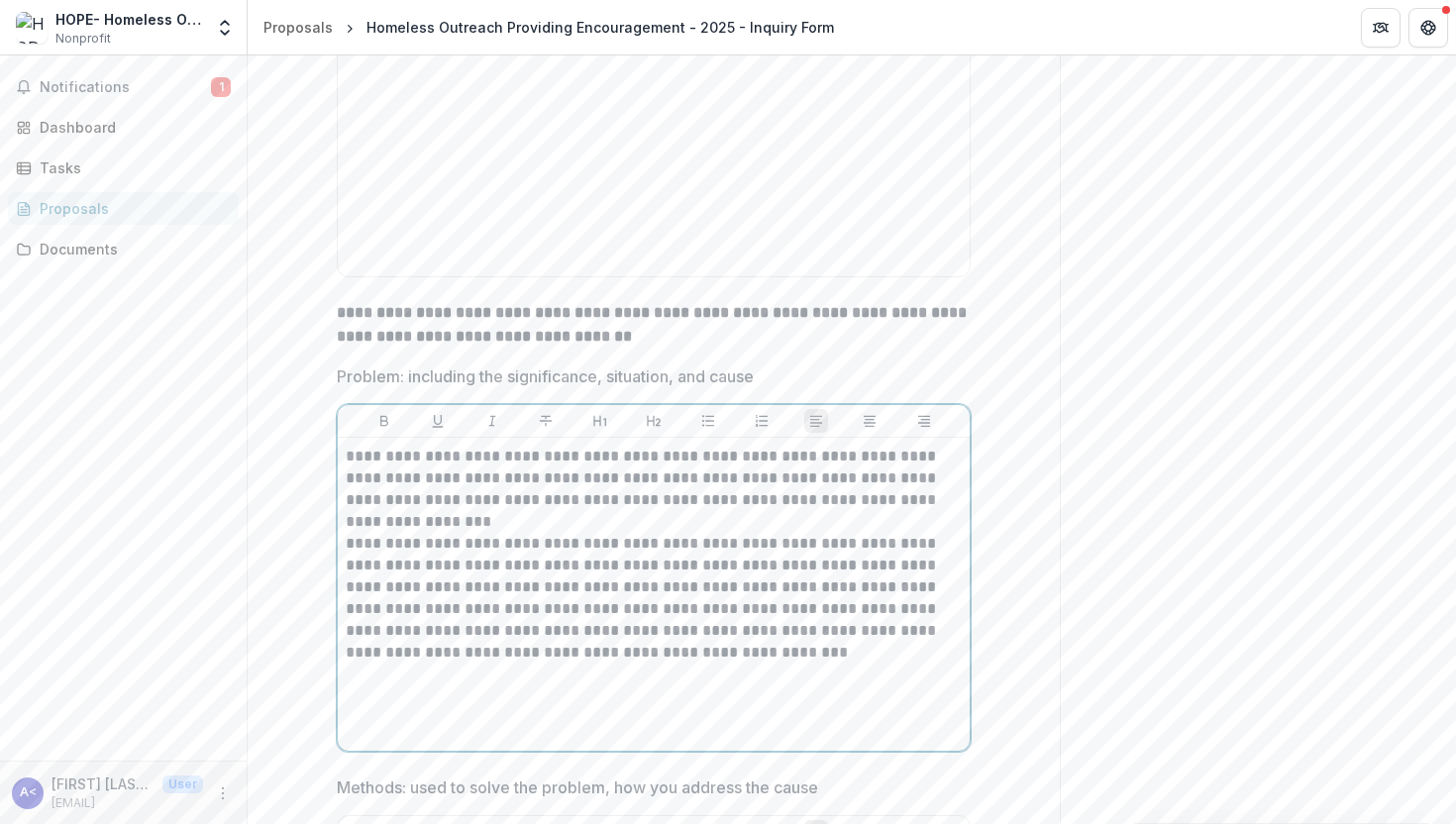 click on "**********" at bounding box center (654, 598) 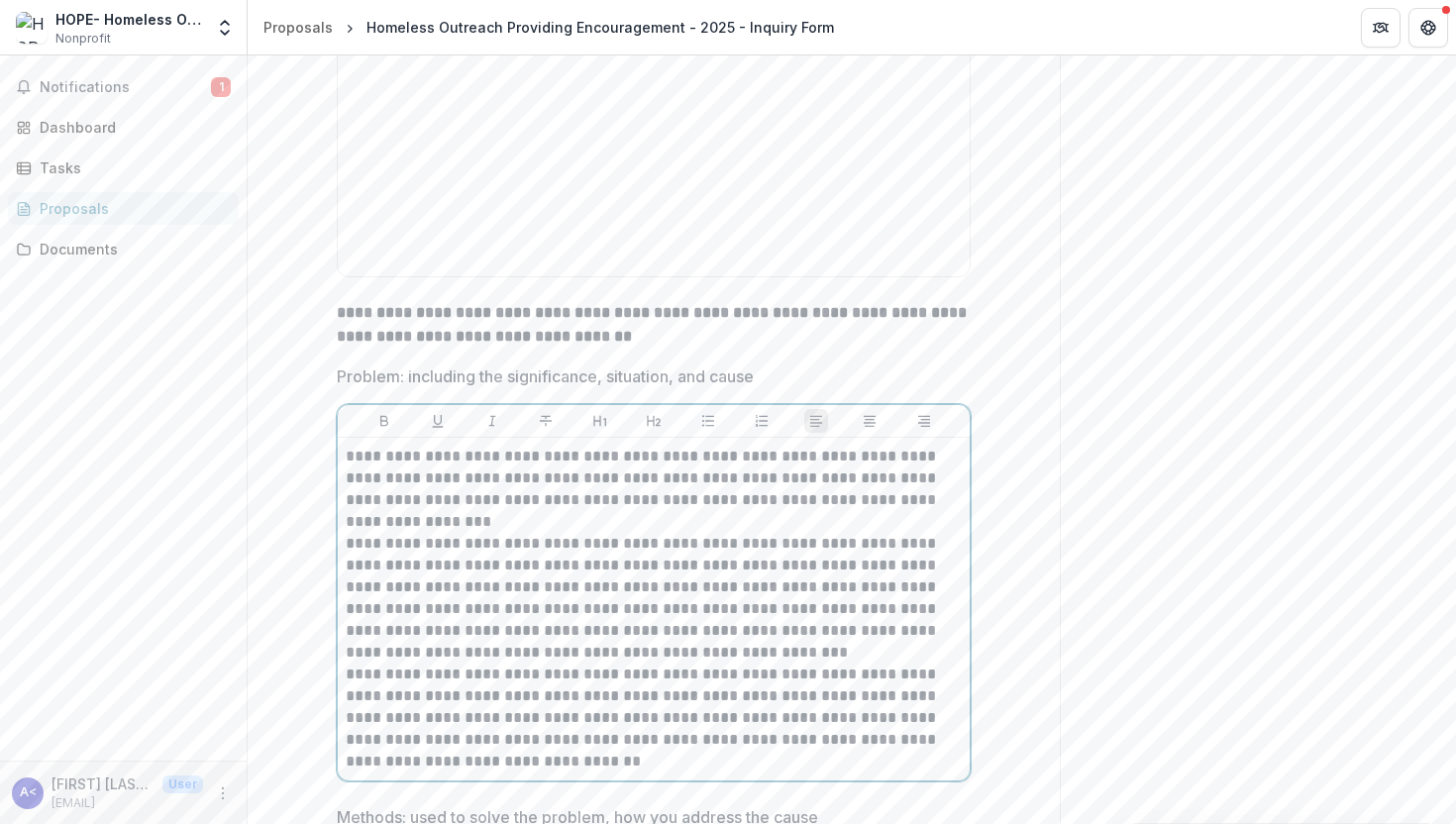 click on "**********" at bounding box center (654, 718) 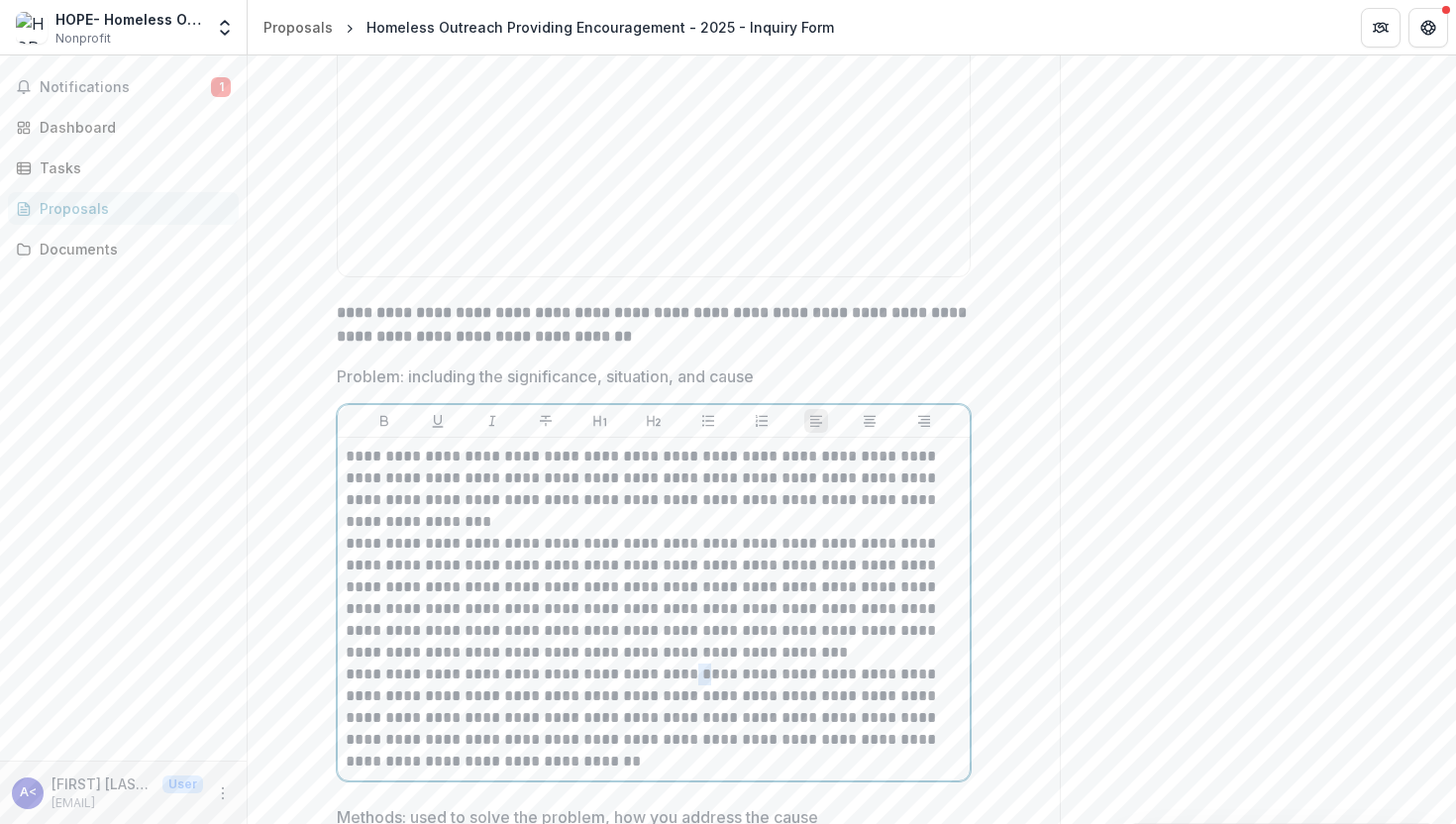 click on "**********" at bounding box center (654, 718) 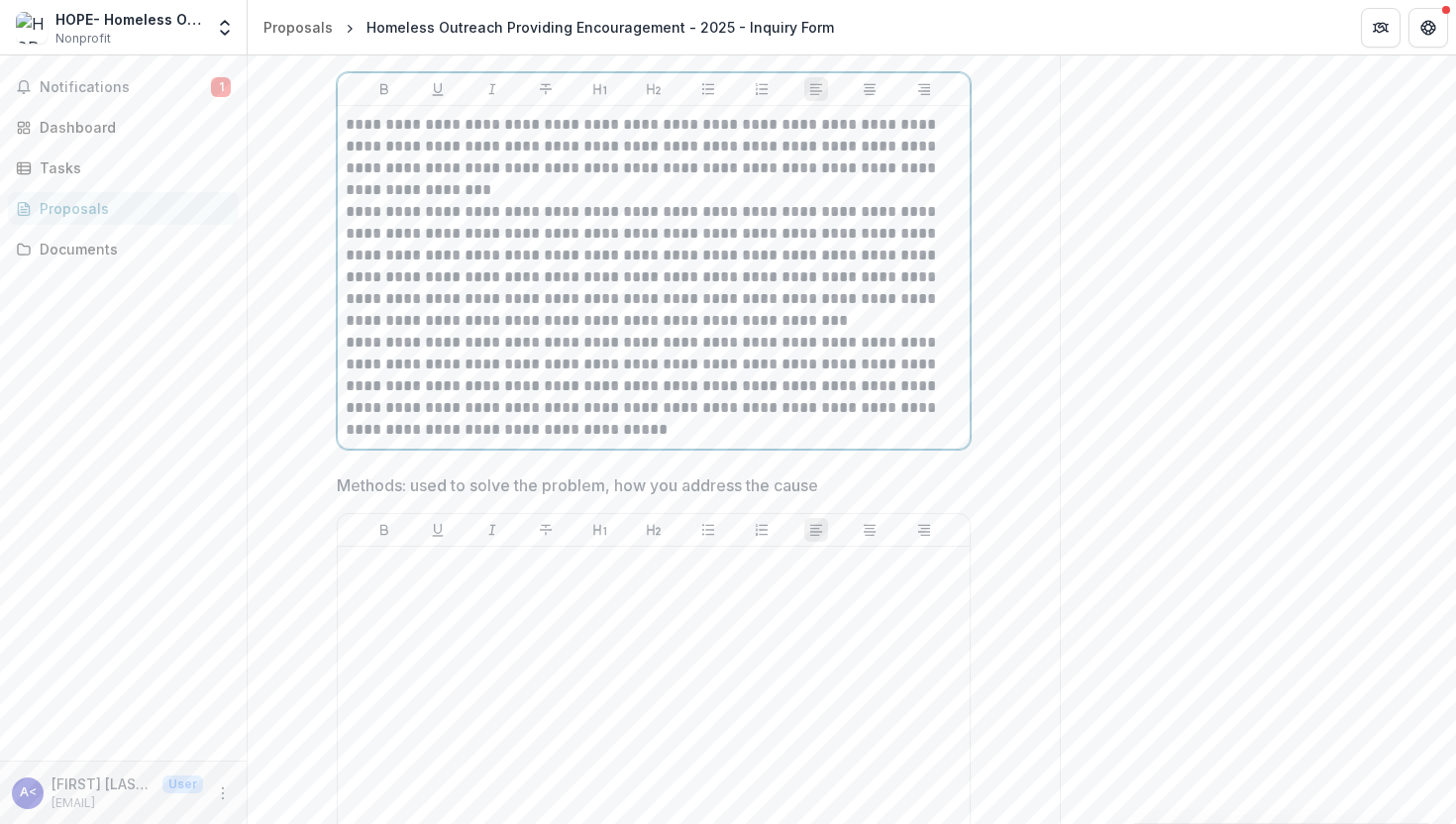scroll, scrollTop: 8500, scrollLeft: 0, axis: vertical 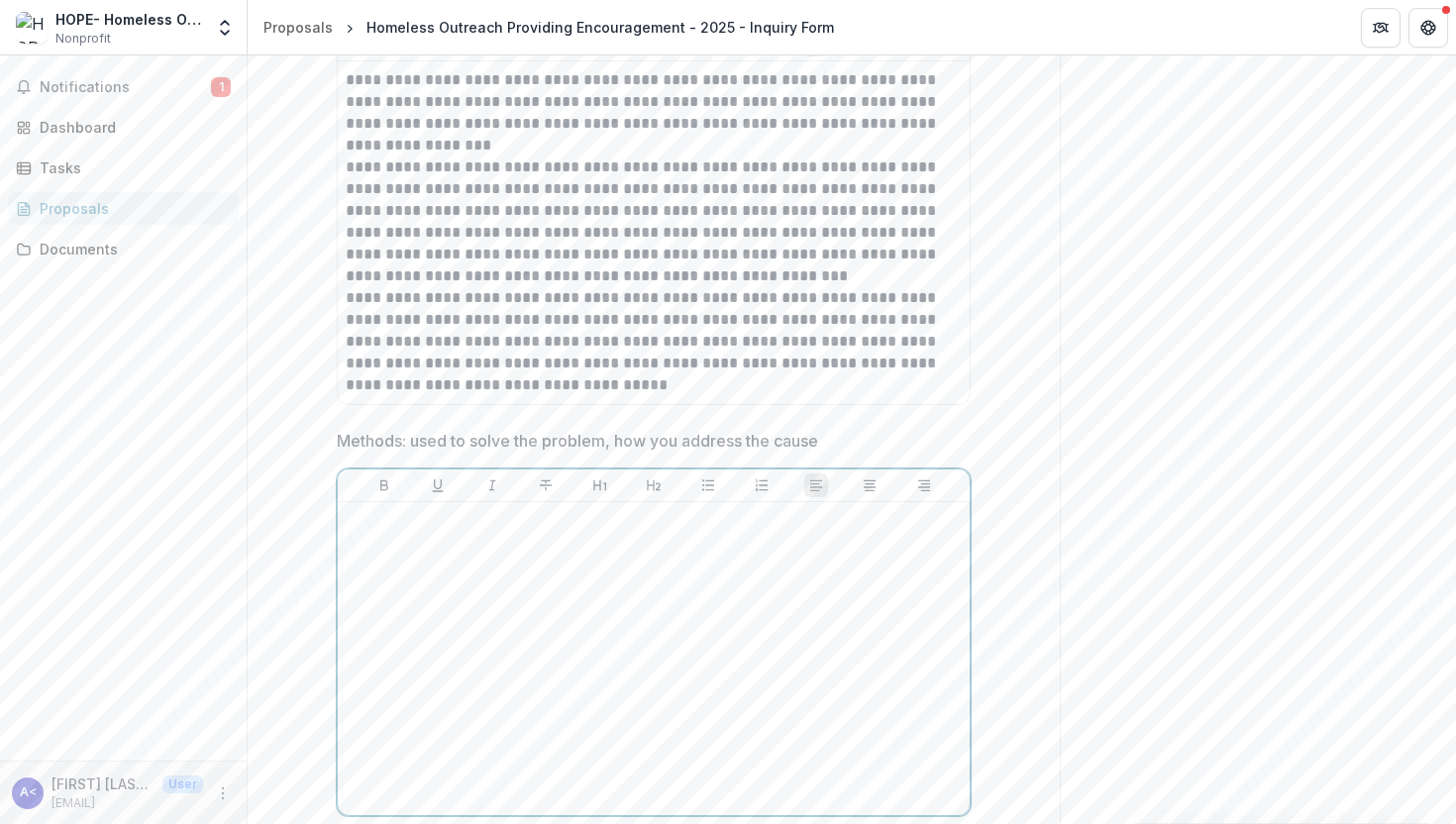 click at bounding box center [654, 659] 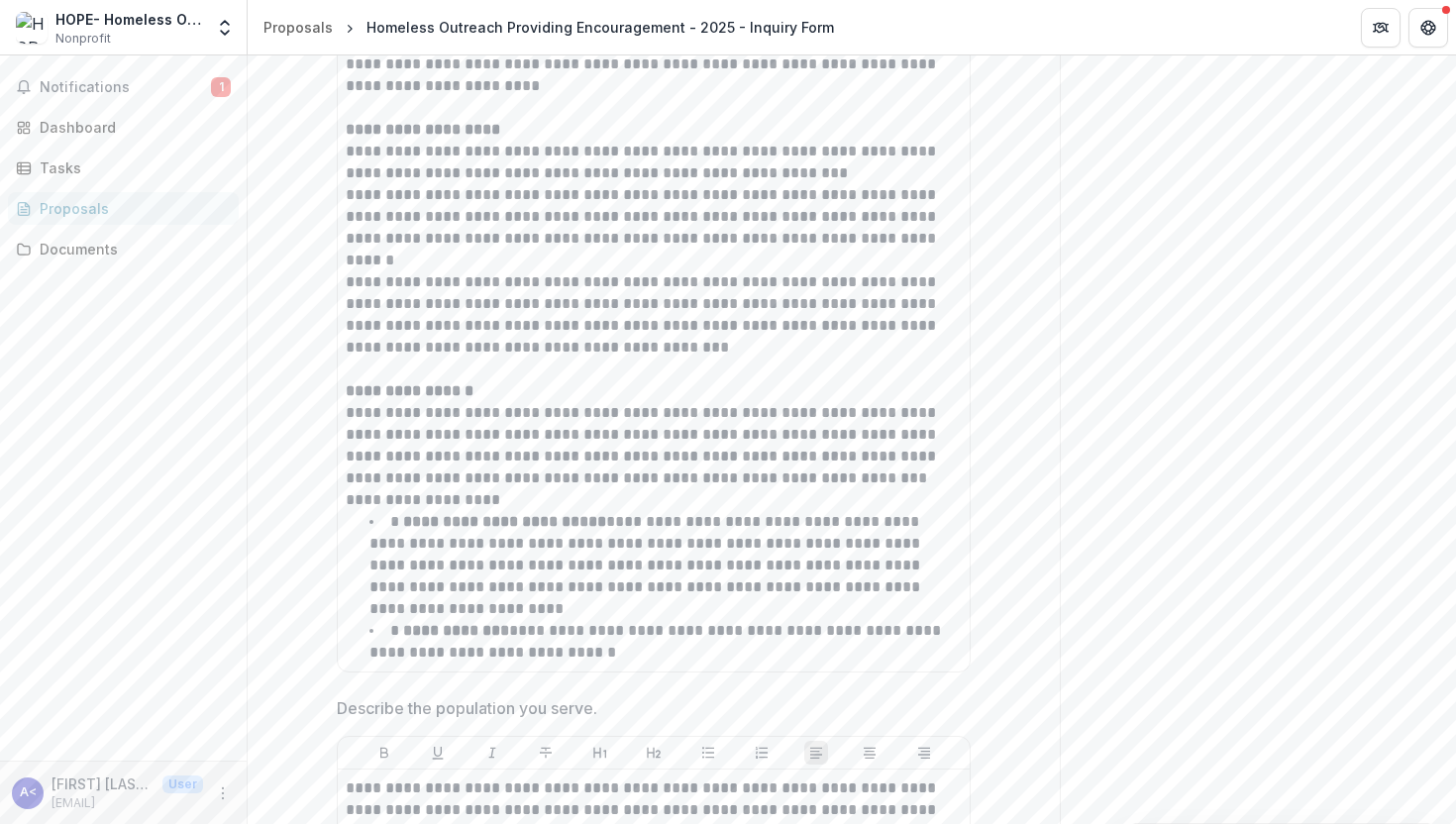 scroll, scrollTop: 1424, scrollLeft: 0, axis: vertical 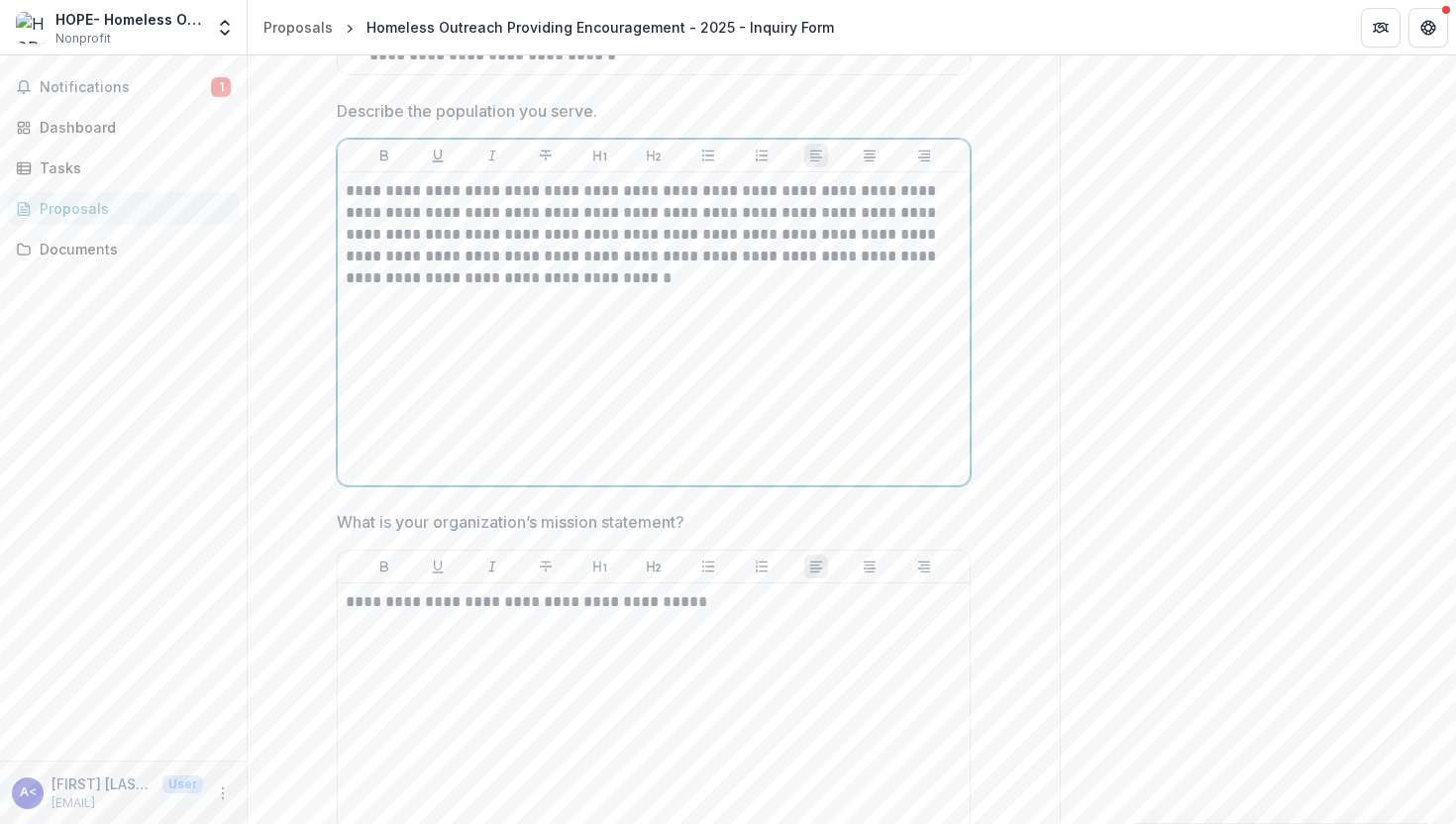 click on "**********" at bounding box center [654, 235] 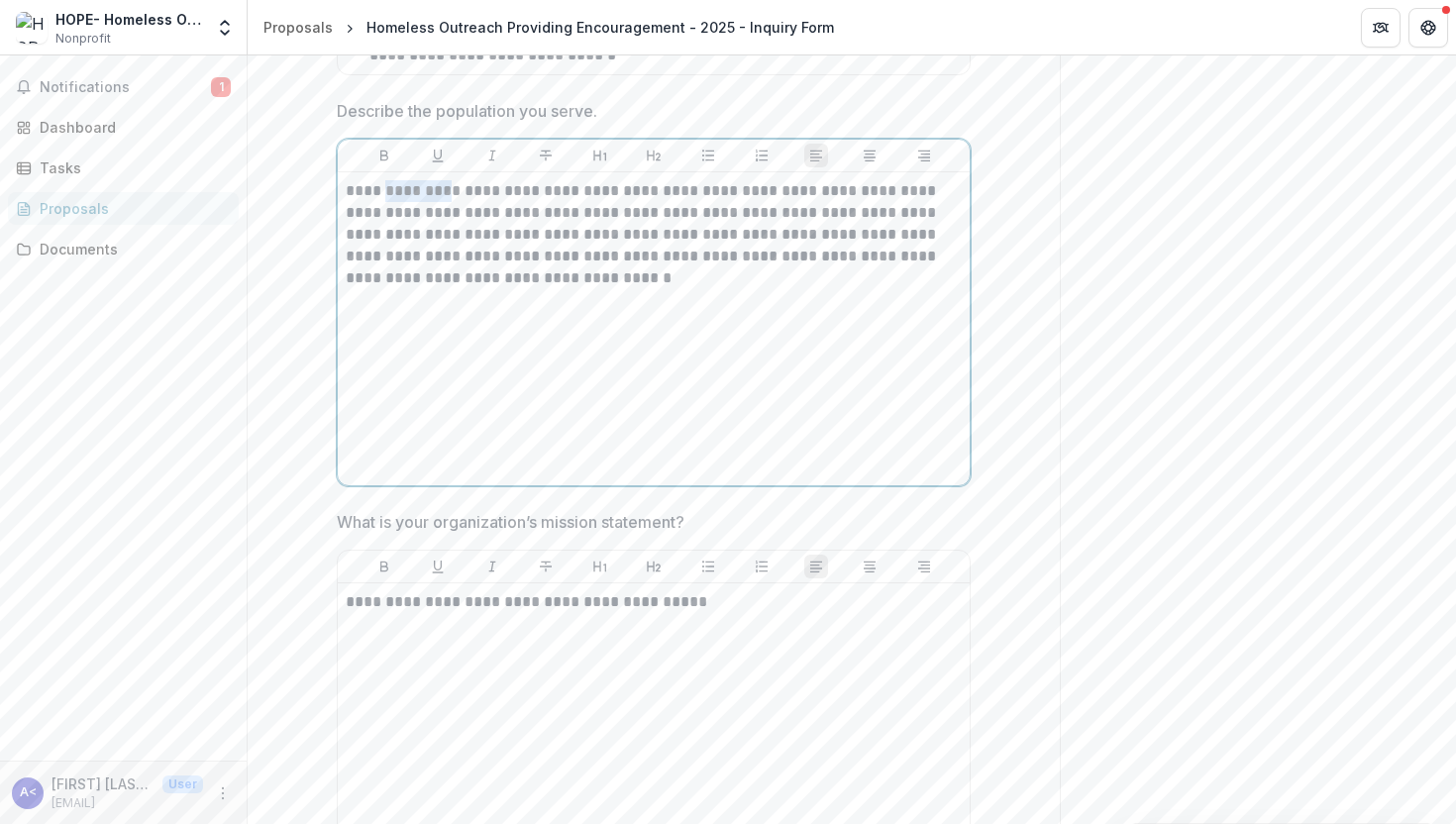 click on "**********" at bounding box center [654, 235] 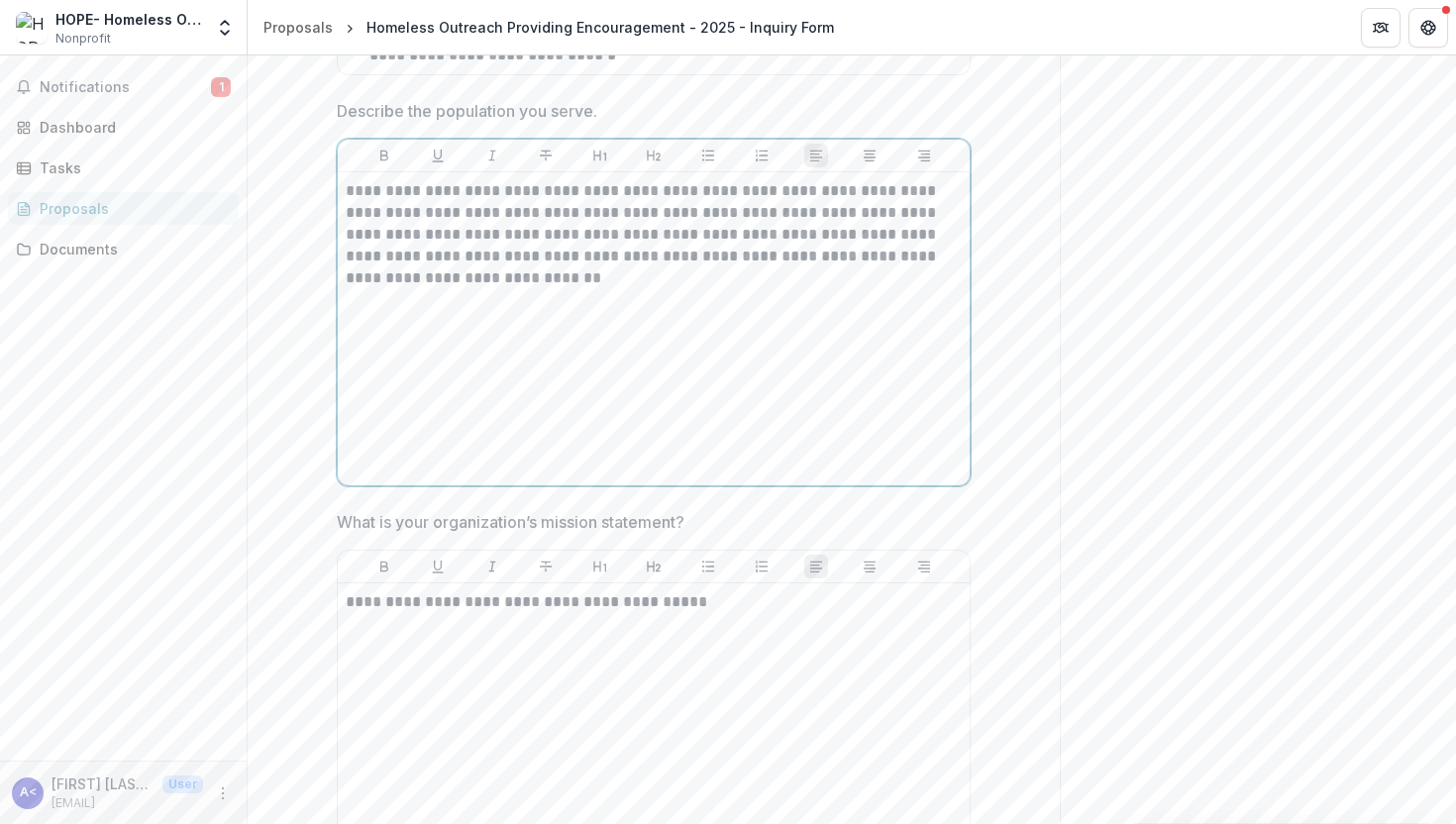 click on "**********" at bounding box center (654, 235) 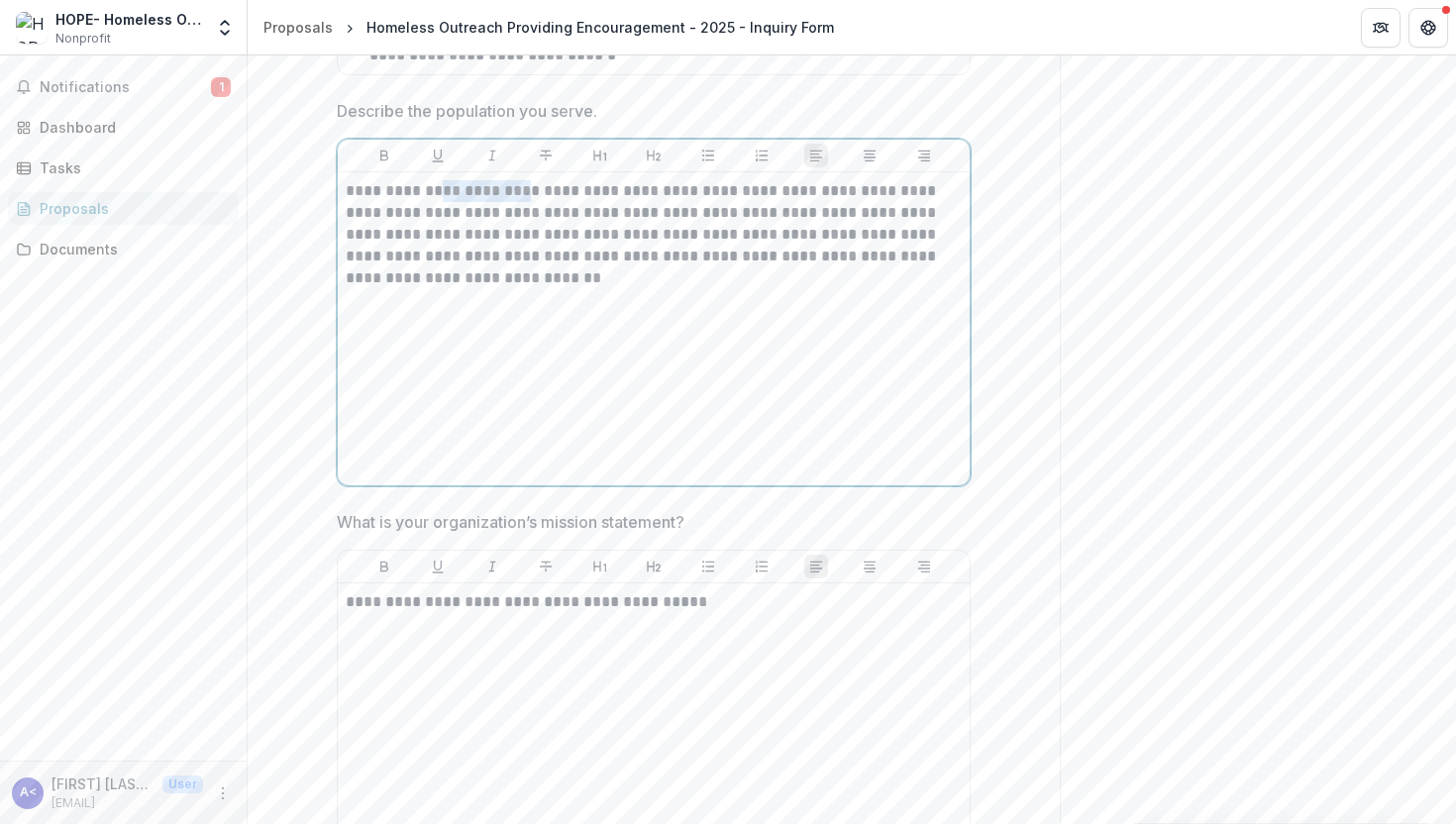 click on "**********" at bounding box center [654, 235] 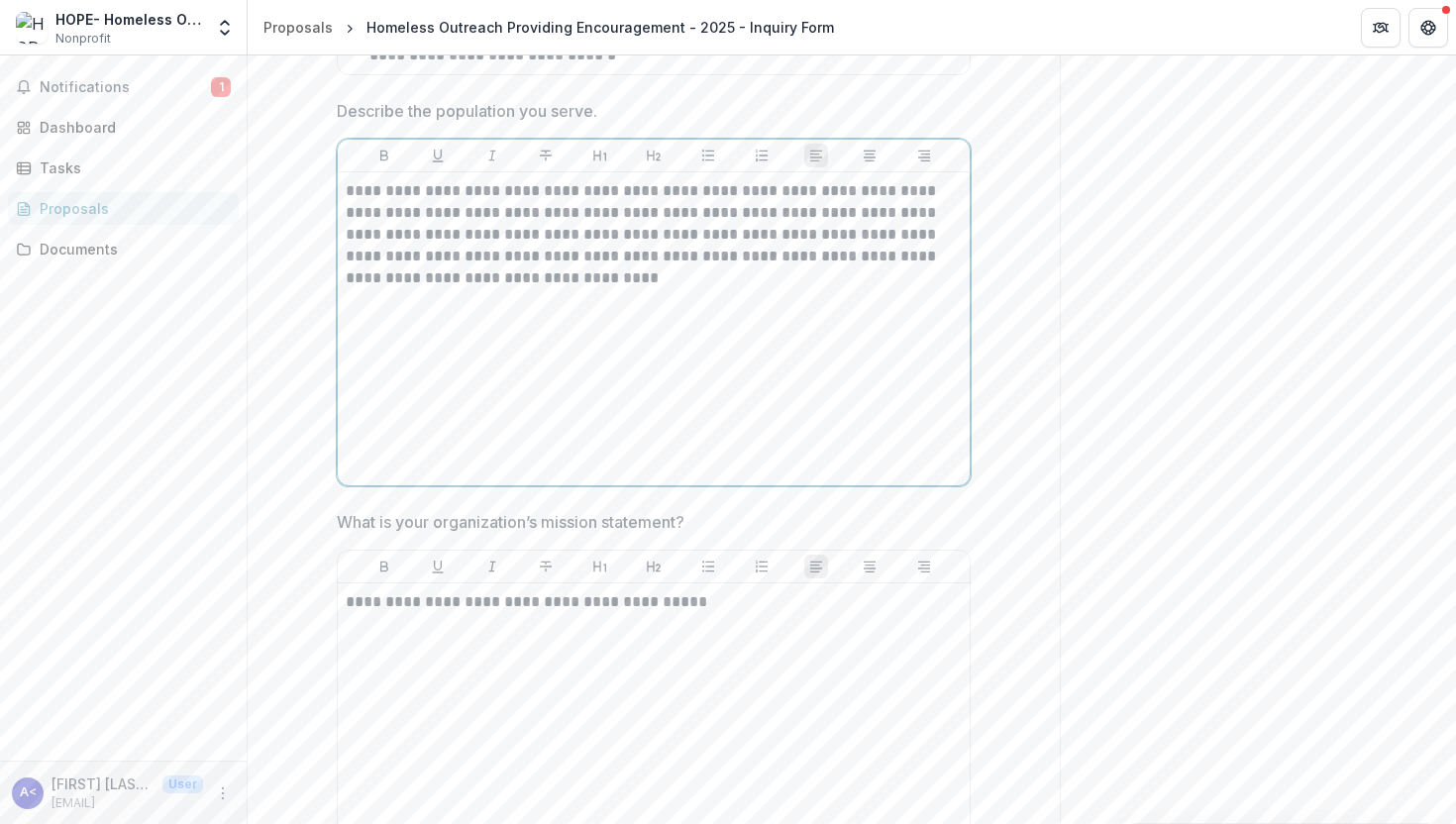 click on "**********" at bounding box center [654, 235] 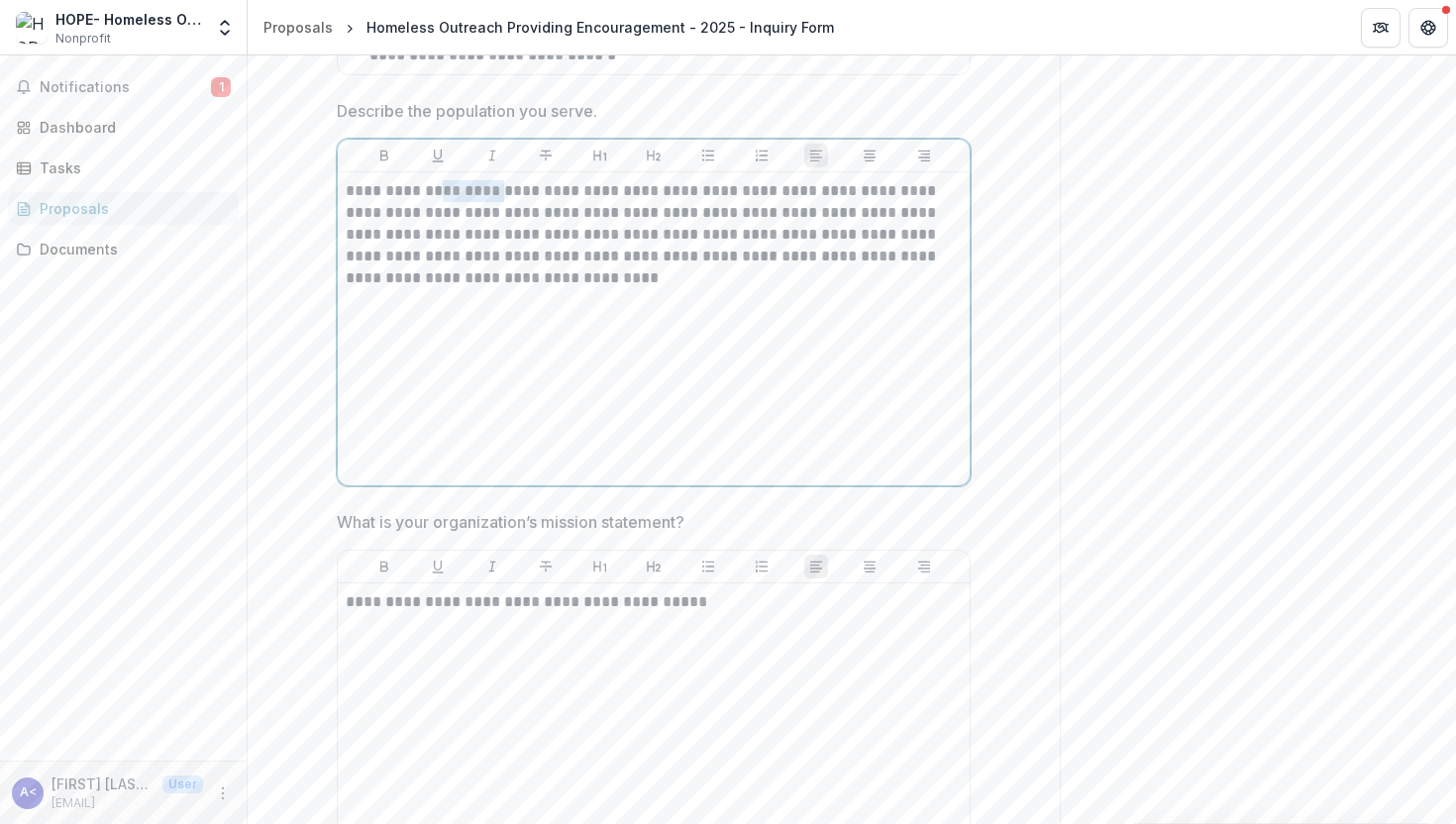 click on "**********" at bounding box center (654, 235) 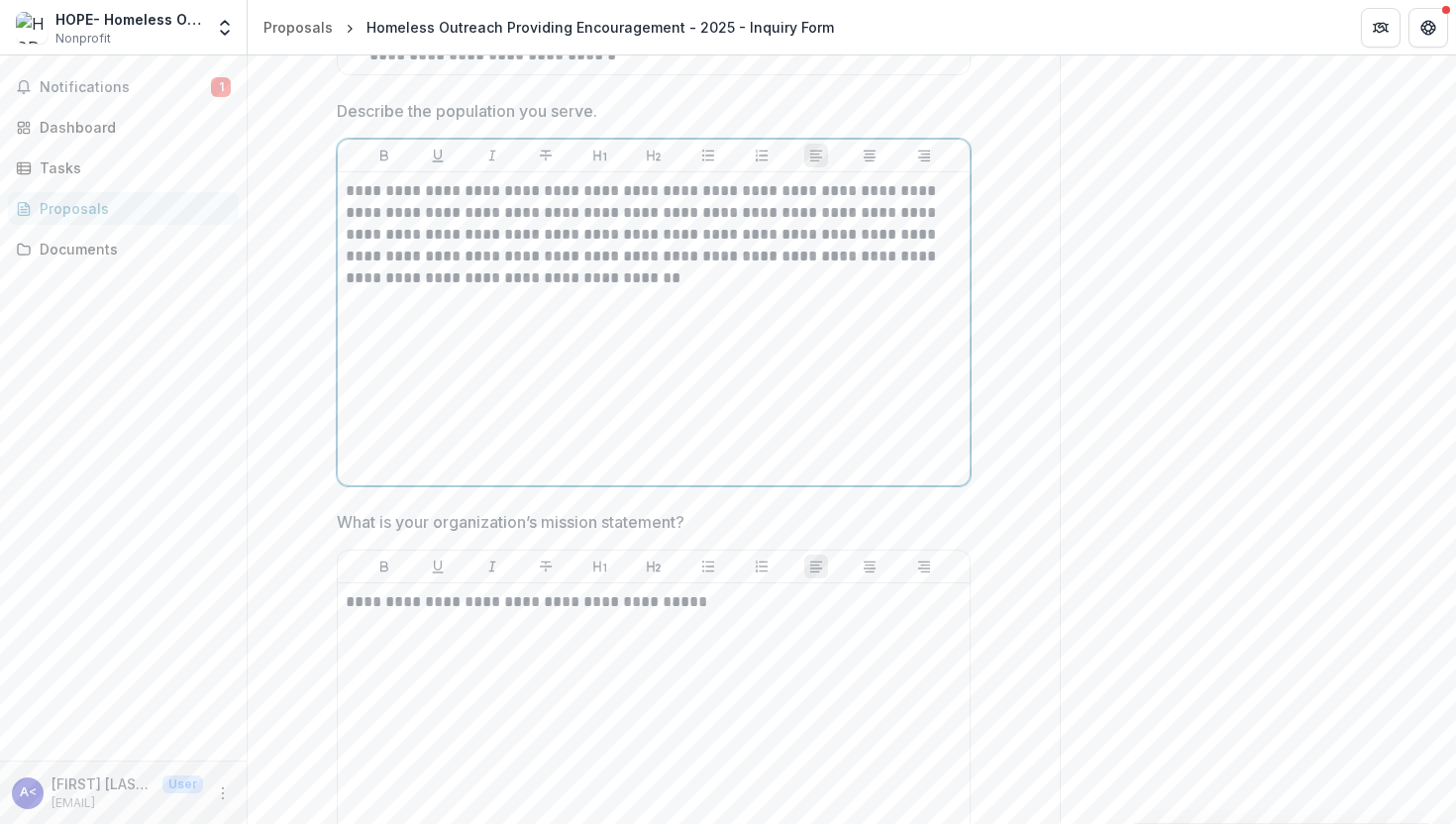 click on "**********" at bounding box center [654, 235] 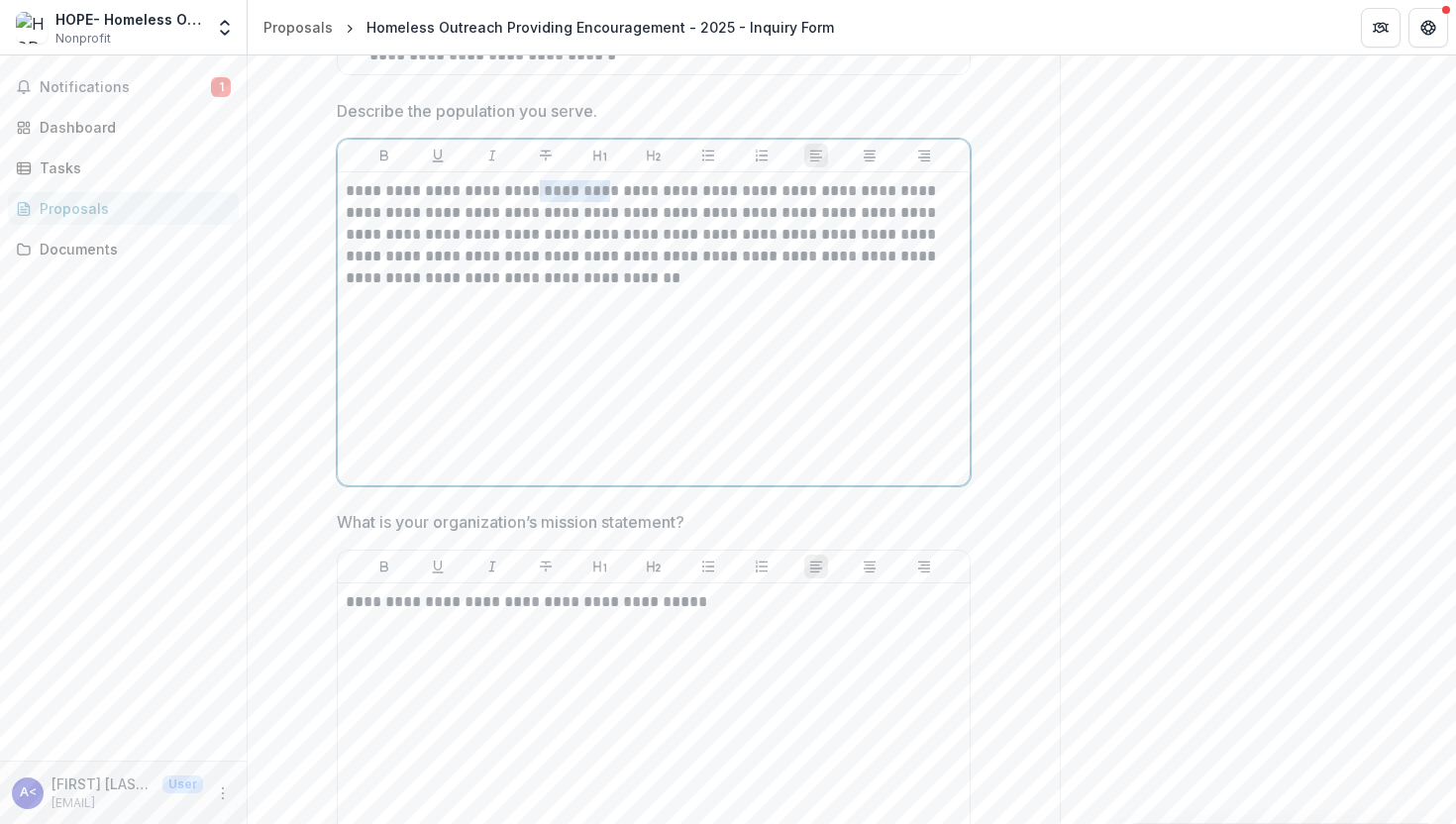 click on "**********" at bounding box center [654, 235] 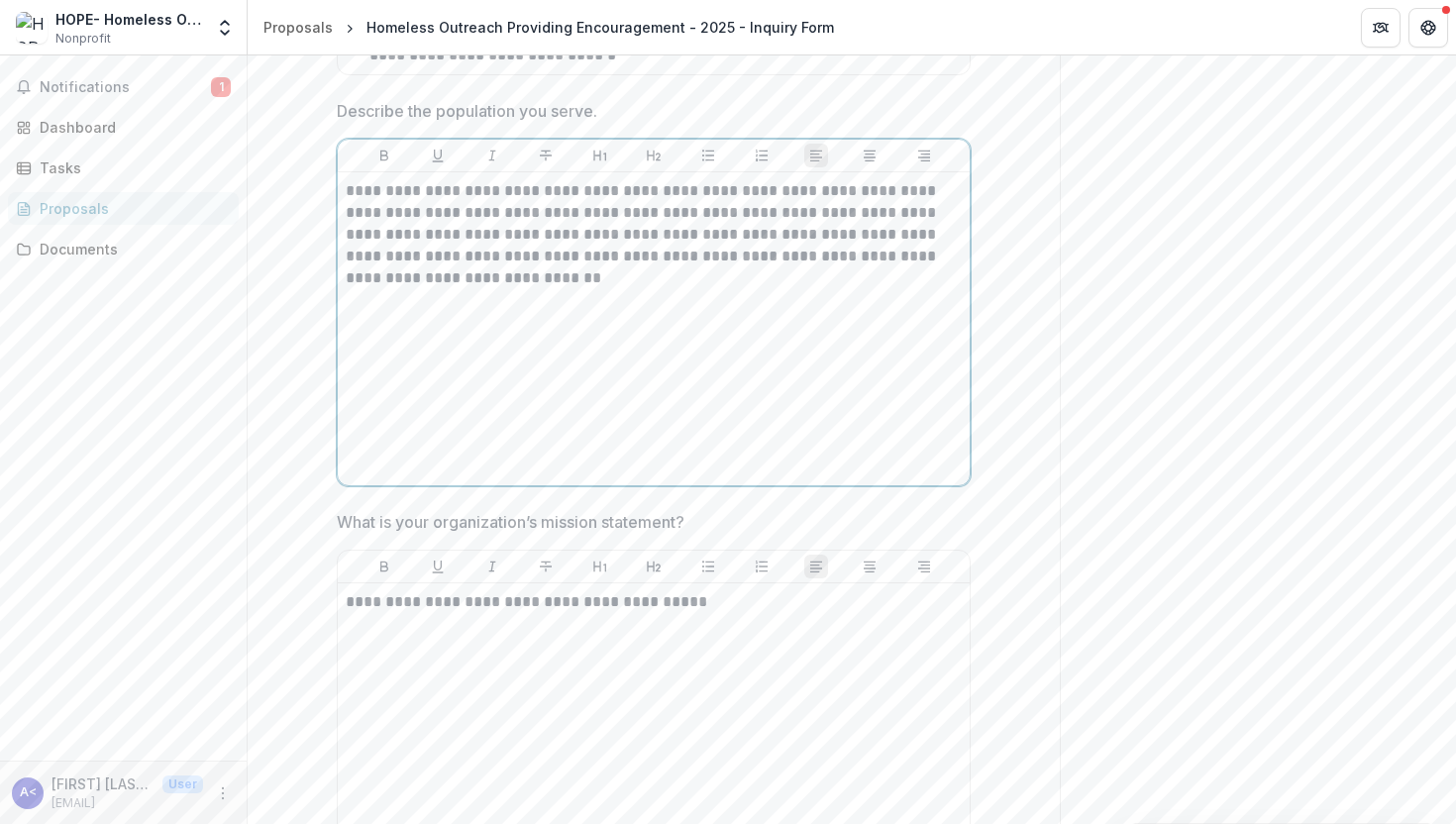 click on "**********" at bounding box center (654, 235) 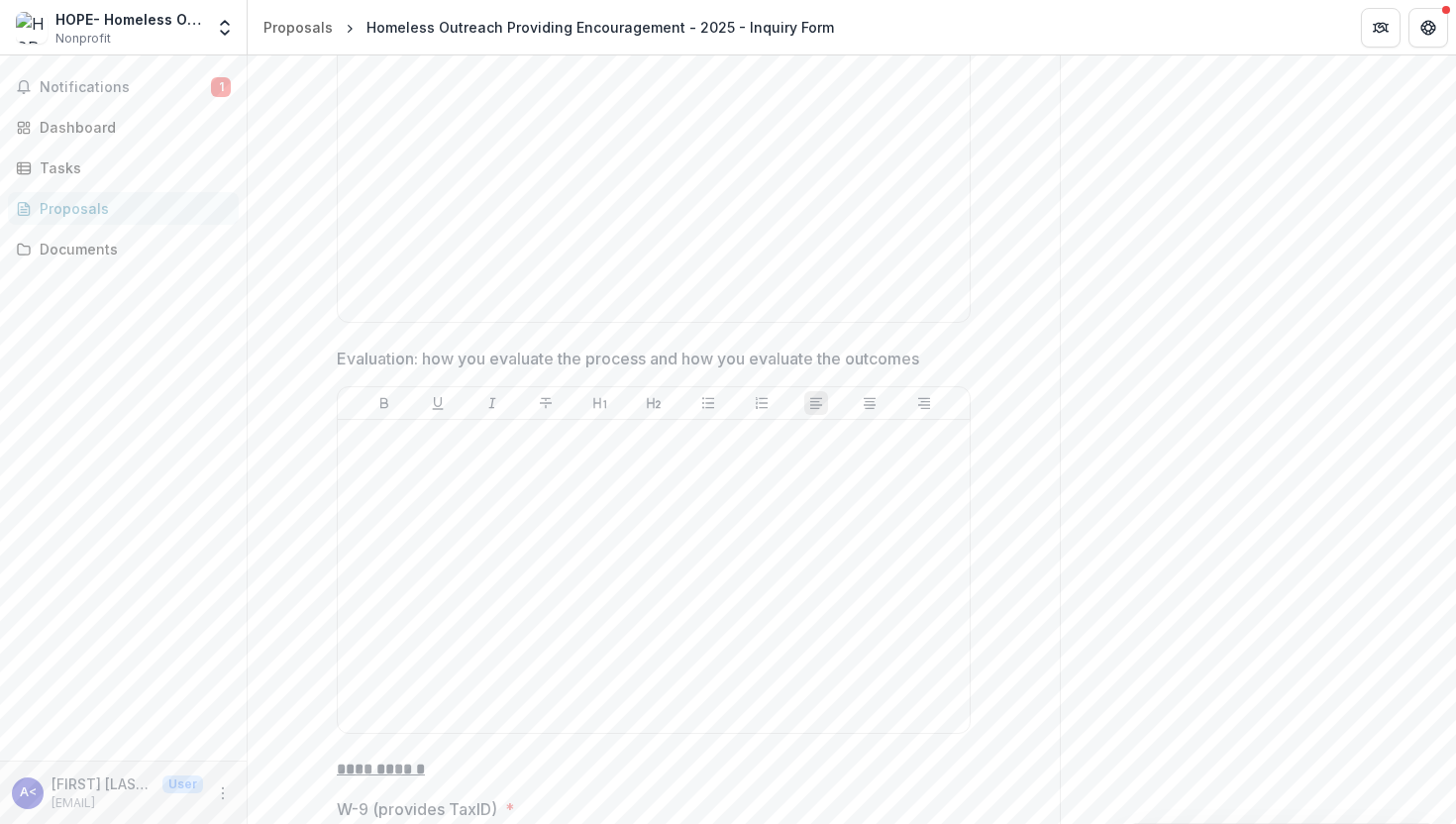 scroll, scrollTop: 9339, scrollLeft: 0, axis: vertical 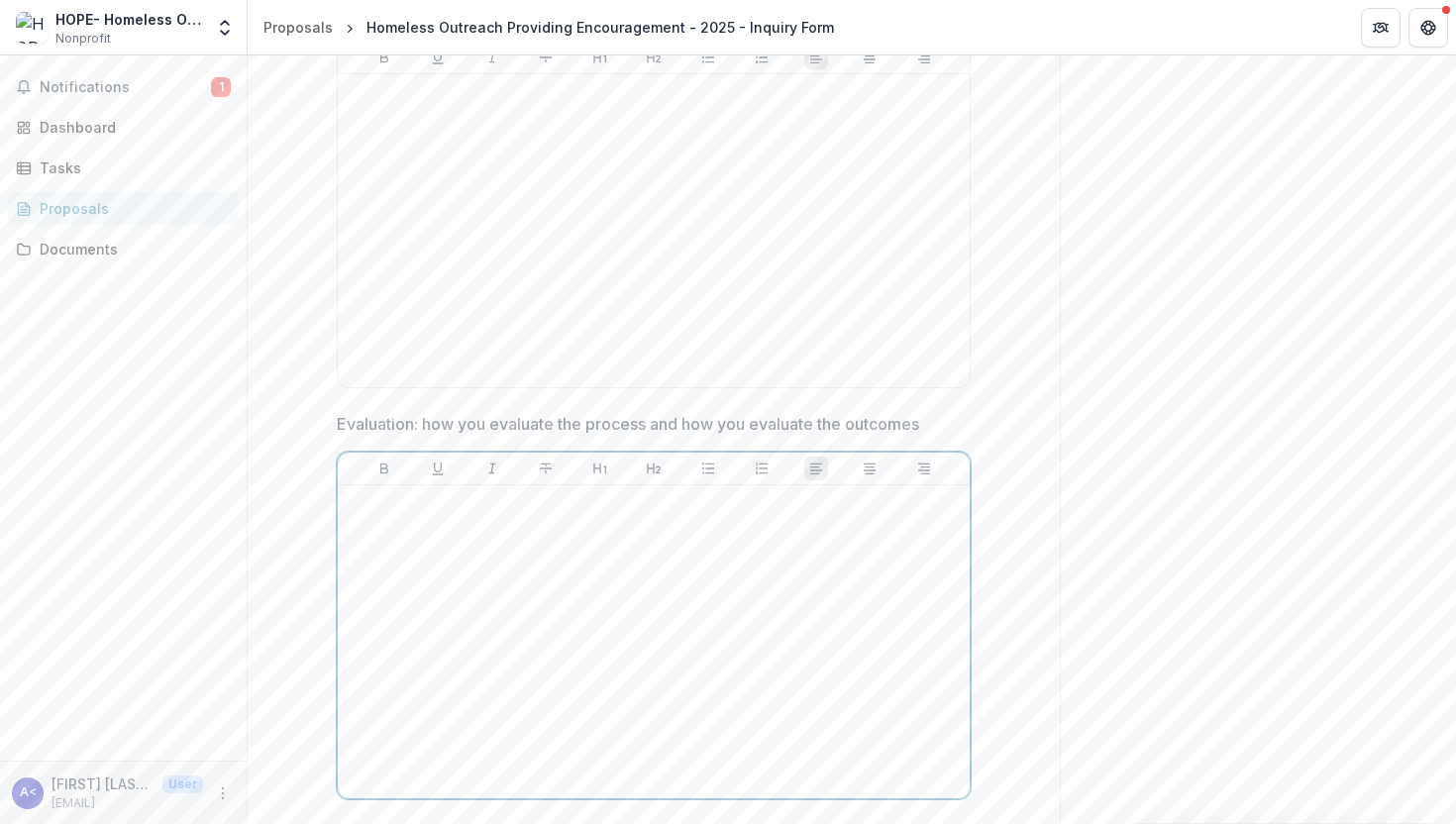 click at bounding box center (654, 642) 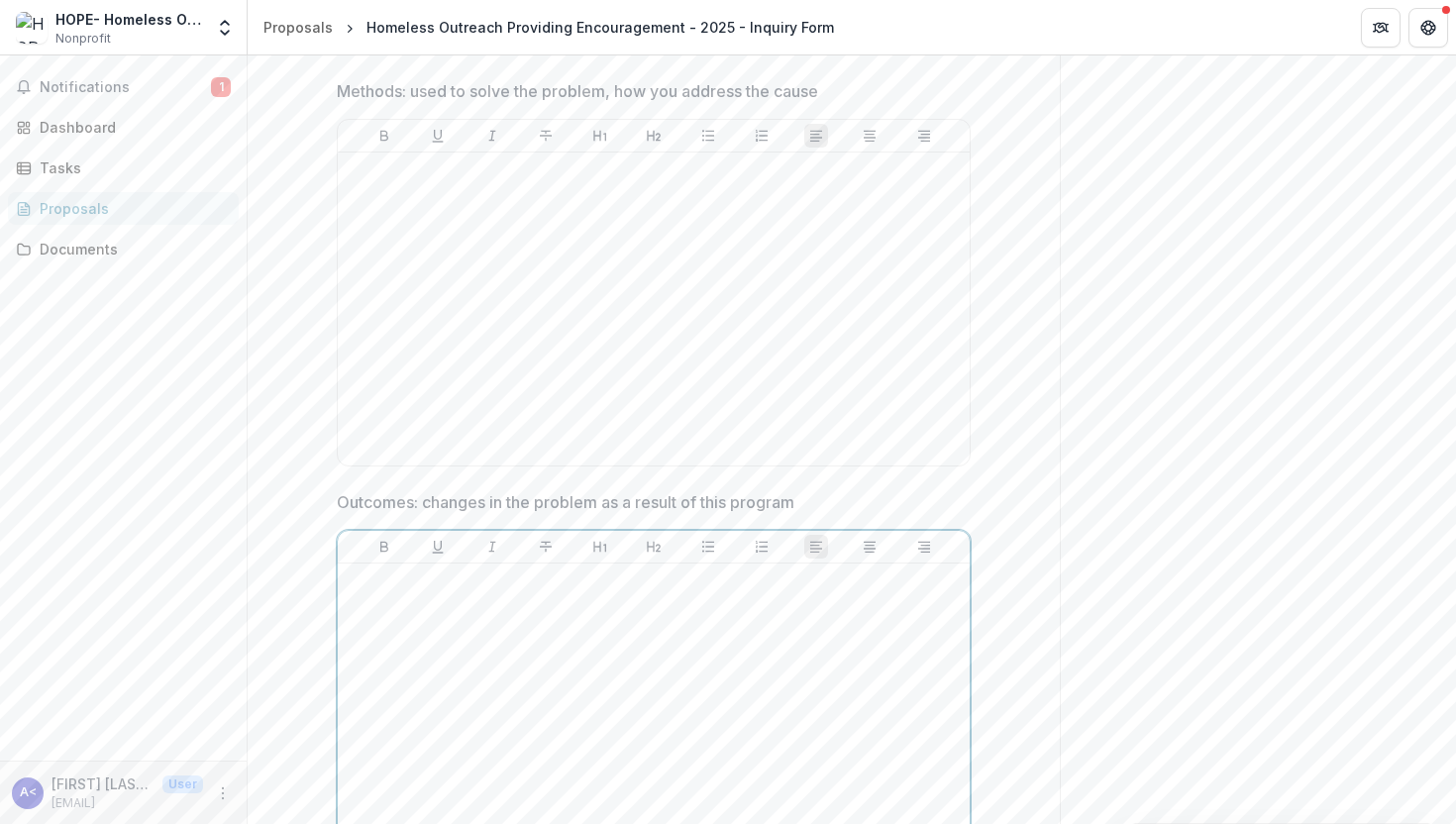 click at bounding box center [654, 720] 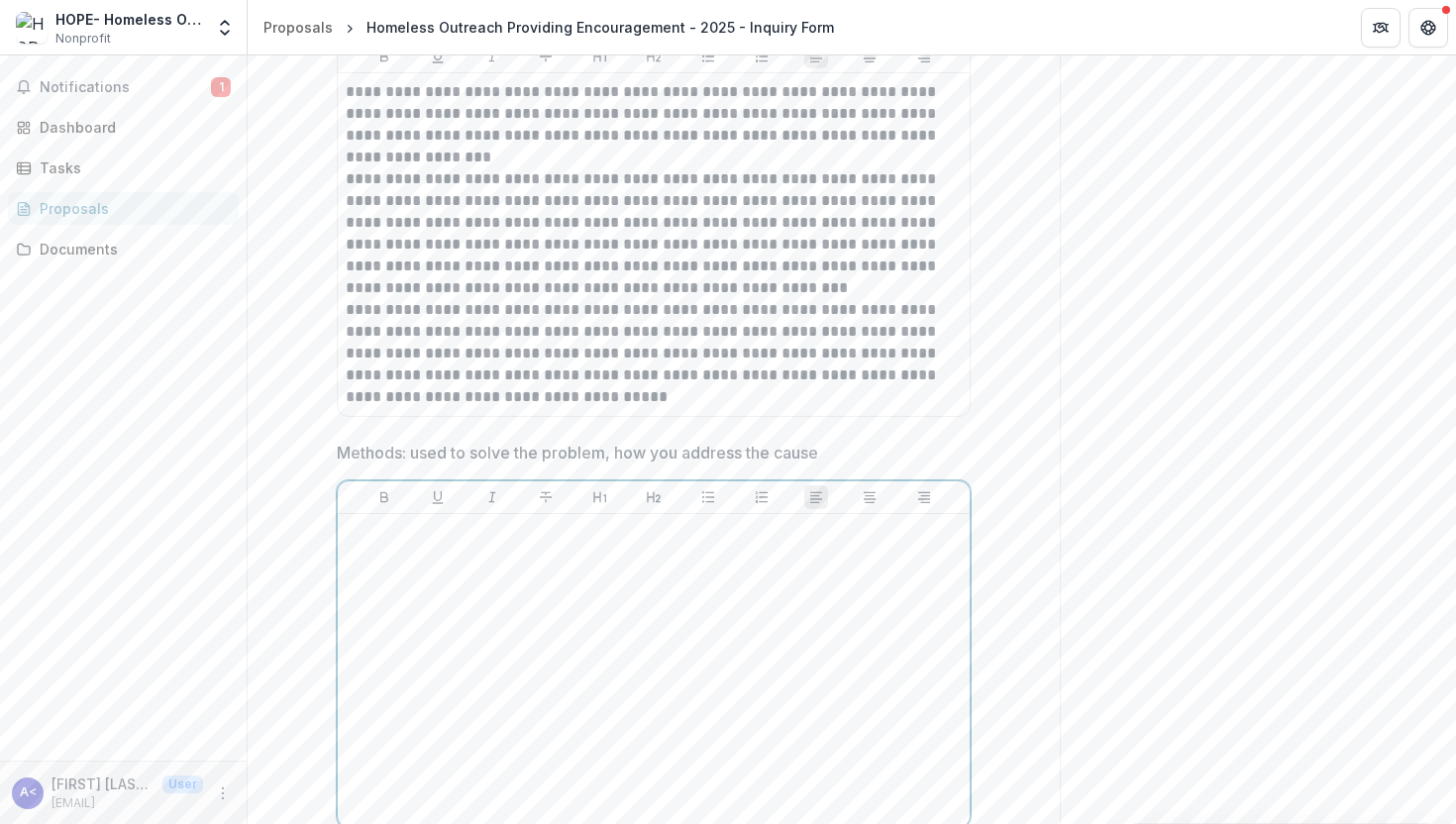 click at bounding box center [654, 670] 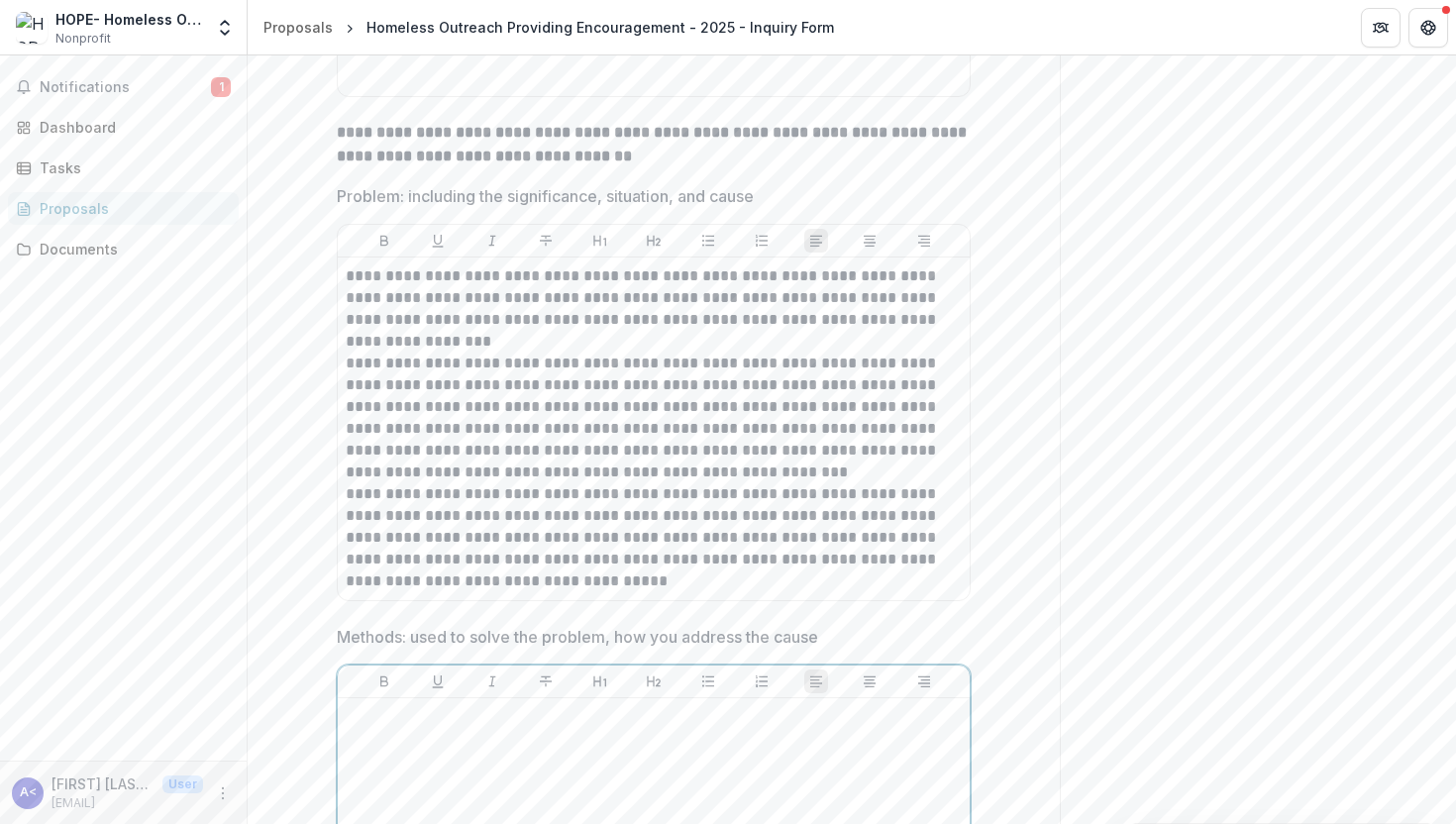scroll, scrollTop: 8296, scrollLeft: 0, axis: vertical 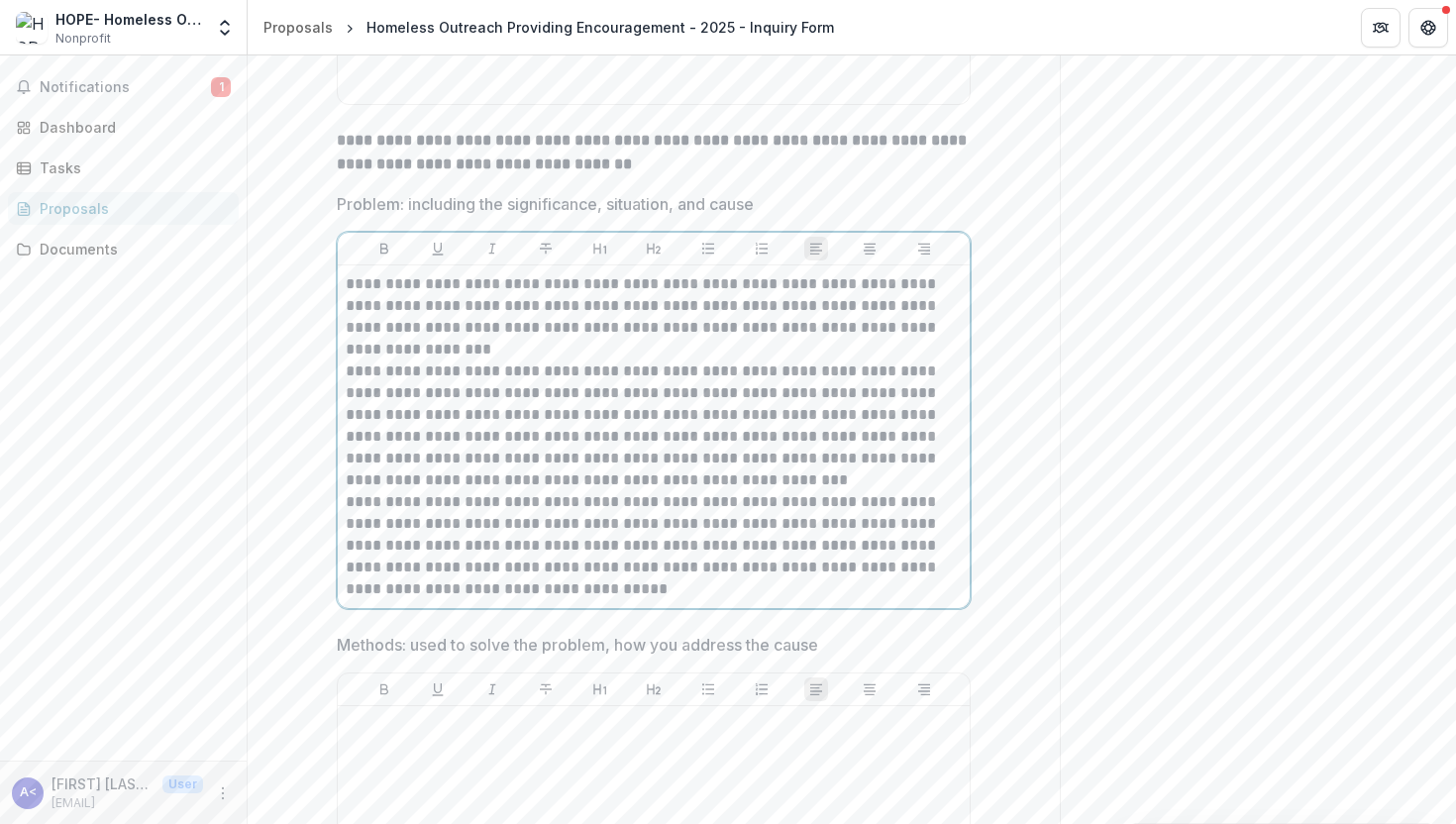 click on "**********" at bounding box center [654, 317] 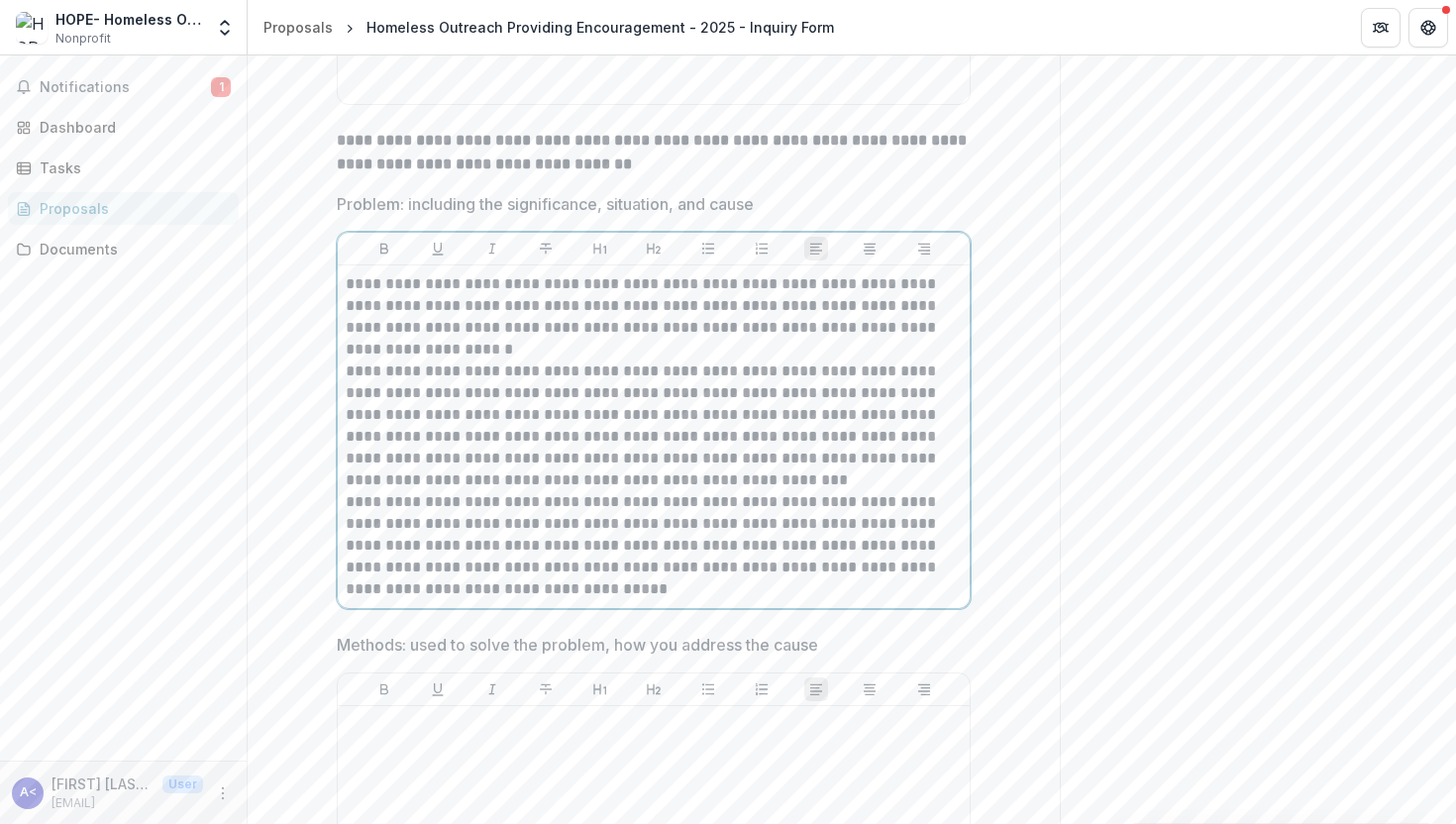 click on "**********" at bounding box center (654, 426) 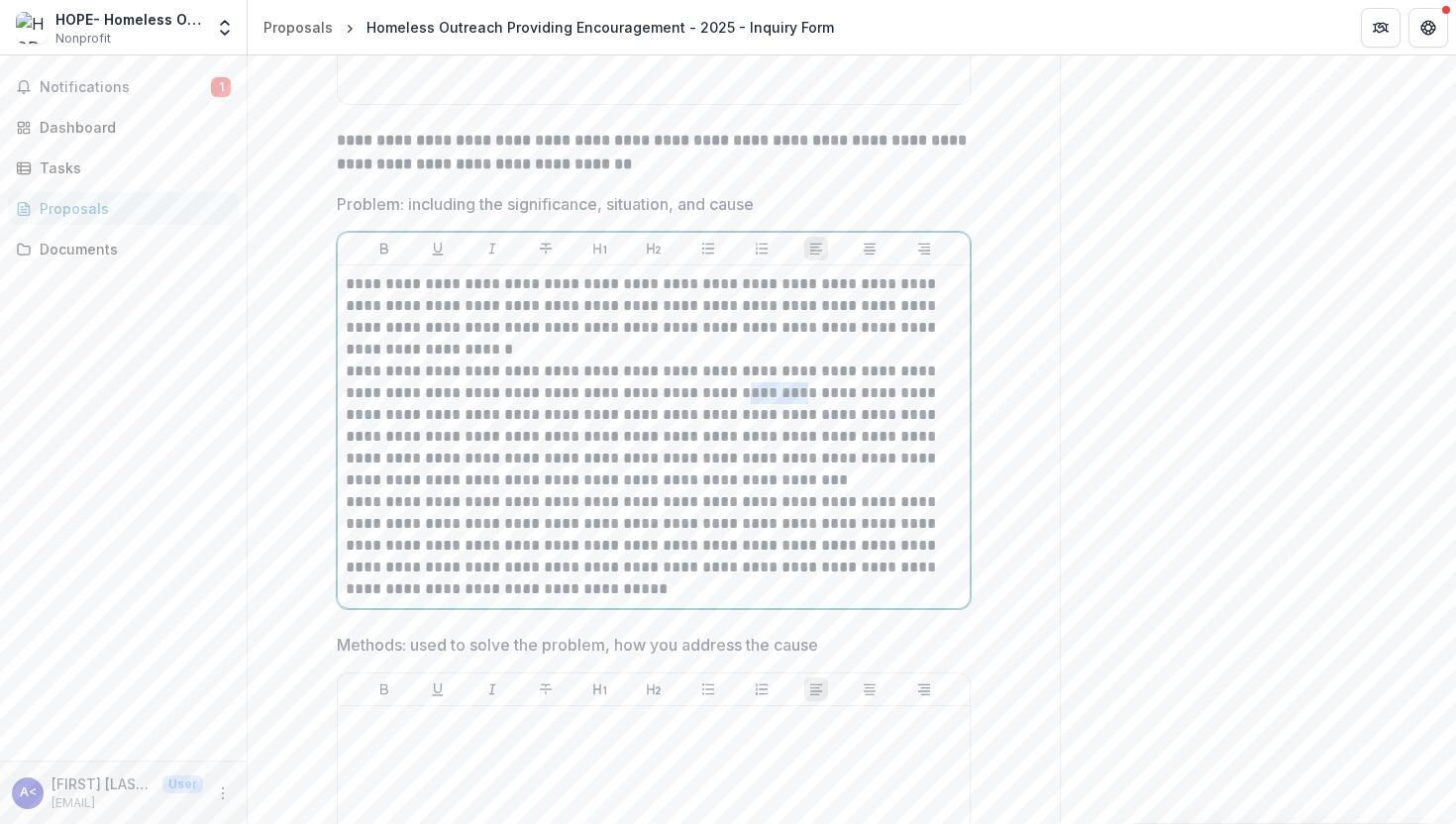 click on "**********" at bounding box center [654, 426] 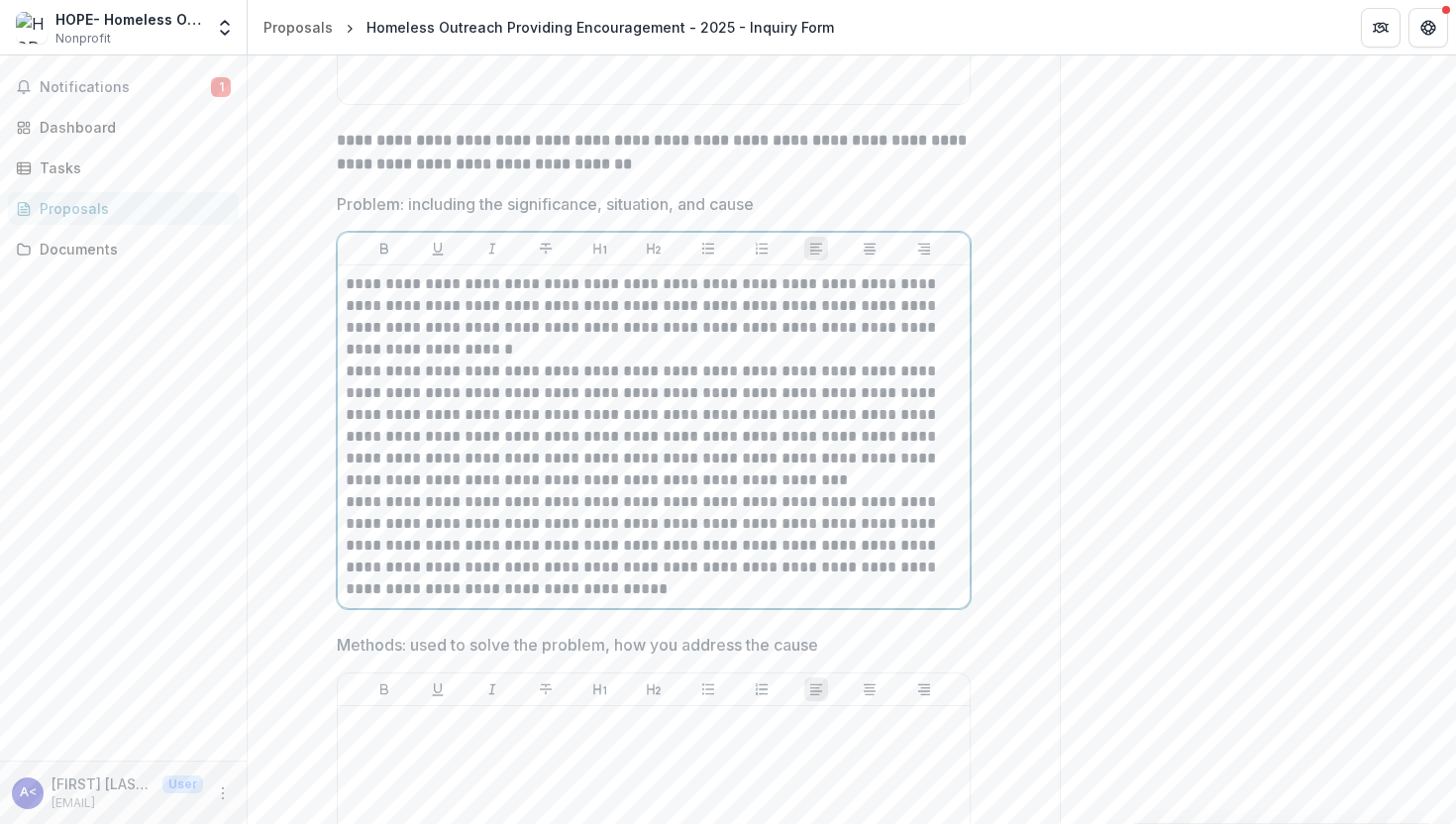 click on "**********" at bounding box center [654, 426] 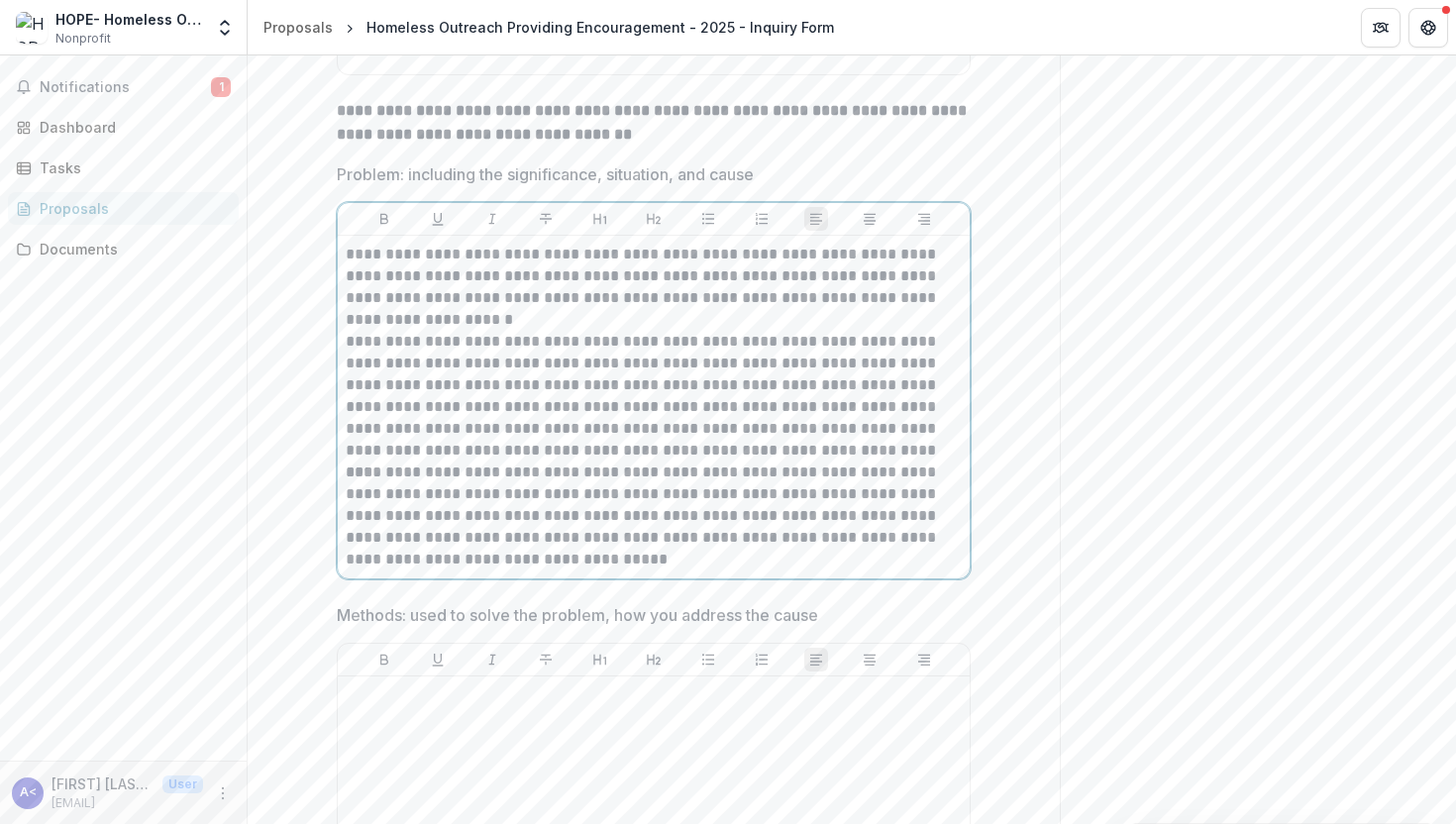 scroll, scrollTop: 8348, scrollLeft: 0, axis: vertical 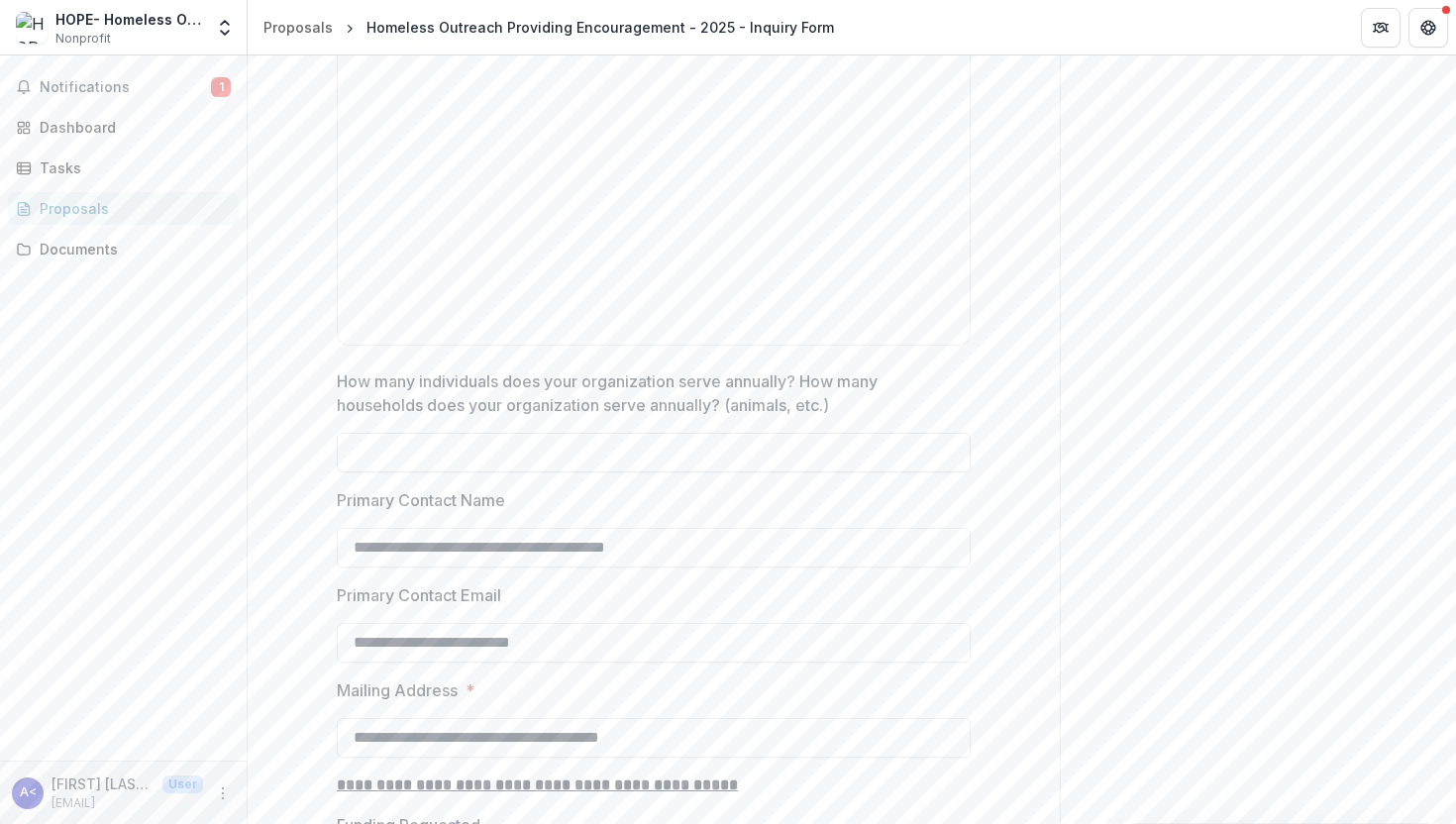 click on "How many individuals does your organization serve annually? How many households does your organization serve annually? (animals, etc.)" at bounding box center (654, 453) 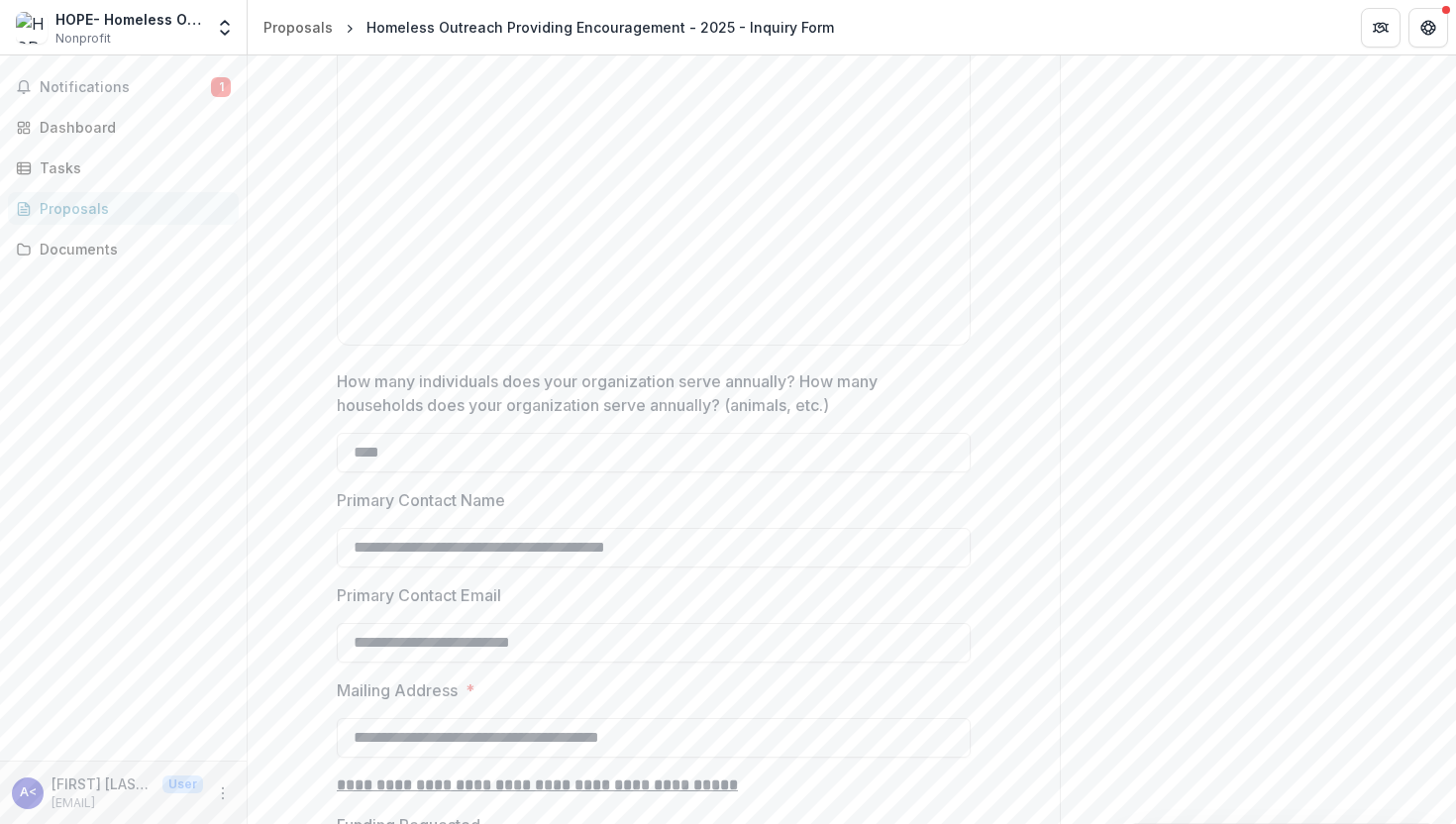 type on "****" 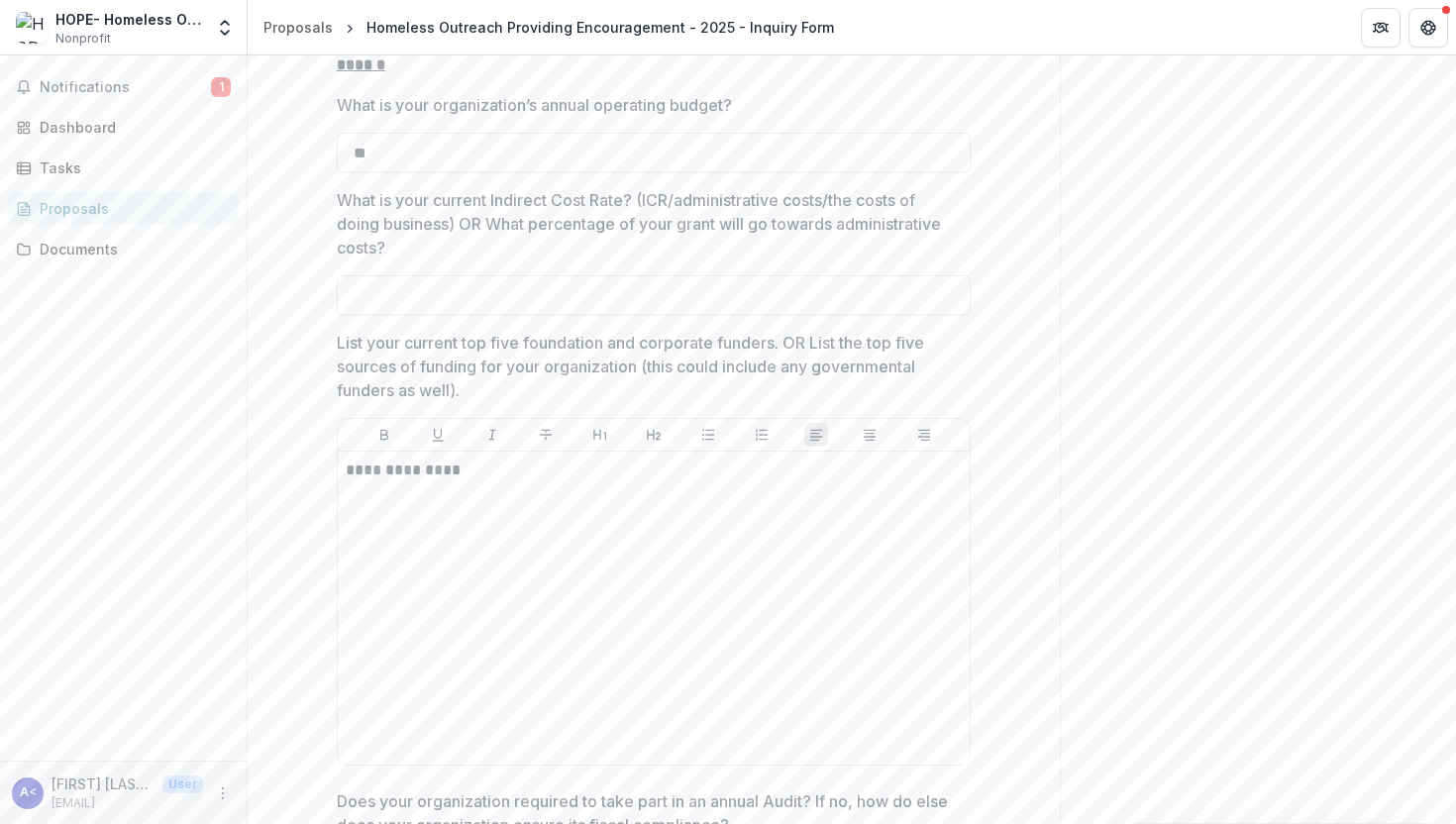scroll, scrollTop: 6748, scrollLeft: 0, axis: vertical 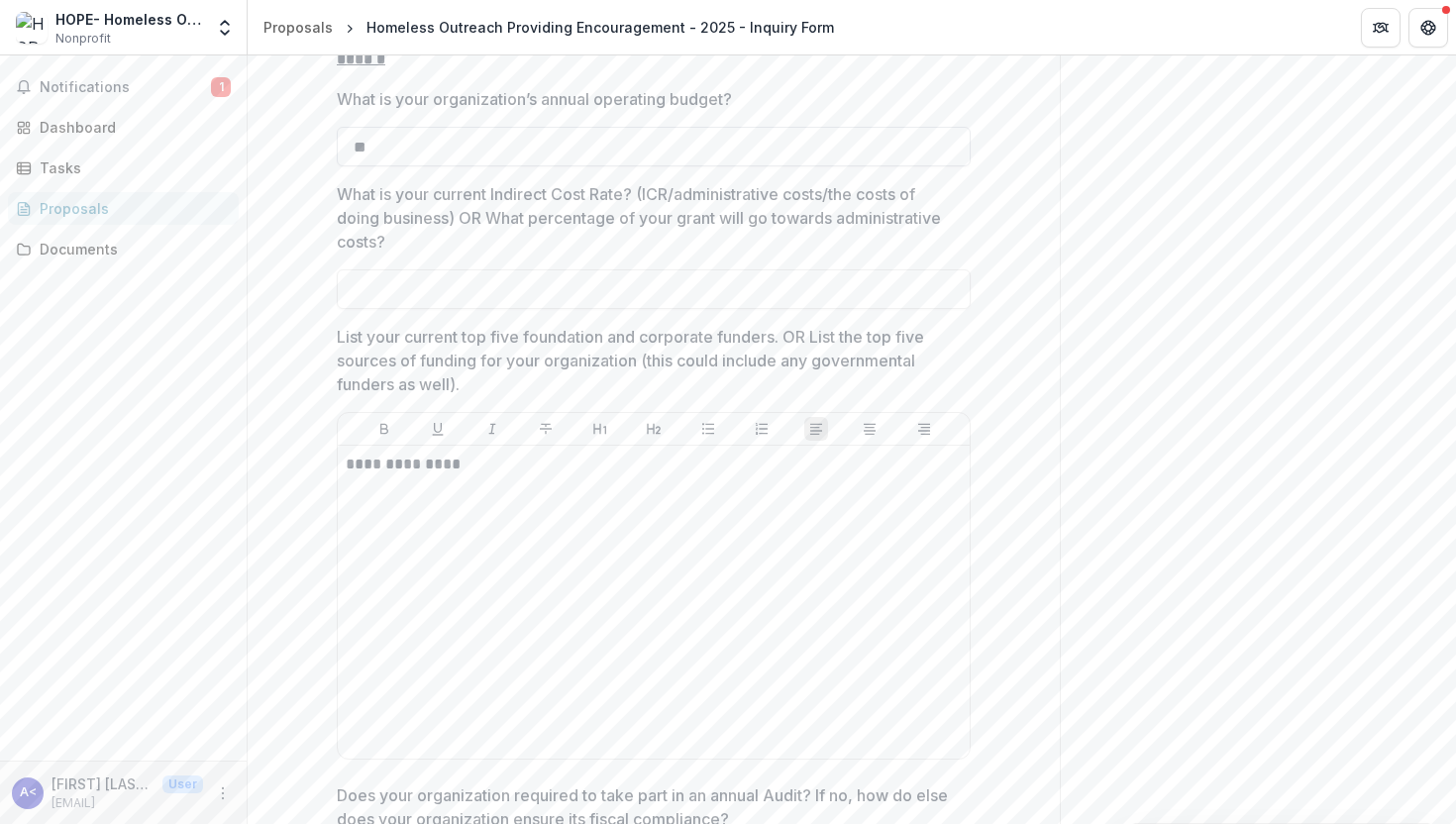 click on "**" at bounding box center [654, 147] 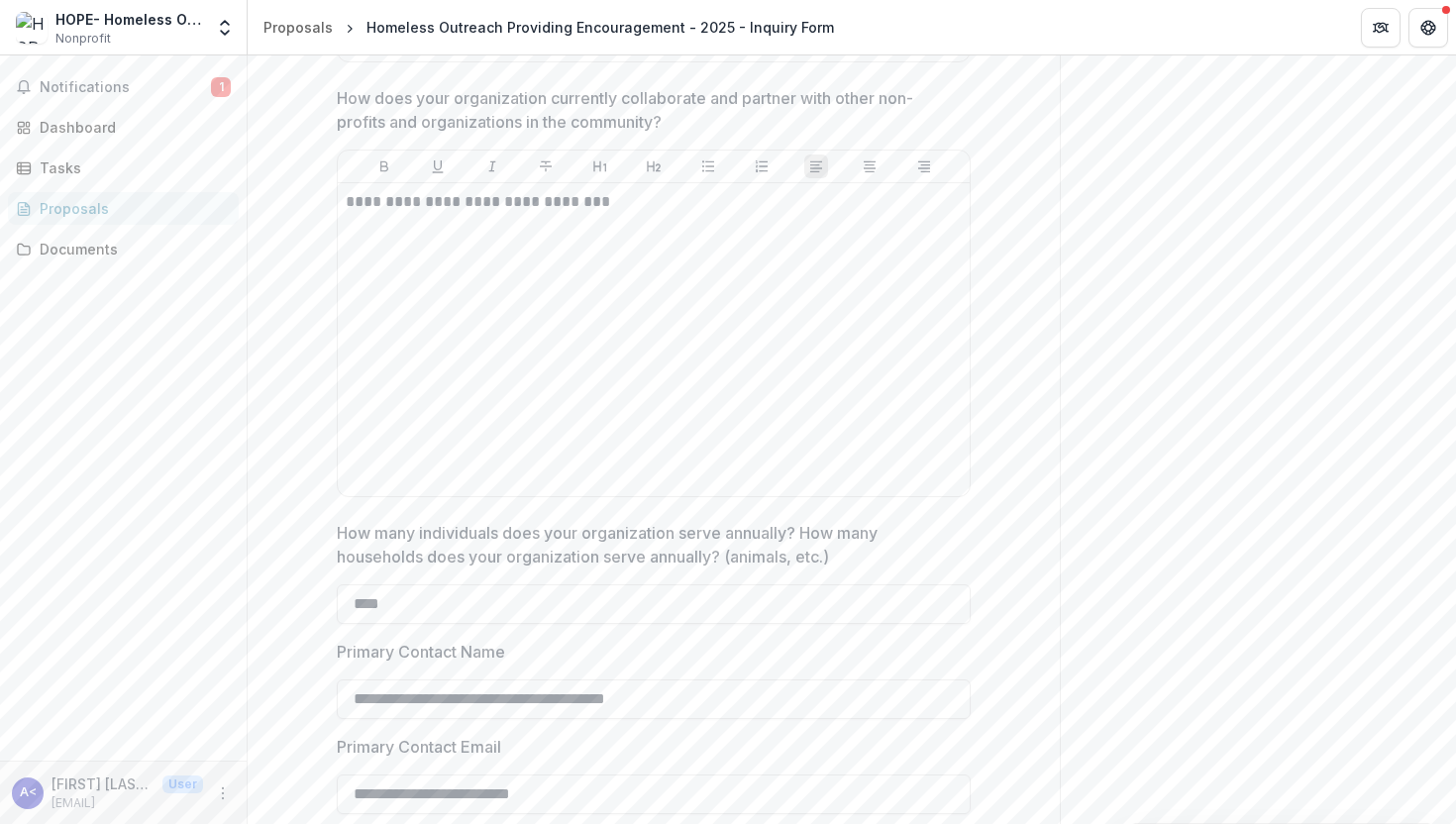 scroll, scrollTop: 3212, scrollLeft: 0, axis: vertical 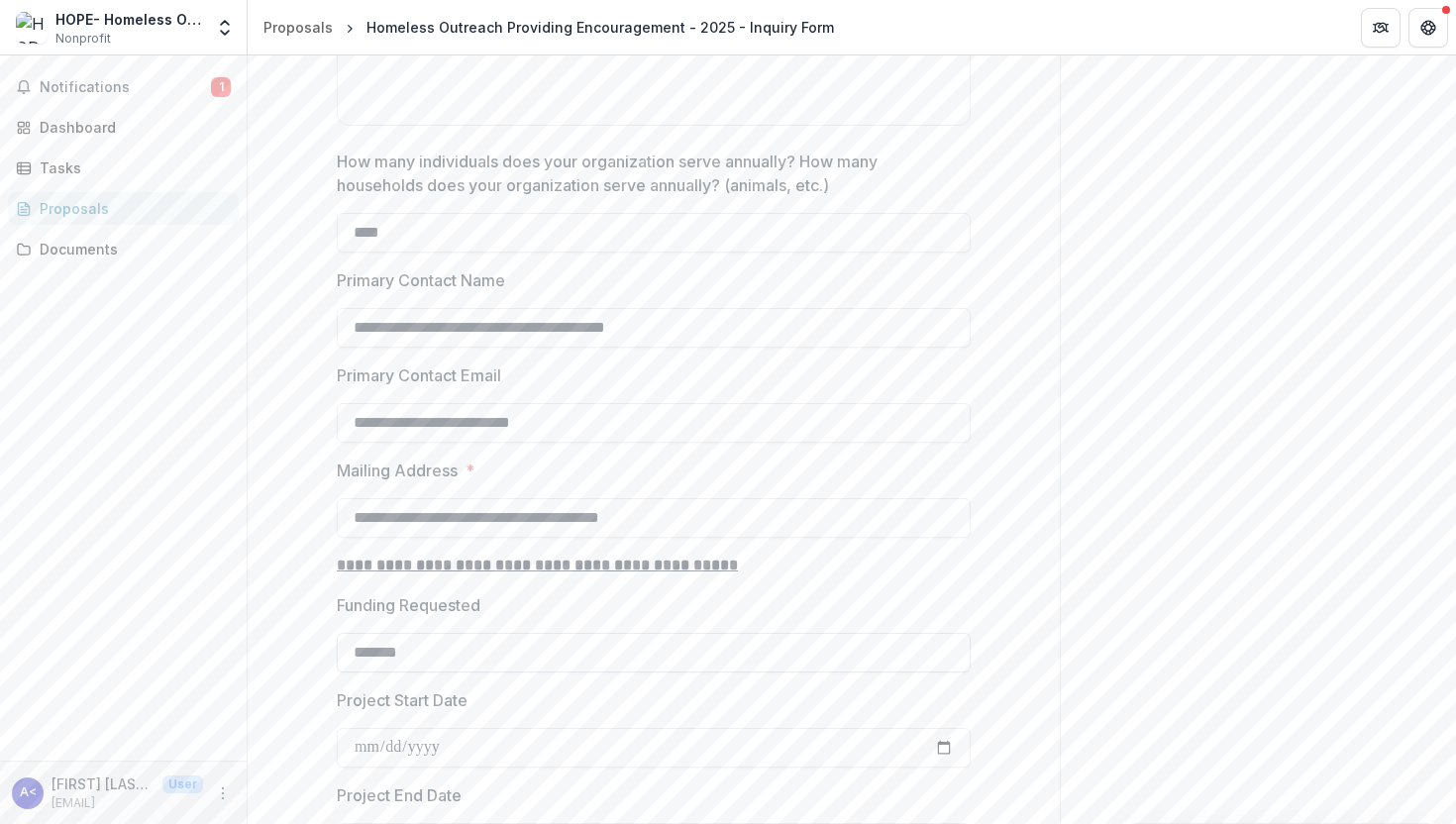 type on "**********" 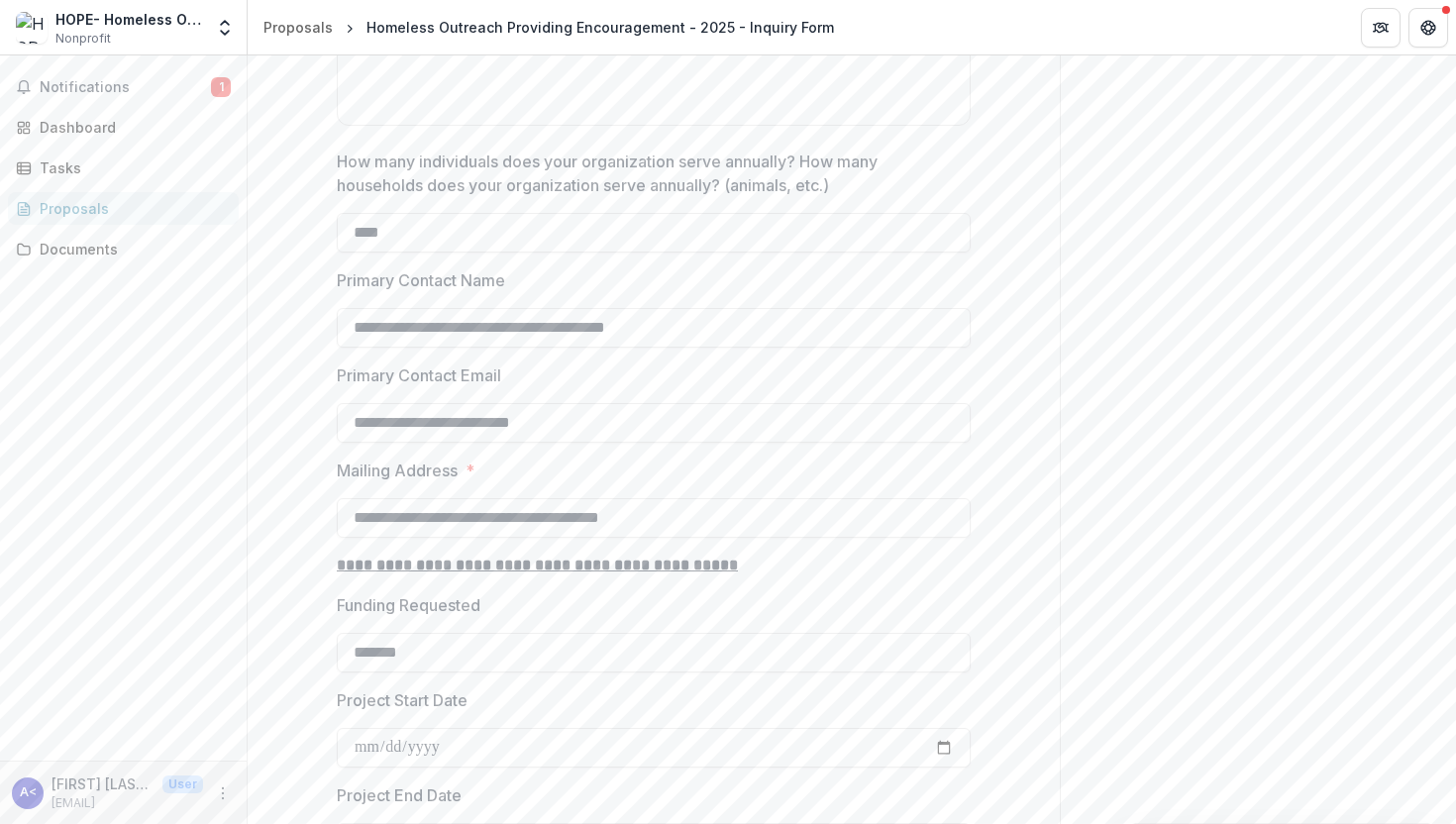 type on "*******" 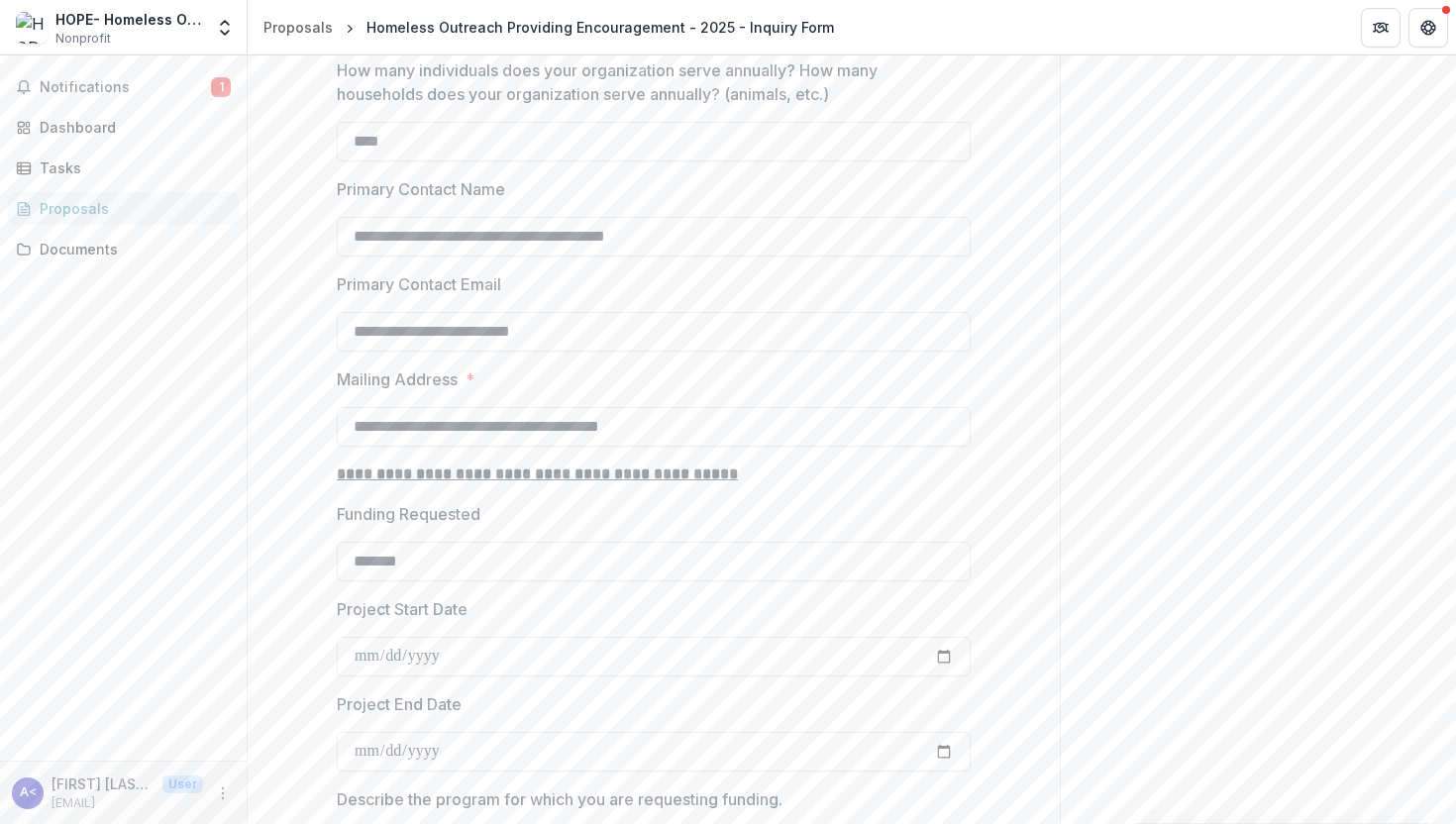 scroll, scrollTop: 3380, scrollLeft: 0, axis: vertical 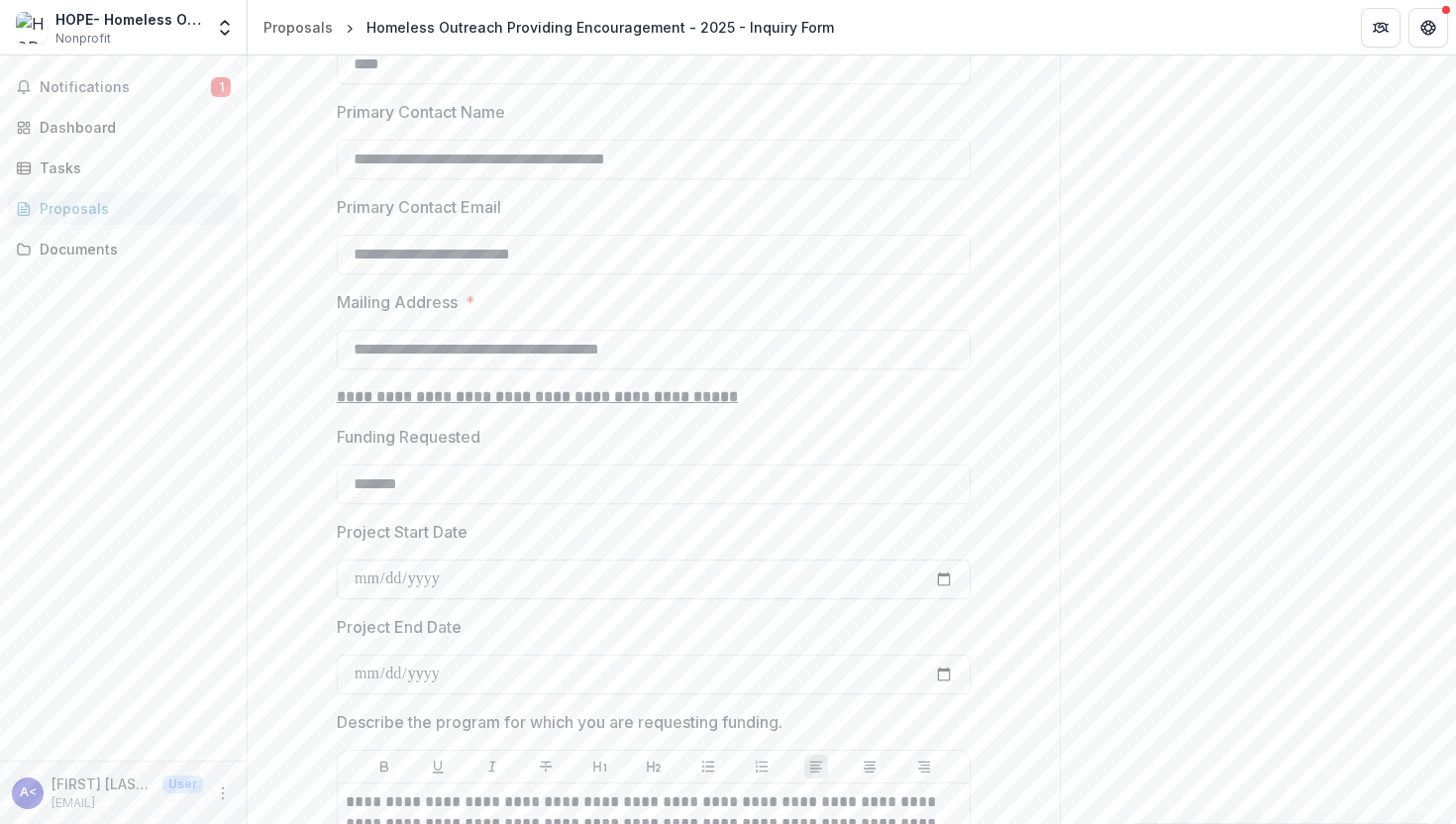 click on "**********" at bounding box center [654, 579] 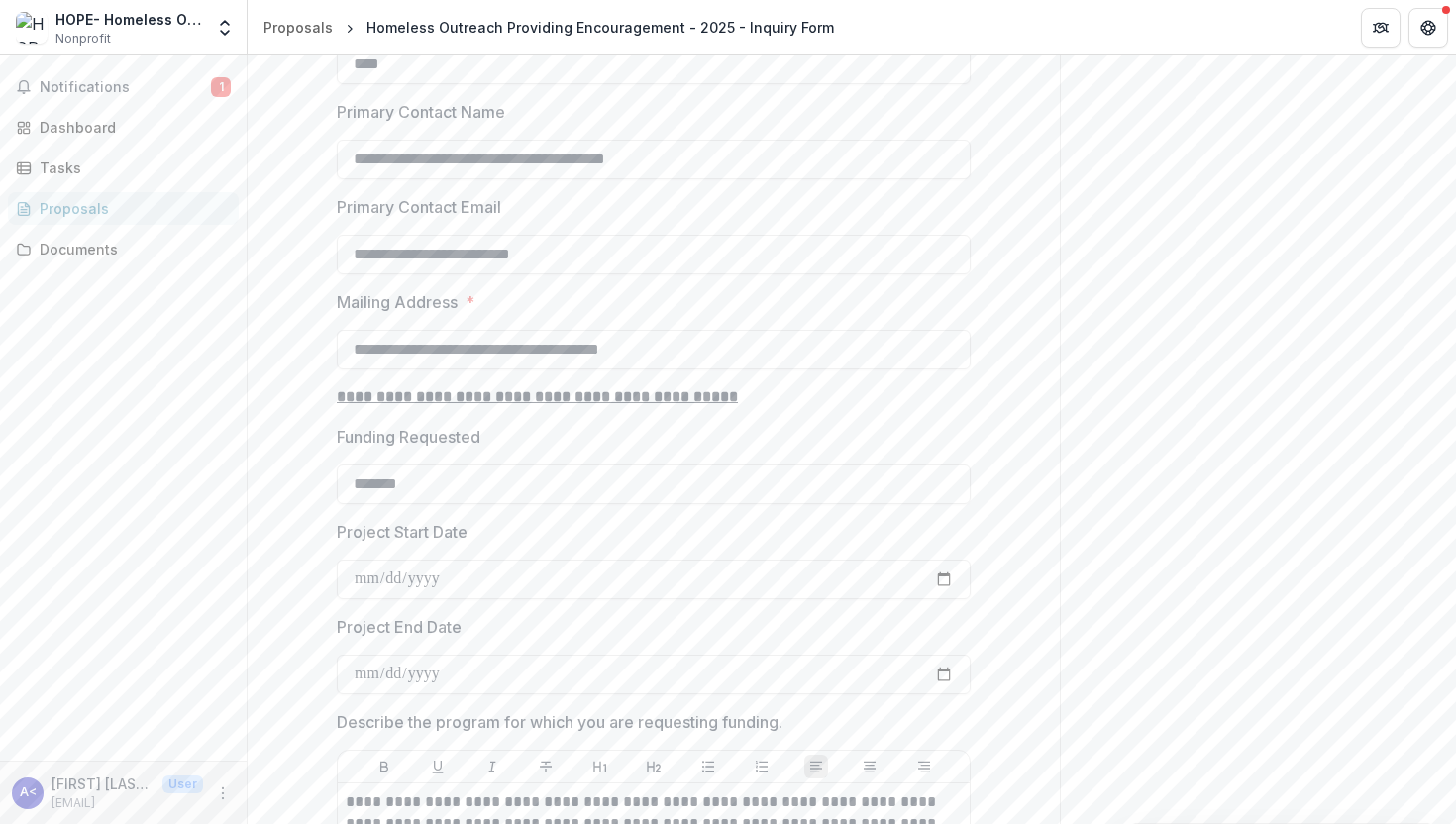 type on "**********" 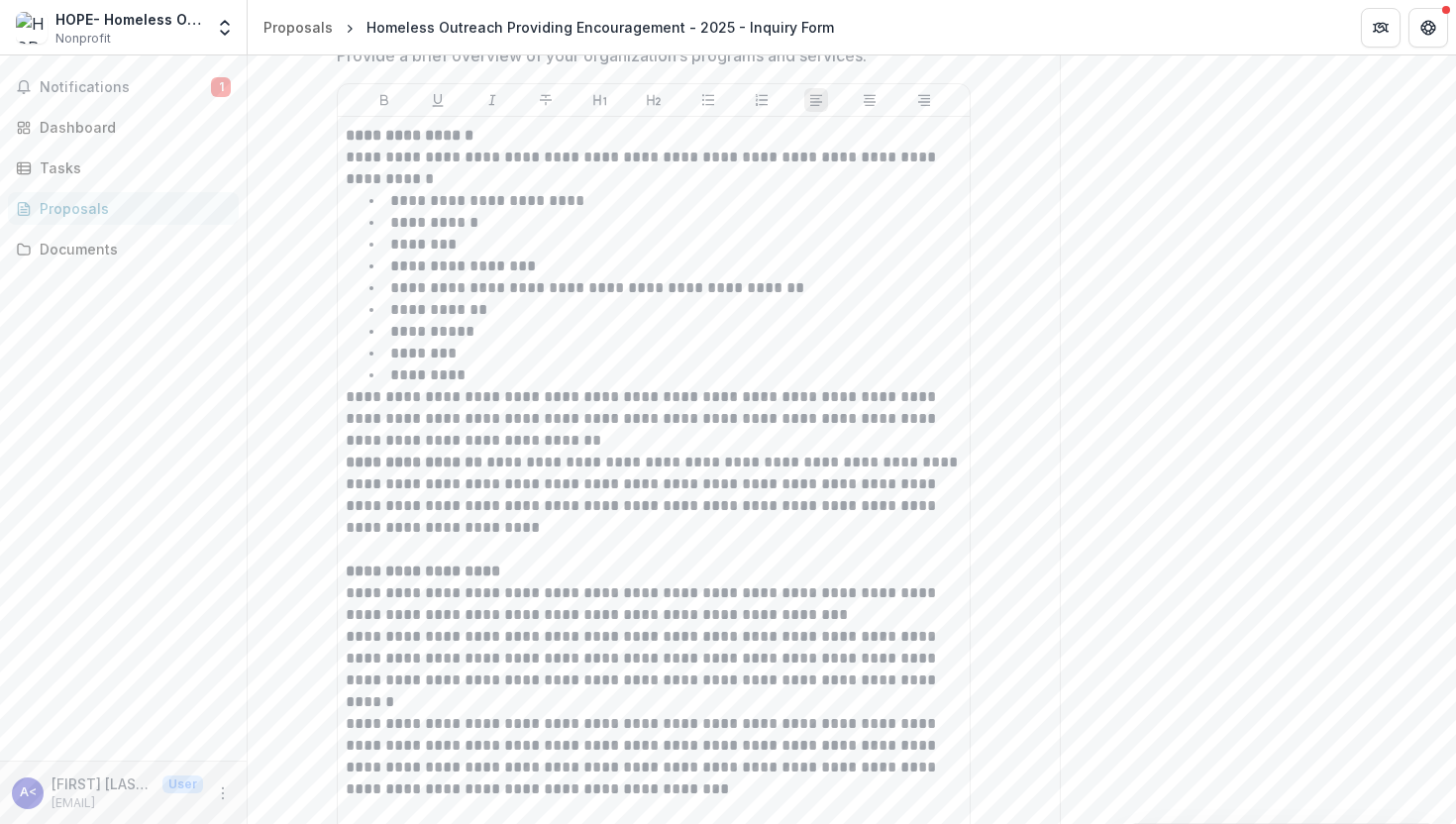 scroll, scrollTop: 969, scrollLeft: 0, axis: vertical 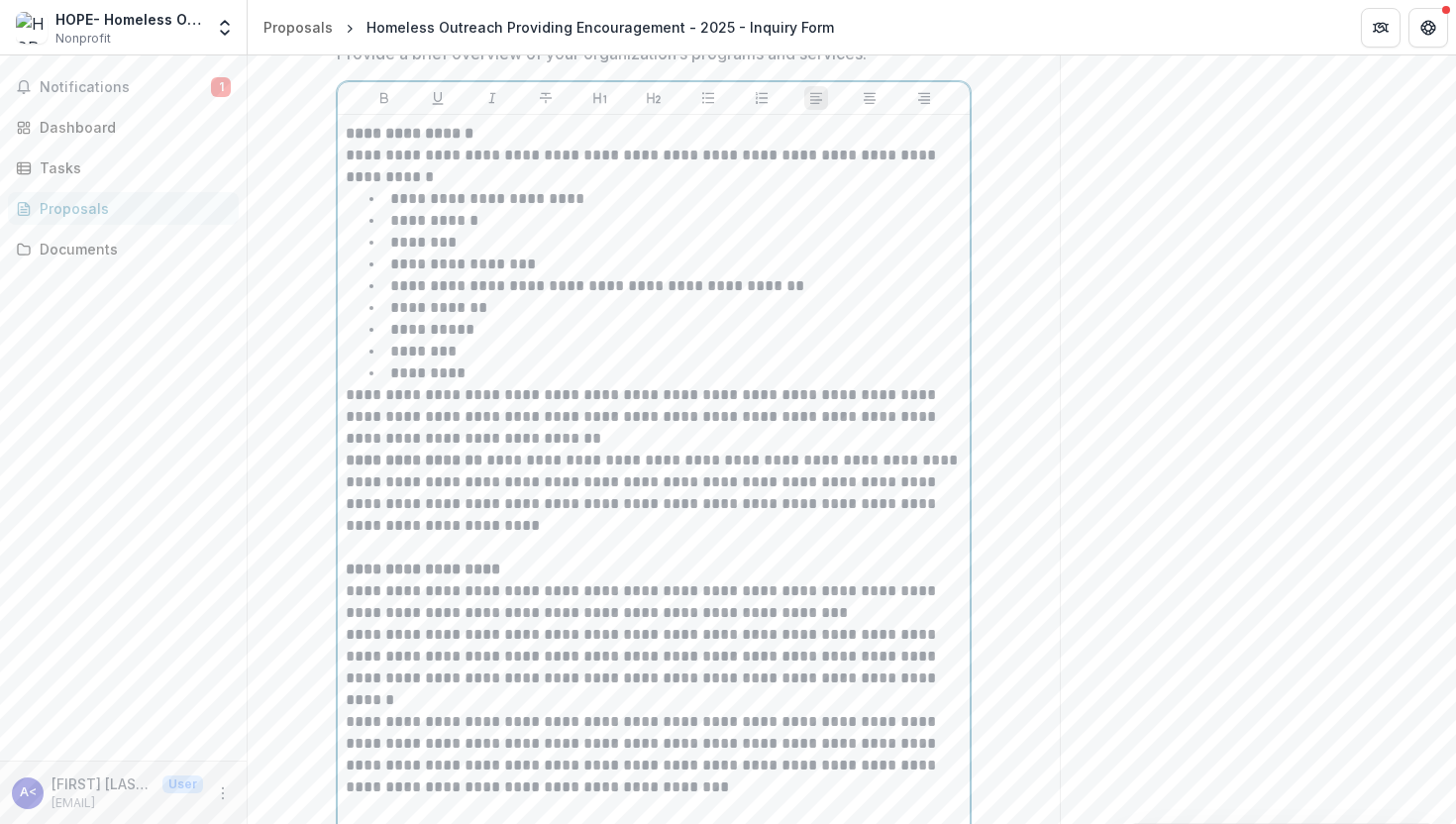 click on "**********" at bounding box center [654, 417] 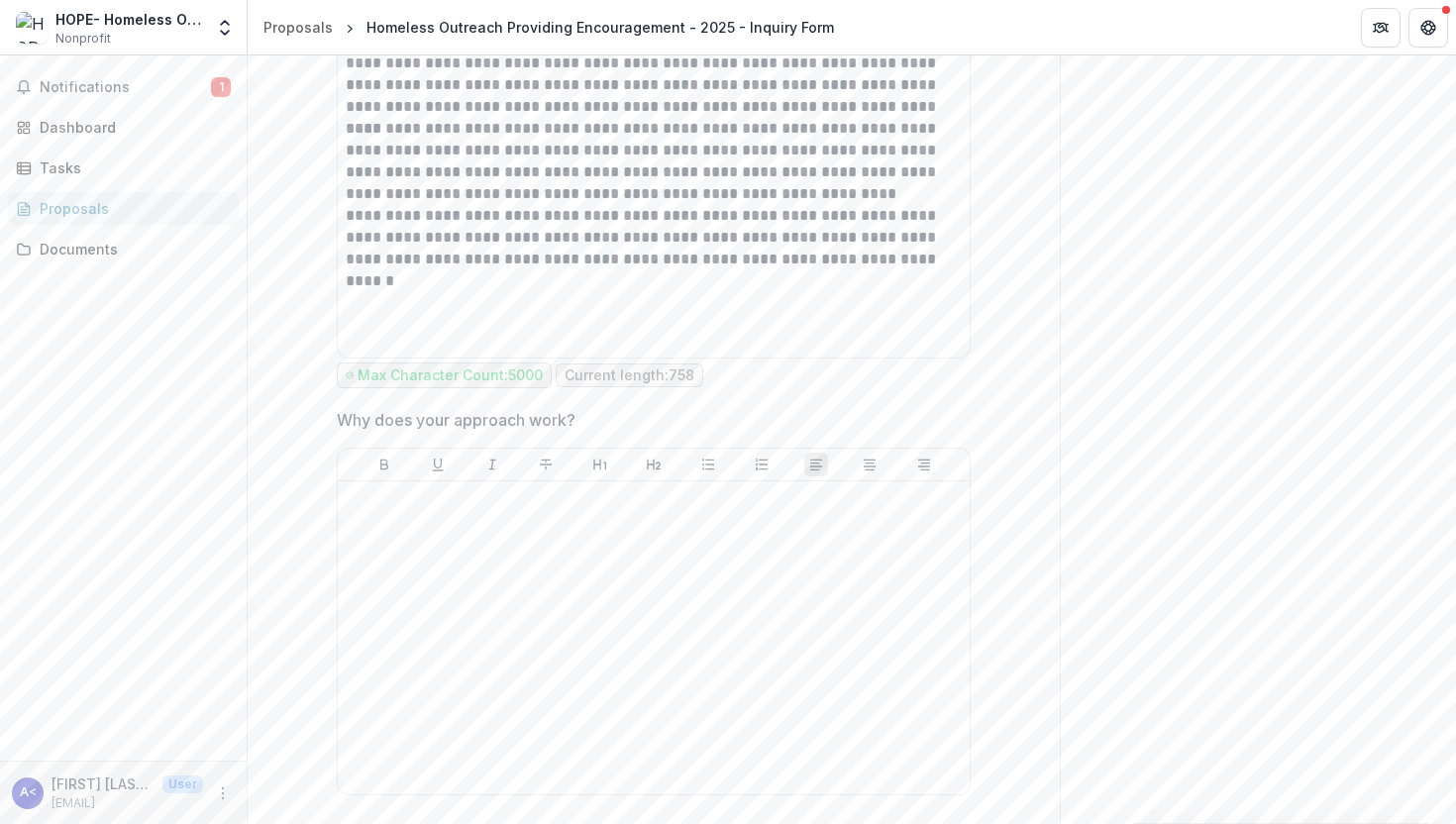 scroll, scrollTop: 4144, scrollLeft: 0, axis: vertical 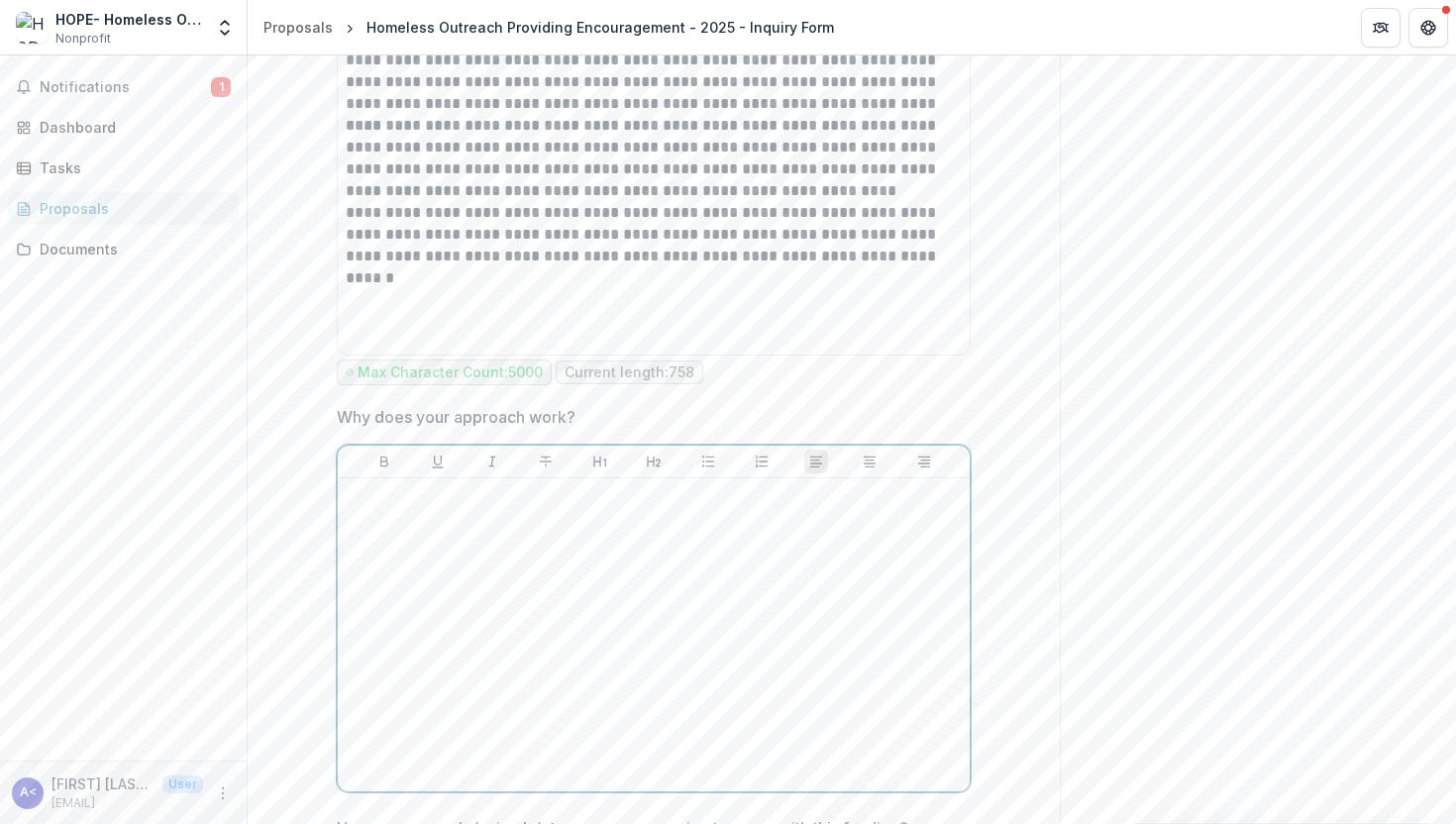 click at bounding box center [654, 635] 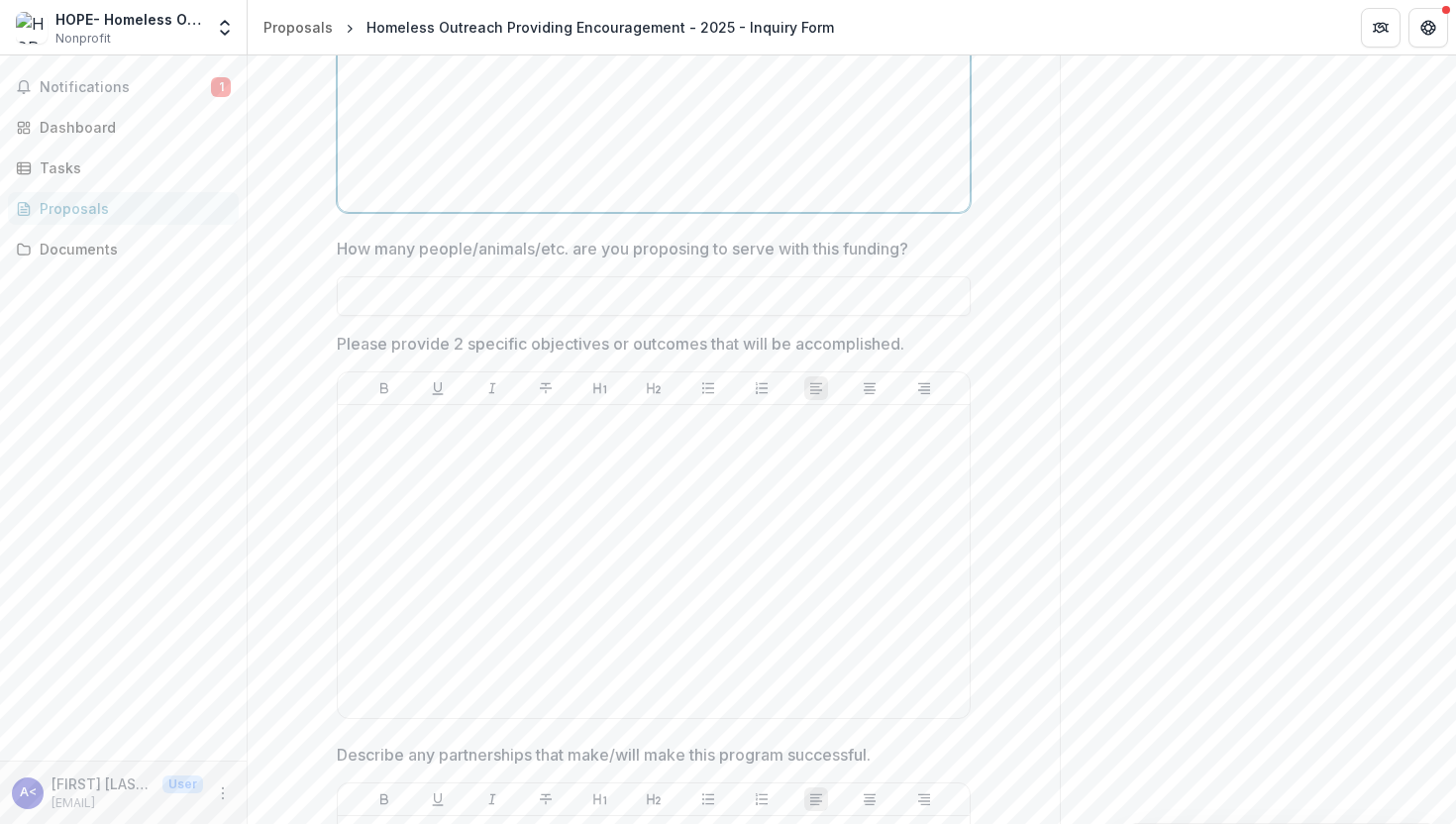 scroll, scrollTop: 4732, scrollLeft: 0, axis: vertical 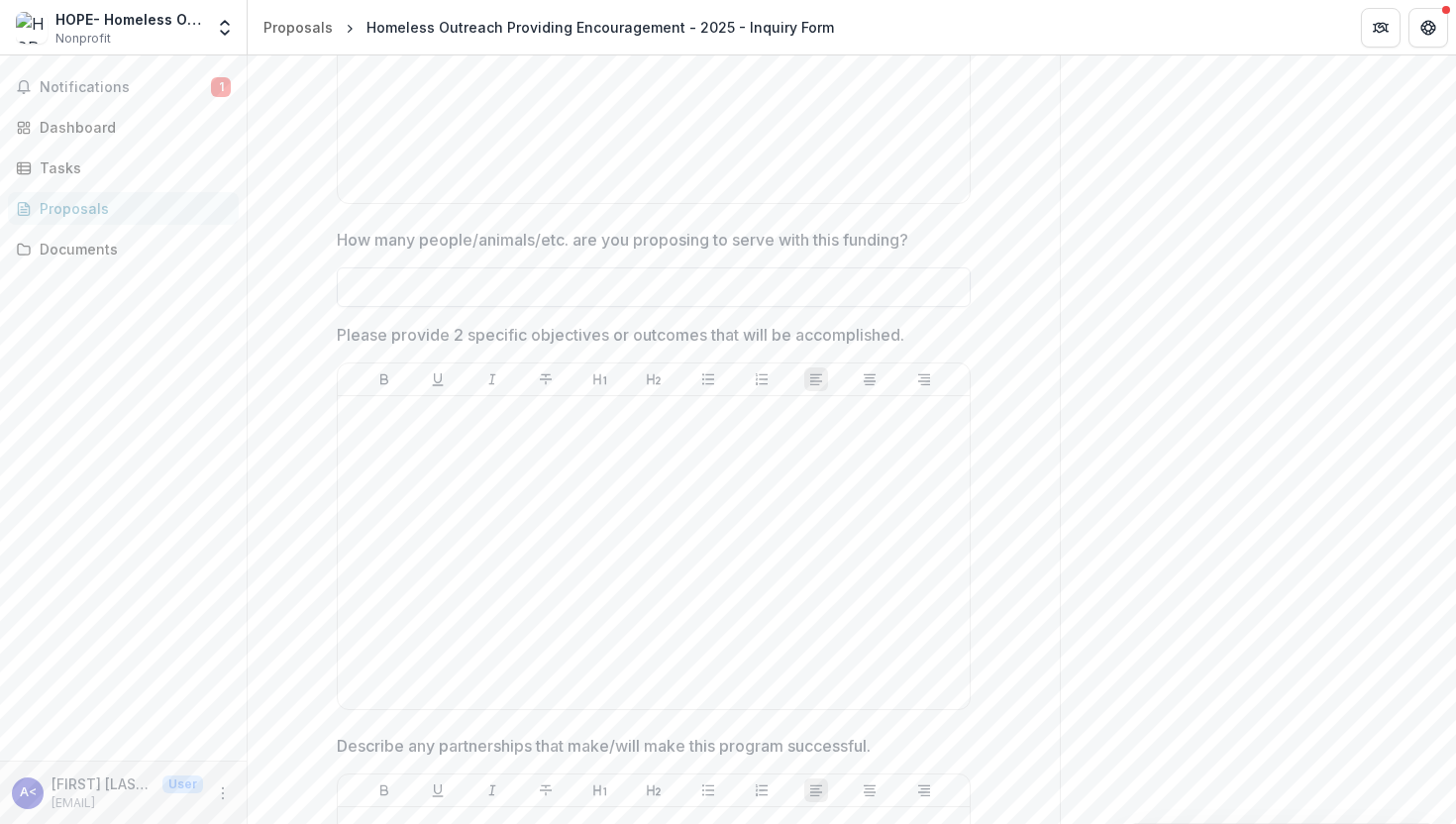 click on "How many people/animals/etc. are you proposing to serve with this funding?" at bounding box center [654, 287] 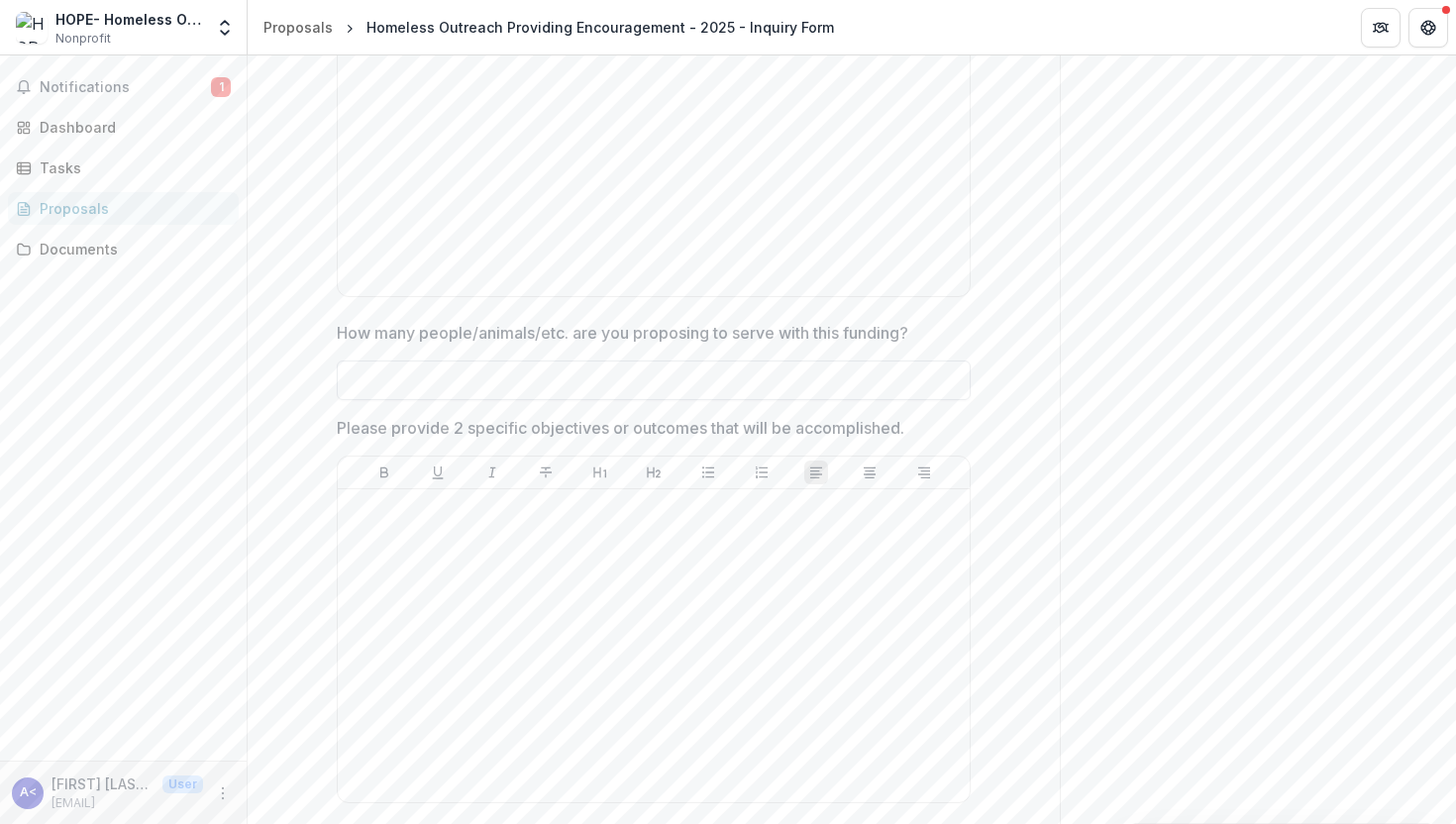 scroll, scrollTop: 4636, scrollLeft: 0, axis: vertical 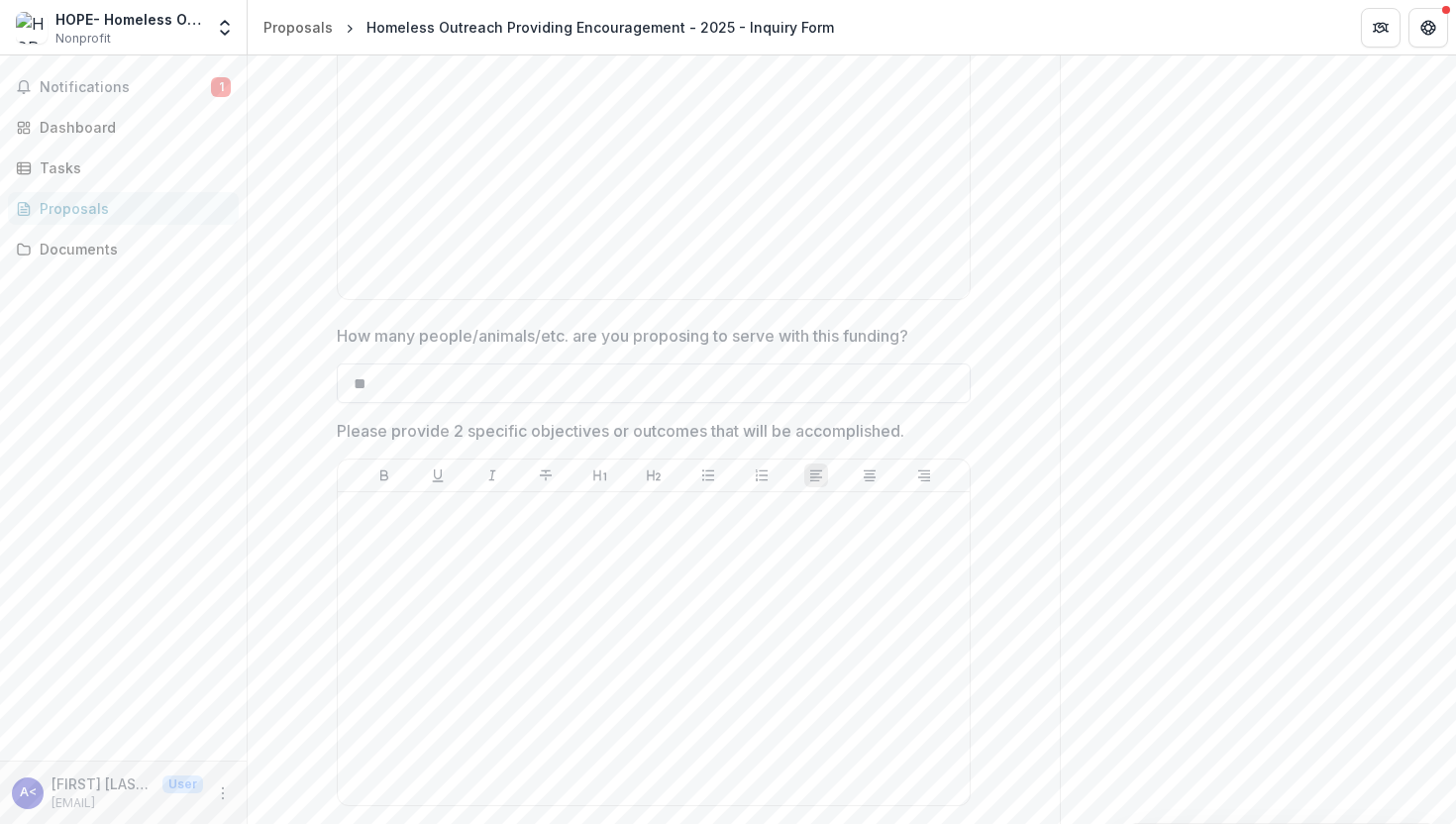 type on "*" 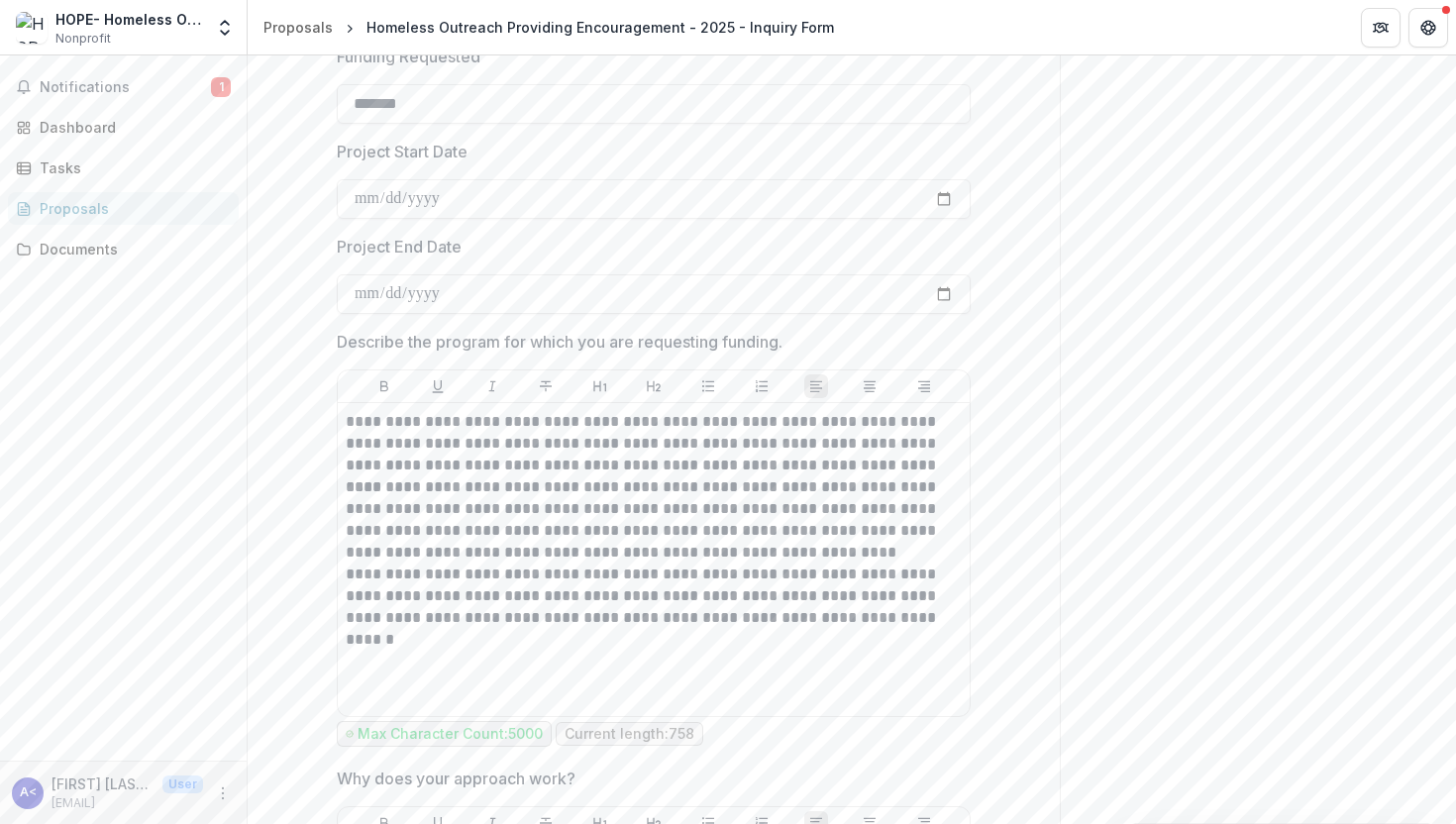 scroll, scrollTop: 3732, scrollLeft: 0, axis: vertical 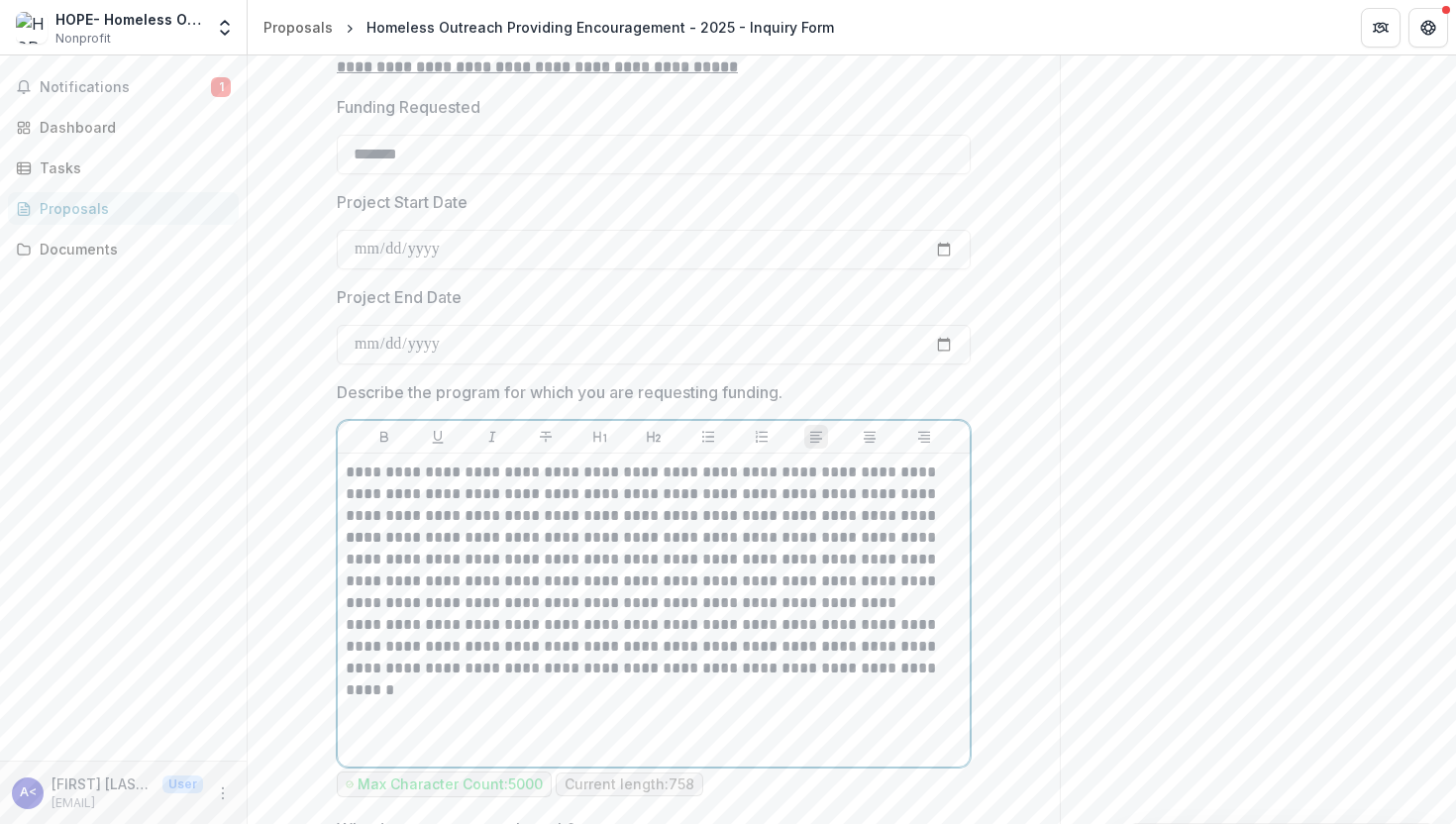 click on "**********" at bounding box center [654, 647] 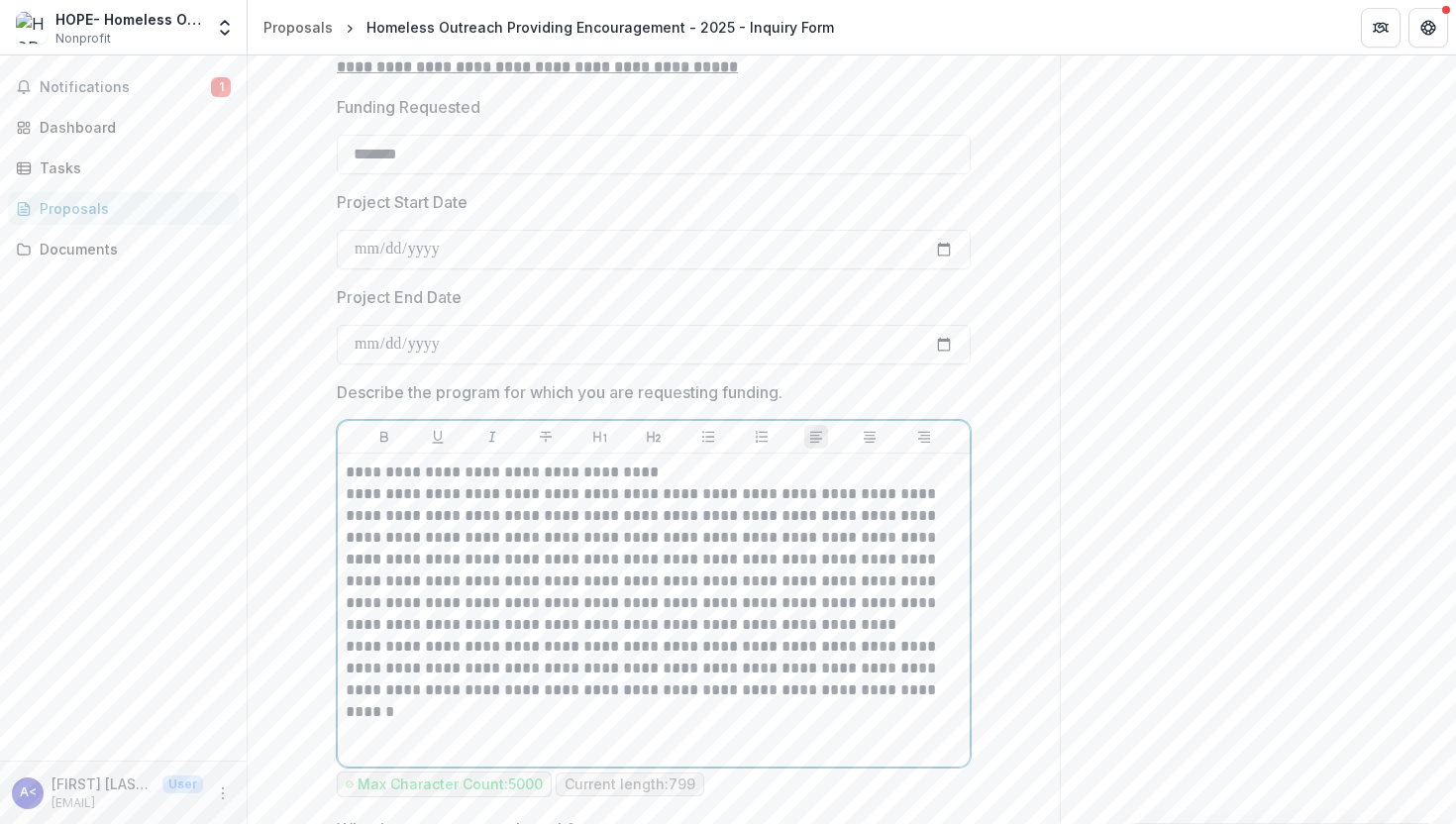 click on "**********" at bounding box center [654, 669] 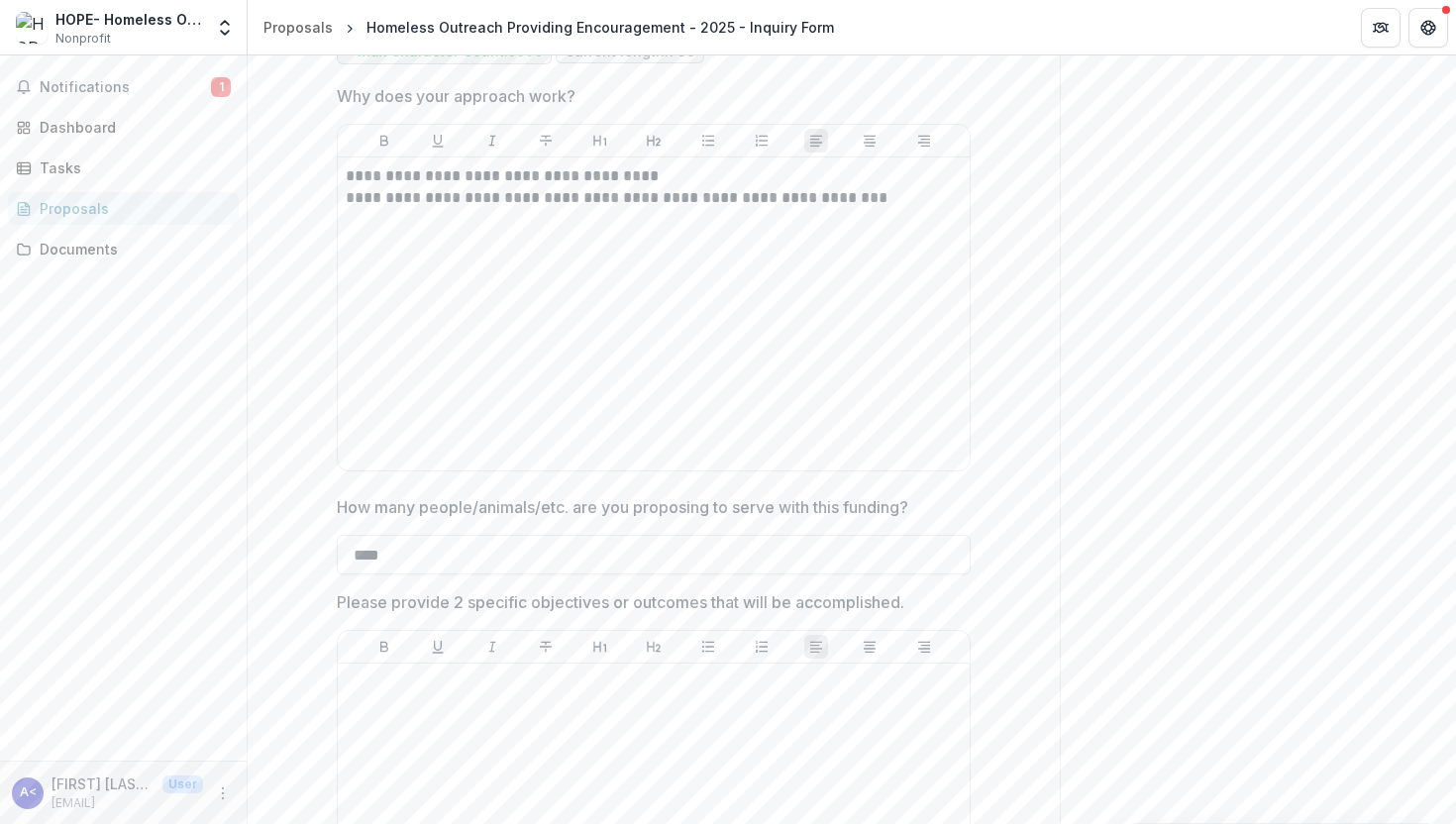 scroll, scrollTop: 4481, scrollLeft: 0, axis: vertical 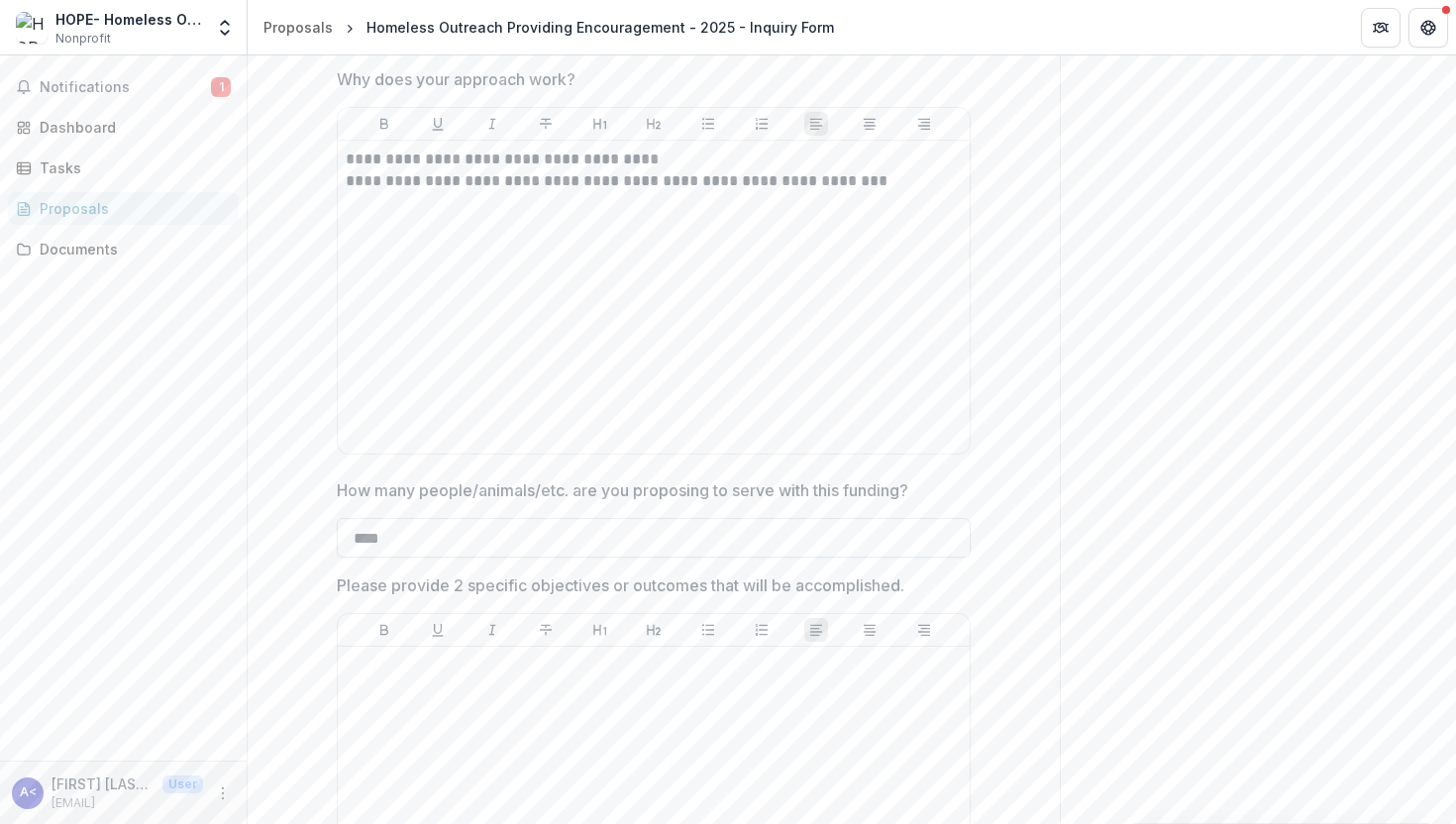 click on "****" at bounding box center (654, 538) 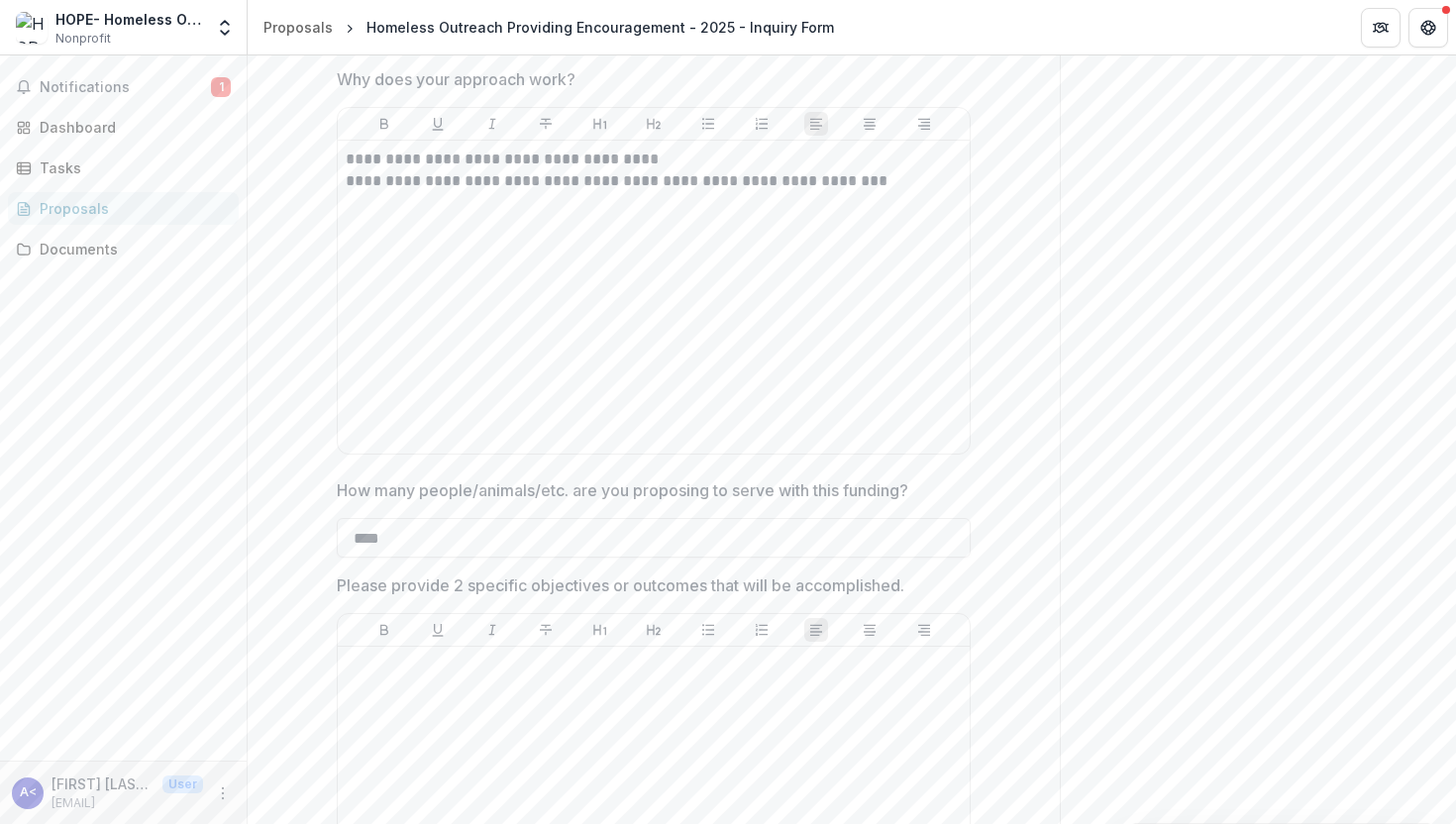 type on "****" 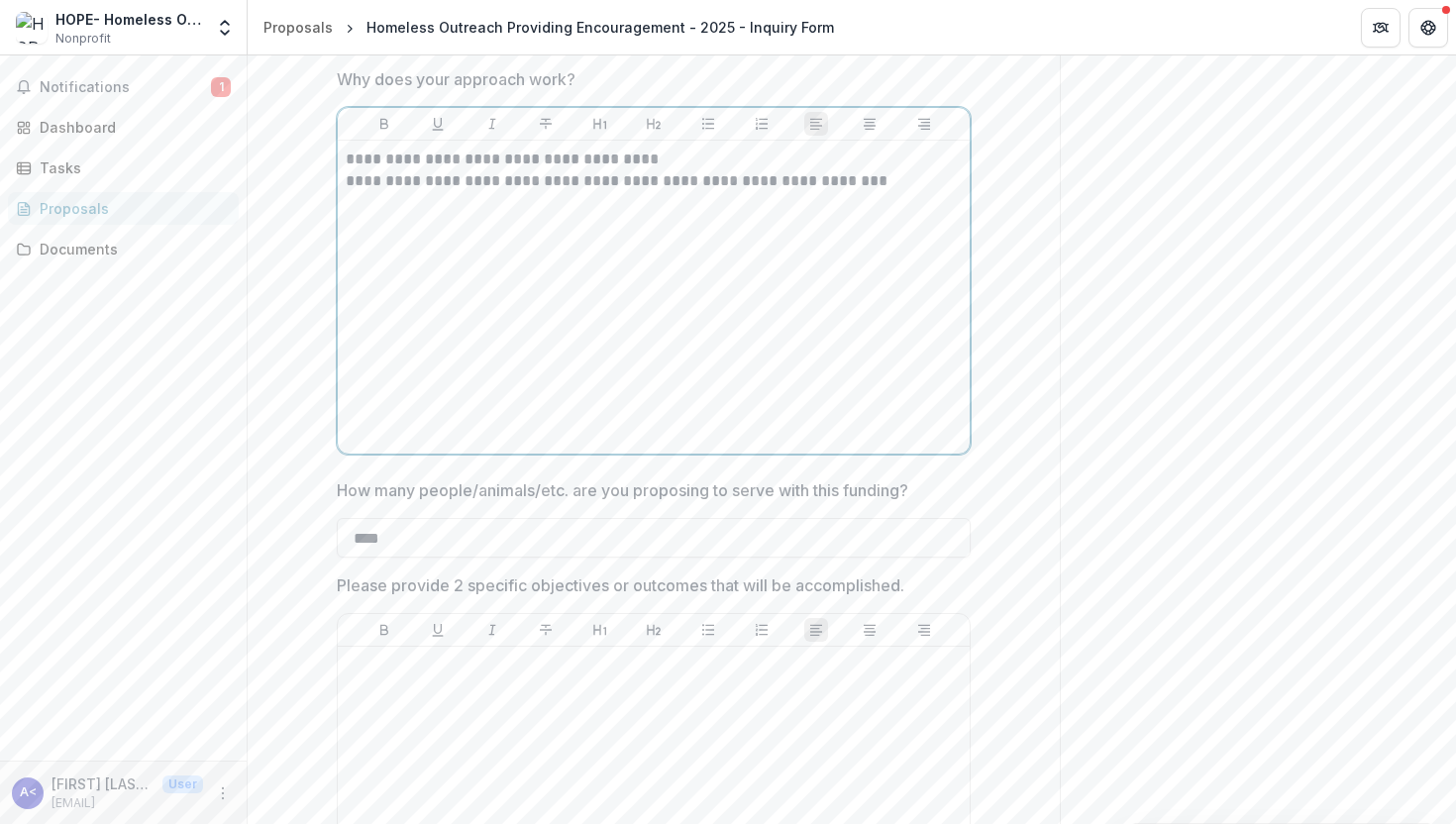 click on "**********" at bounding box center (654, 297) 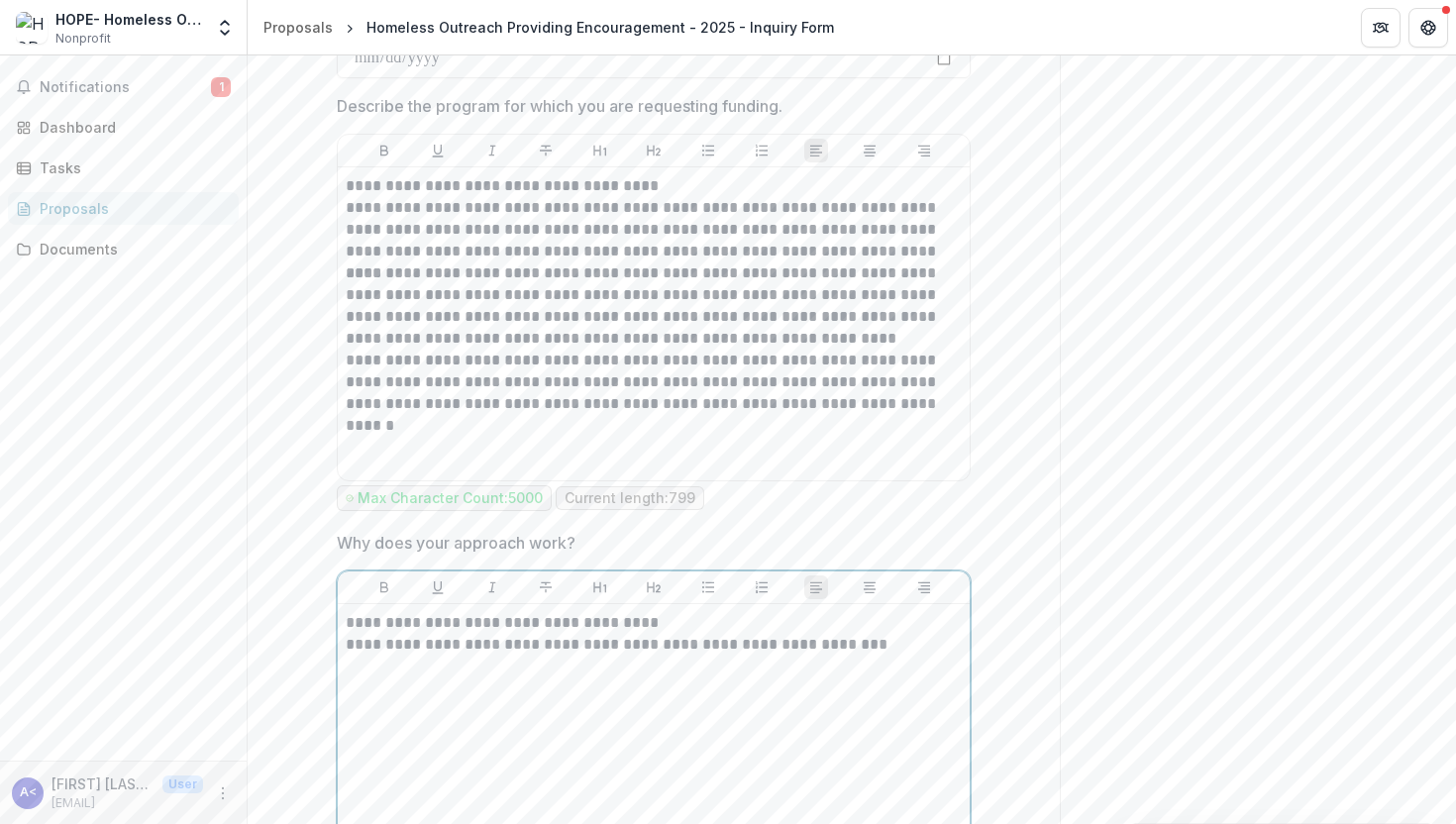 scroll, scrollTop: 4014, scrollLeft: 0, axis: vertical 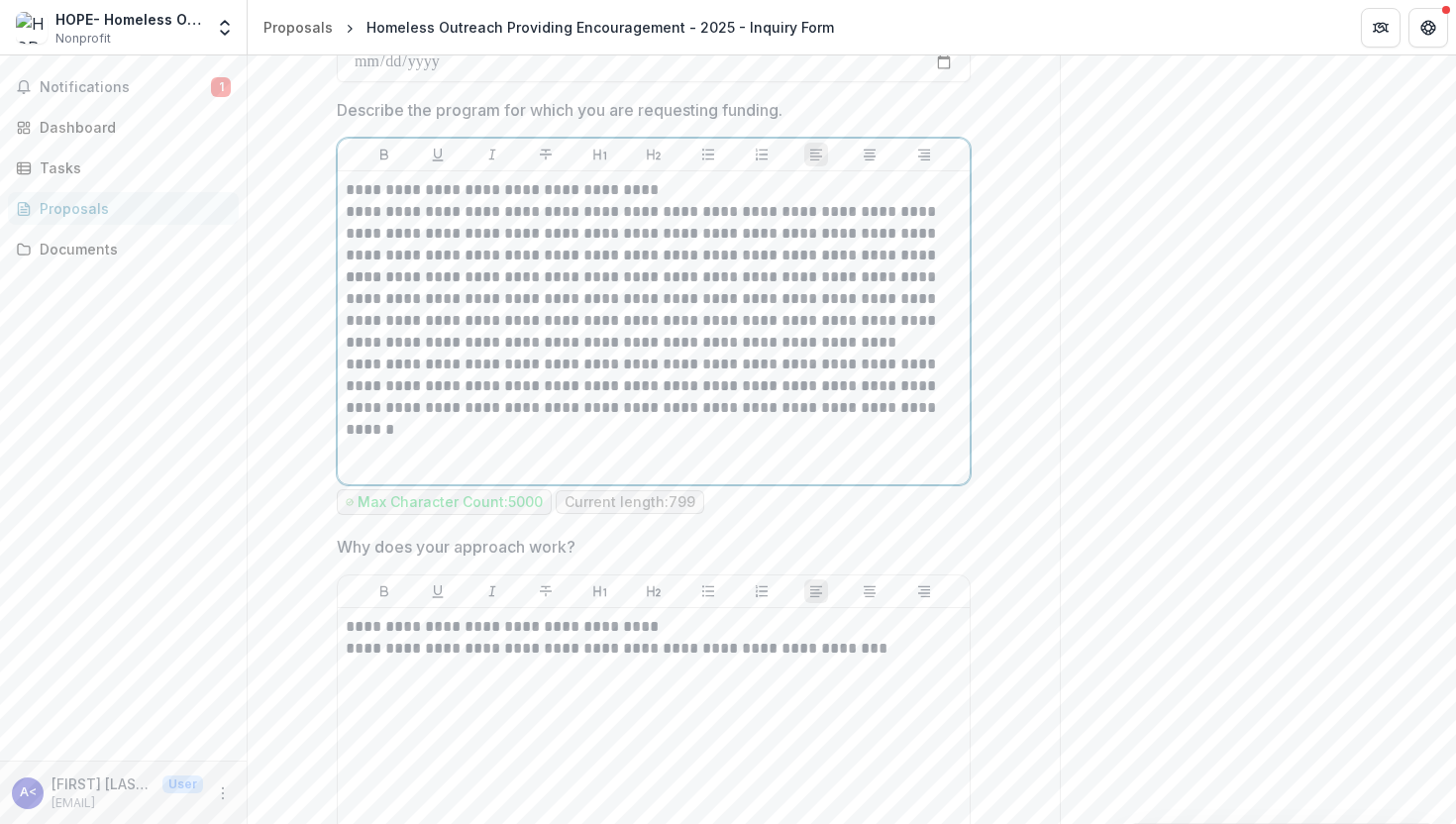 click on "**********" at bounding box center (654, 386) 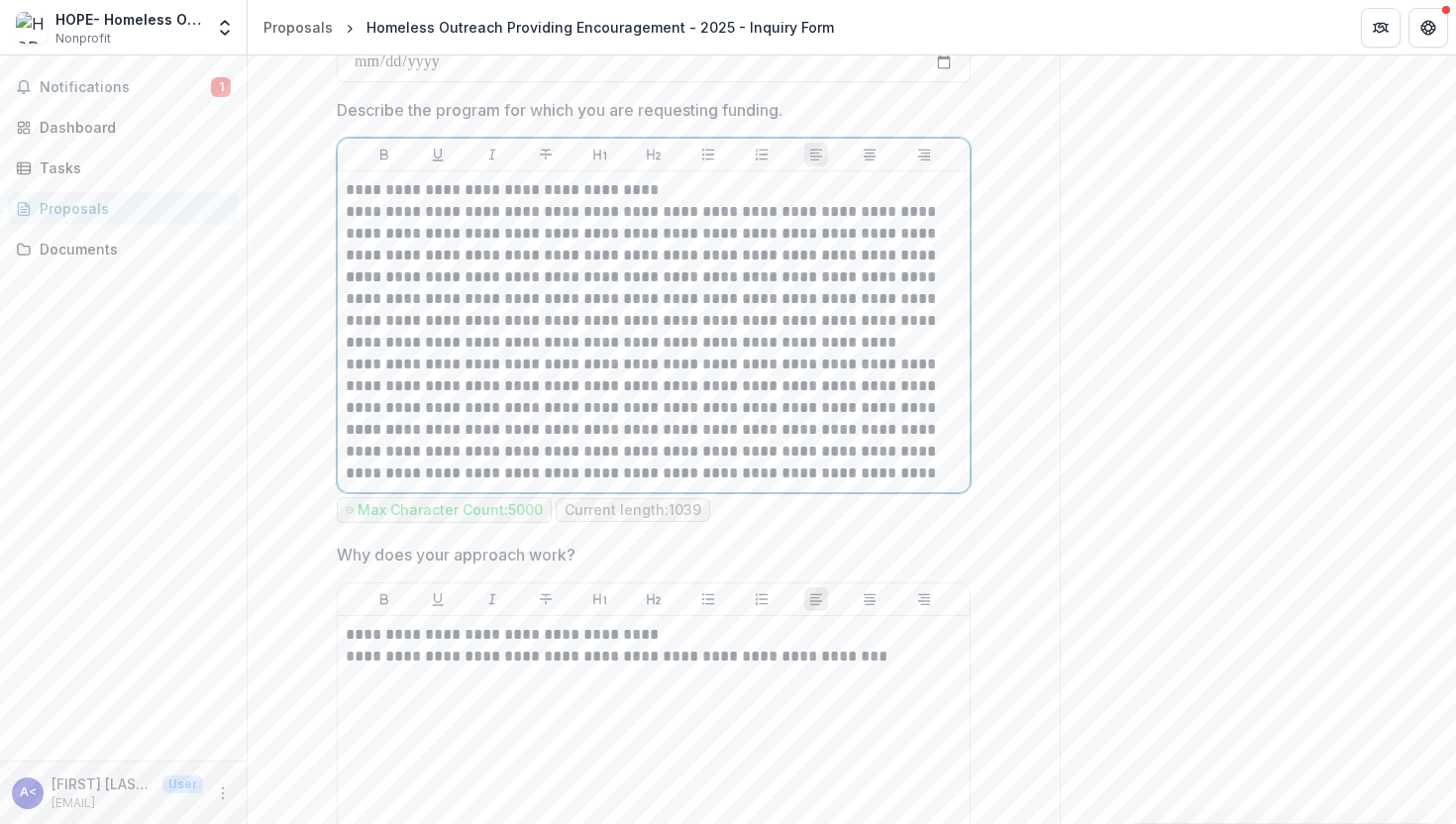 scroll, scrollTop: 4104, scrollLeft: 0, axis: vertical 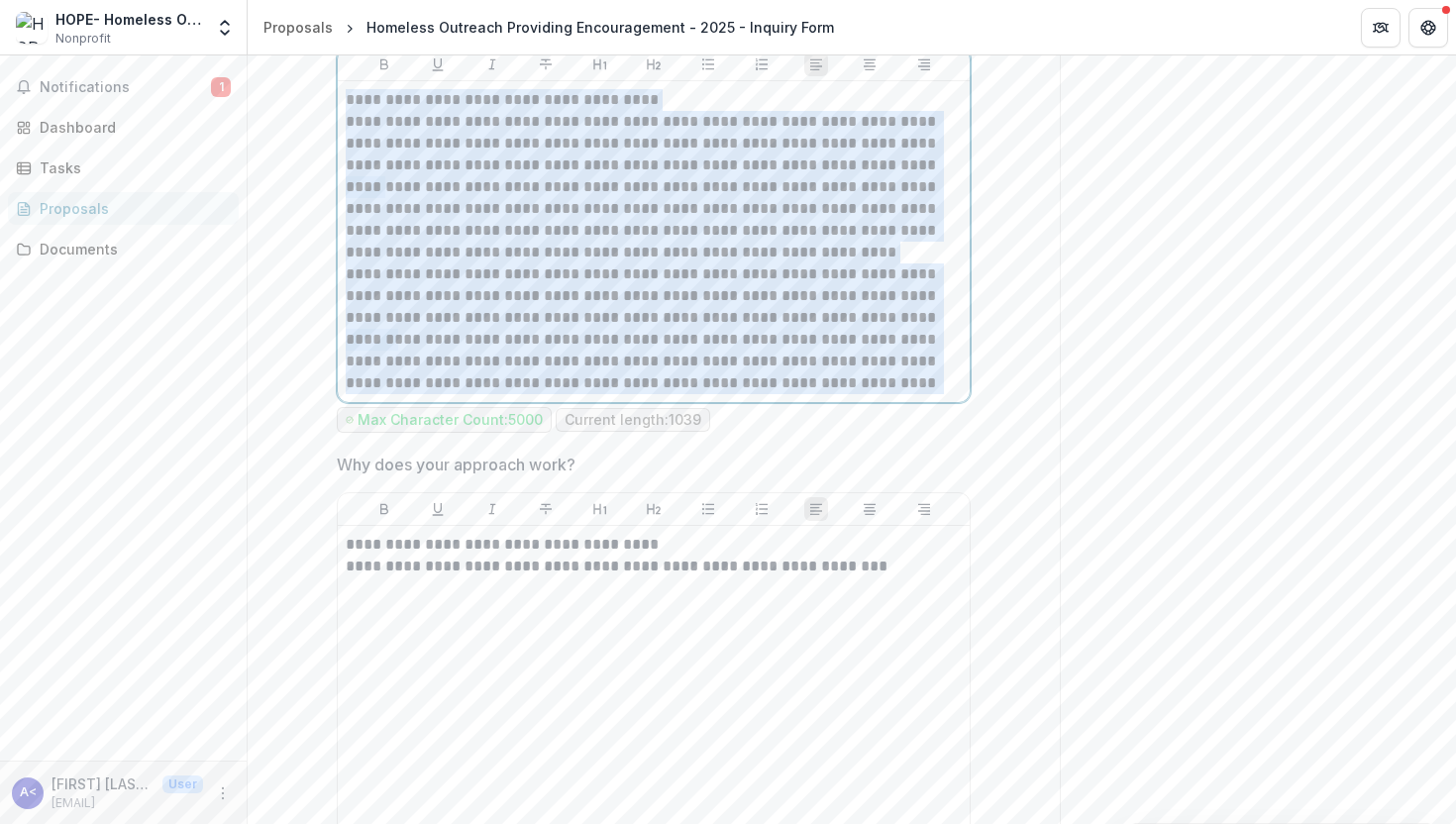 drag, startPoint x: 947, startPoint y: 379, endPoint x: 318, endPoint y: 88, distance: 693.0527 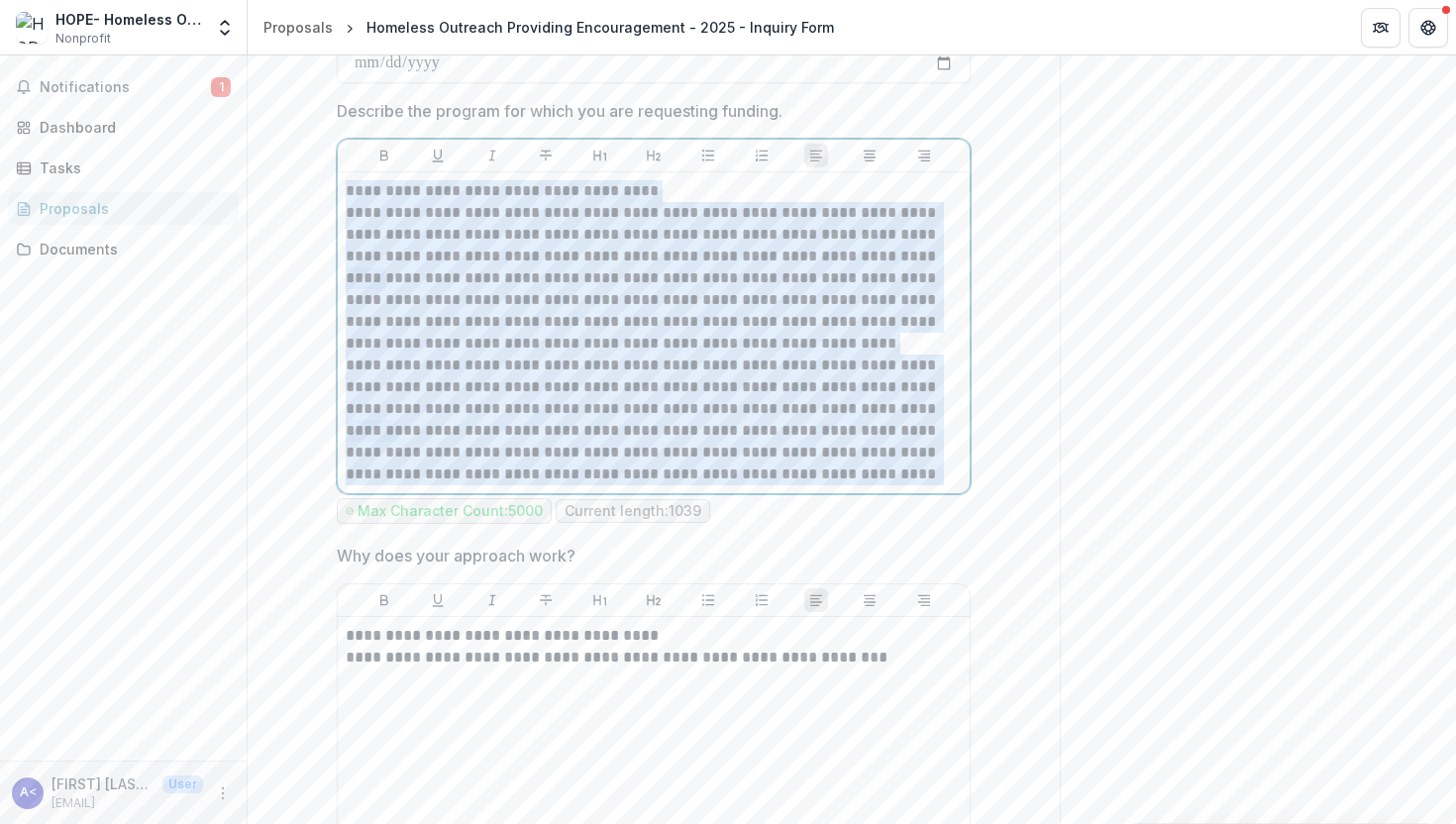 scroll, scrollTop: 4011, scrollLeft: 0, axis: vertical 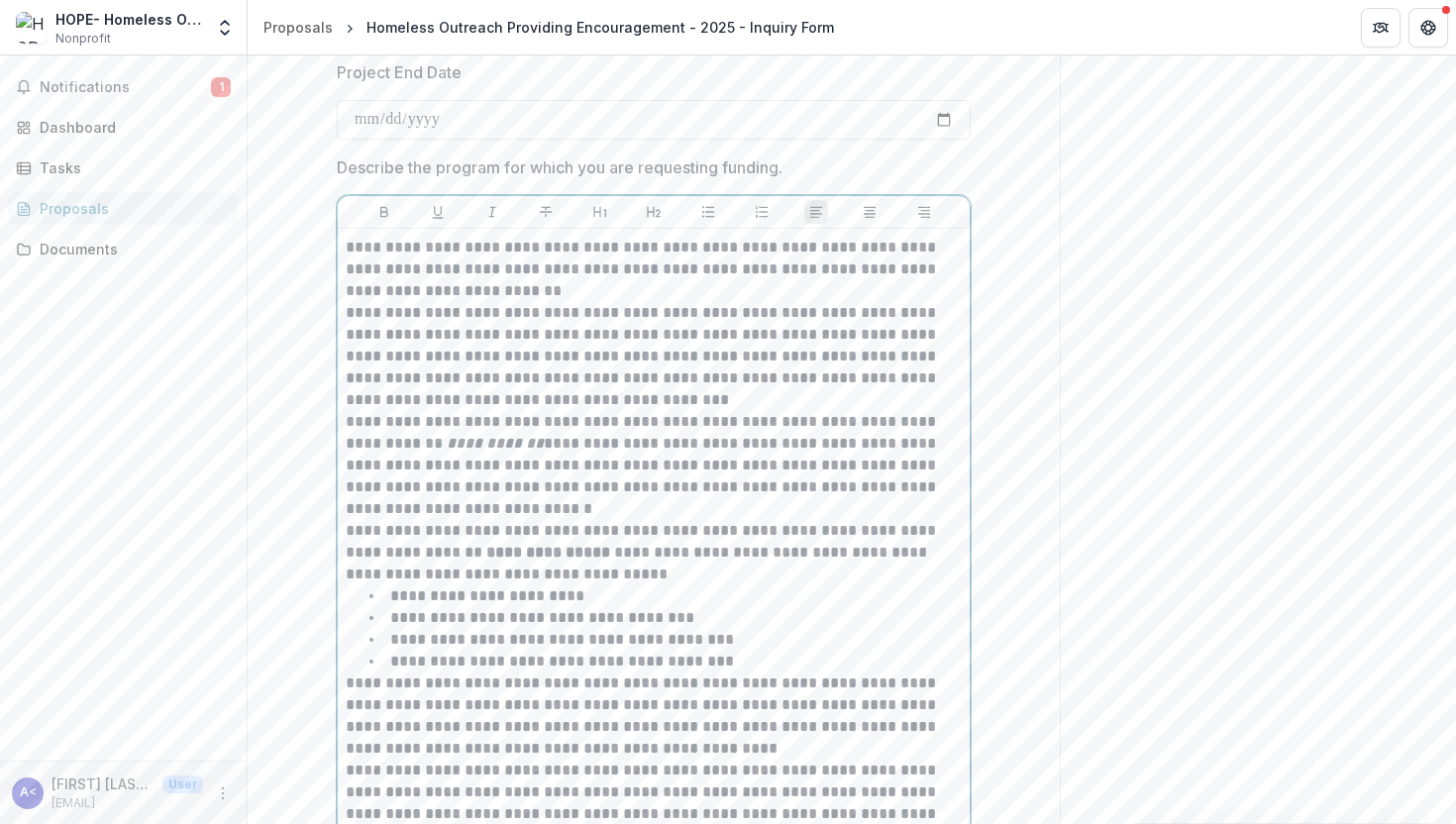 click on "**********" at bounding box center [654, 357] 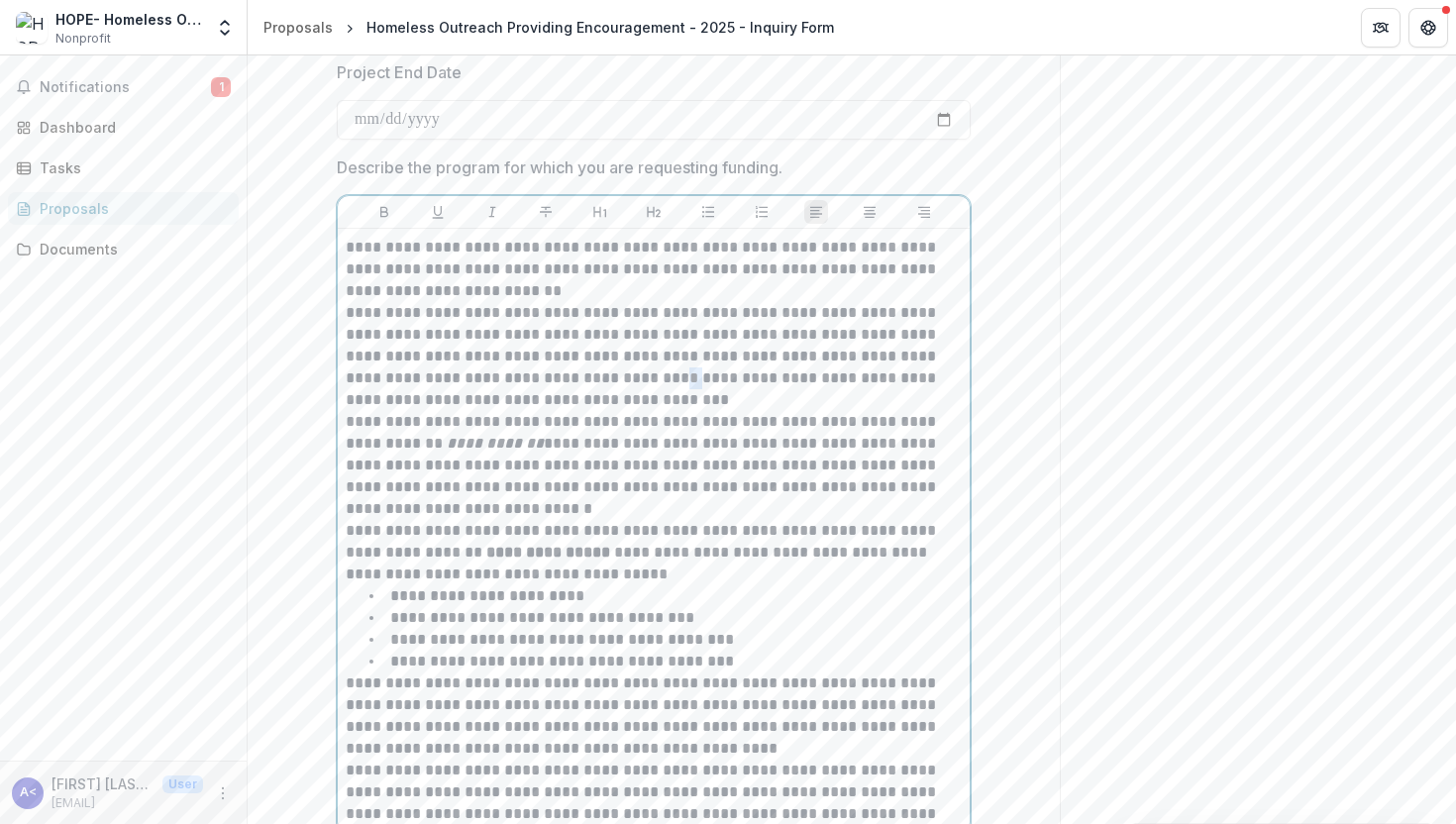 click on "**********" at bounding box center [654, 357] 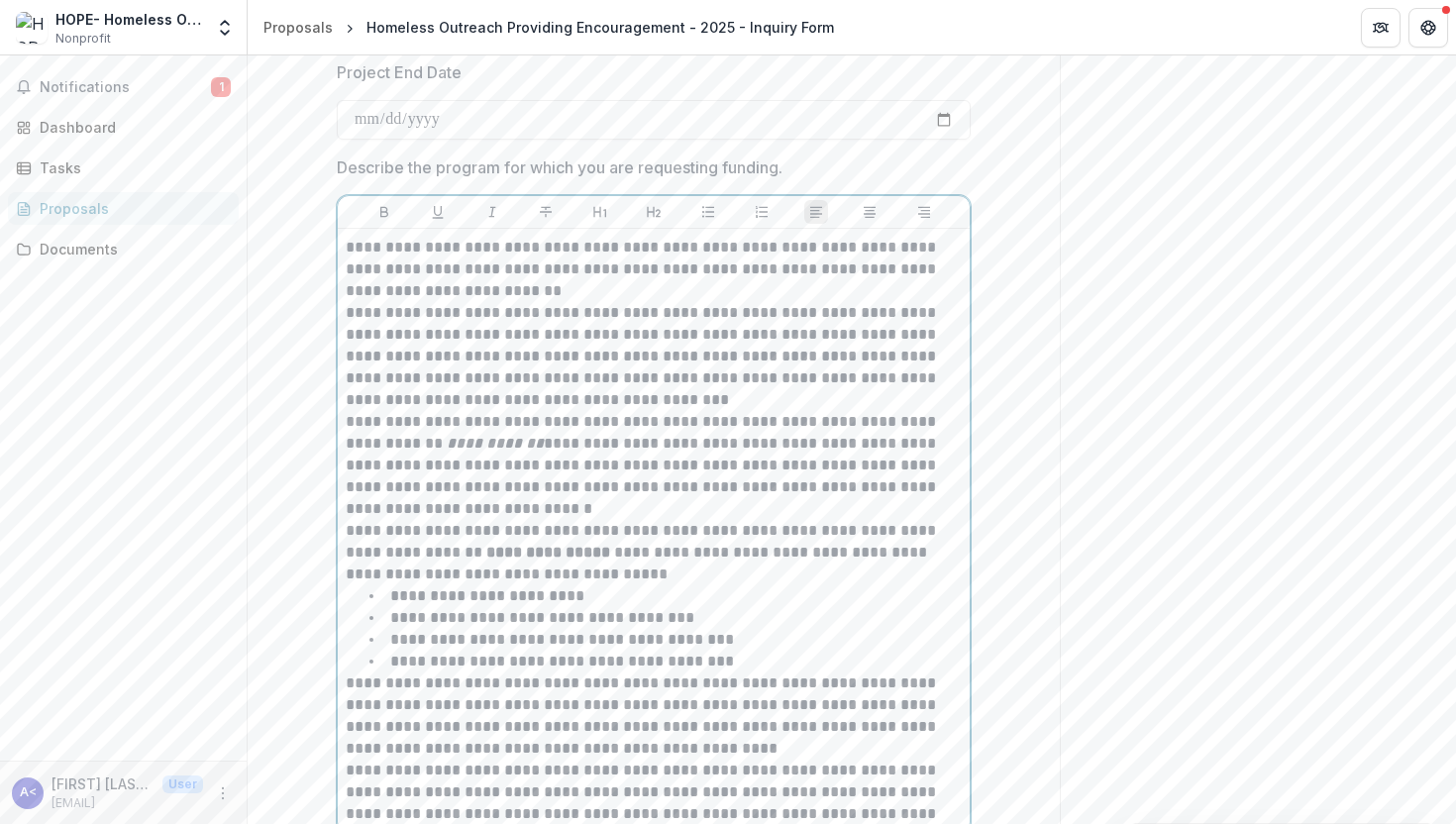 click on "**********" at bounding box center (654, 465) 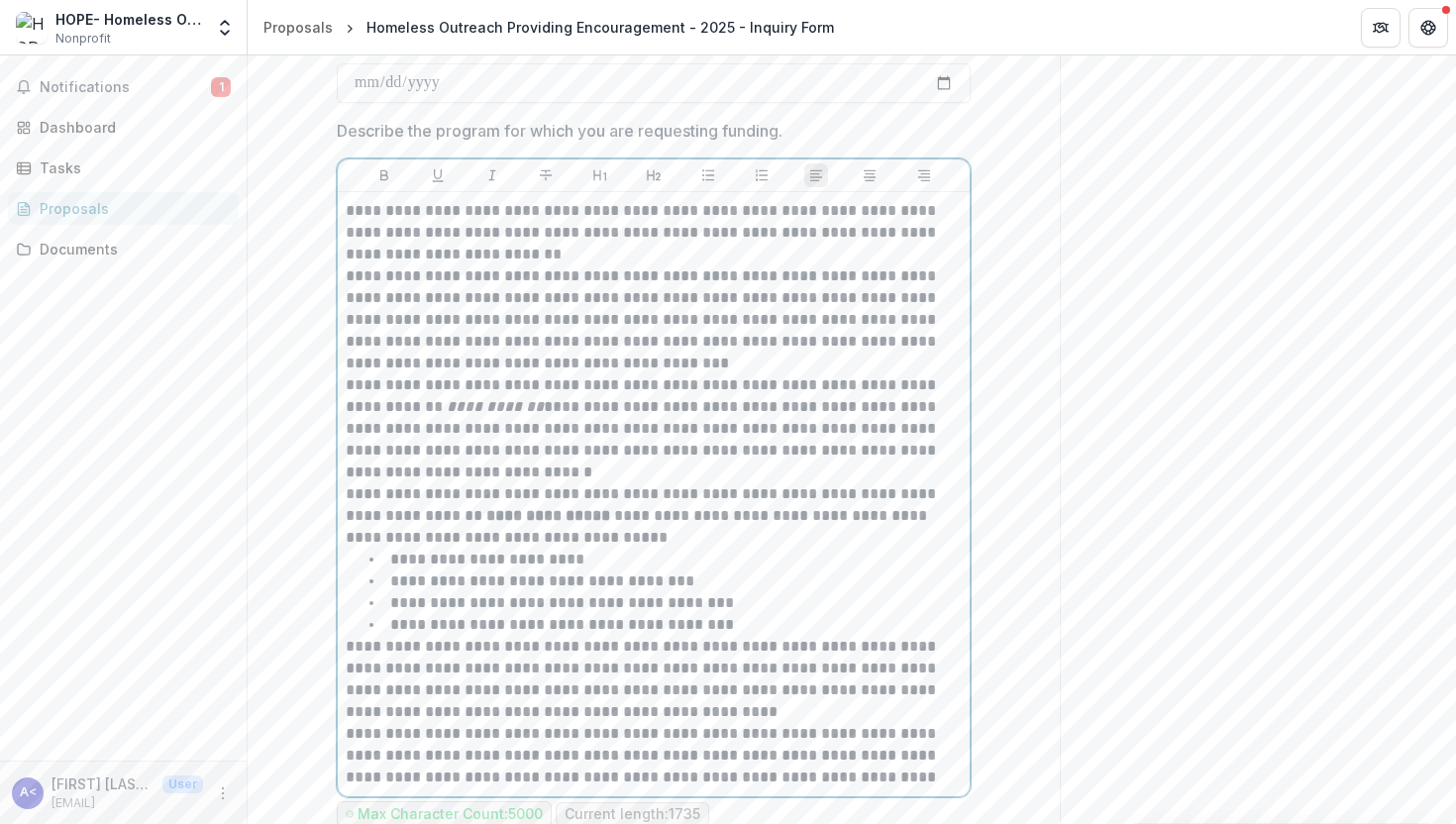 scroll, scrollTop: 4019, scrollLeft: 0, axis: vertical 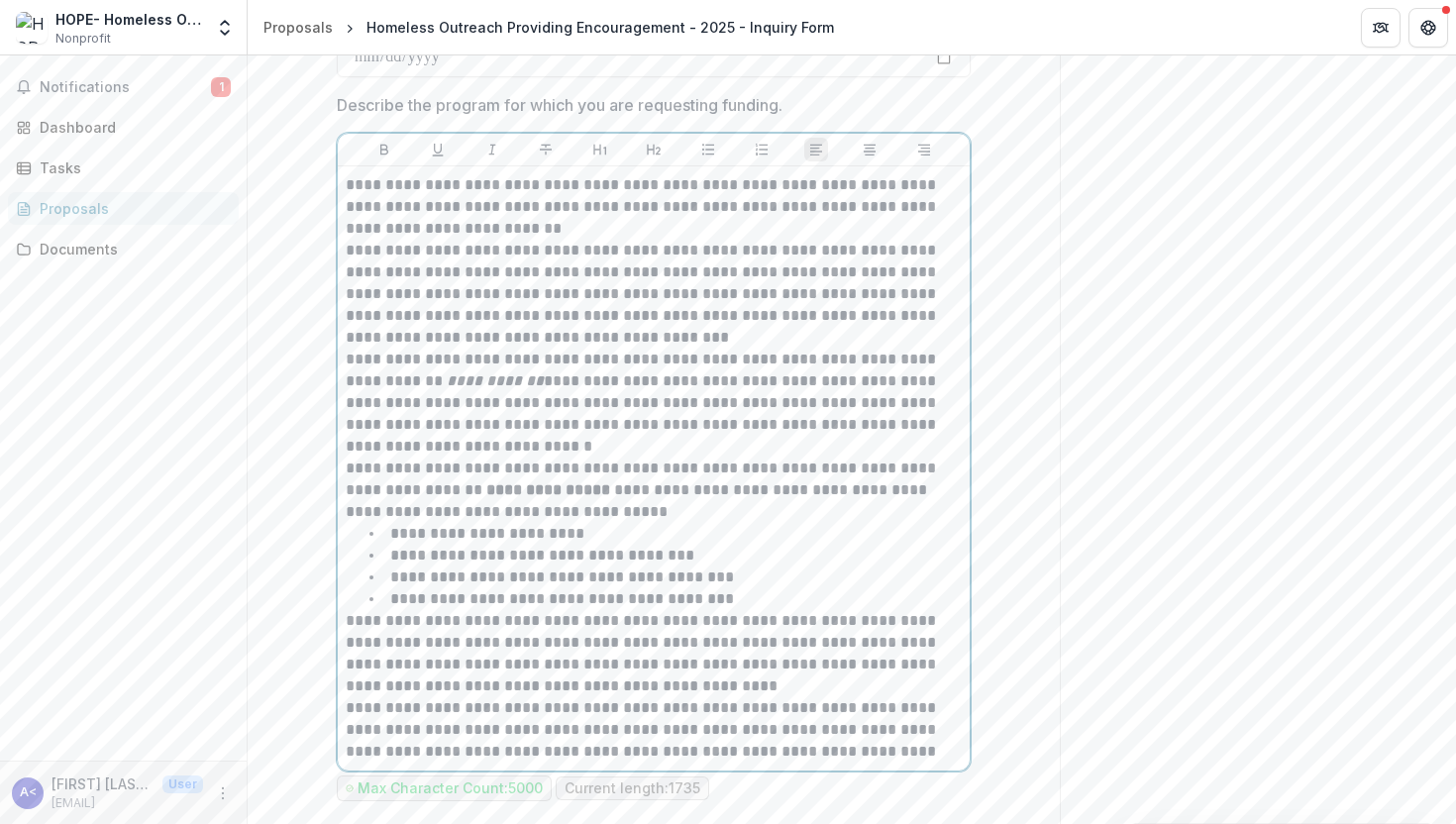 click on "**********" at bounding box center [654, 403] 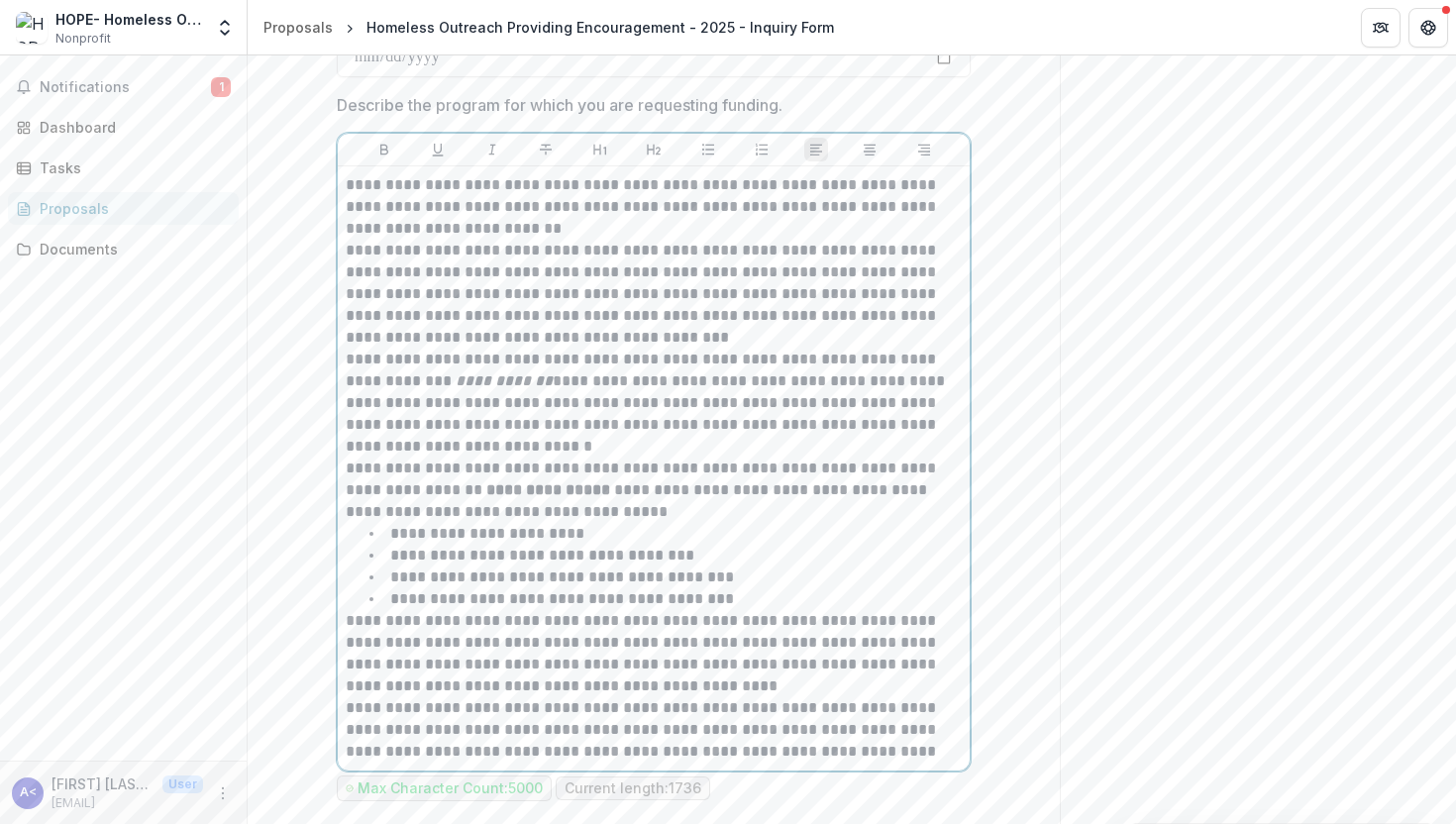 click on "**********" at bounding box center [654, 403] 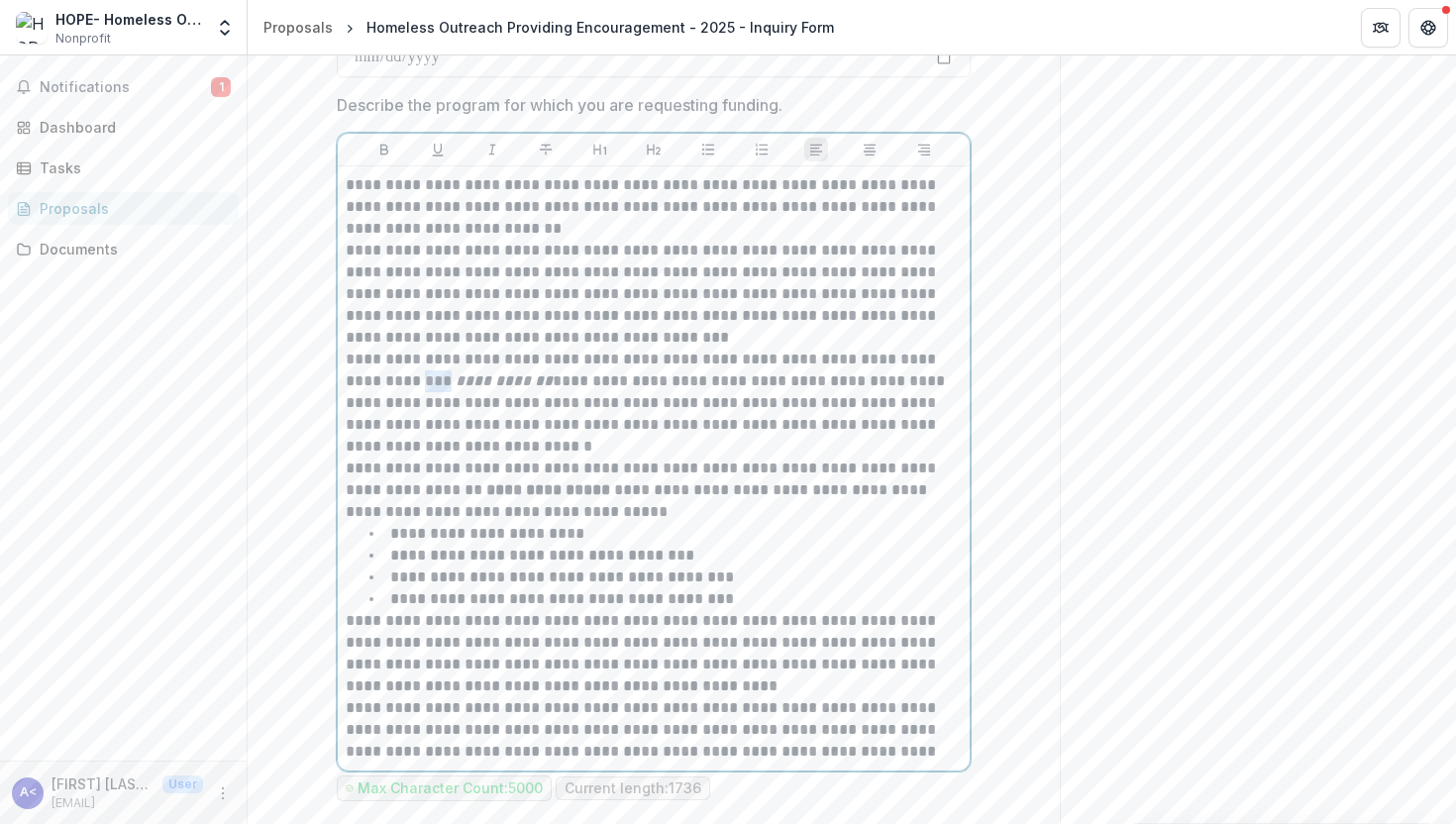 click on "**********" at bounding box center (654, 403) 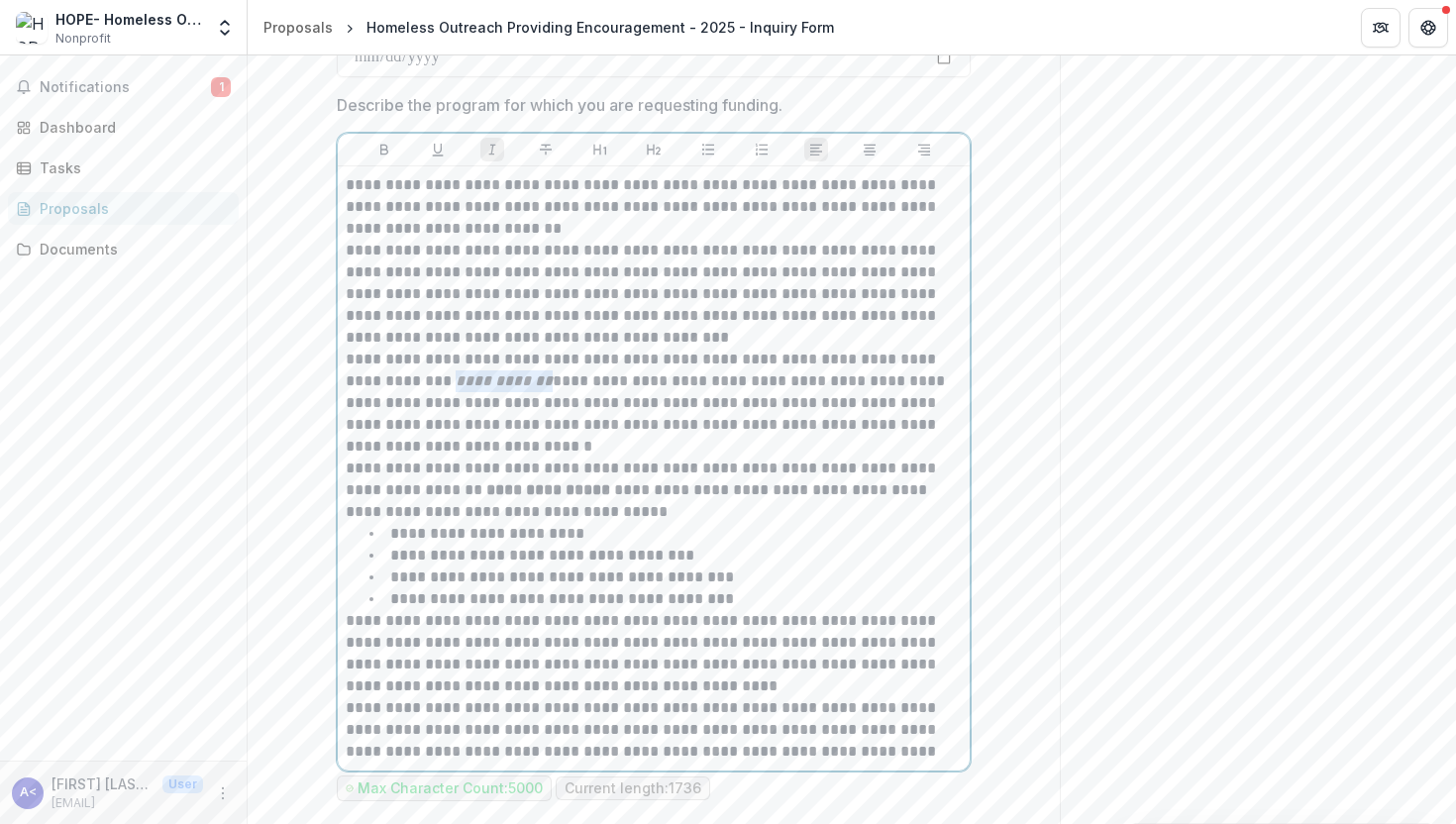drag, startPoint x: 411, startPoint y: 377, endPoint x: 498, endPoint y: 385, distance: 87.367042 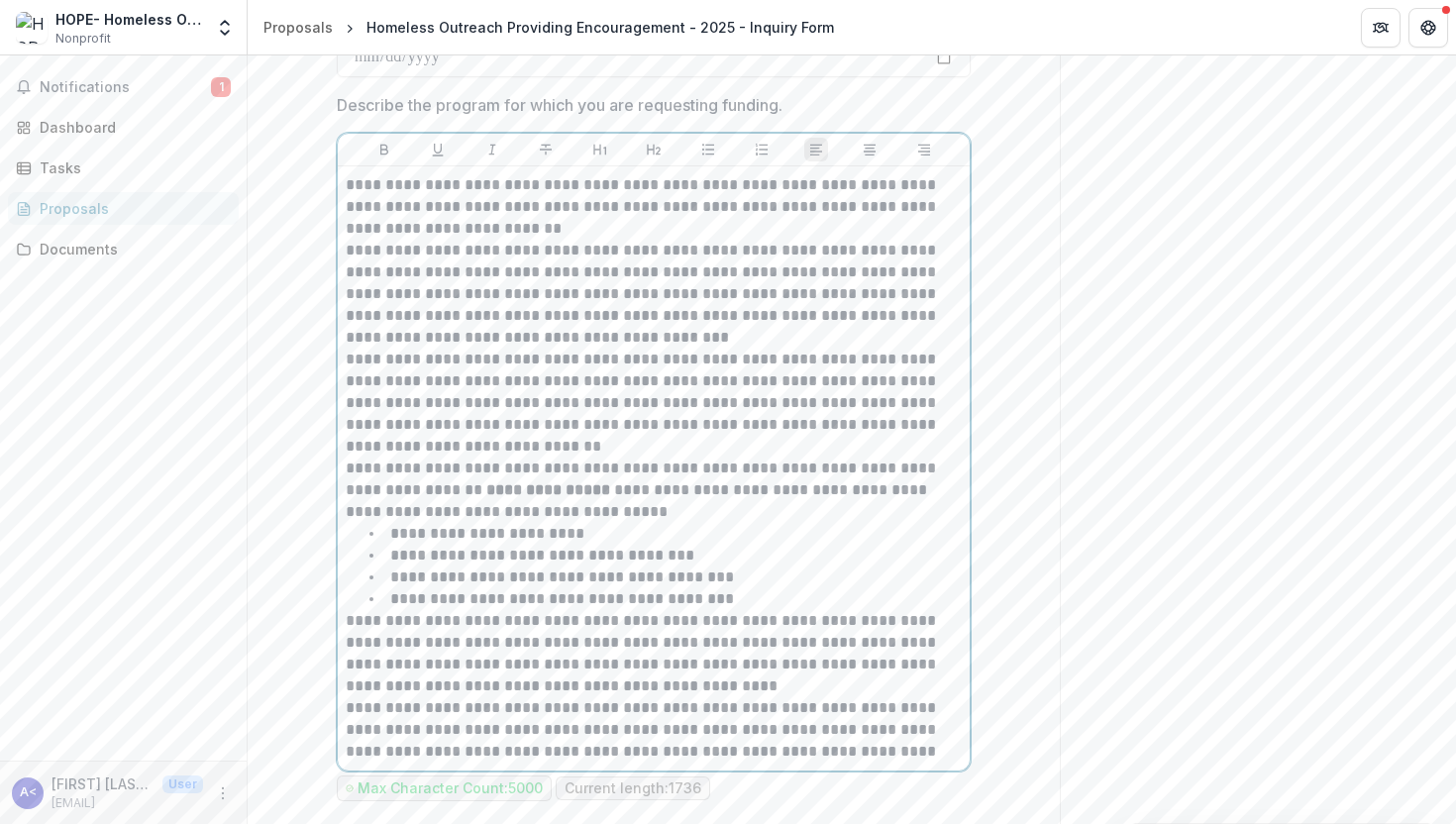 click on "**********" at bounding box center (654, 403) 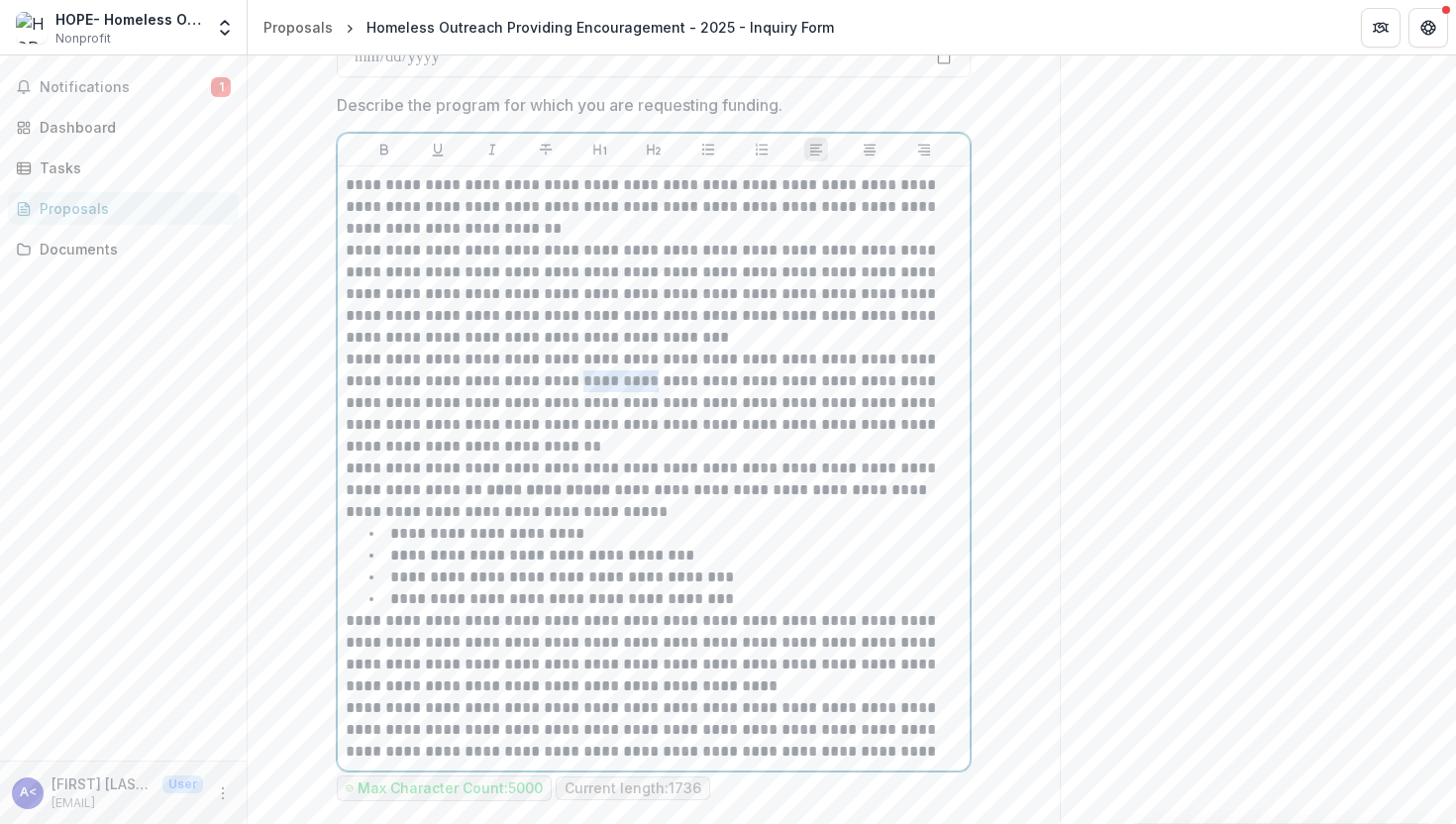 click on "**********" at bounding box center [654, 403] 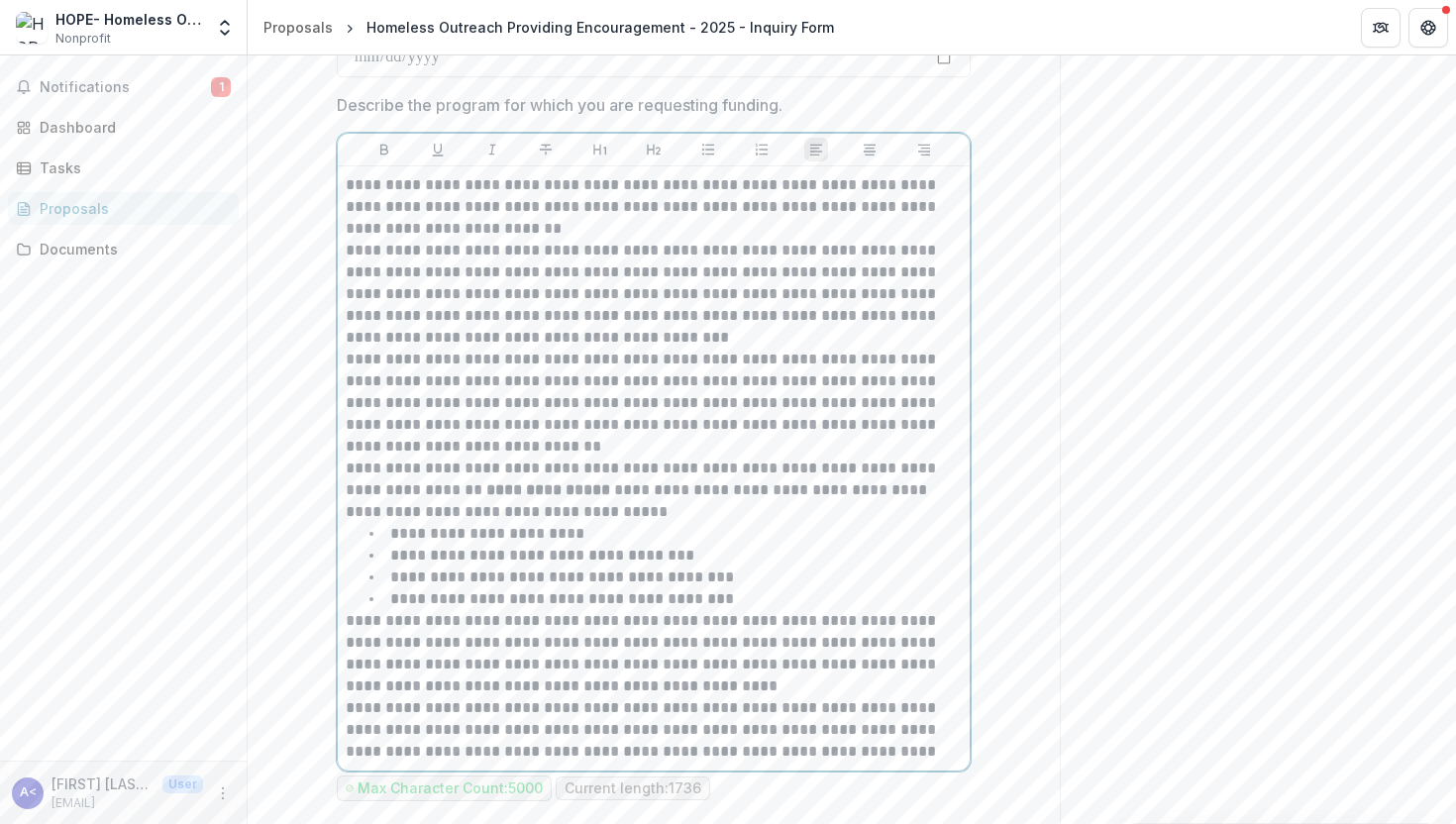 click on "**********" at bounding box center [654, 403] 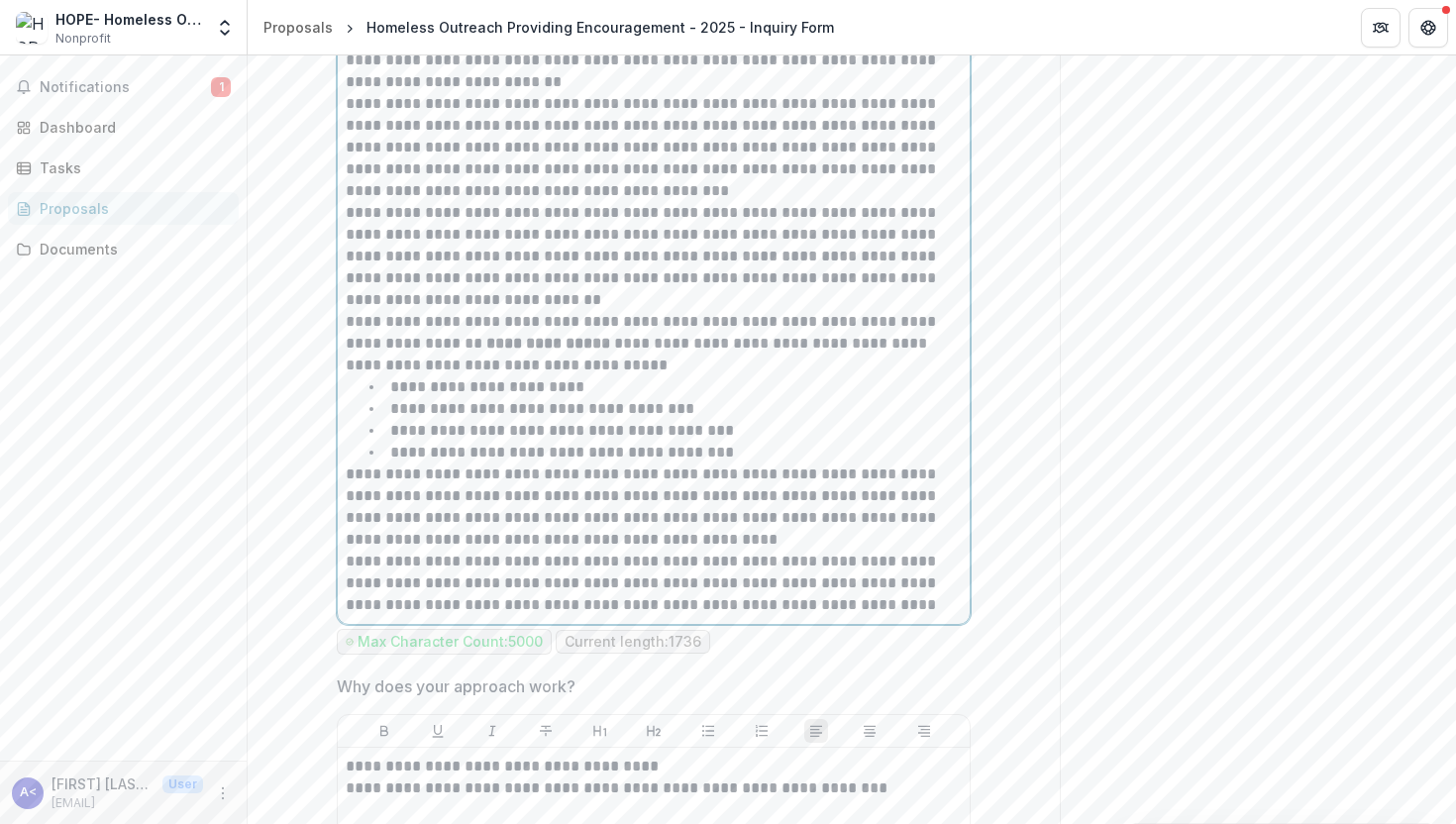 scroll, scrollTop: 4181, scrollLeft: 0, axis: vertical 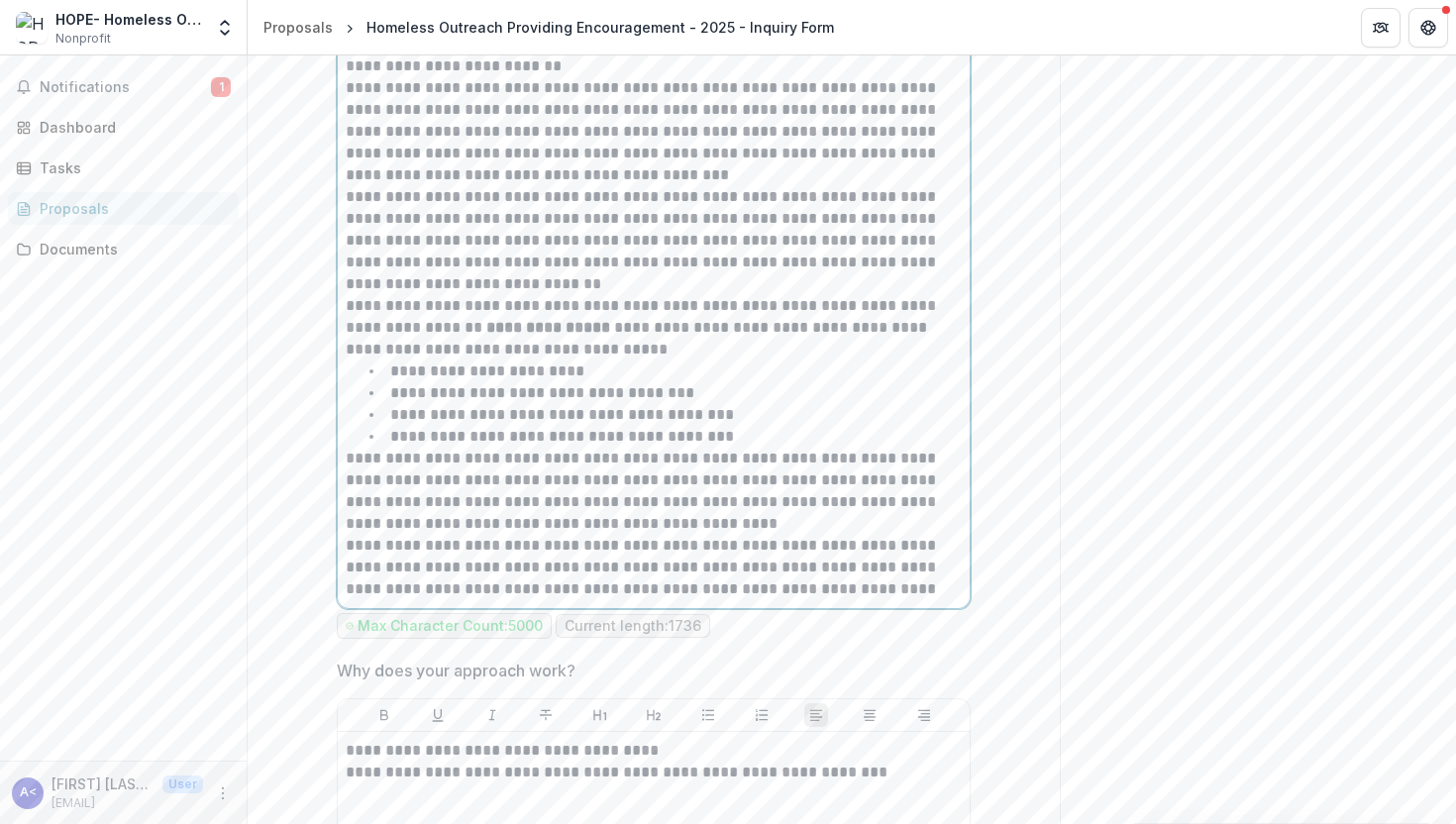 click on "**********" at bounding box center [654, 491] 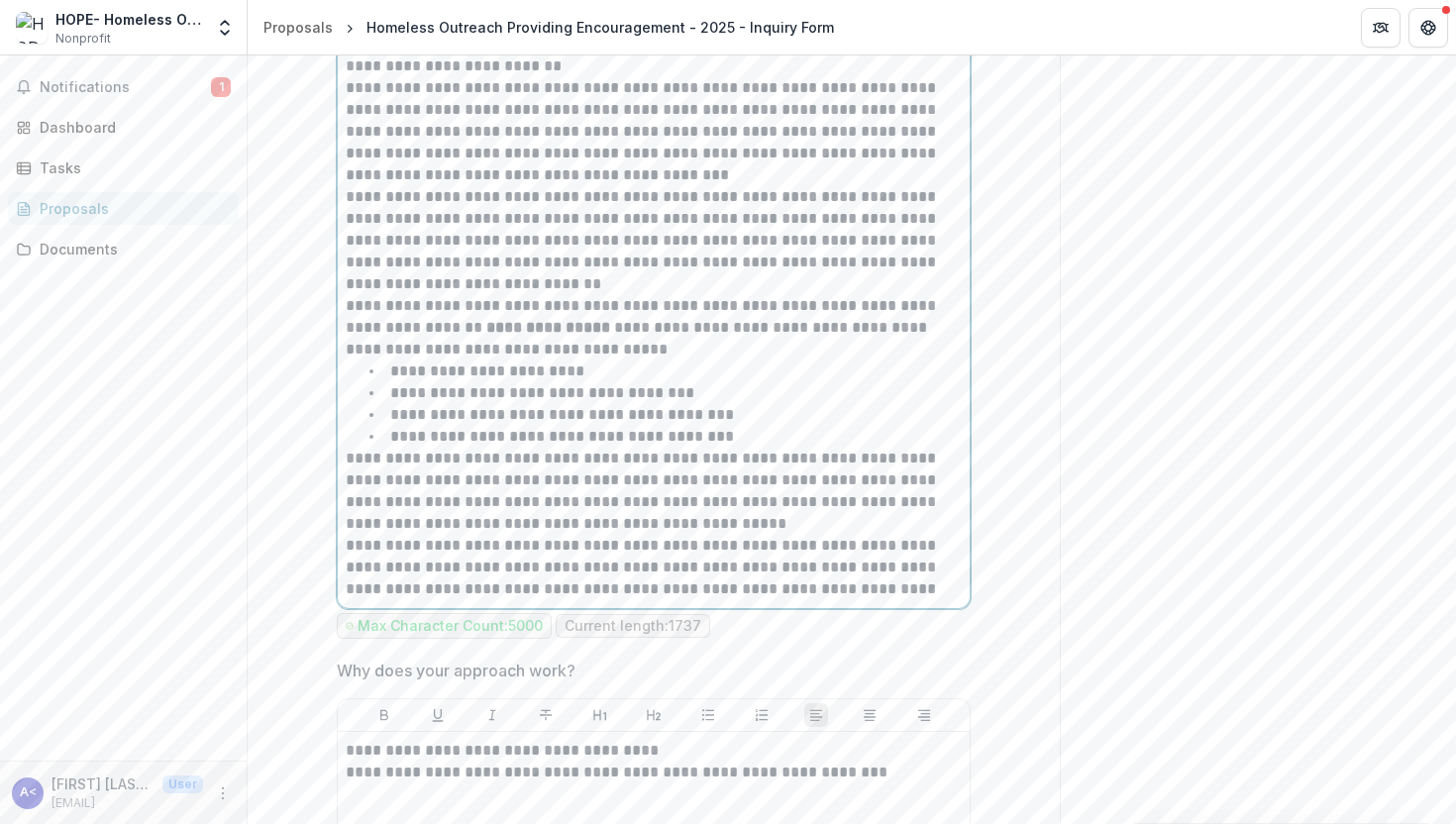 click on "**********" at bounding box center [654, 491] 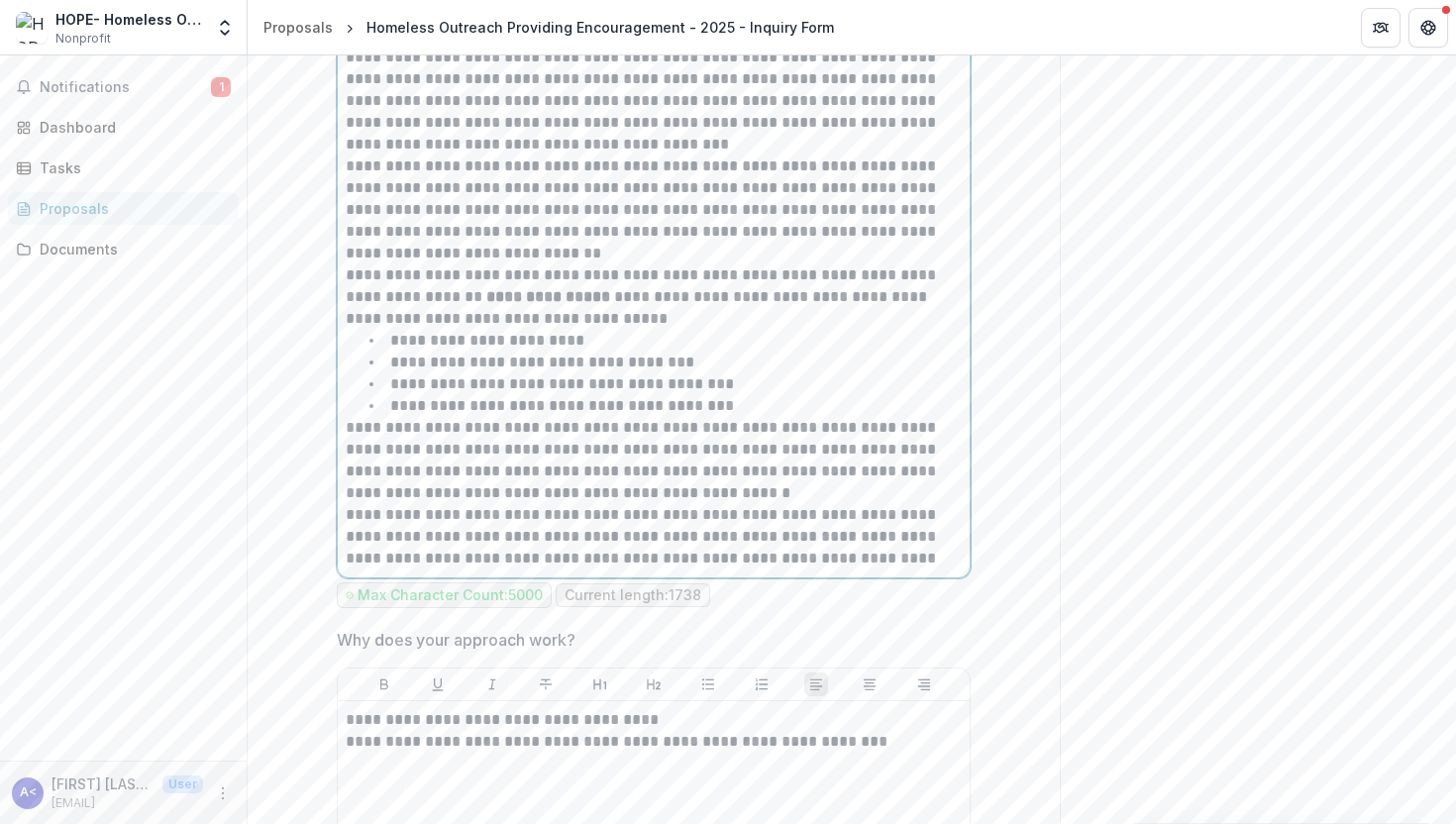 scroll, scrollTop: 4216, scrollLeft: 0, axis: vertical 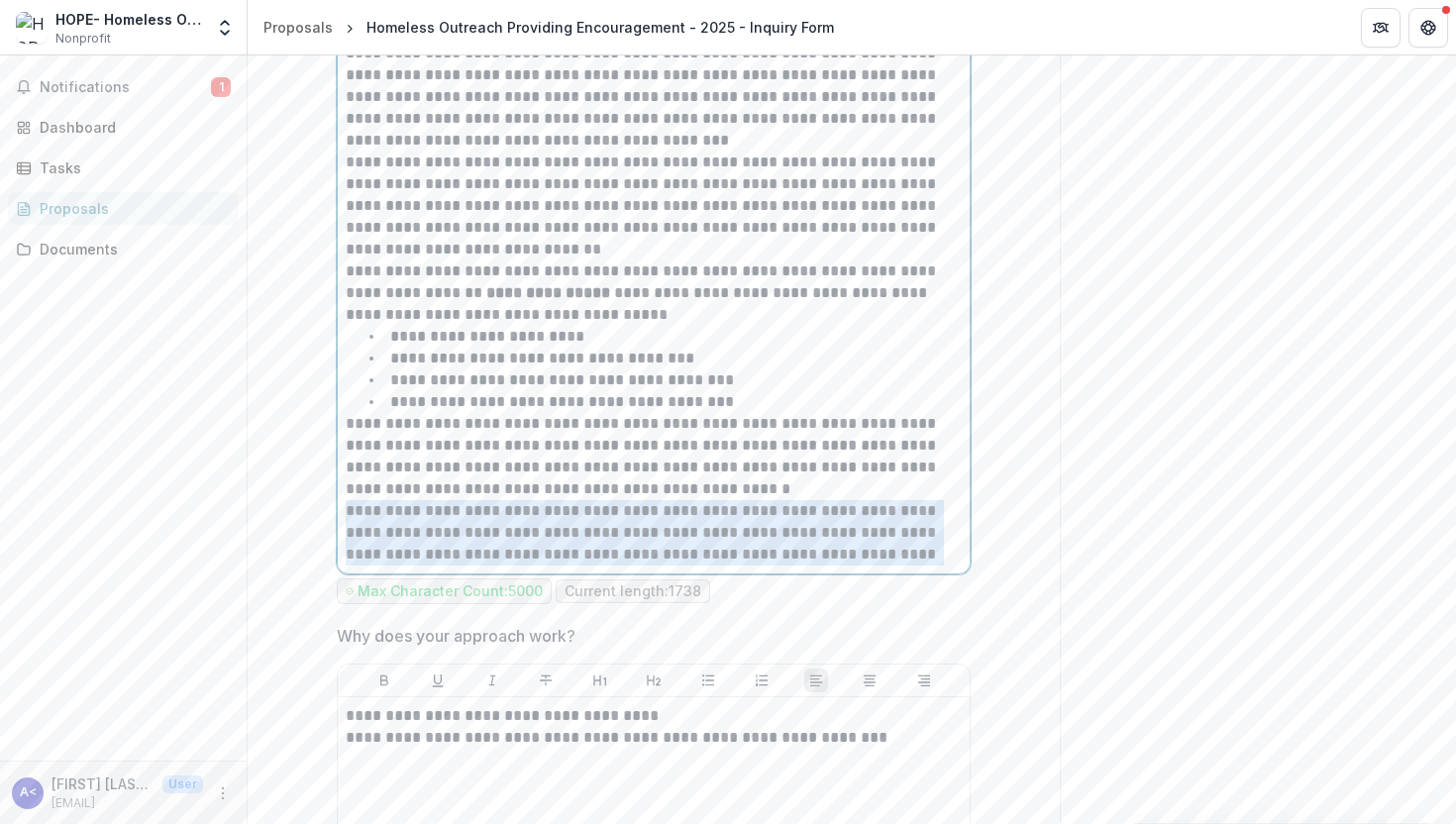 drag, startPoint x: 343, startPoint y: 501, endPoint x: 978, endPoint y: 584, distance: 640.40144 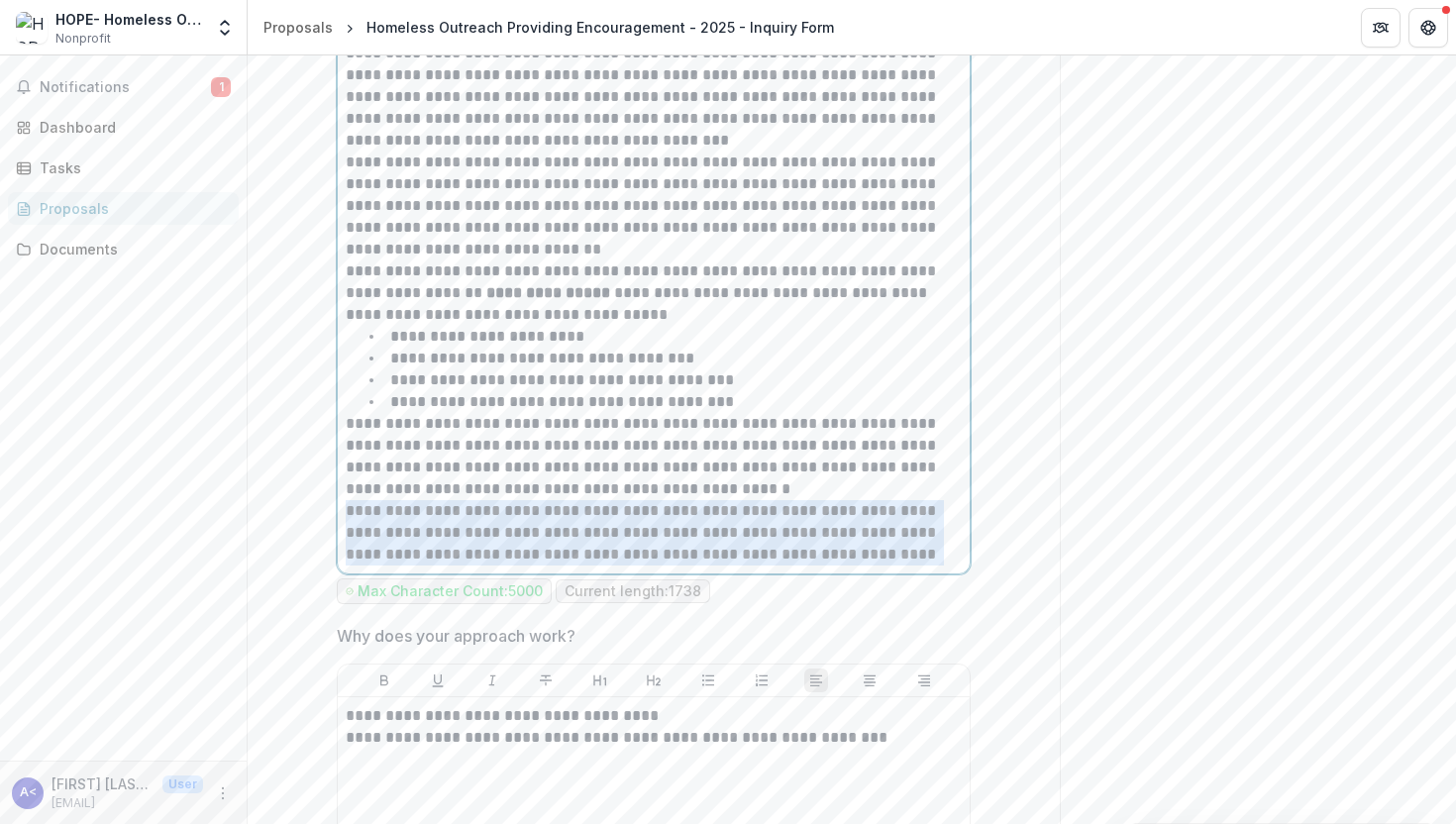 click on "**********" at bounding box center (654, 1637) 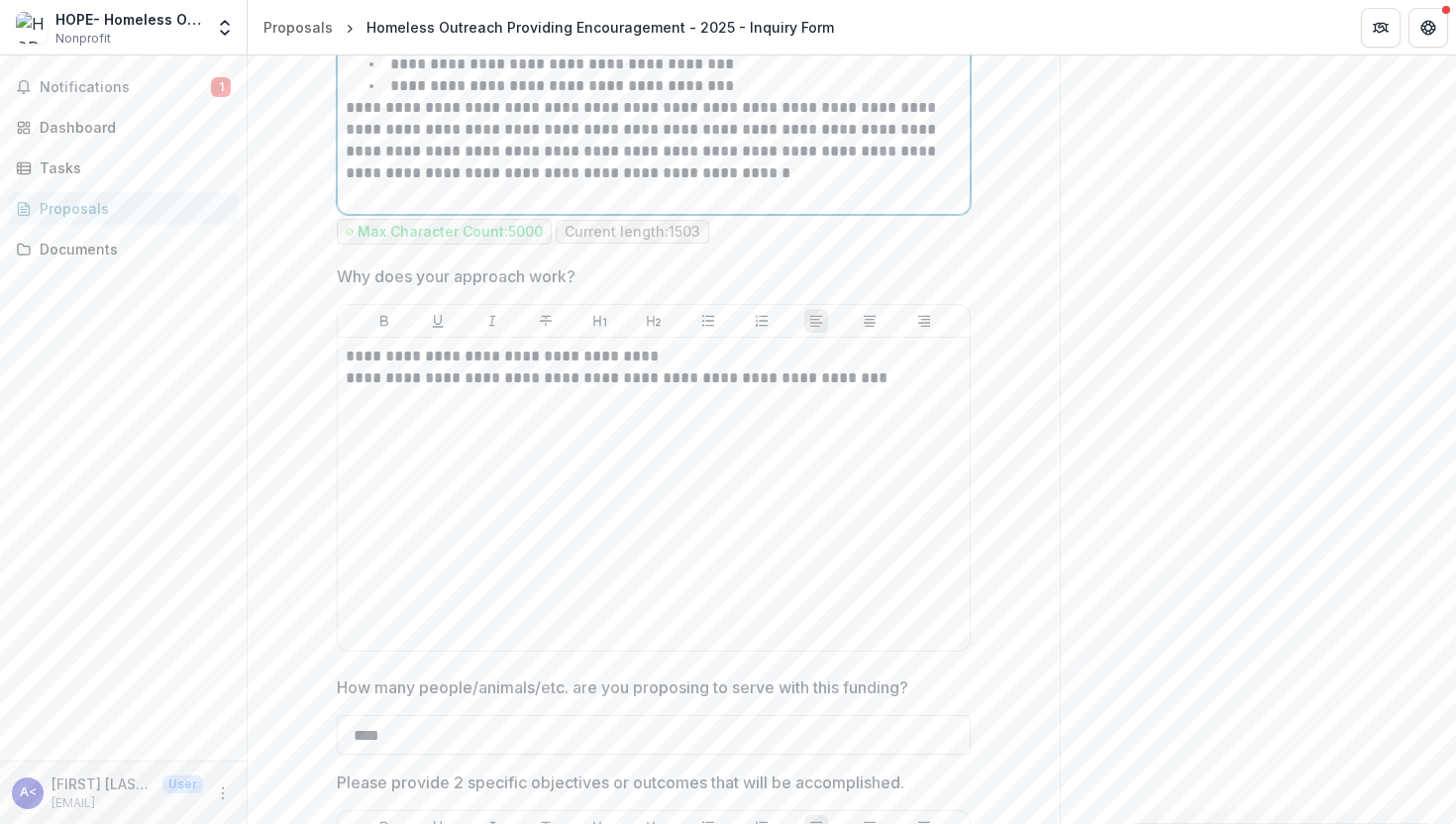 scroll, scrollTop: 4551, scrollLeft: 0, axis: vertical 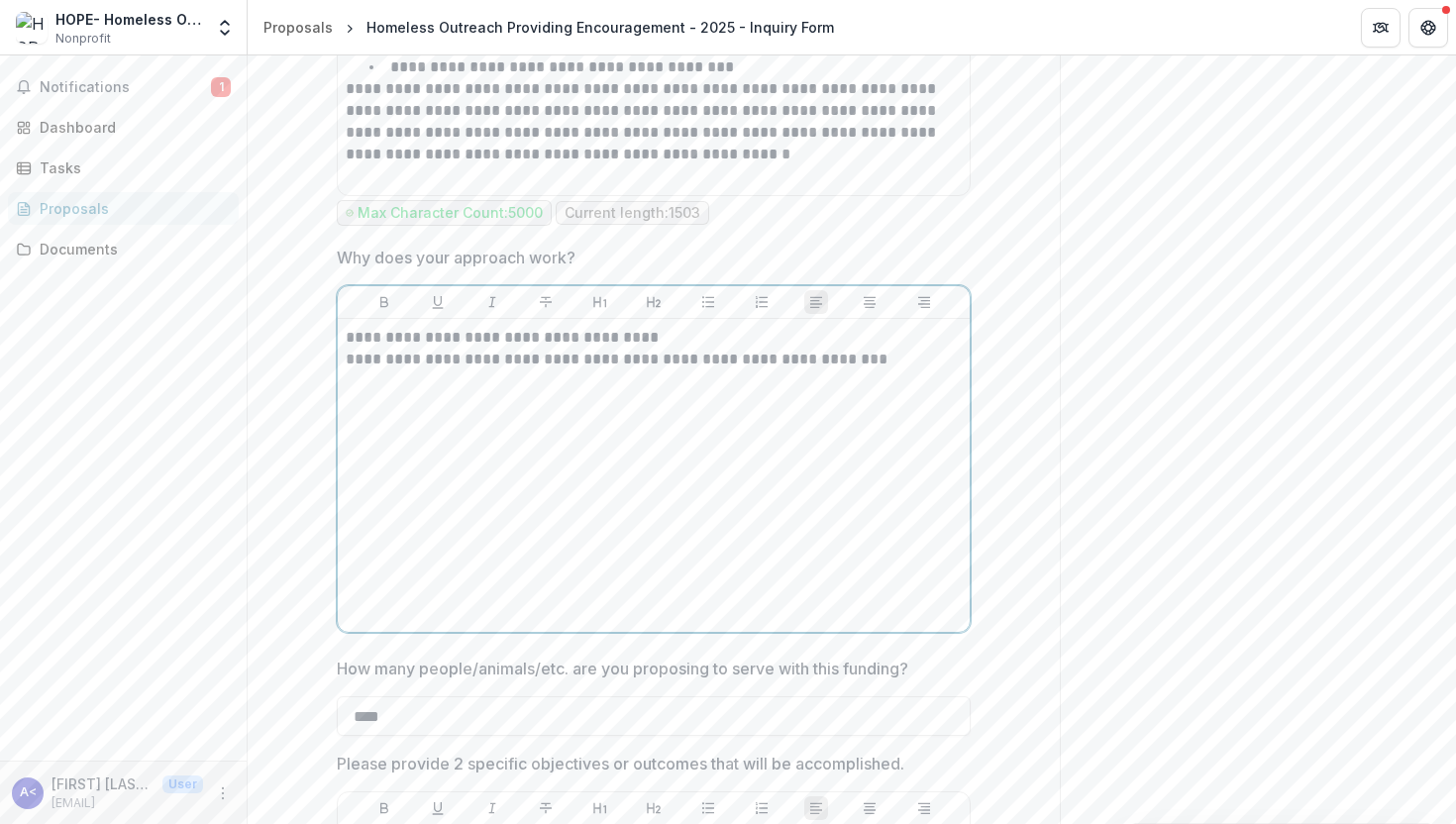 click on "**********" at bounding box center [654, 475] 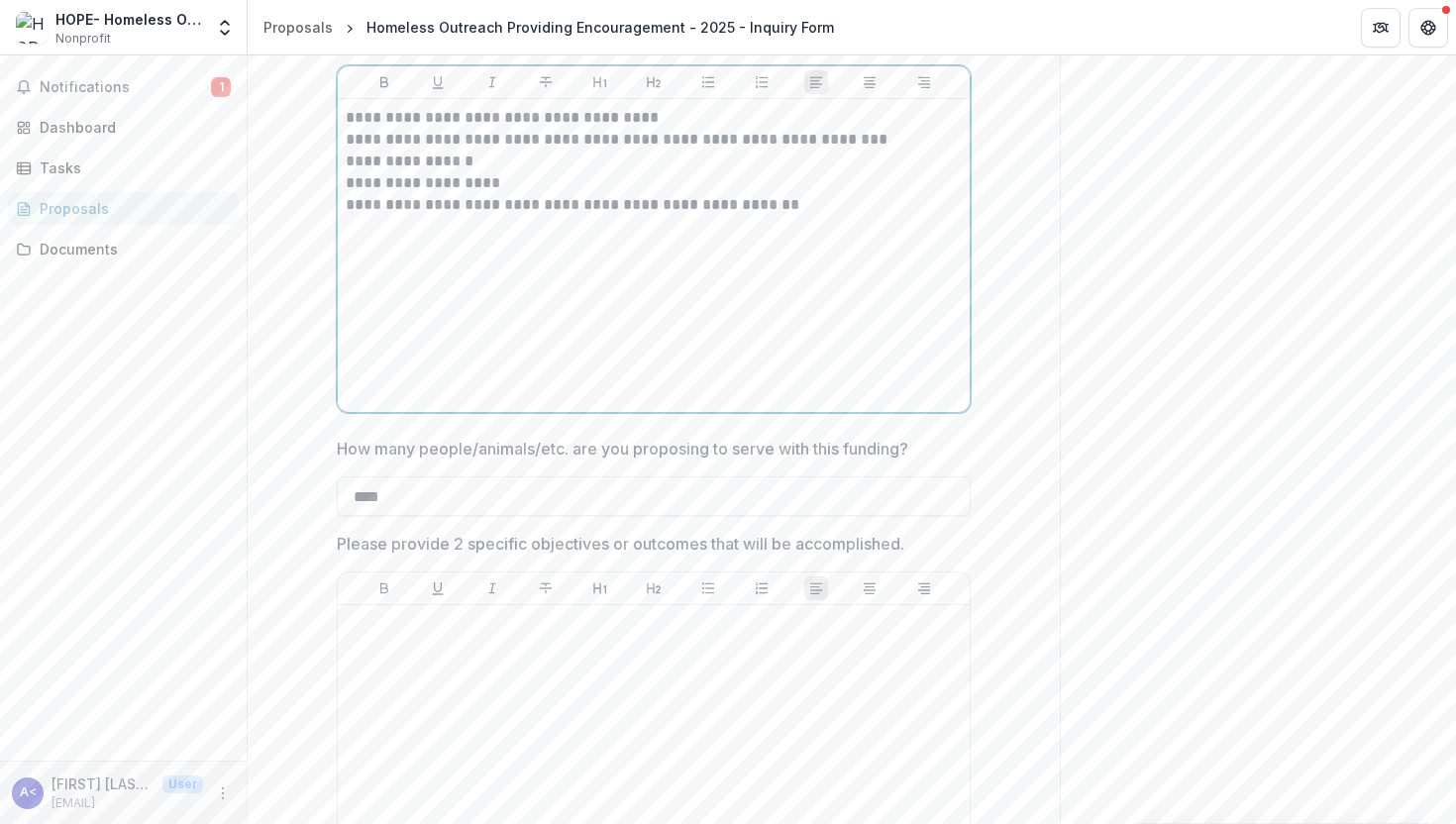 scroll, scrollTop: 4969, scrollLeft: 0, axis: vertical 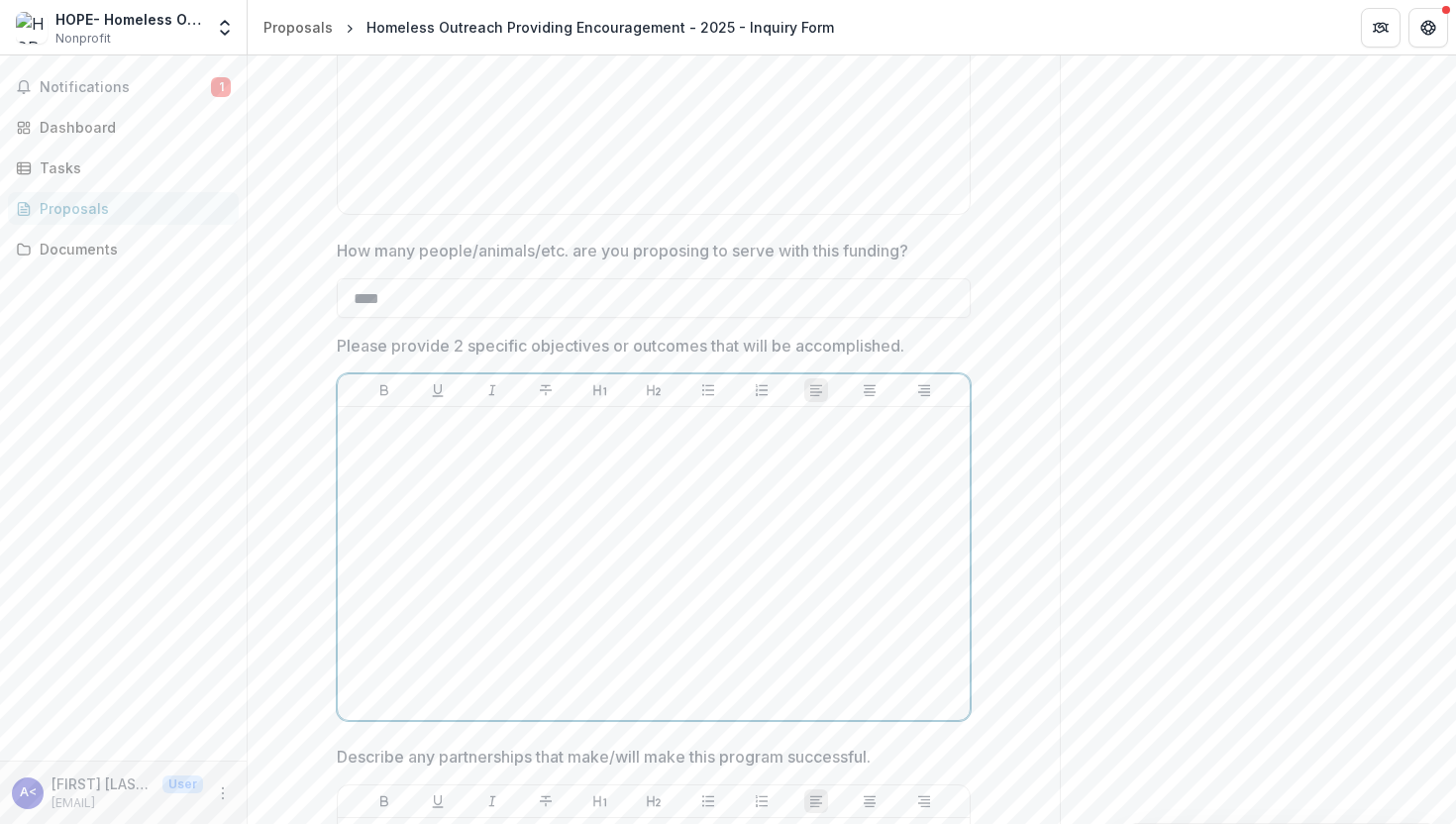 click at bounding box center [654, 564] 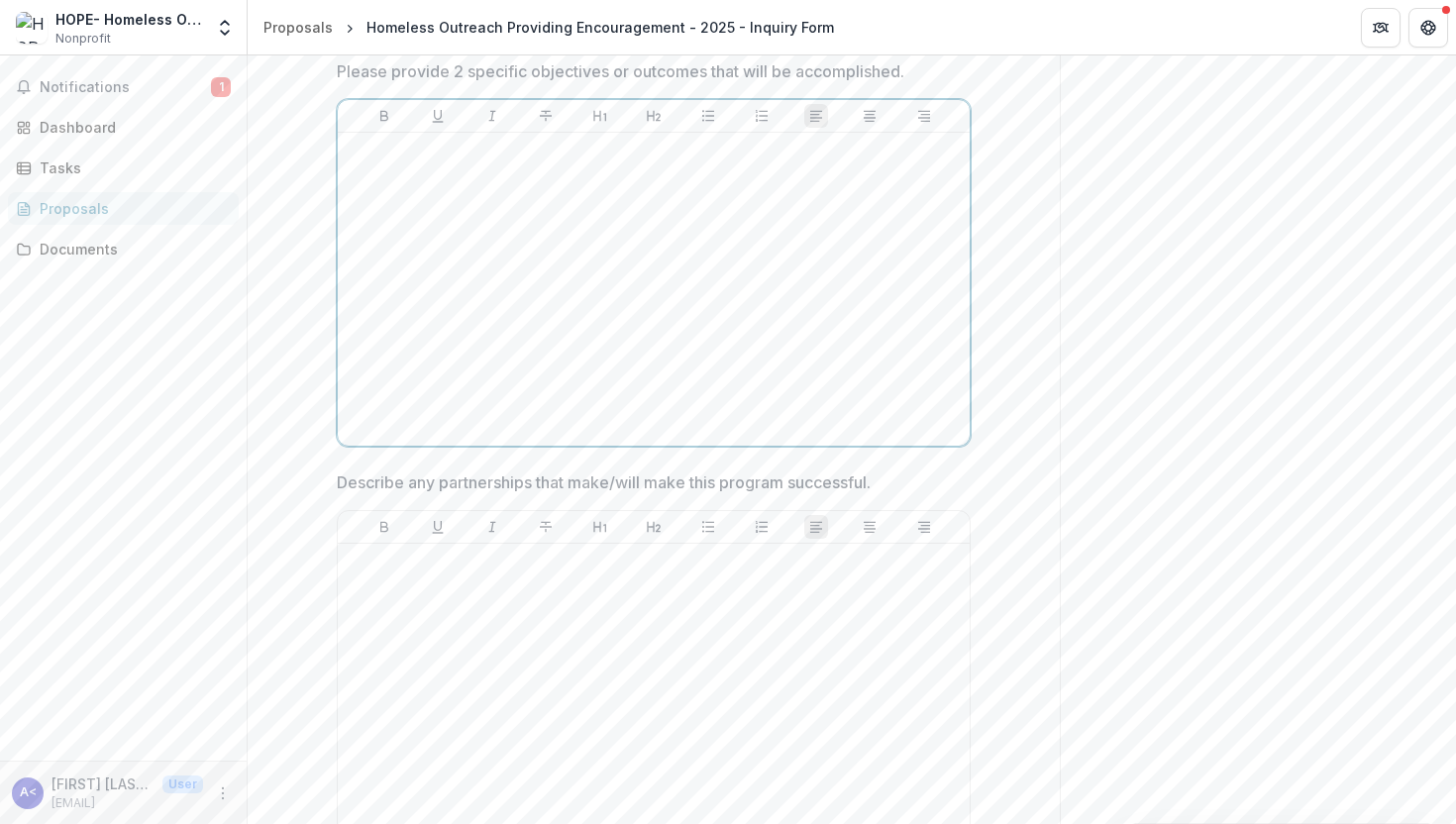 scroll, scrollTop: 5343, scrollLeft: 0, axis: vertical 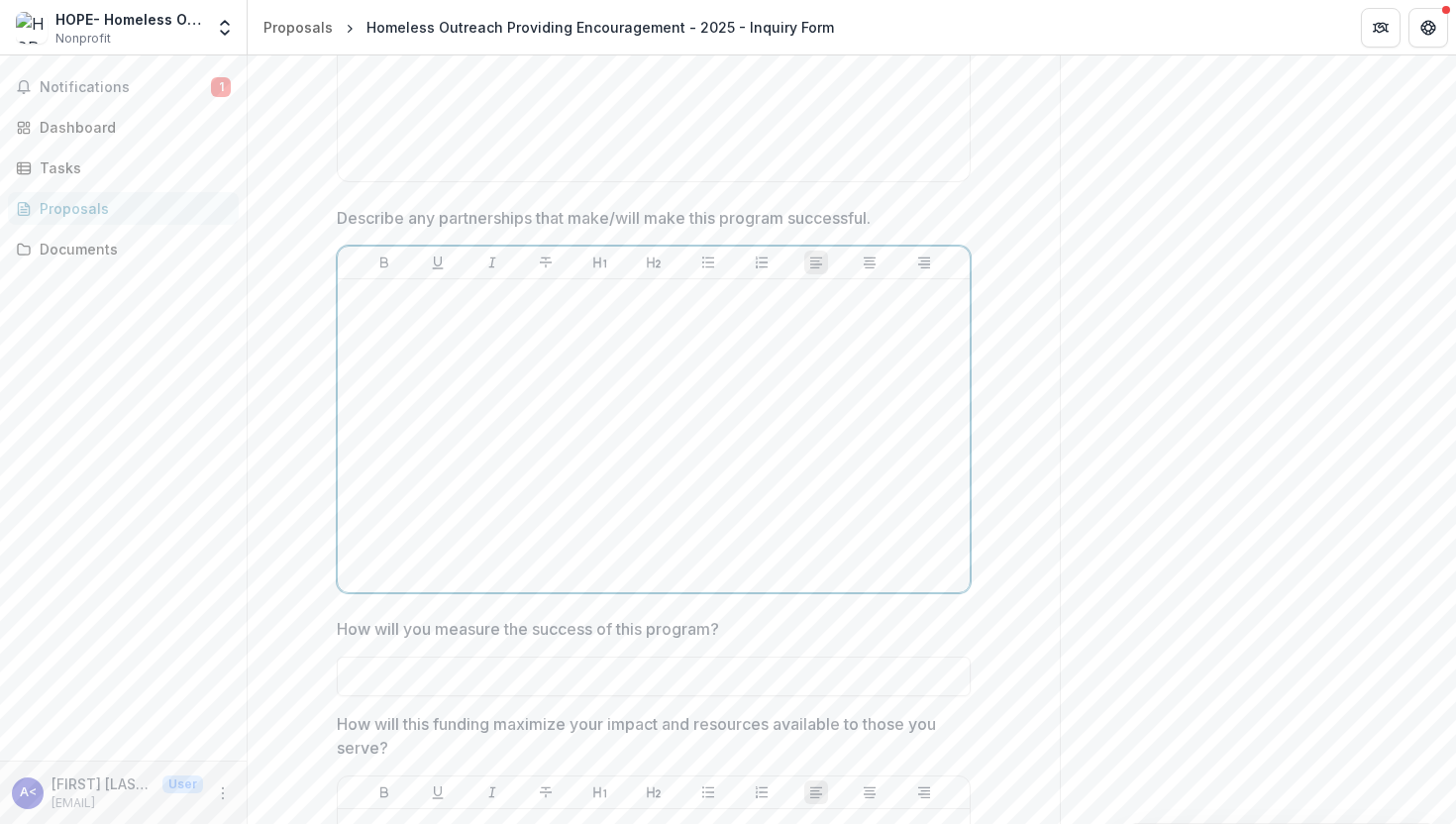 click at bounding box center [654, 436] 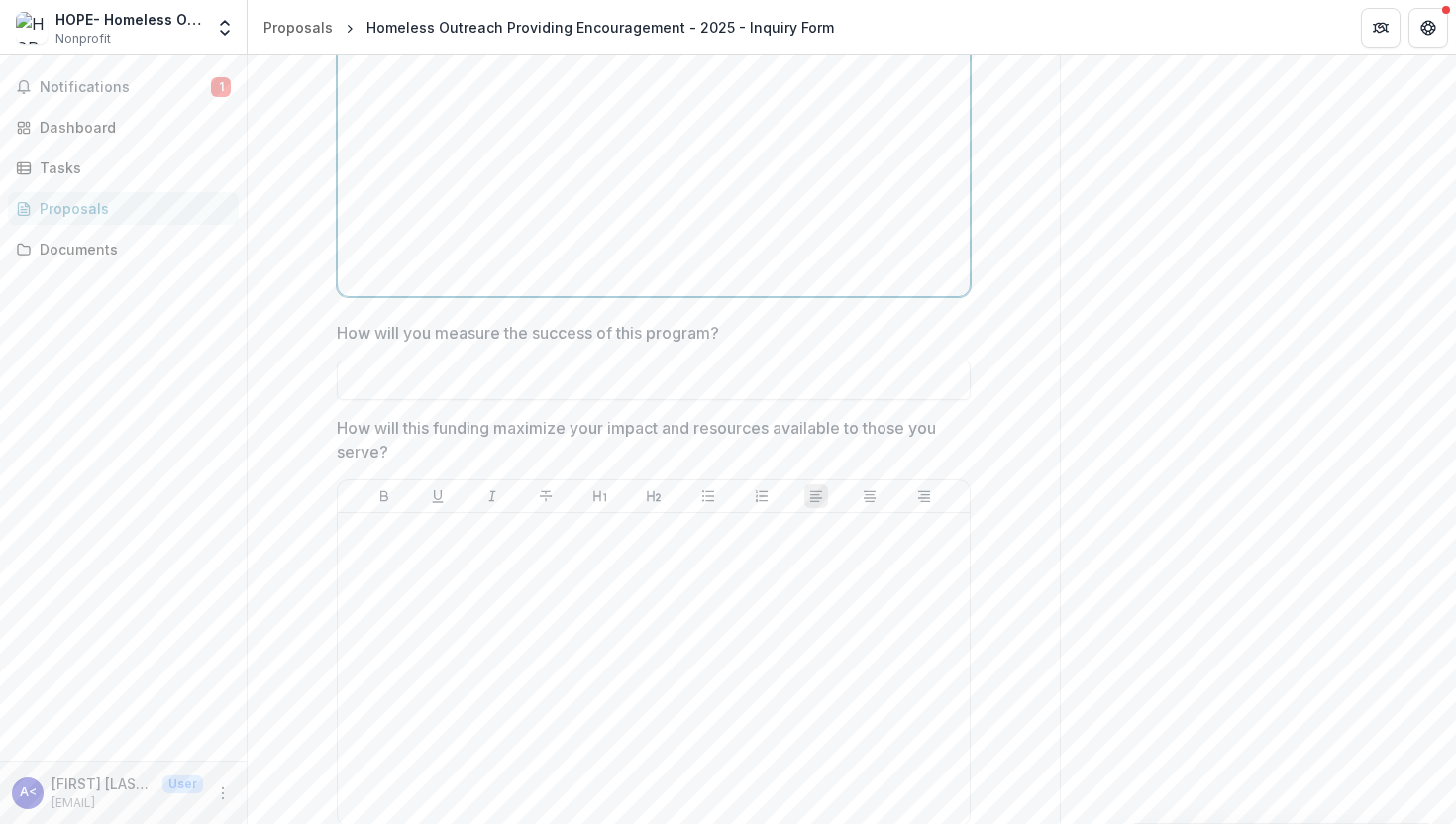 scroll, scrollTop: 5852, scrollLeft: 0, axis: vertical 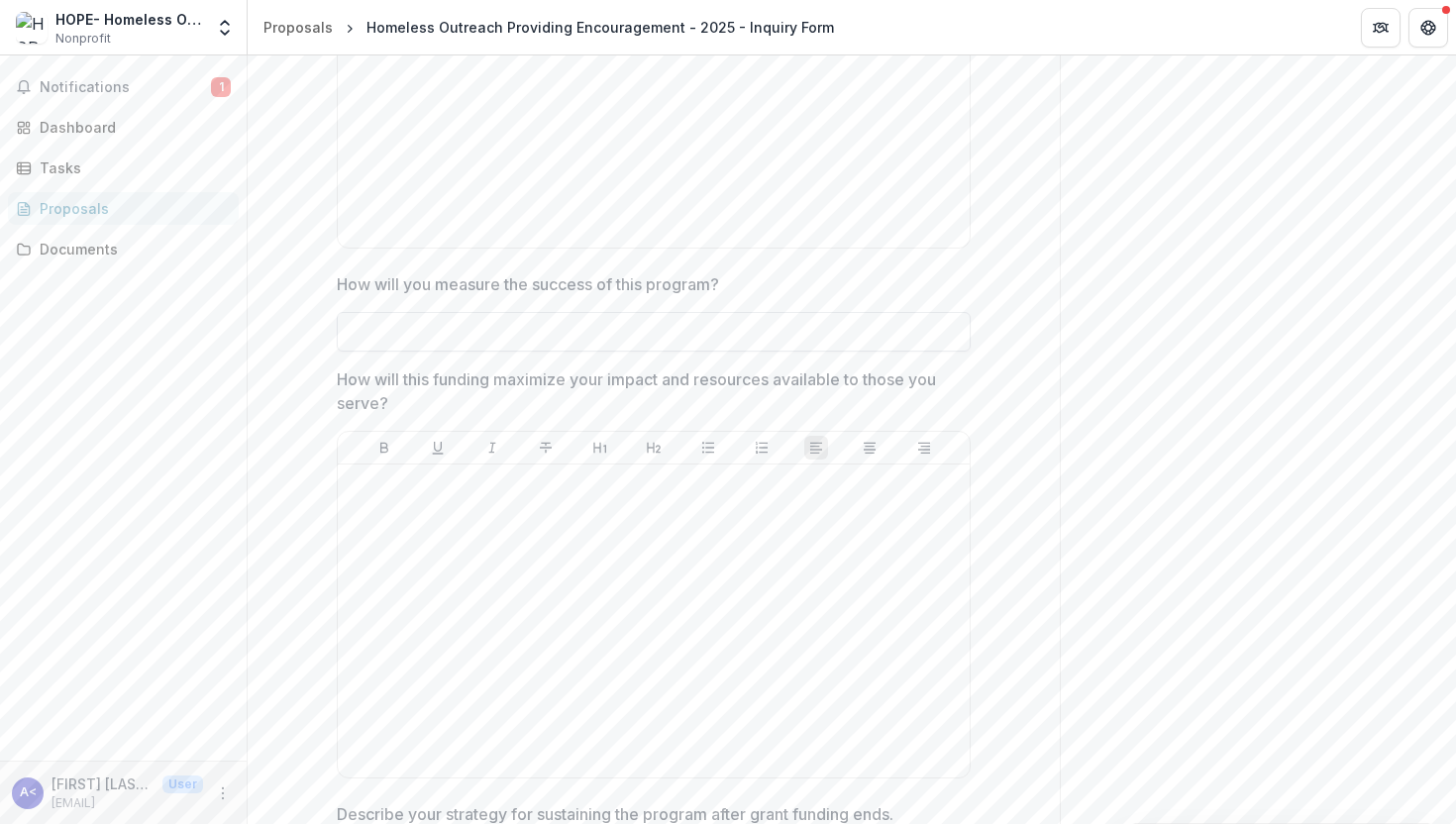 click on "How will you measure the success of this program?" at bounding box center (654, 332) 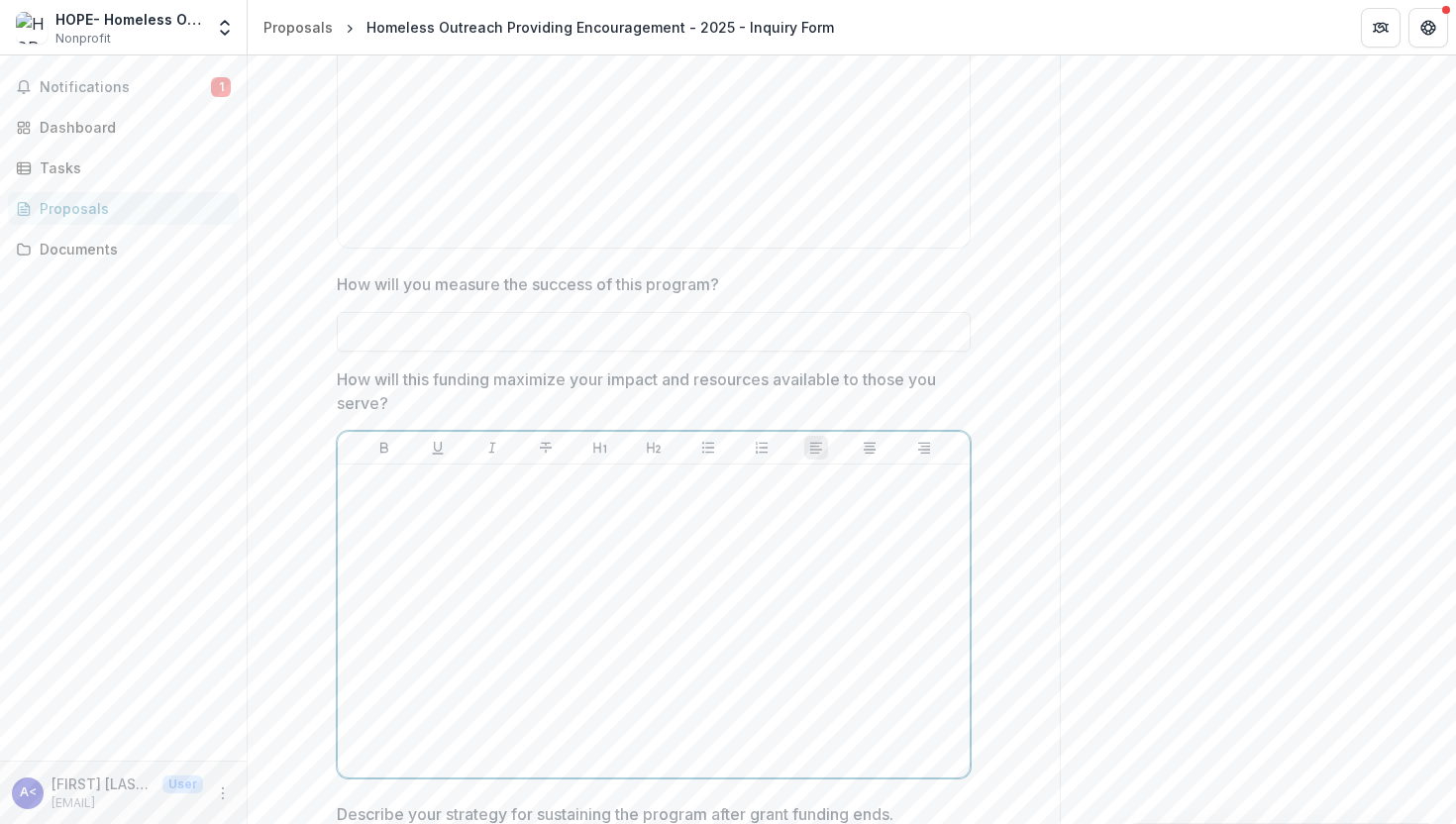 click at bounding box center [654, 621] 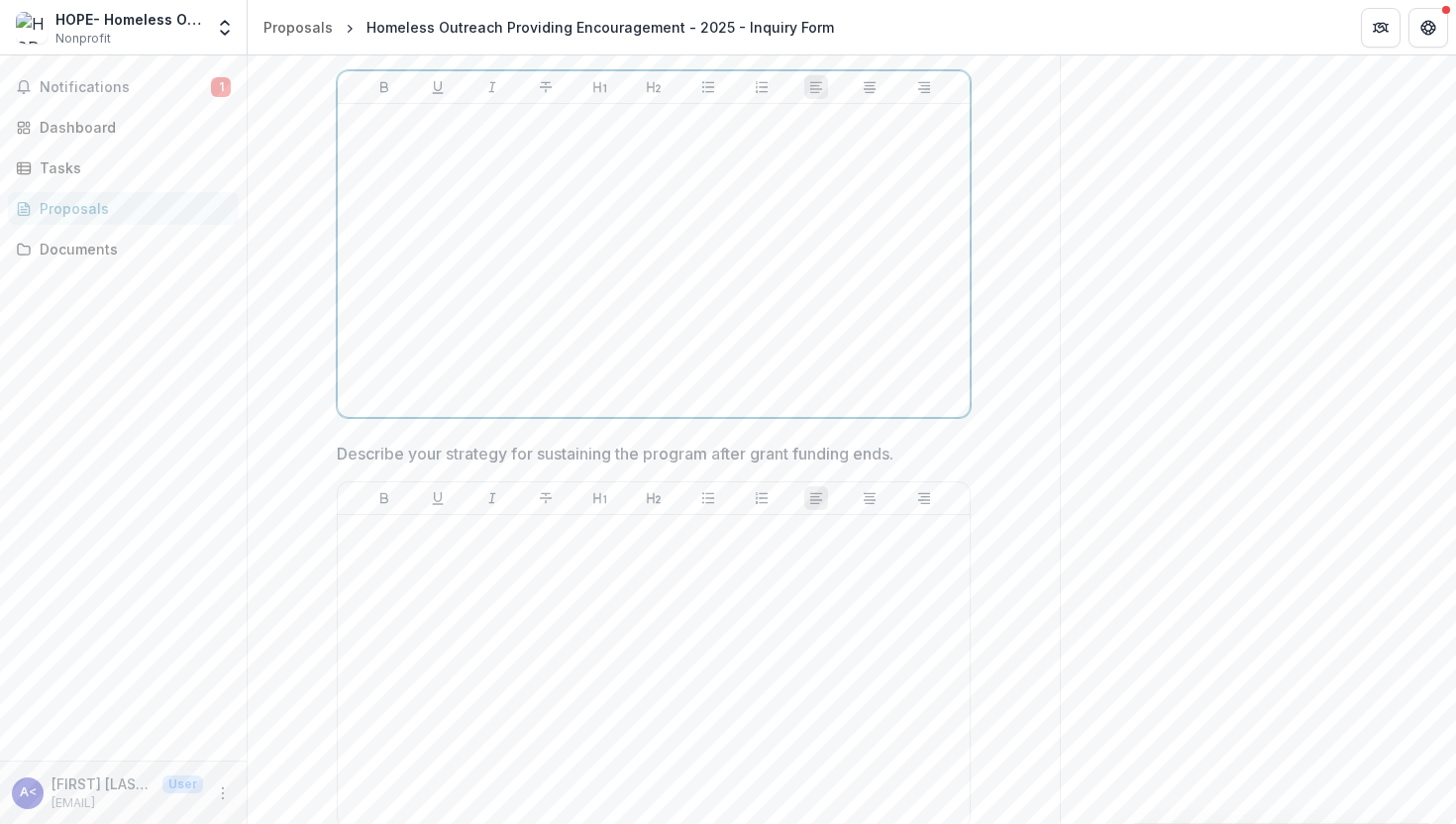scroll, scrollTop: 6601, scrollLeft: 0, axis: vertical 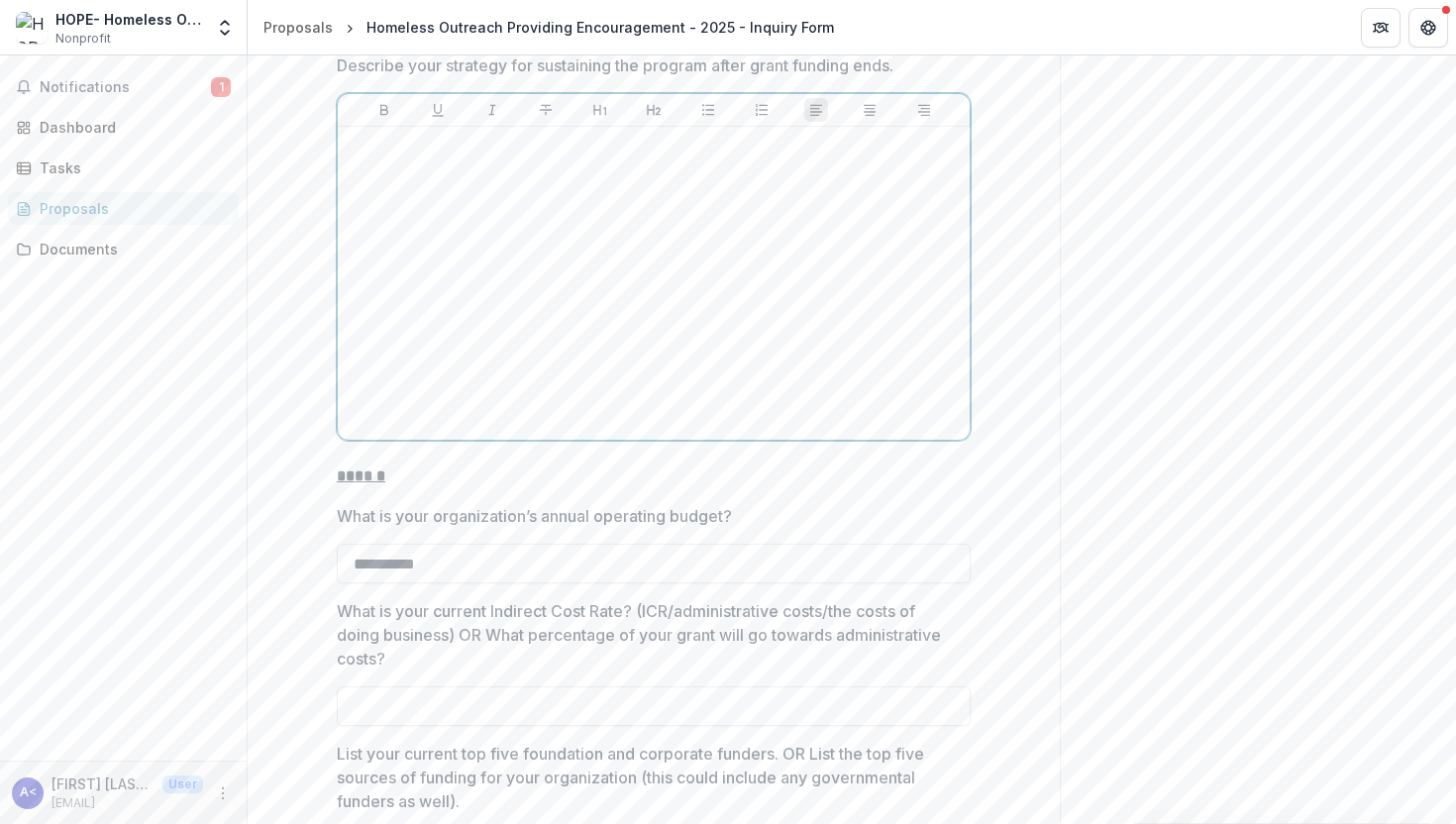 click at bounding box center [654, 283] 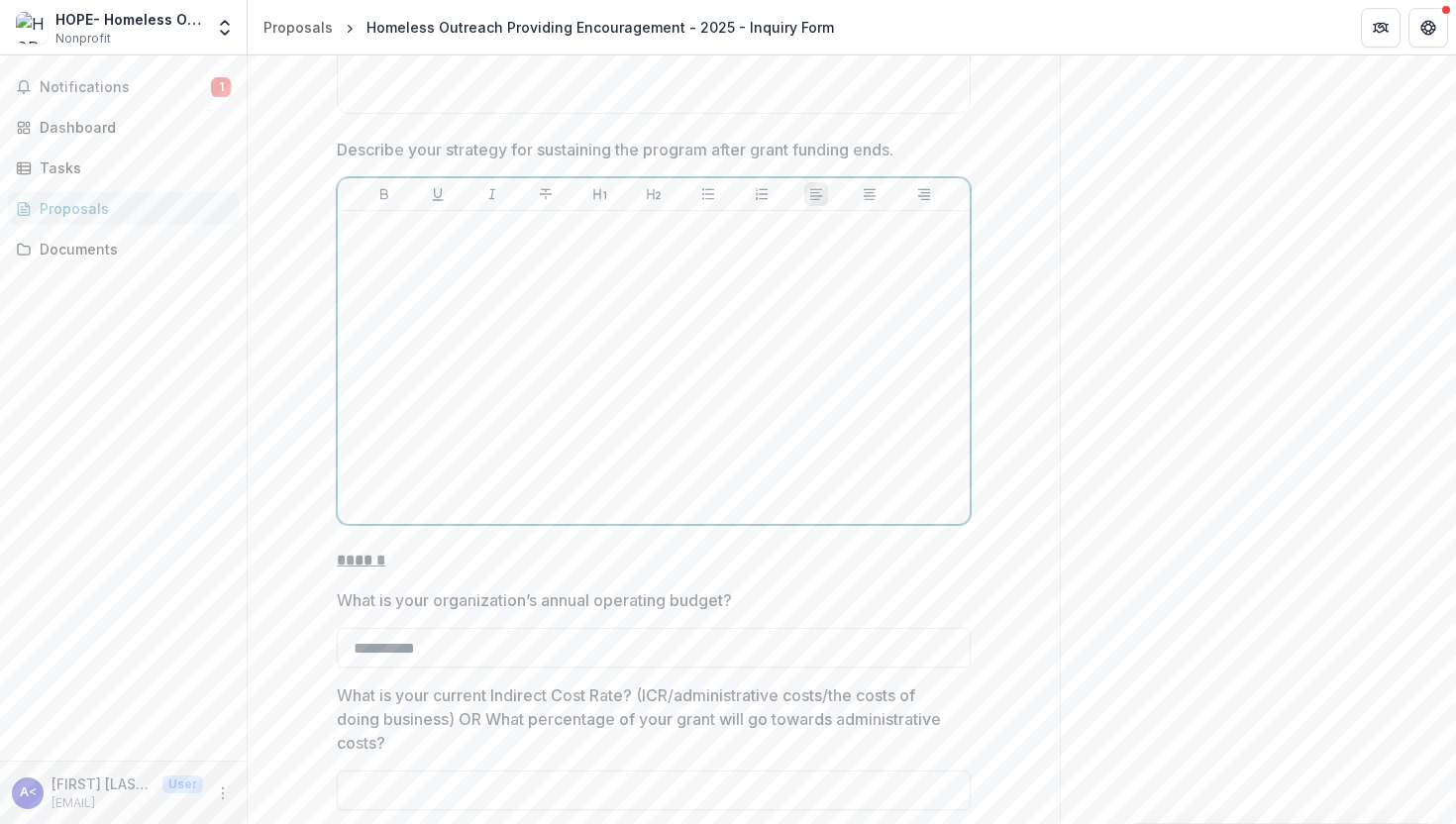 scroll, scrollTop: 6506, scrollLeft: 0, axis: vertical 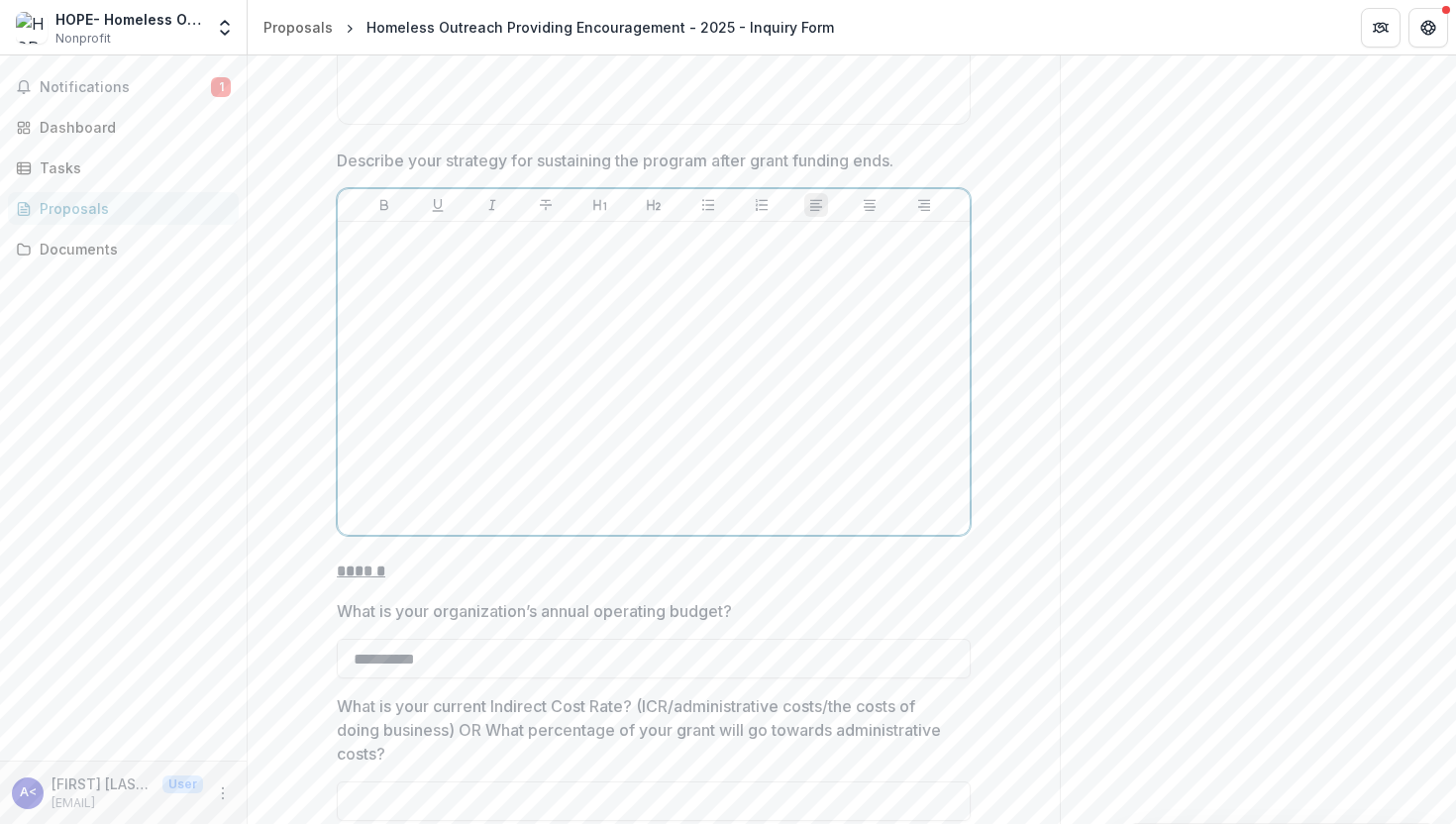 type 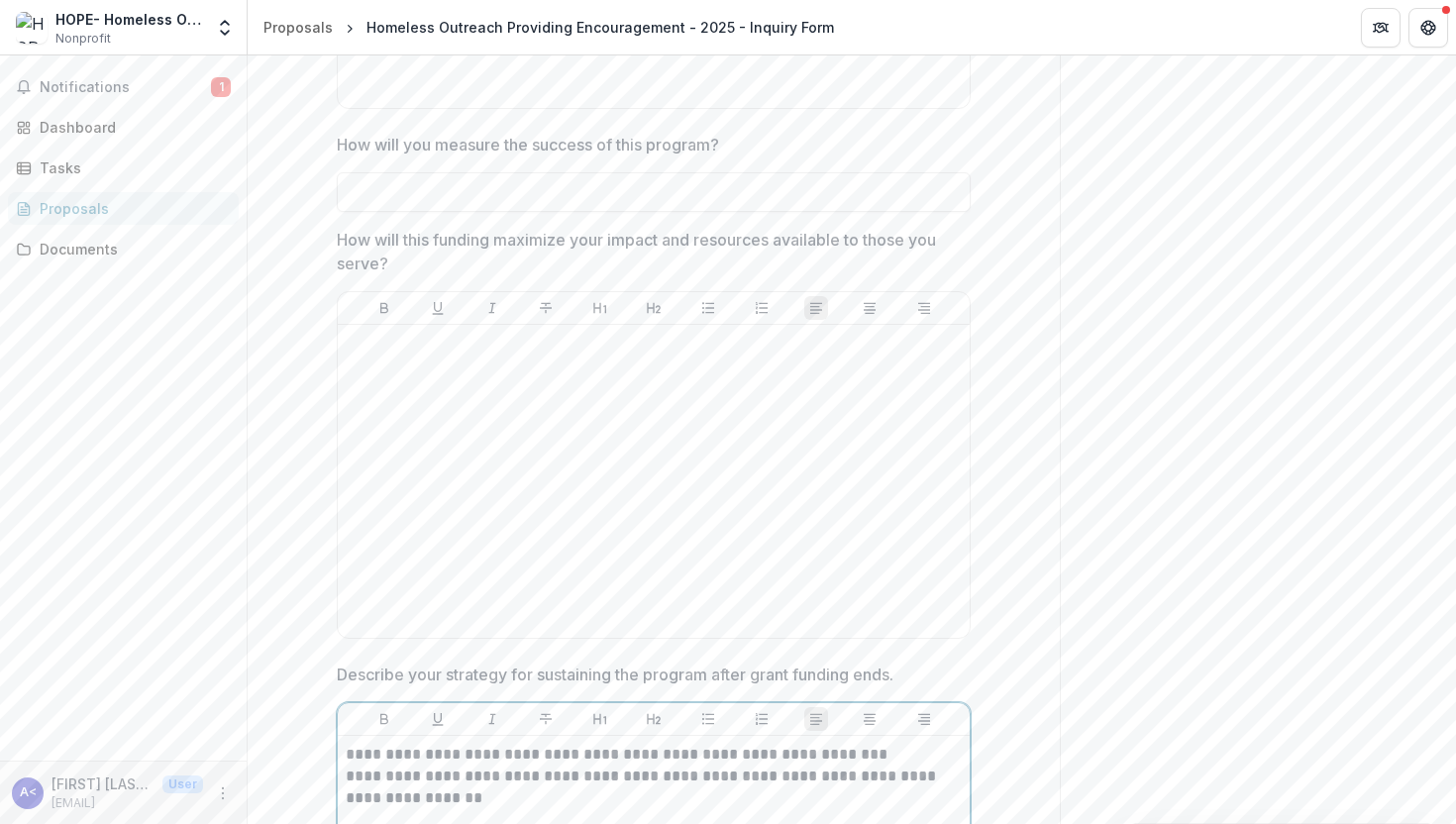 scroll, scrollTop: 5970, scrollLeft: 0, axis: vertical 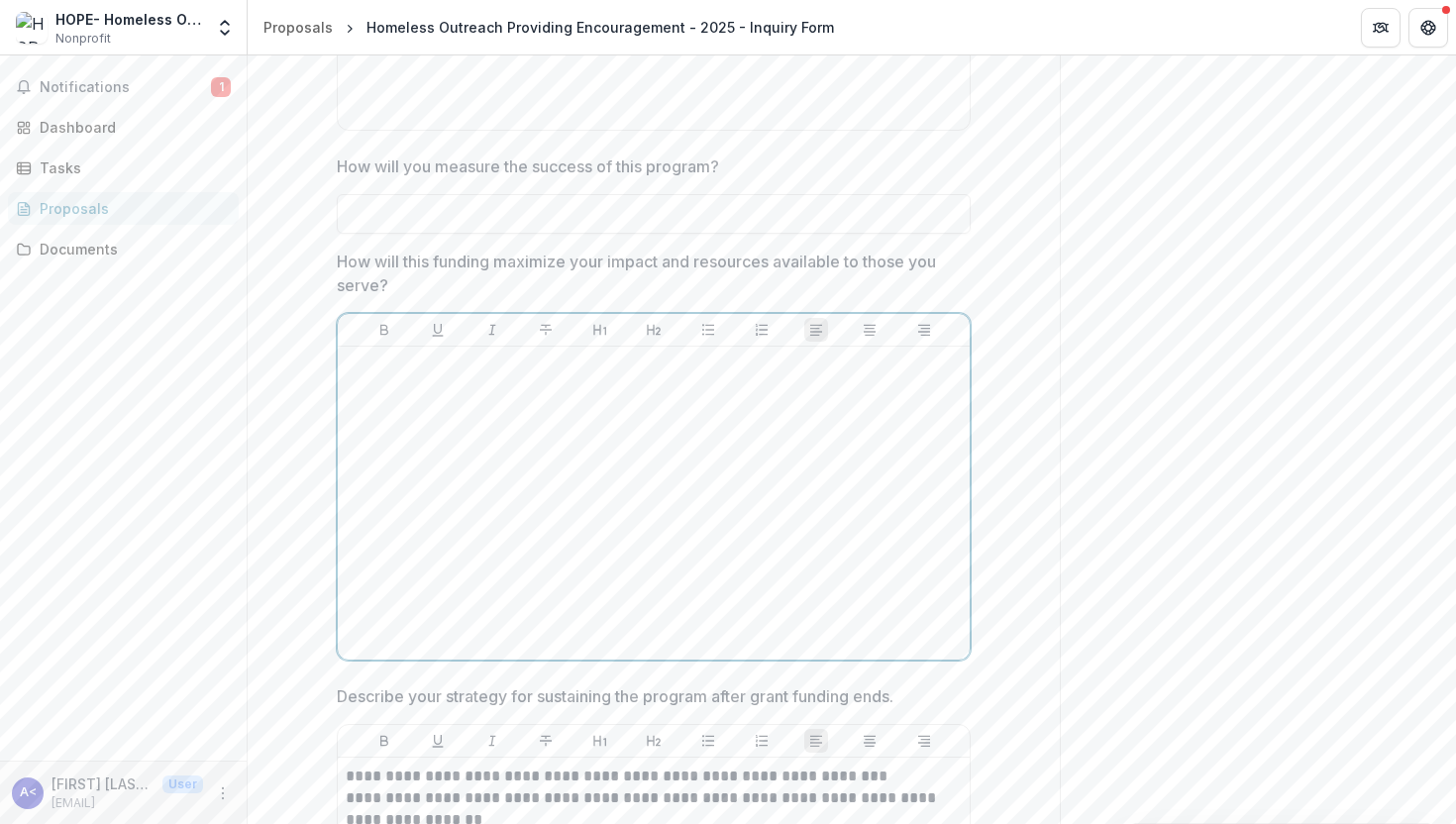 click at bounding box center [654, 503] 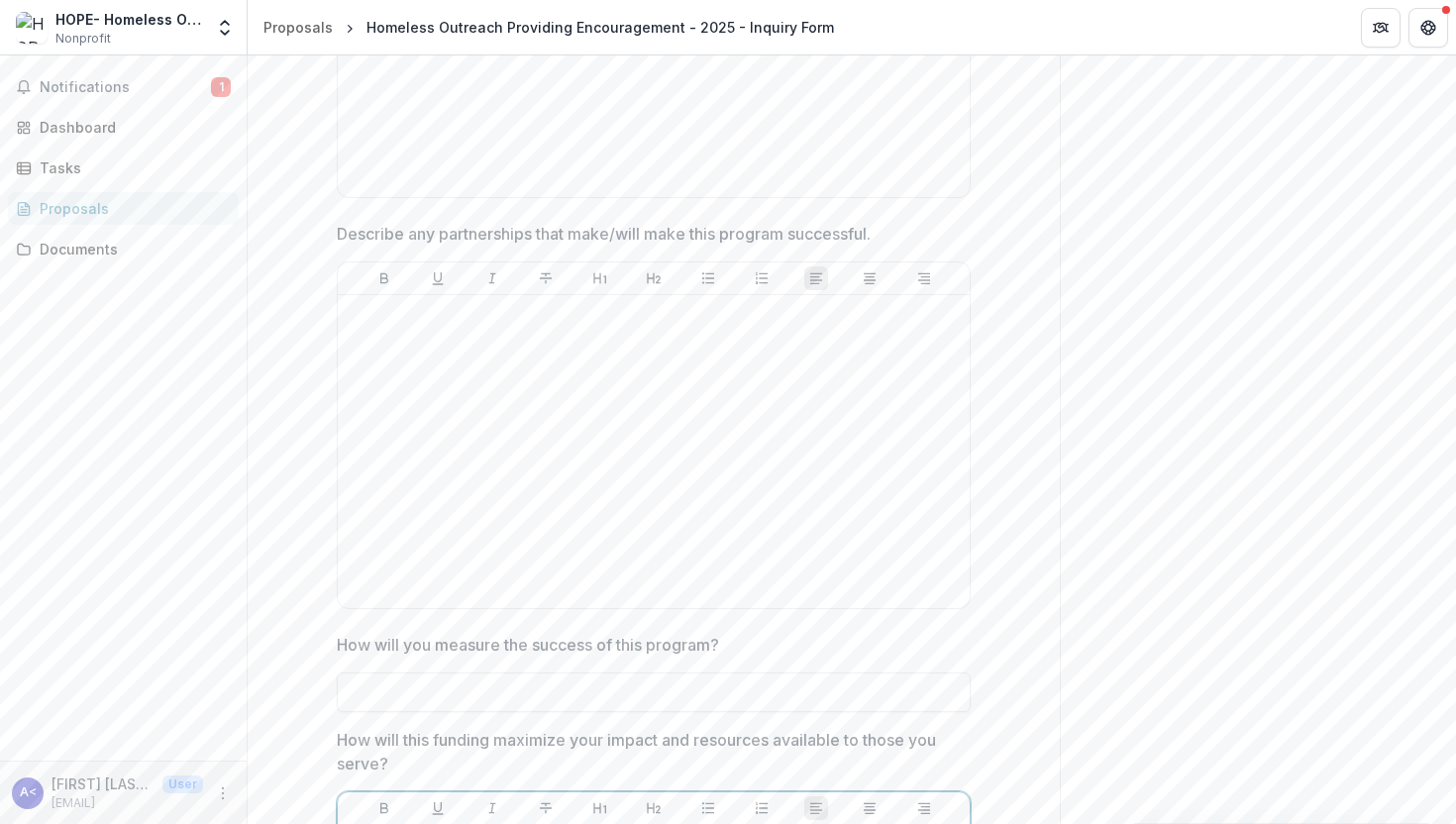scroll, scrollTop: 5489, scrollLeft: 0, axis: vertical 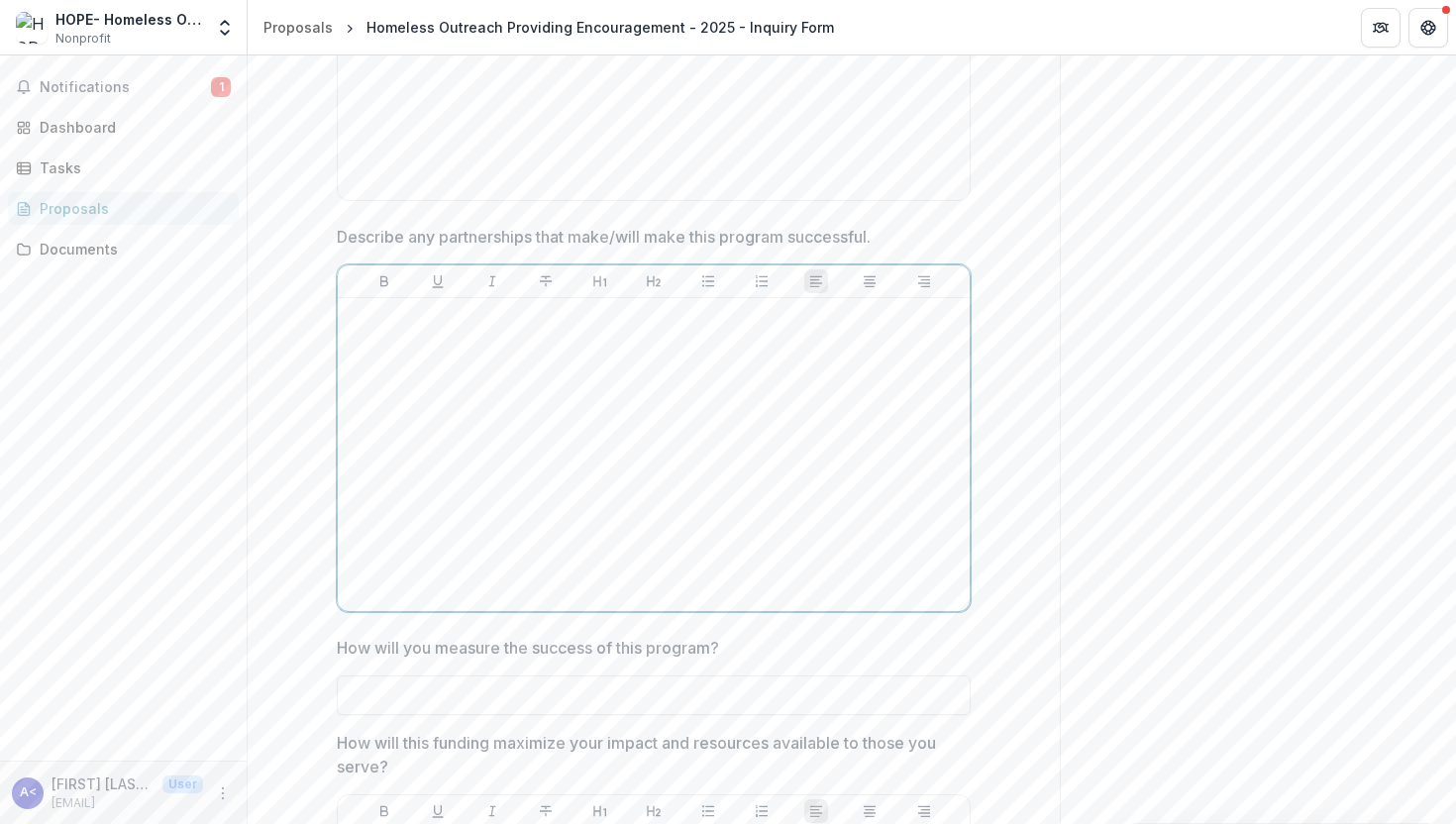 click at bounding box center (654, 455) 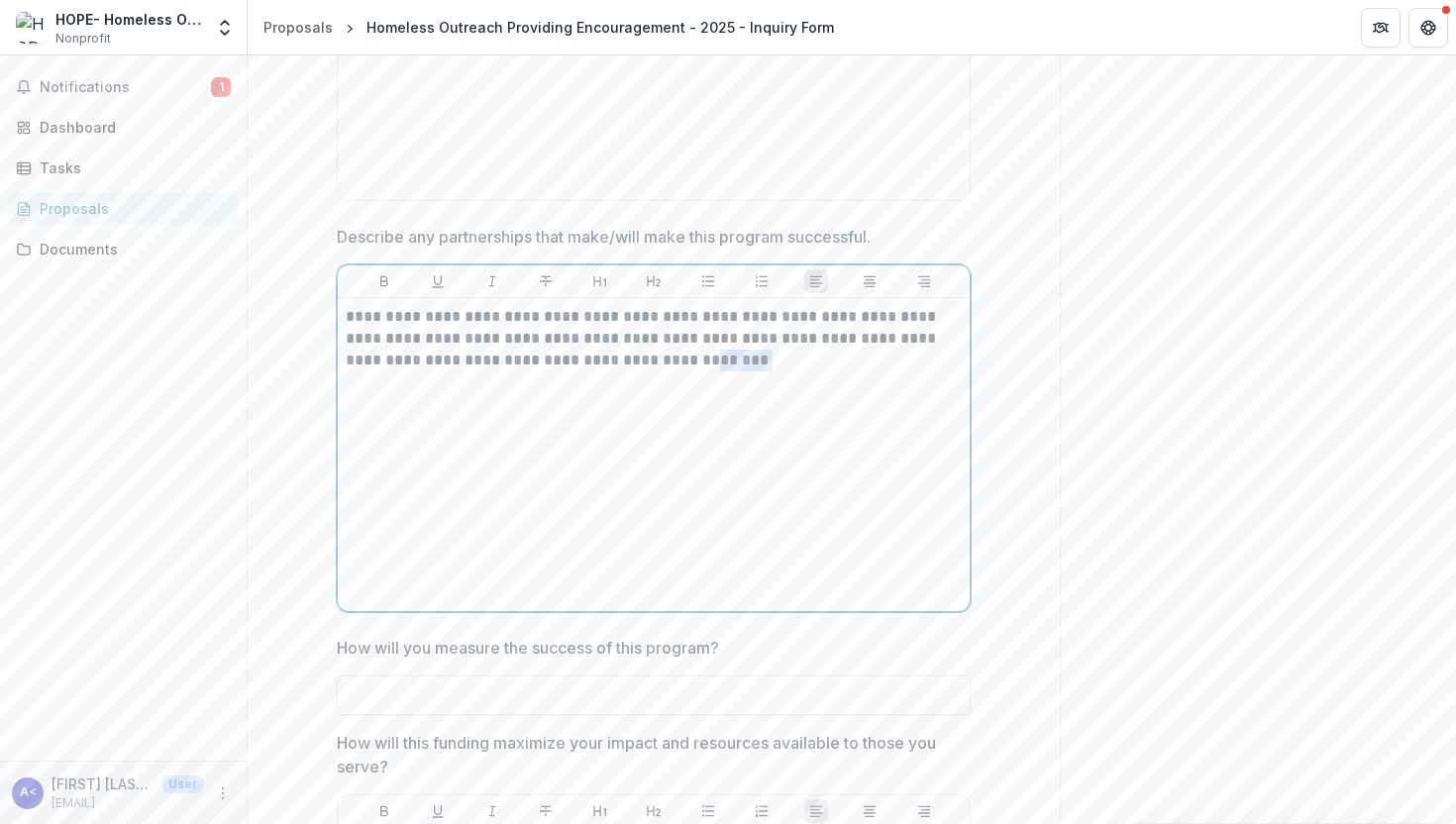 drag, startPoint x: 743, startPoint y: 361, endPoint x: 642, endPoint y: 363, distance: 101.0198 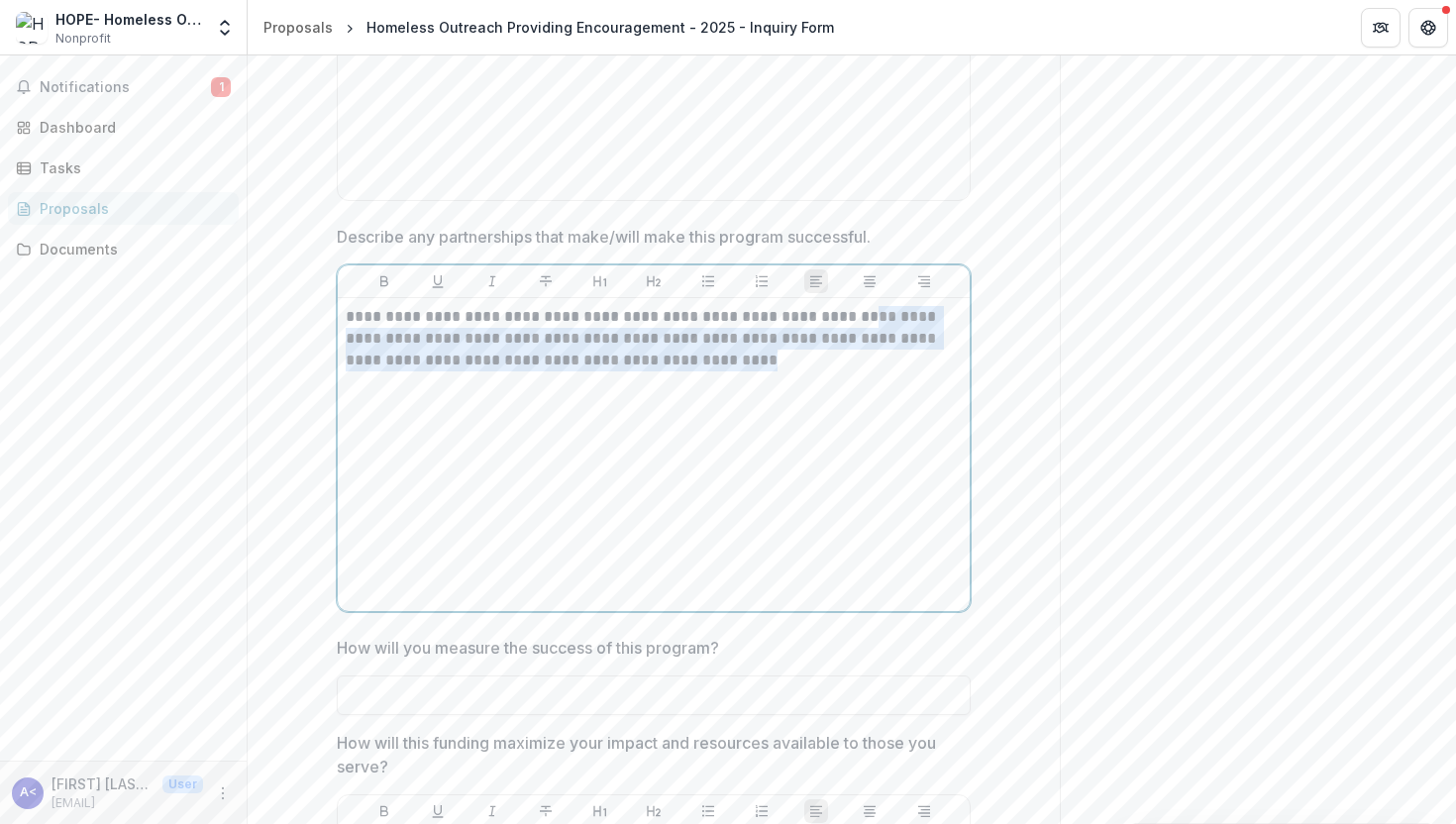 drag, startPoint x: 719, startPoint y: 364, endPoint x: 851, endPoint y: 318, distance: 139.78555 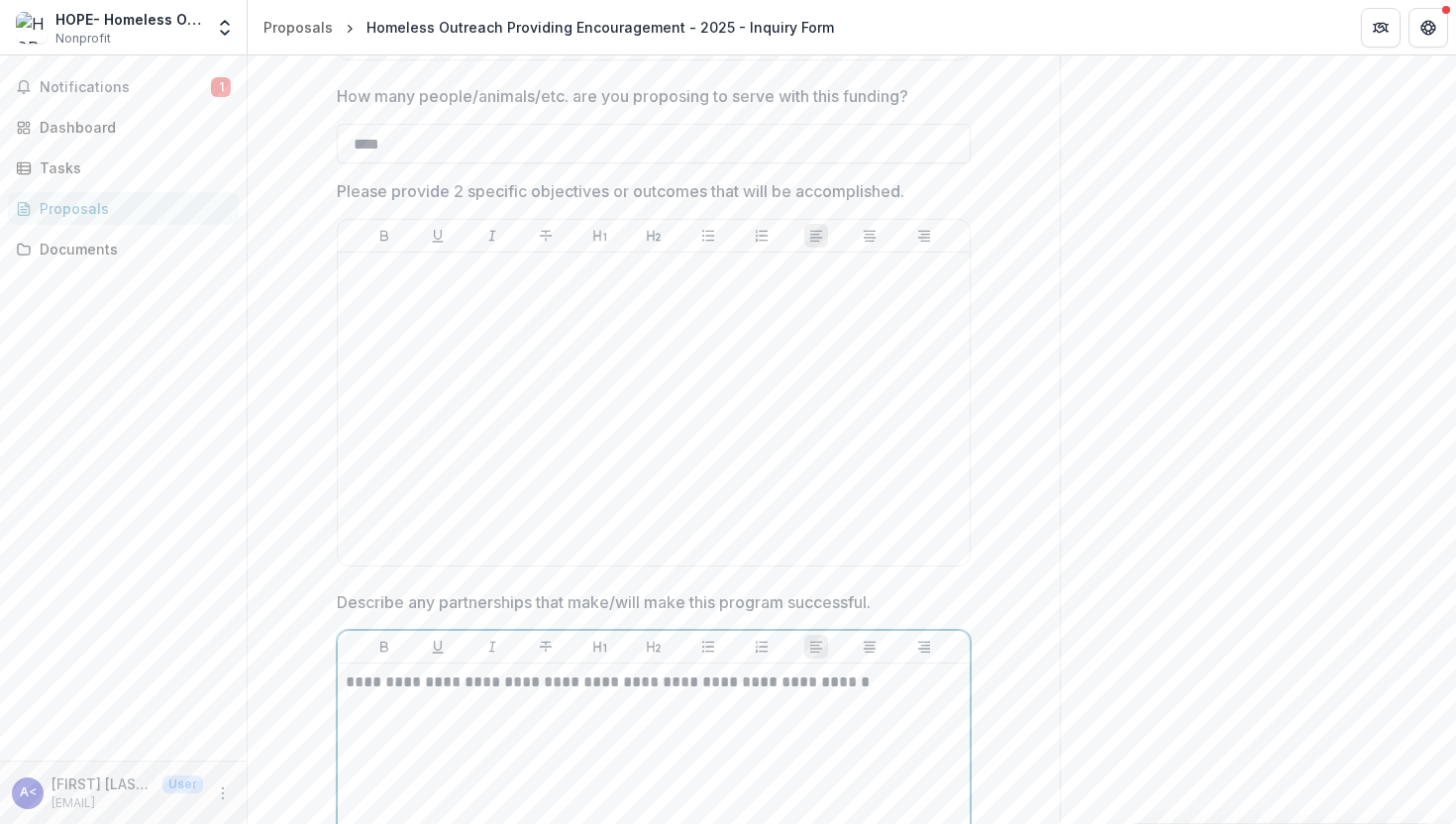 scroll, scrollTop: 5053, scrollLeft: 0, axis: vertical 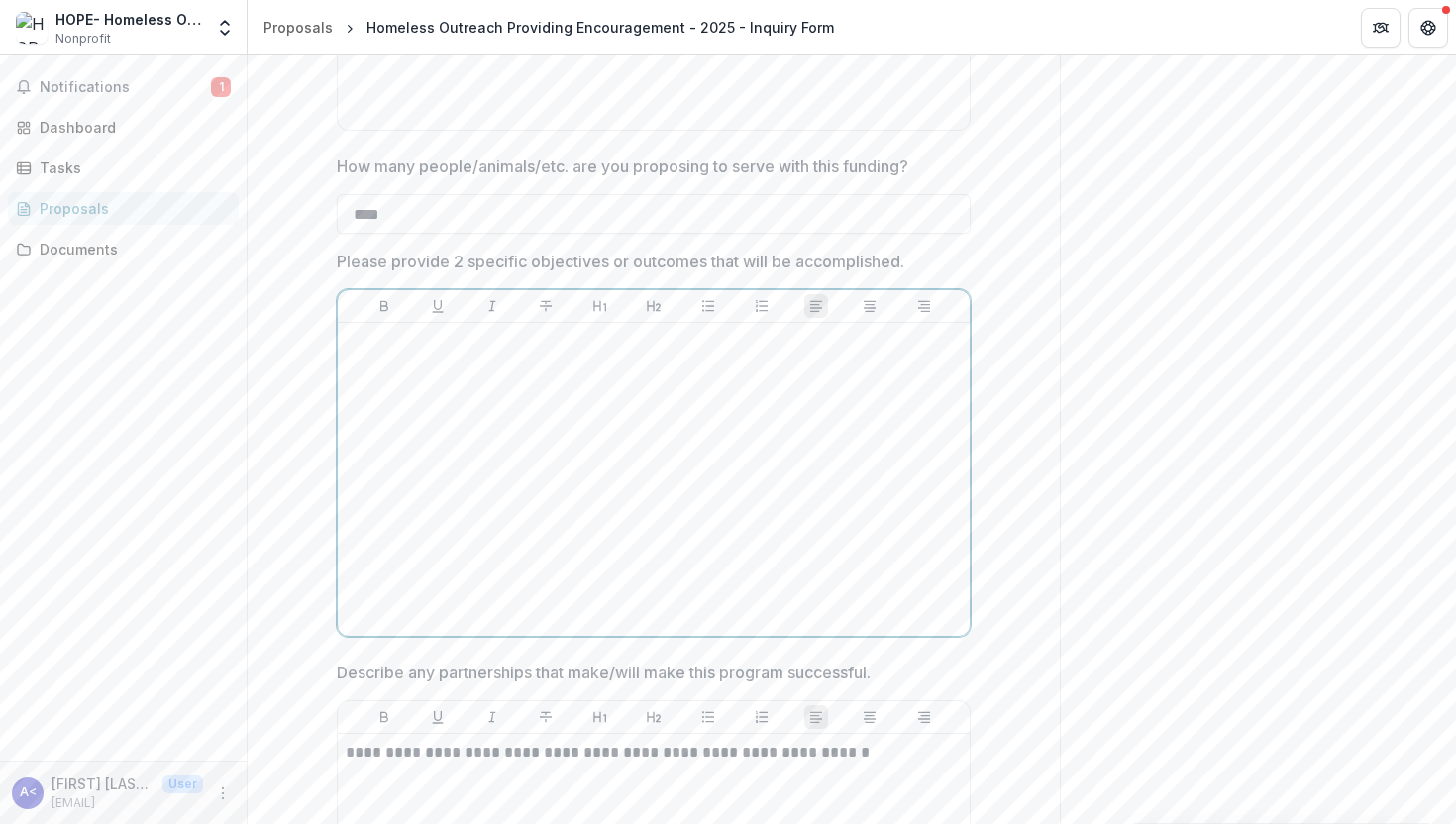 click at bounding box center [654, 479] 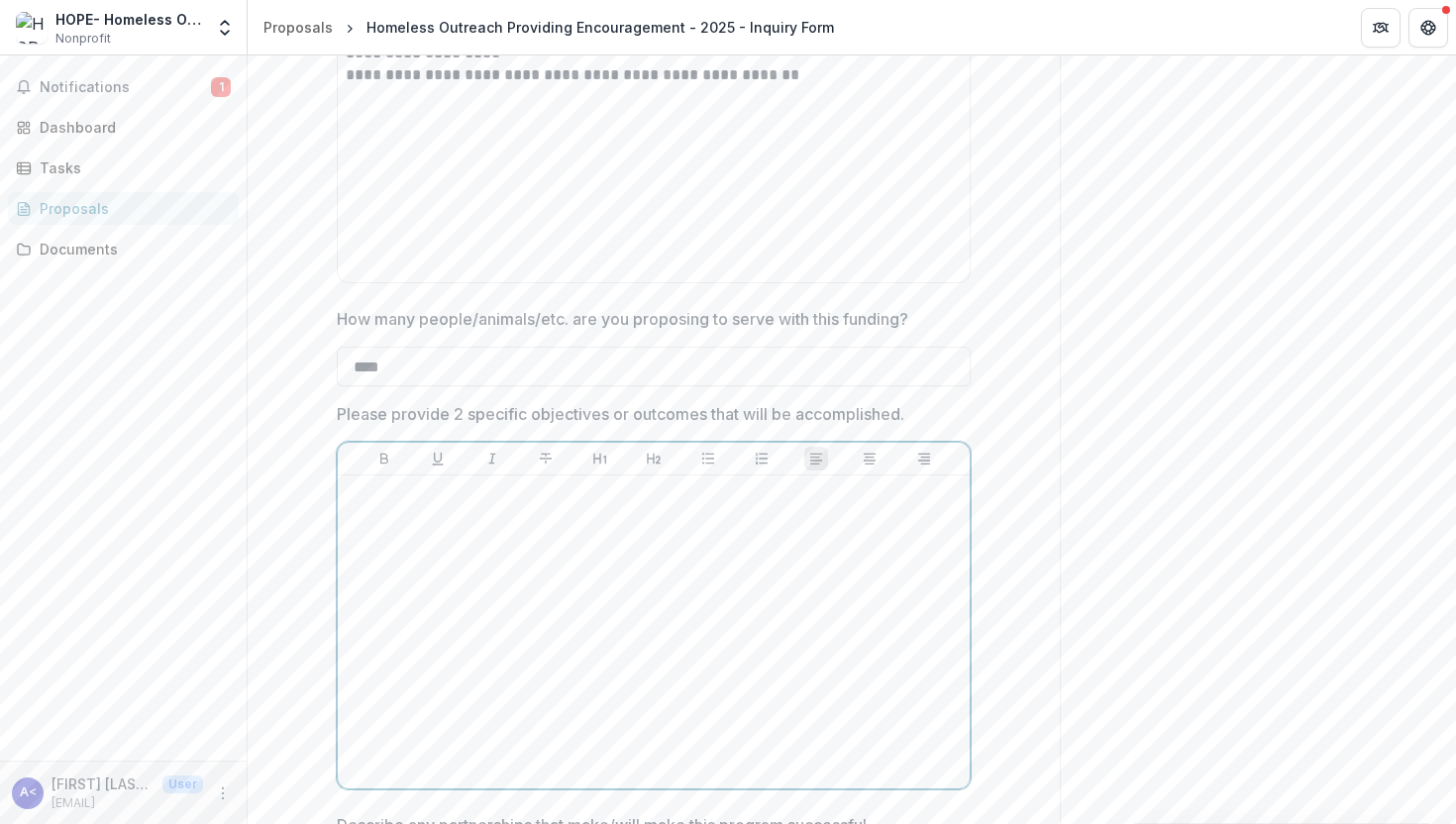 scroll, scrollTop: 4912, scrollLeft: 0, axis: vertical 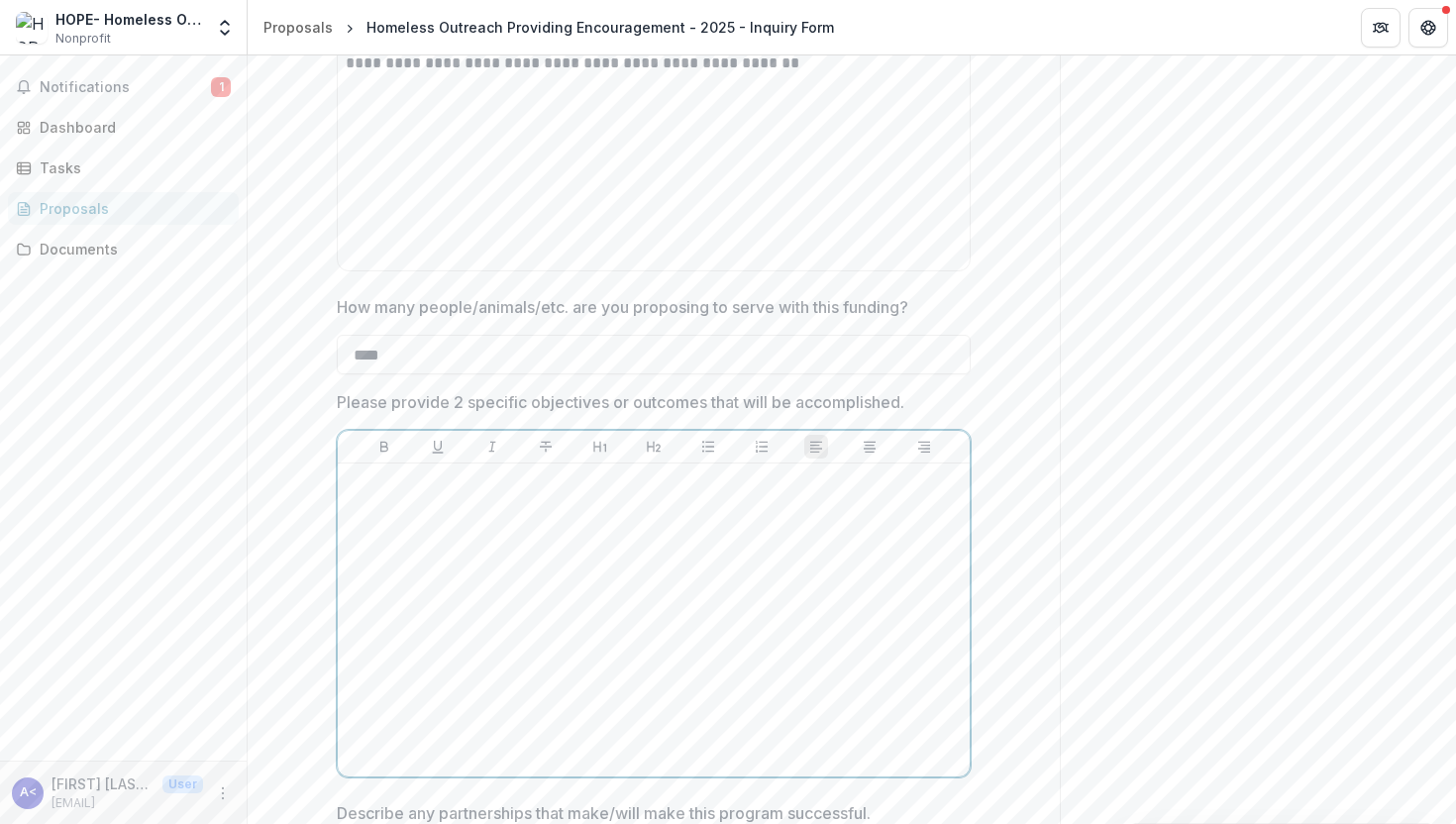 type 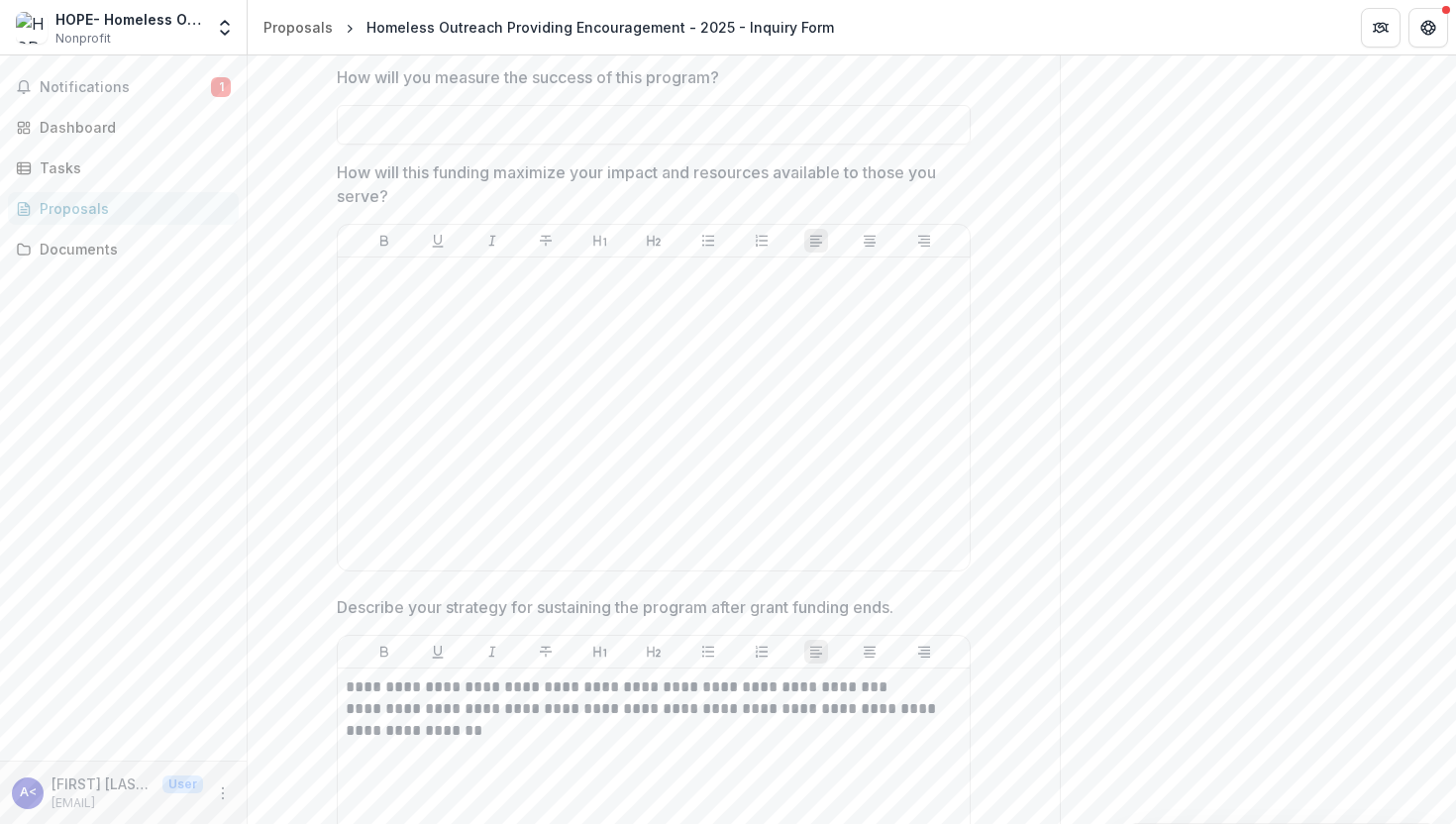 scroll, scrollTop: 6043, scrollLeft: 0, axis: vertical 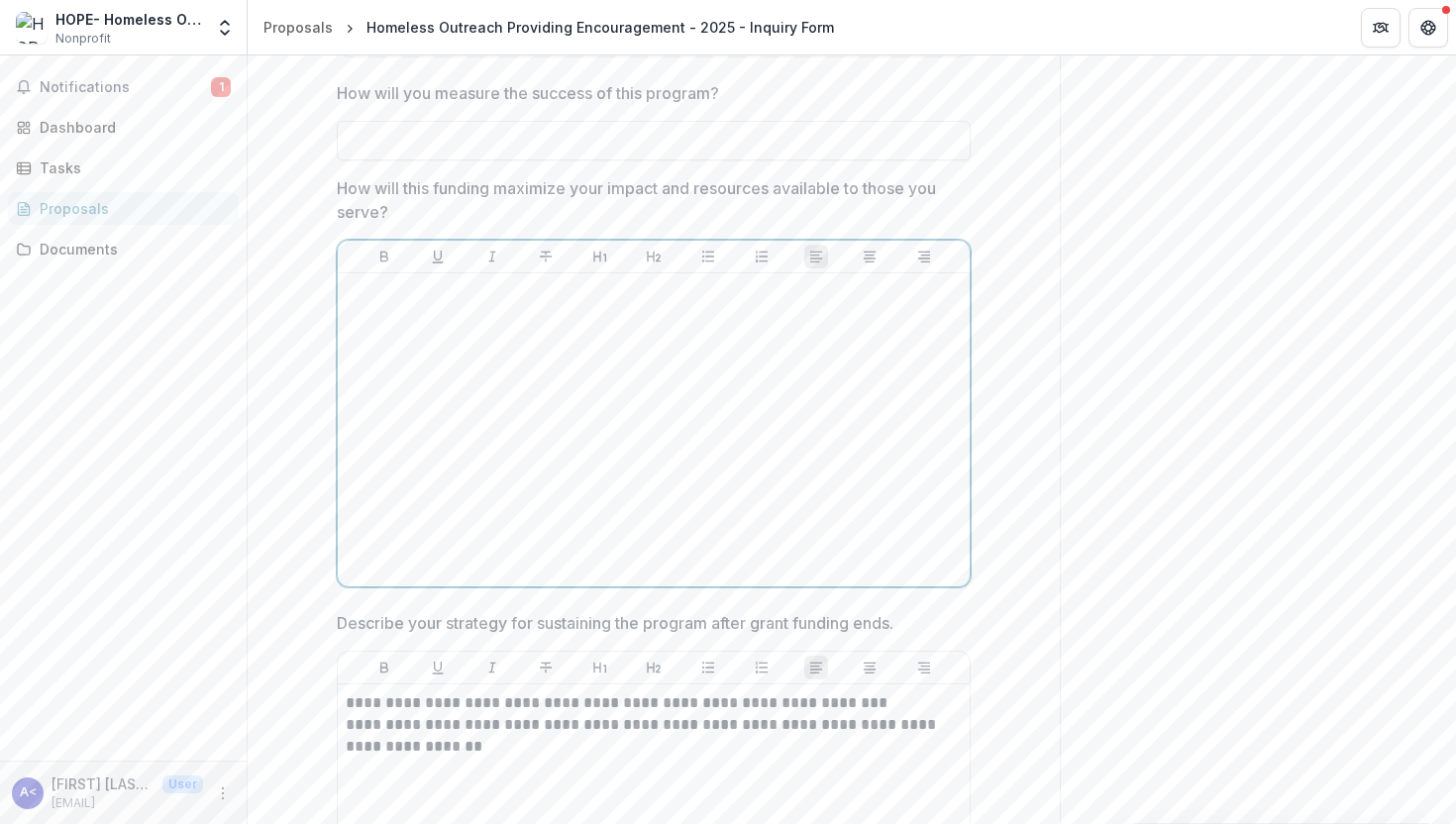 click at bounding box center [654, 430] 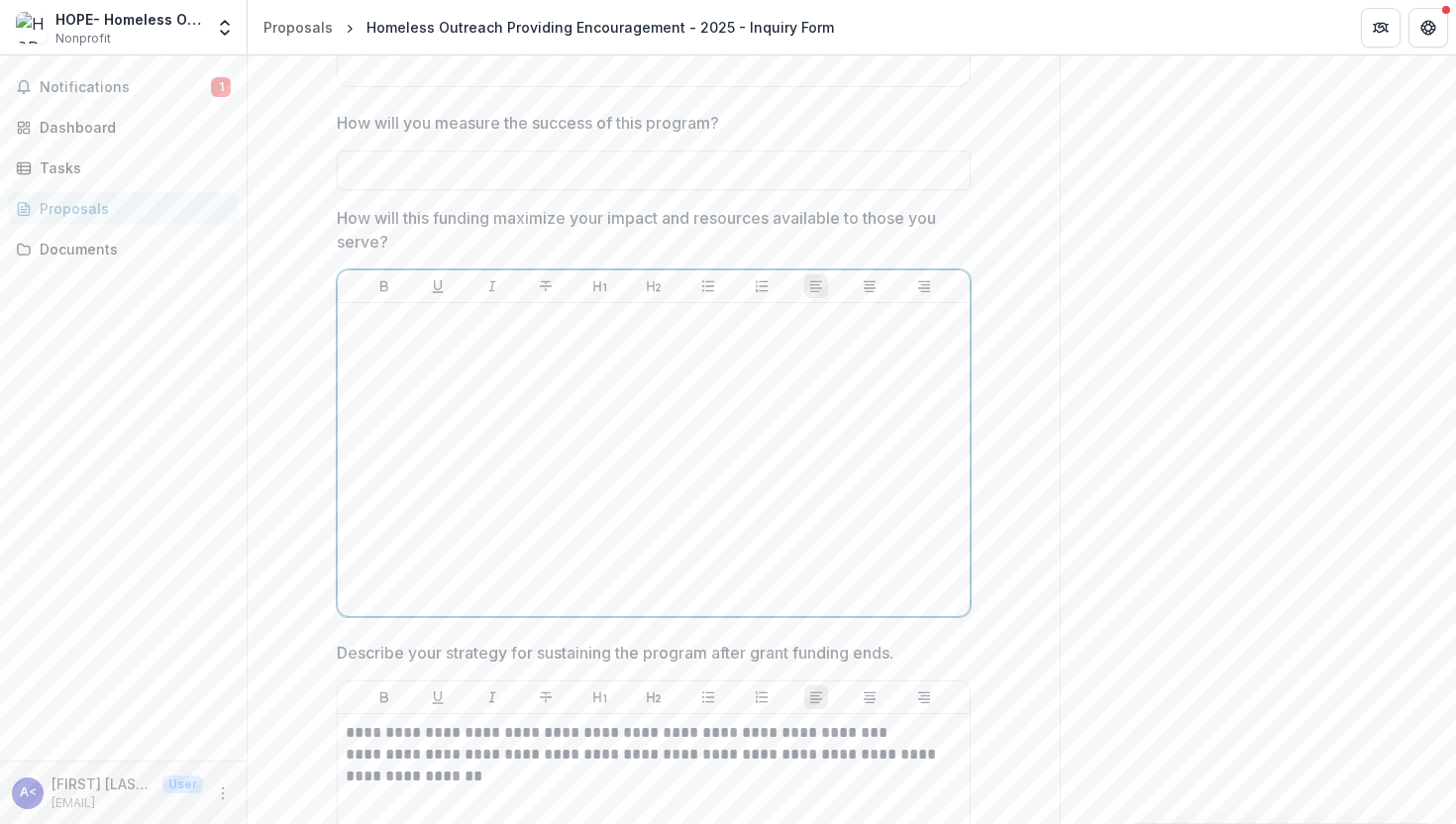 scroll, scrollTop: 6003, scrollLeft: 0, axis: vertical 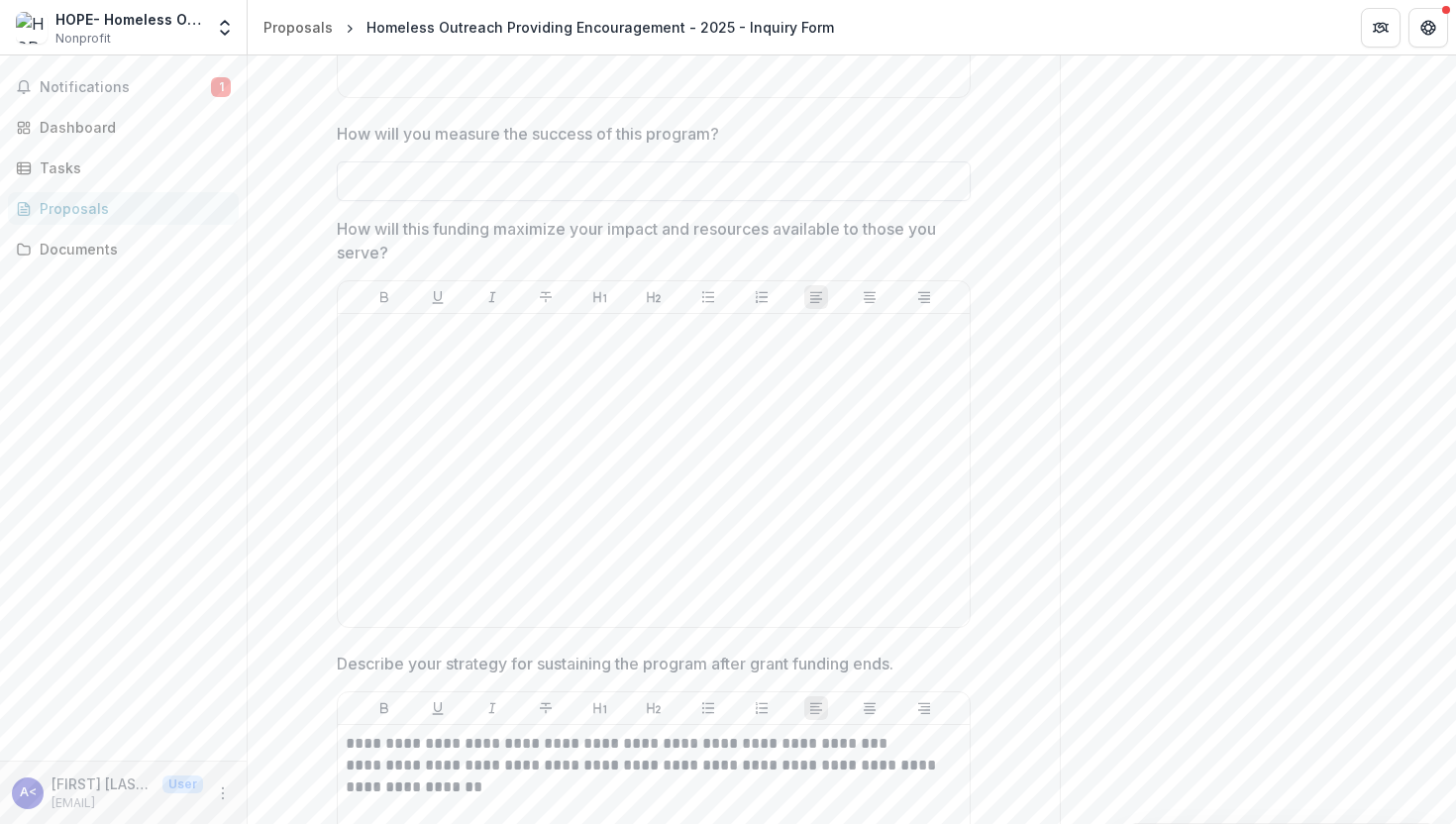 click on "How will you measure the success of this program?" at bounding box center [654, 181] 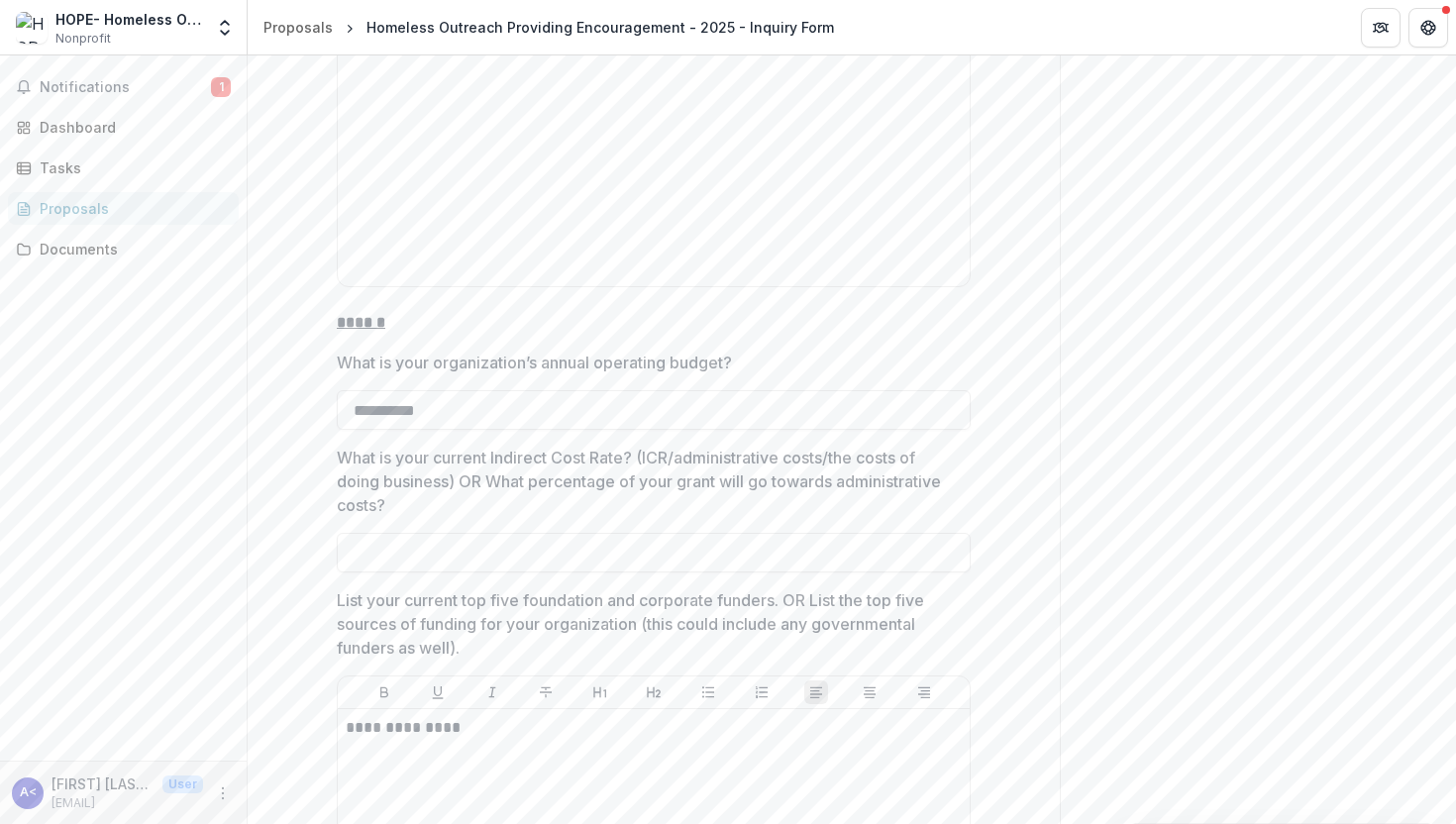 scroll, scrollTop: 6760, scrollLeft: 0, axis: vertical 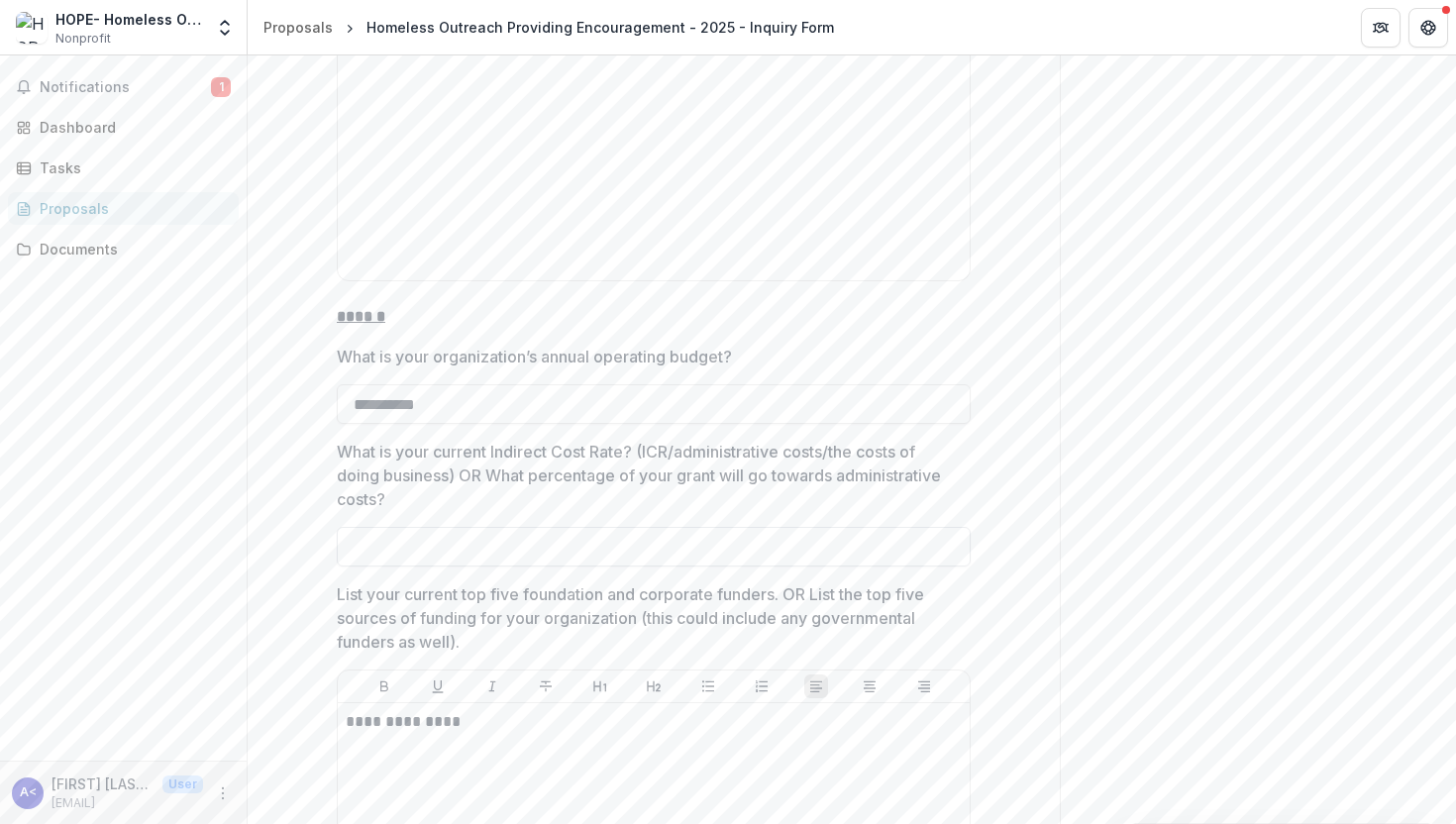 click on "What is your current Indirect Cost Rate? (ICR/administrative costs/the costs of doing business) OR What percentage of your grant will go towards administrative costs?" at bounding box center (654, 547) 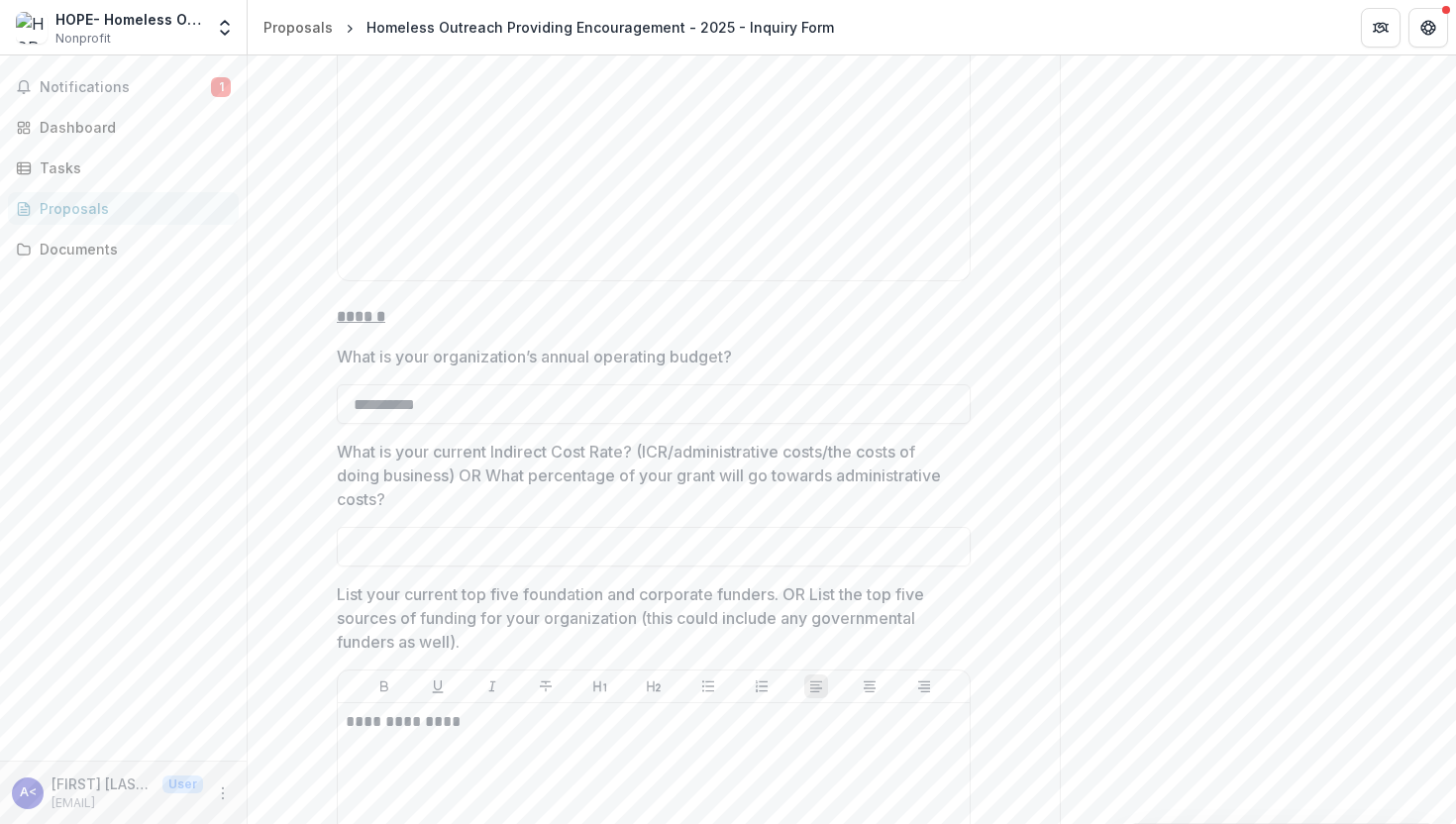 click on "What is your current Indirect Cost Rate? (ICR/administrative costs/the costs of doing business) OR What percentage of your grant will go towards administrative costs?" at bounding box center [648, 475] 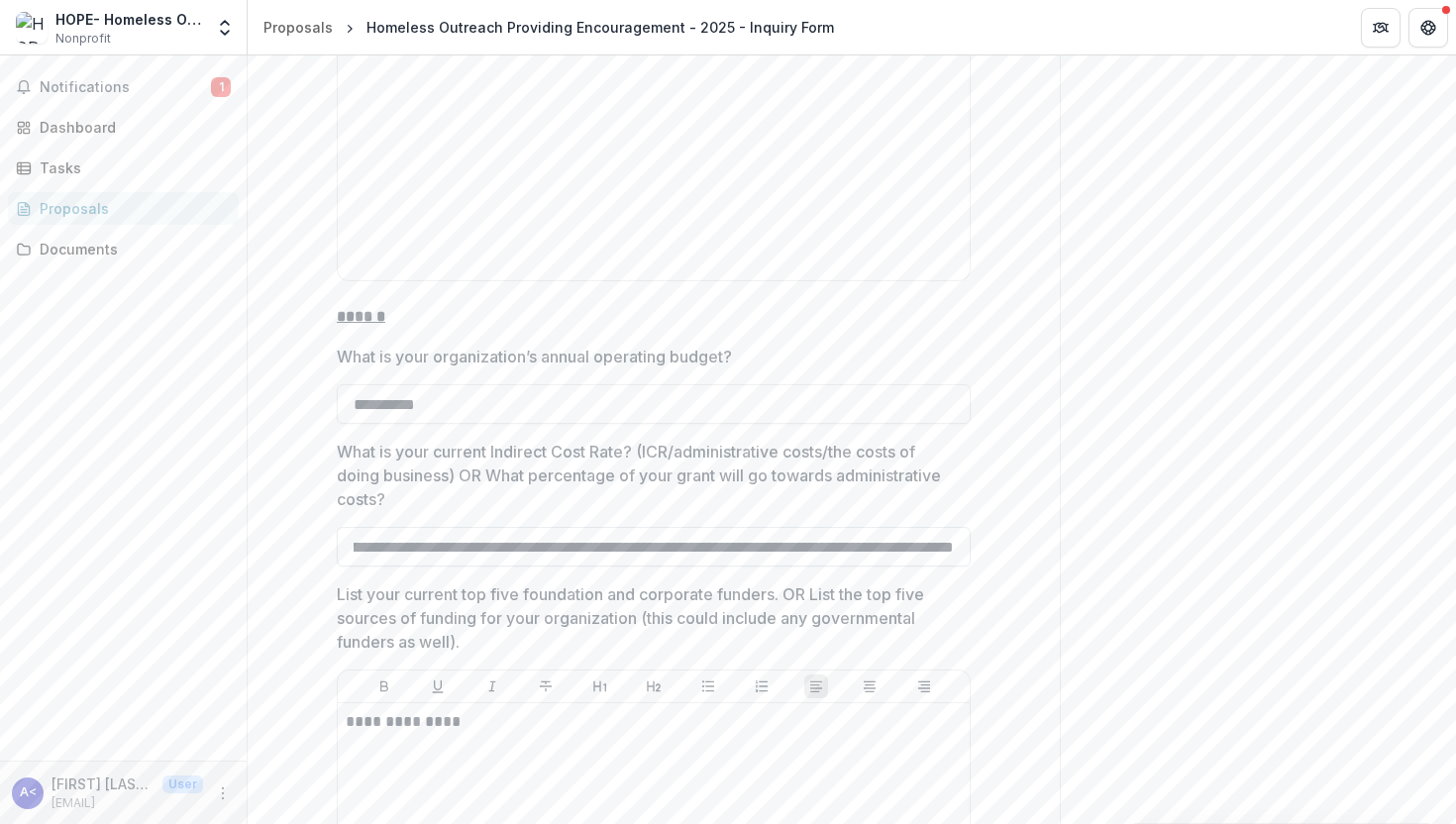 scroll, scrollTop: 0, scrollLeft: 323, axis: horizontal 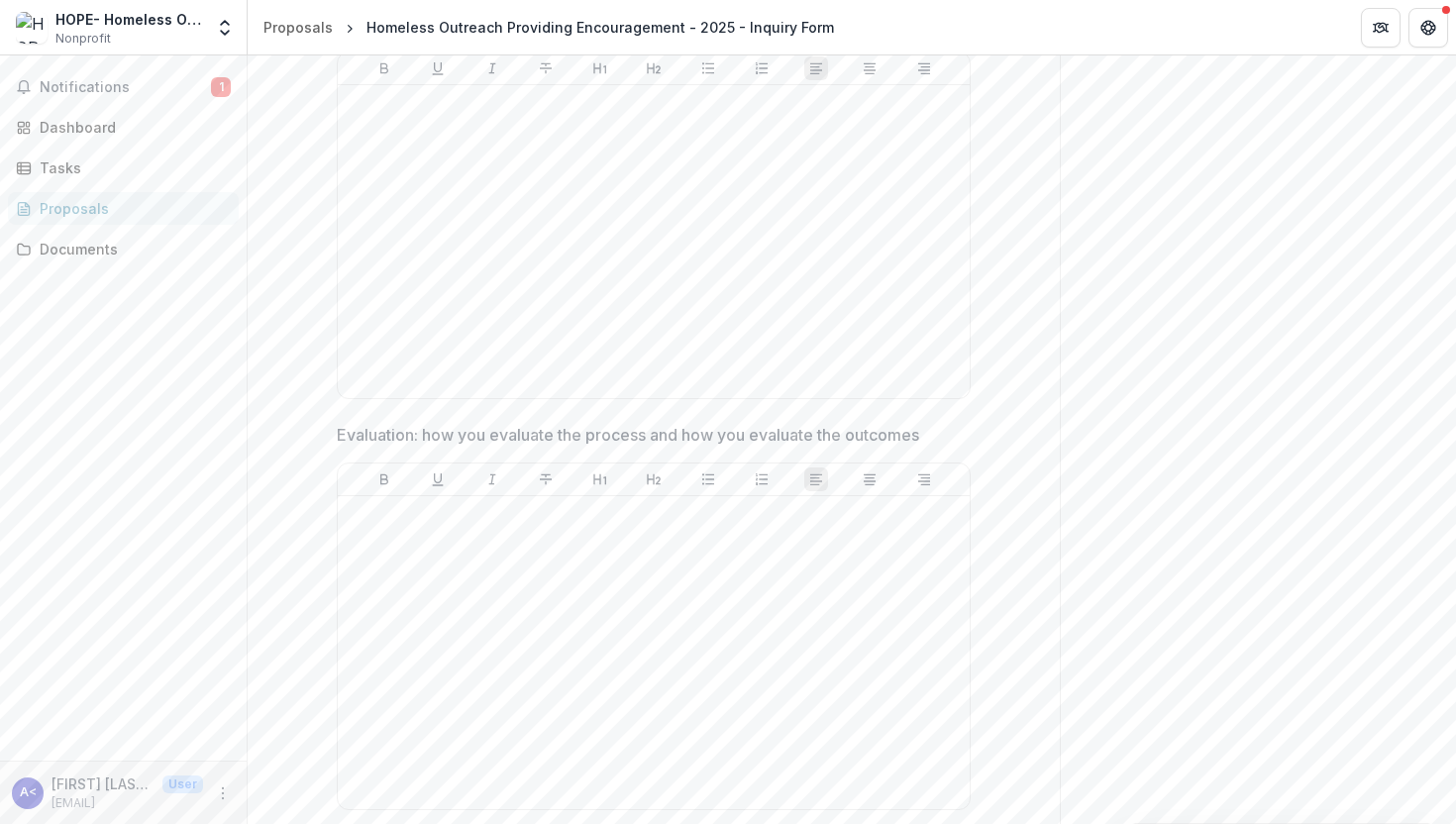 type on "**********" 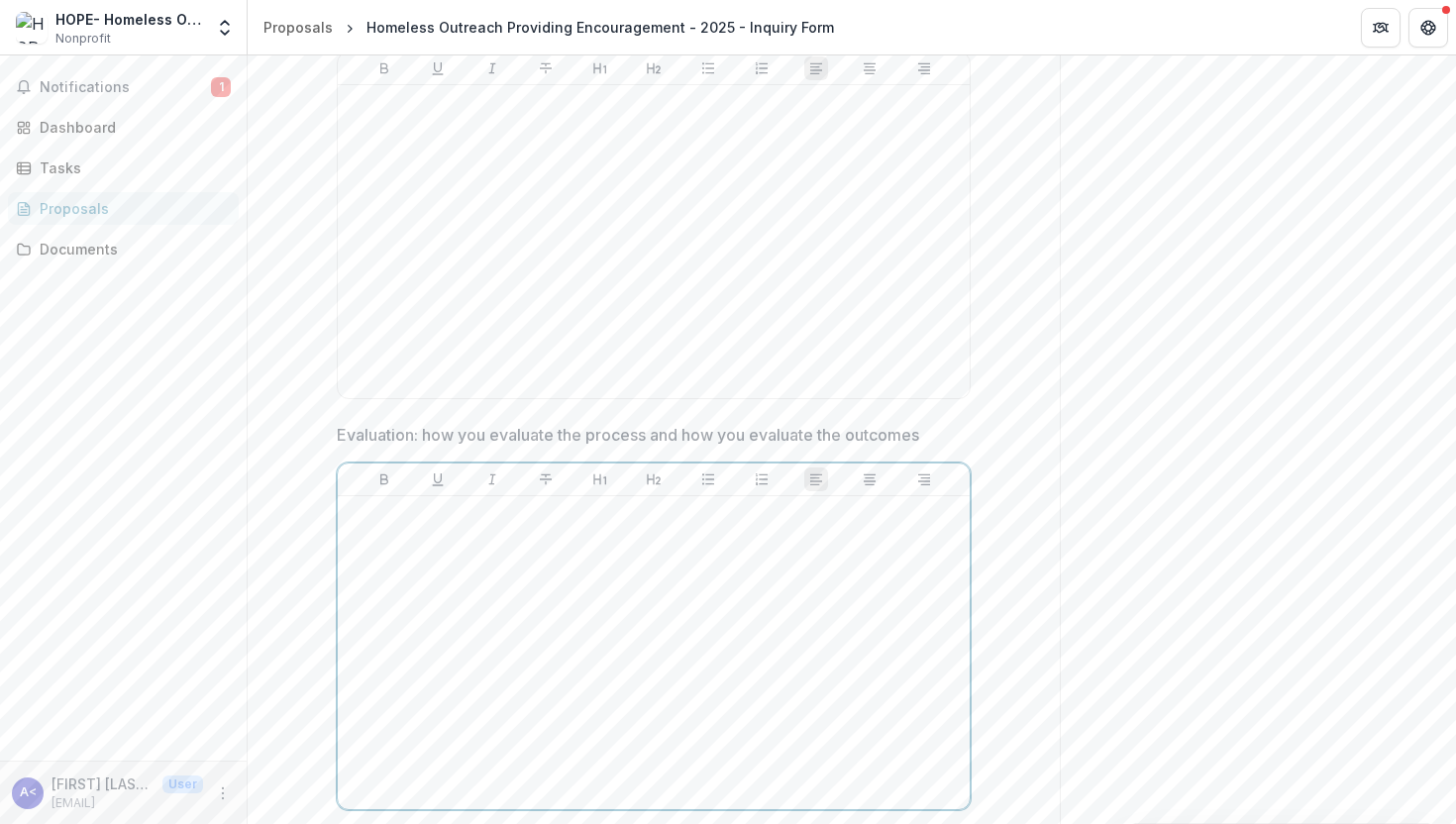 click at bounding box center [654, 653] 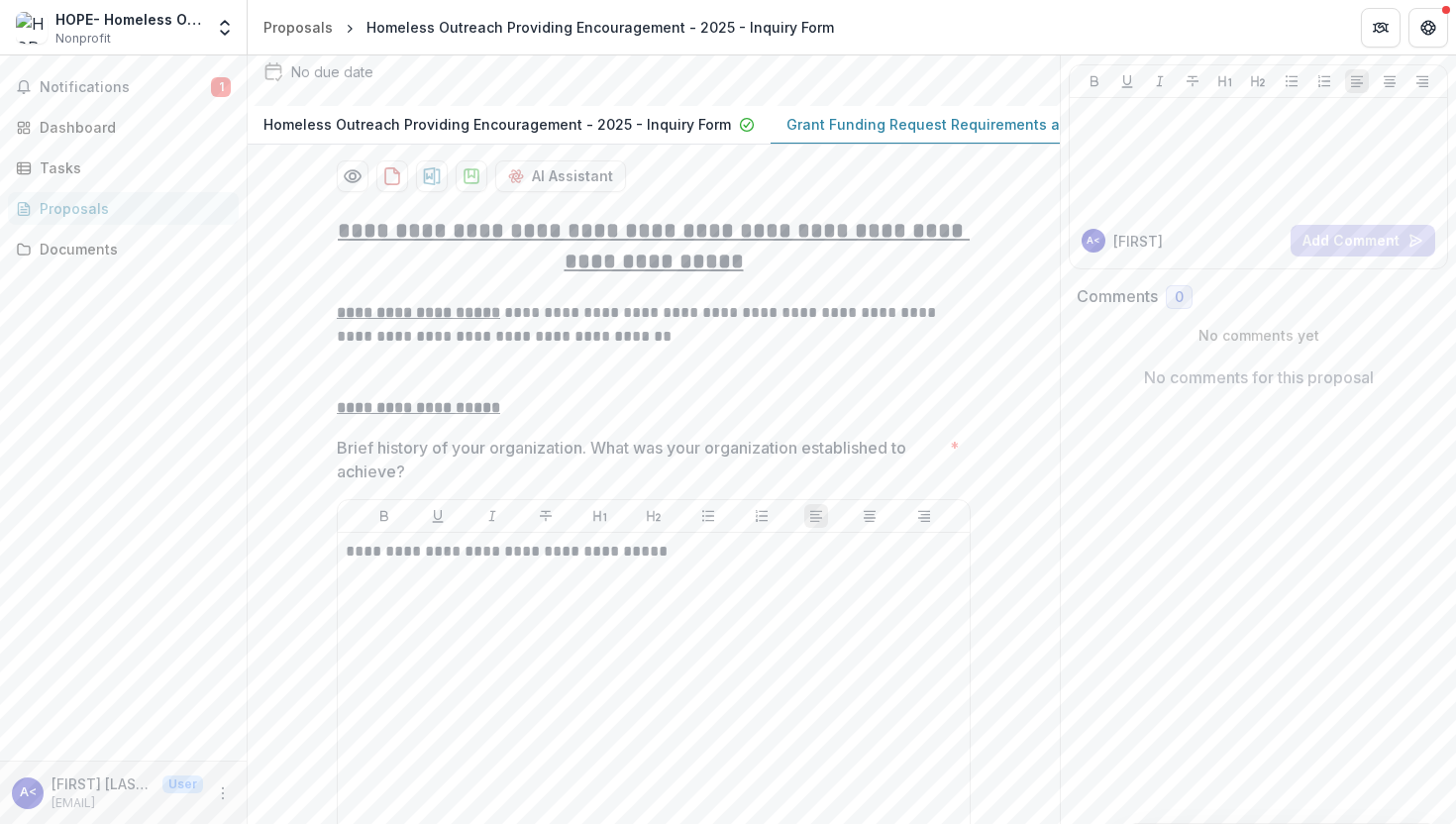 scroll, scrollTop: 0, scrollLeft: 0, axis: both 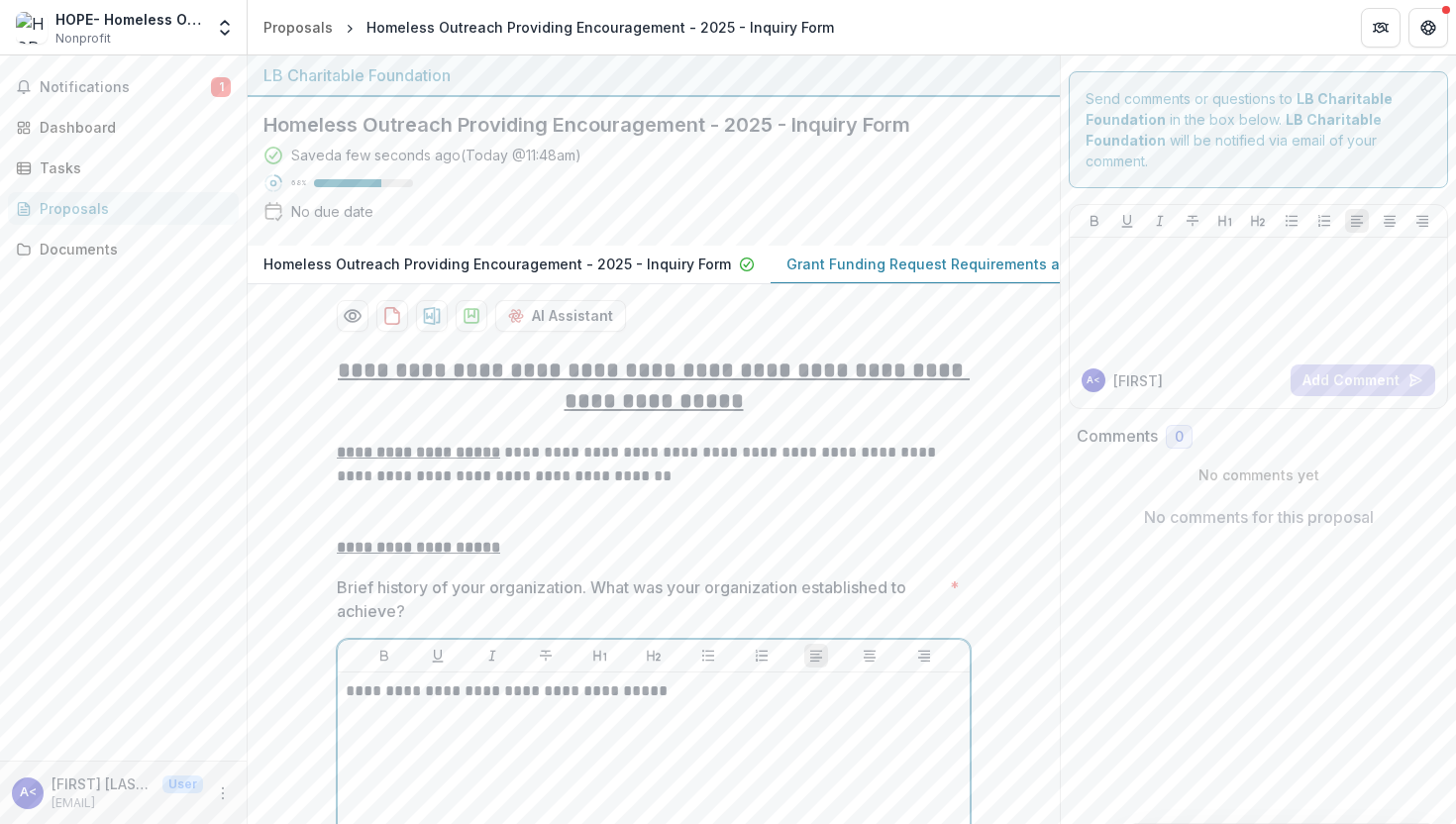 click on "**********" at bounding box center [654, 829] 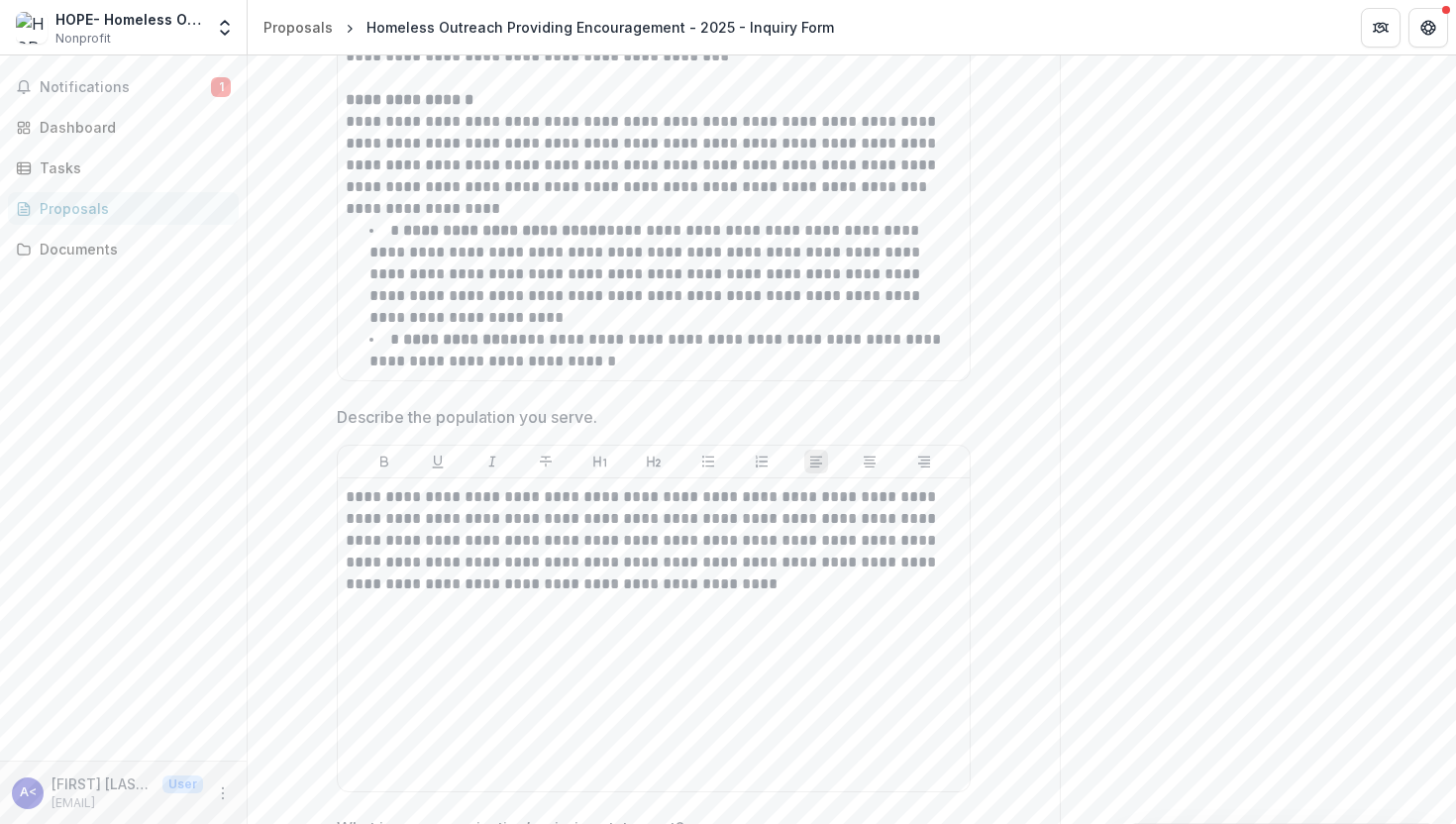 scroll, scrollTop: 1726, scrollLeft: 0, axis: vertical 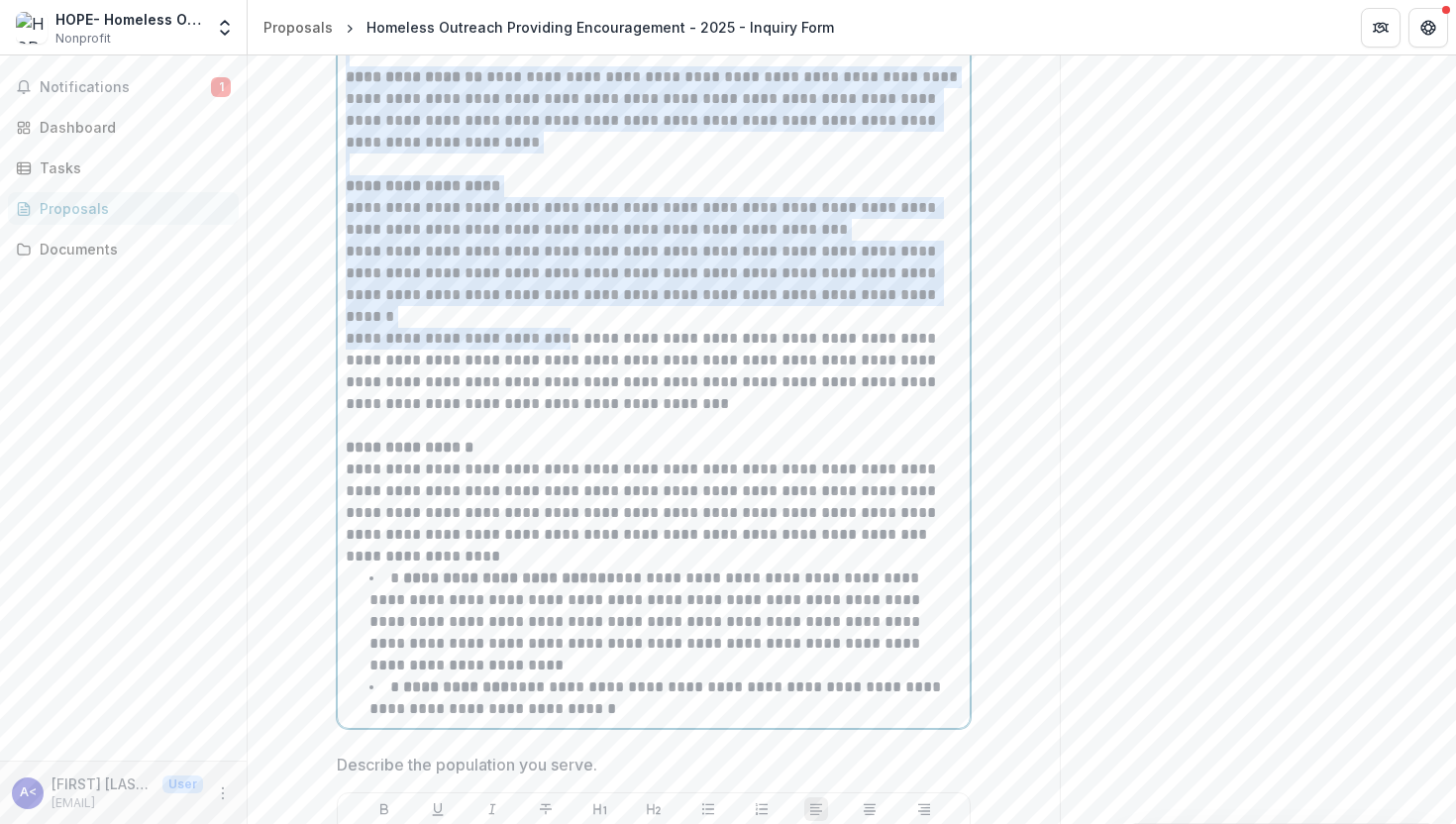 drag, startPoint x: 591, startPoint y: 355, endPoint x: 369, endPoint y: 58, distance: 370.80049 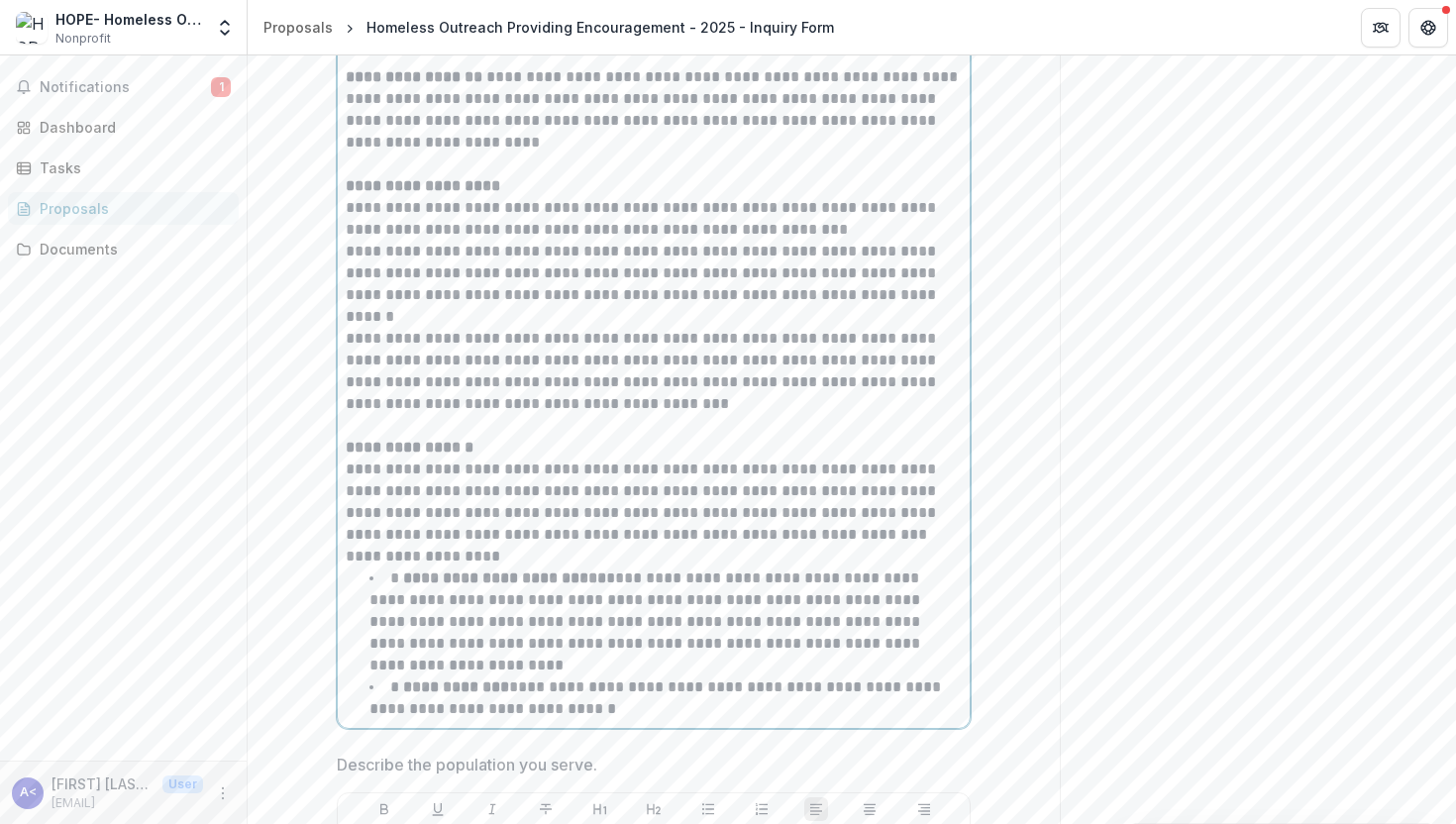 click on "**********" at bounding box center (666, 698) 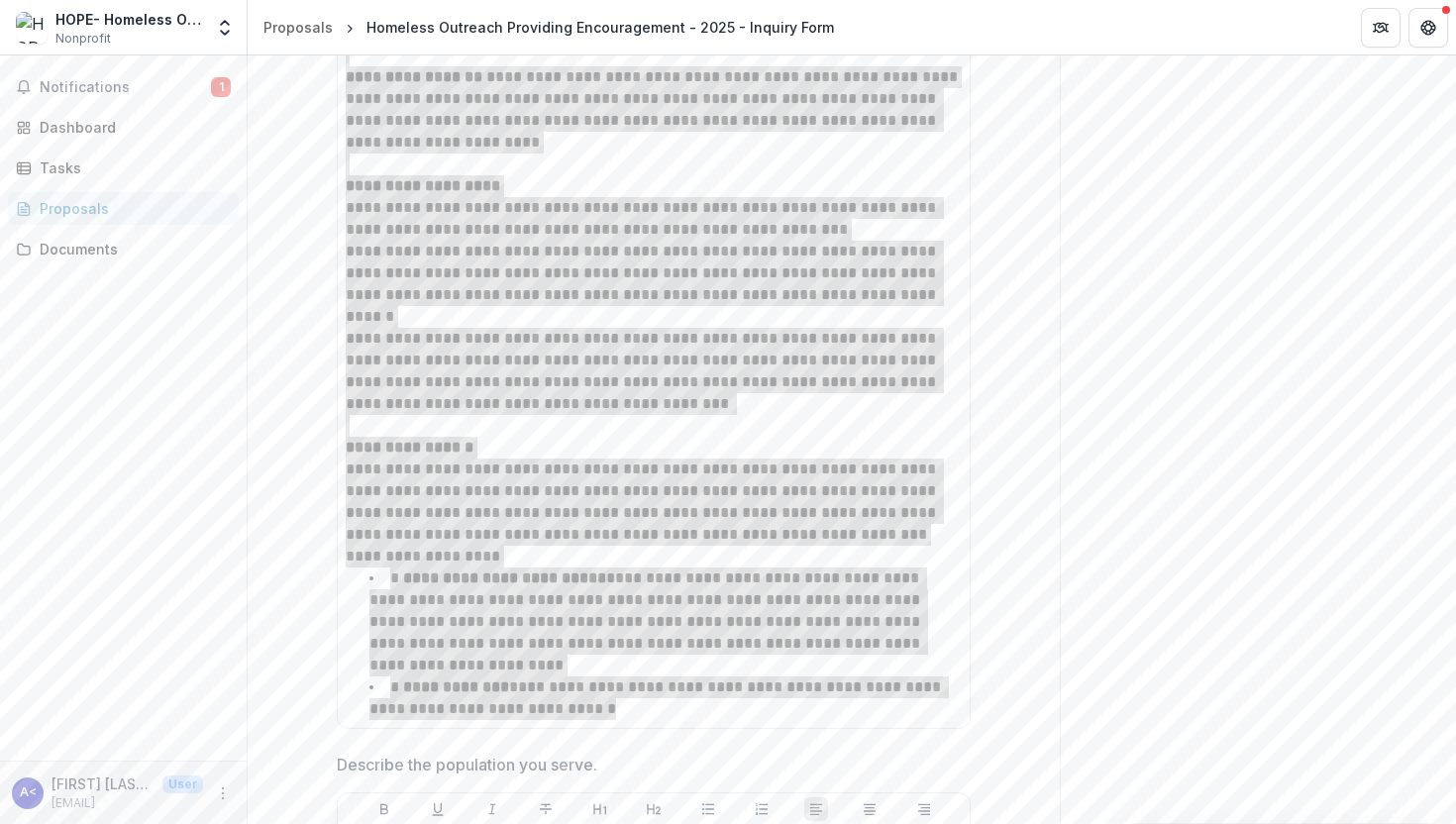 scroll, scrollTop: 1210, scrollLeft: 0, axis: vertical 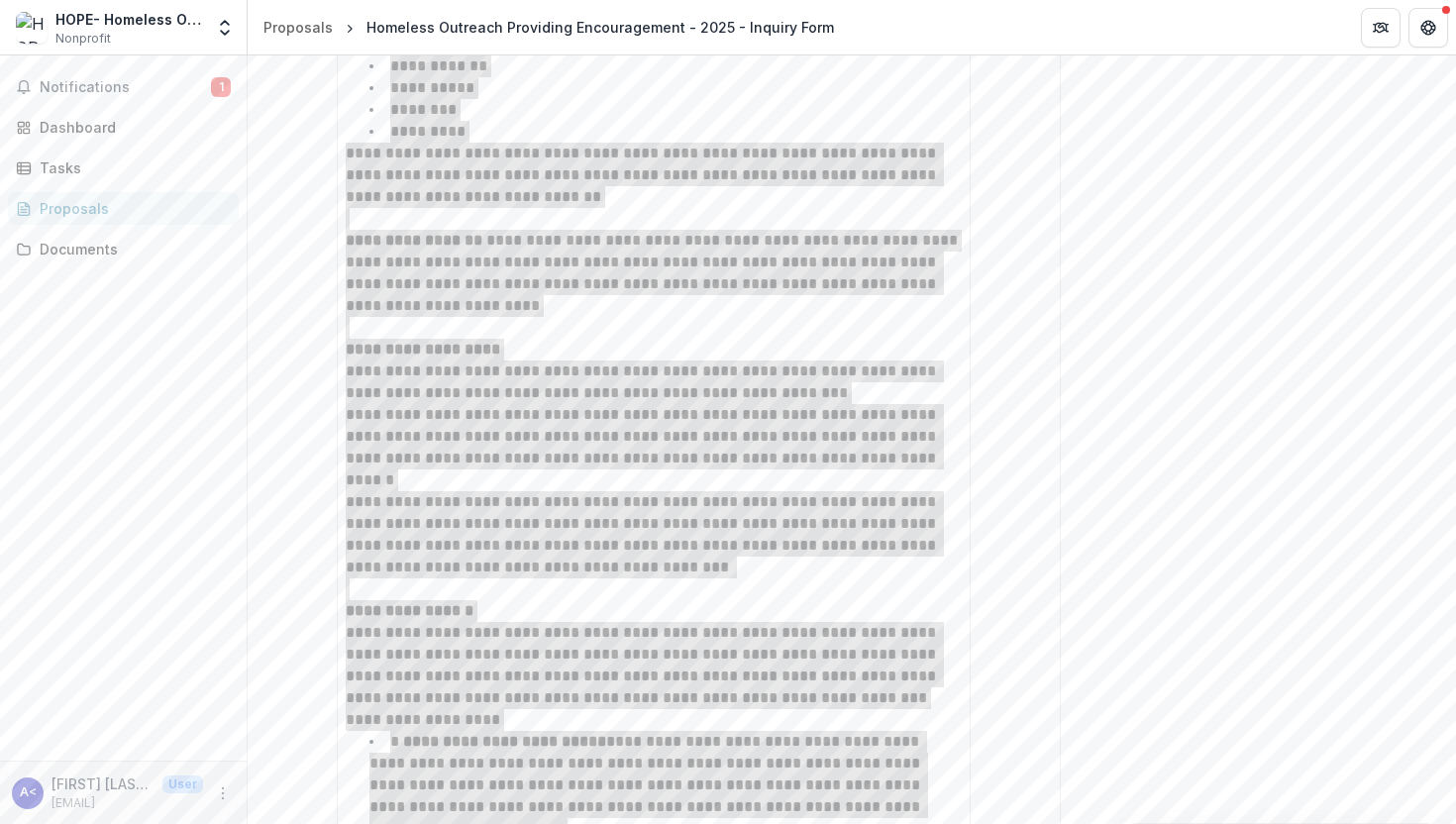 drag, startPoint x: 600, startPoint y: 703, endPoint x: 318, endPoint y: -5, distance: 762.09448 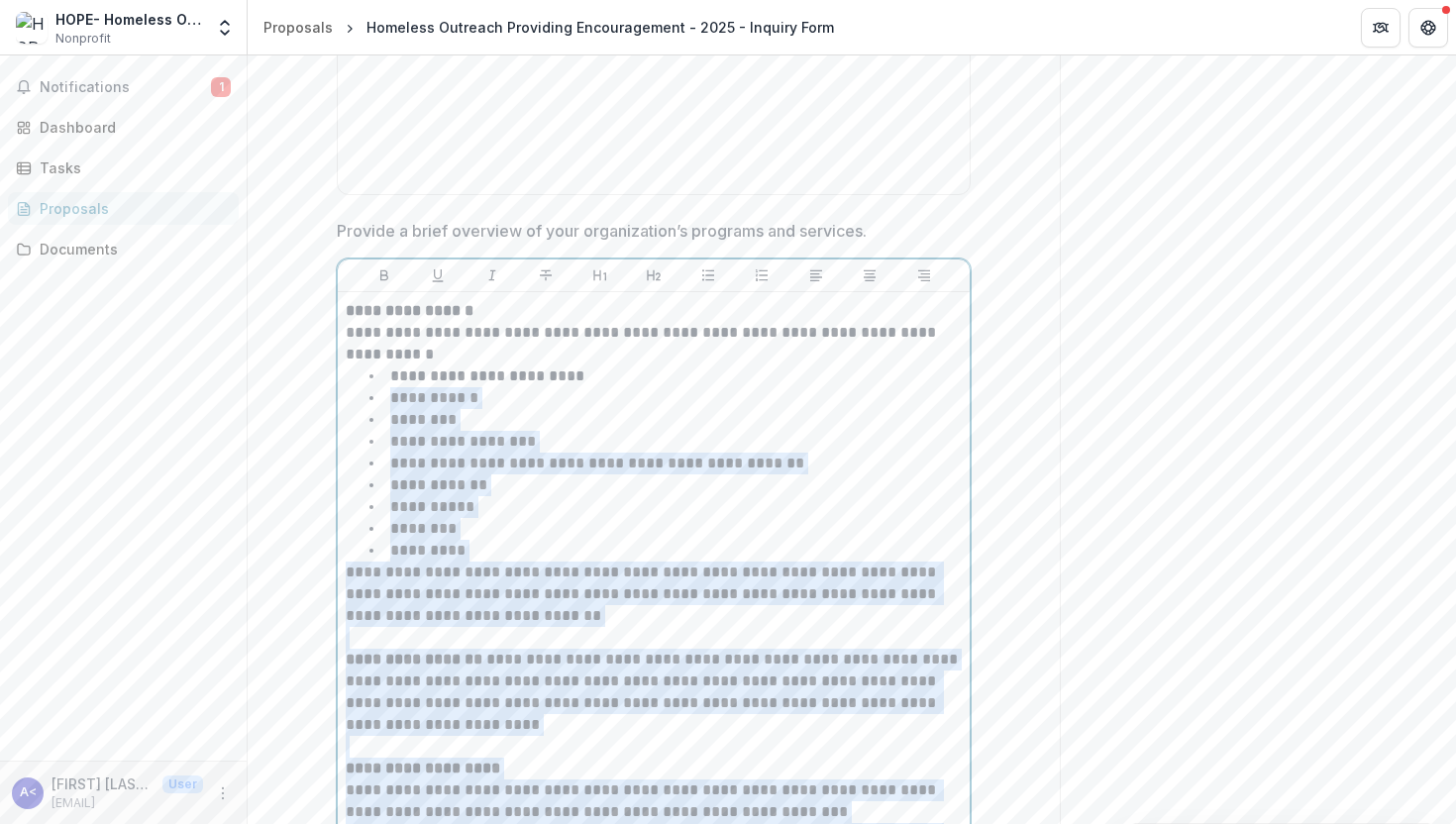 scroll, scrollTop: 710, scrollLeft: 0, axis: vertical 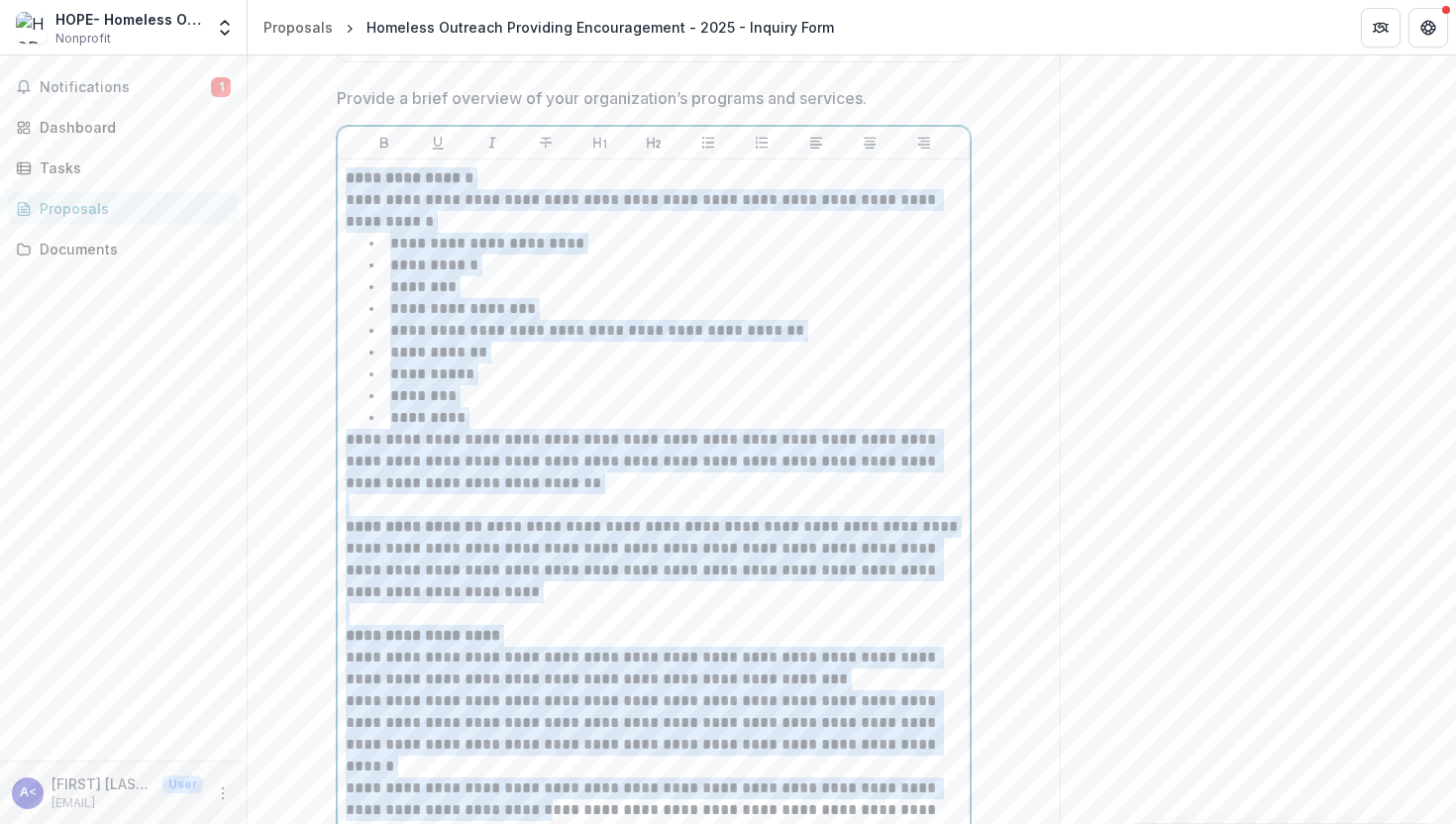 drag, startPoint x: 342, startPoint y: 404, endPoint x: 575, endPoint y: 823, distance: 479.42674 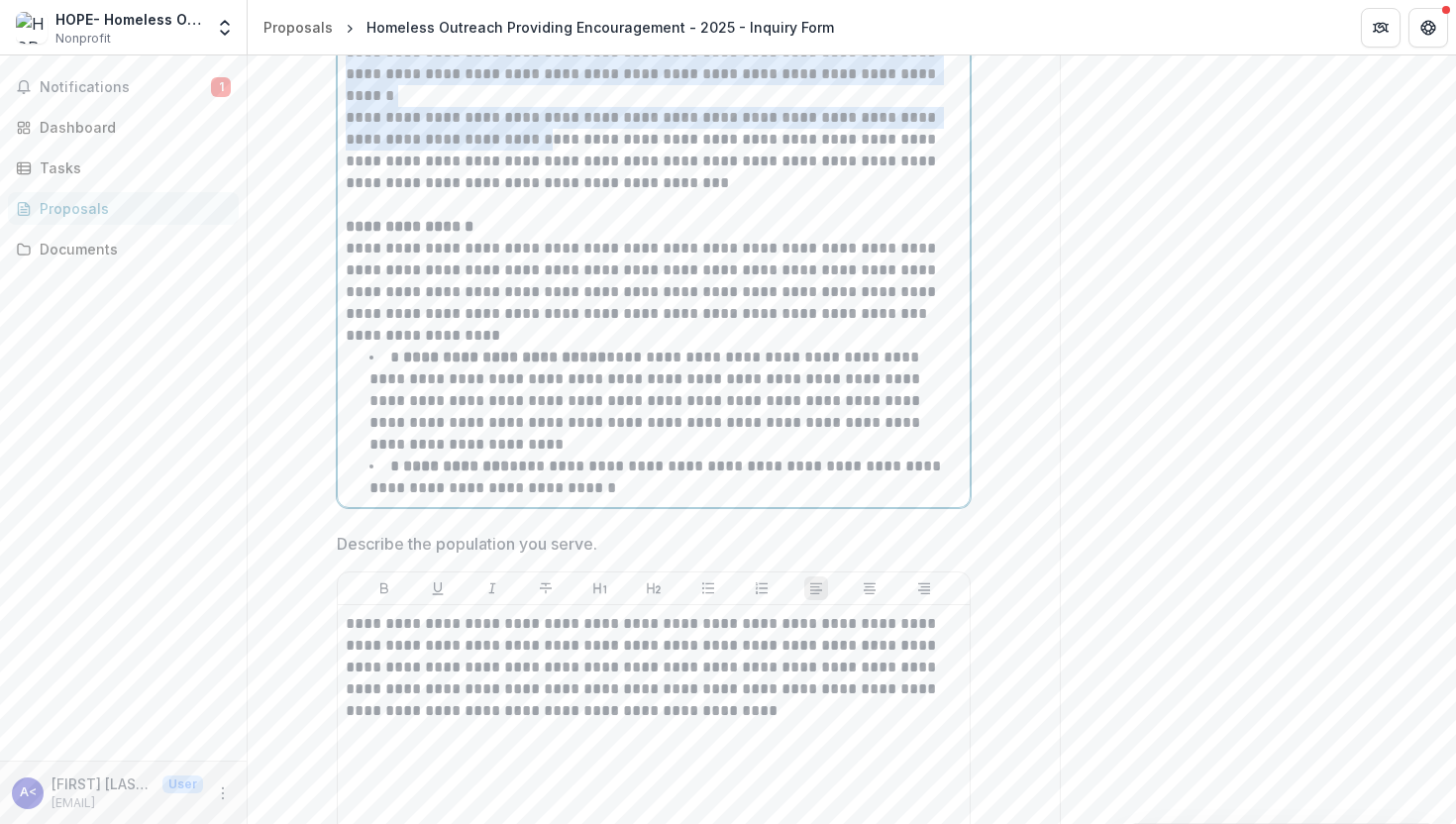 scroll, scrollTop: 1533, scrollLeft: 0, axis: vertical 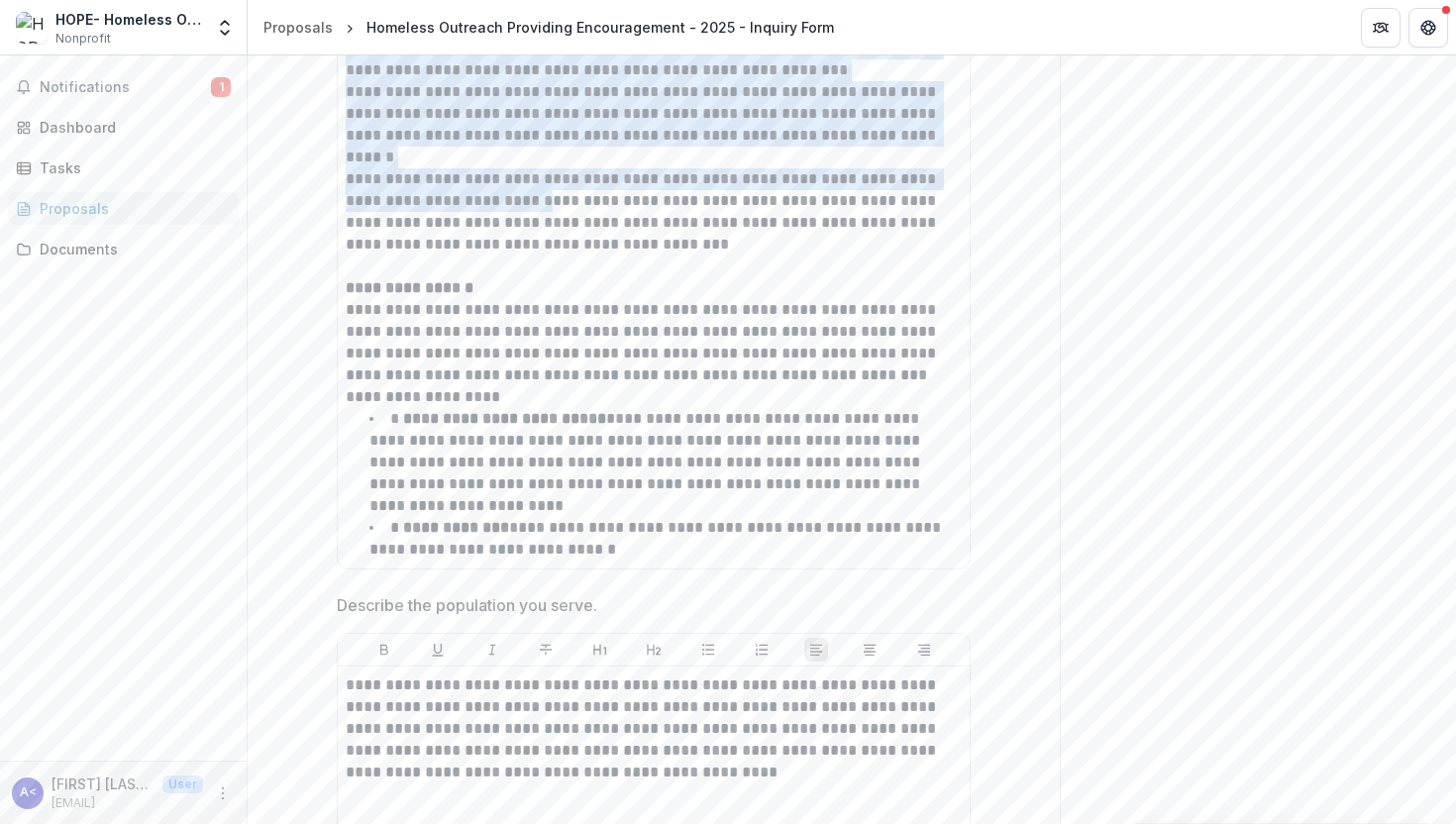 click on "Send comments or questions to LB Charitable Foundation in the box below. LB Charitable Foundation will be notified via email of your comment. A< [FIRST] [LAST] Add Comment Comments 0 No comments yet No comments for this proposal" at bounding box center (1258, 4192) 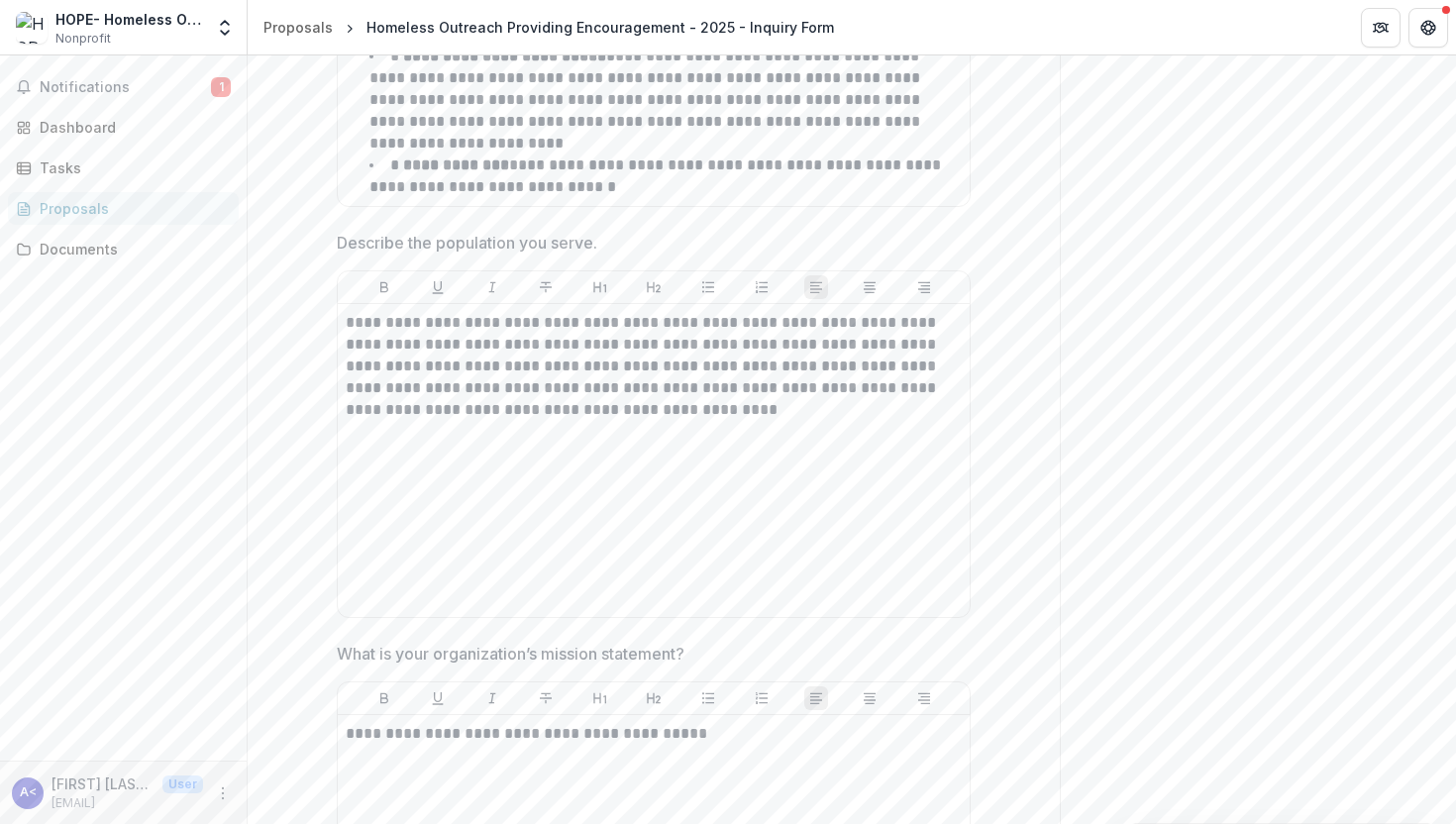 scroll, scrollTop: 1902, scrollLeft: 0, axis: vertical 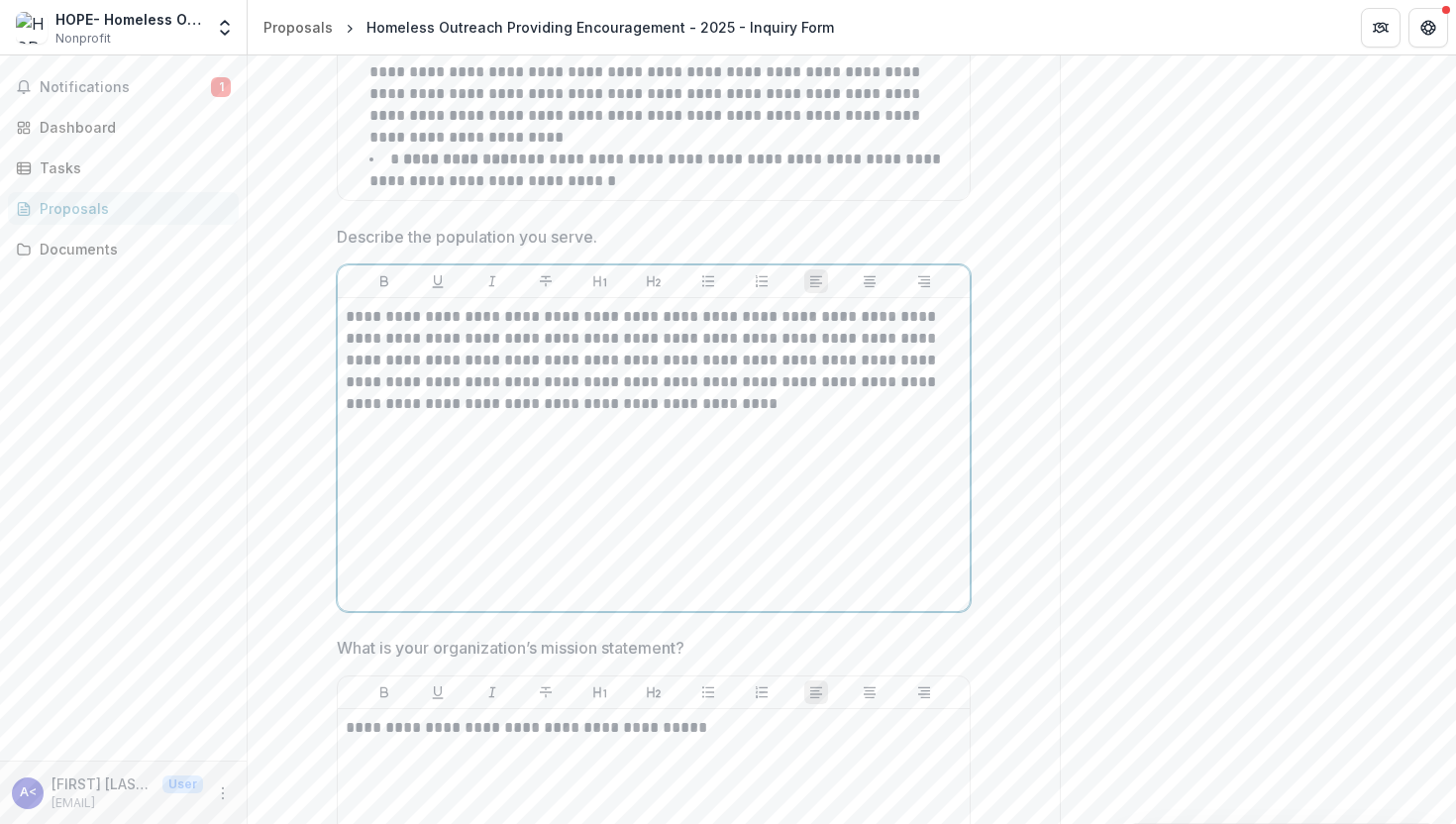 click on "**********" at bounding box center (654, 360) 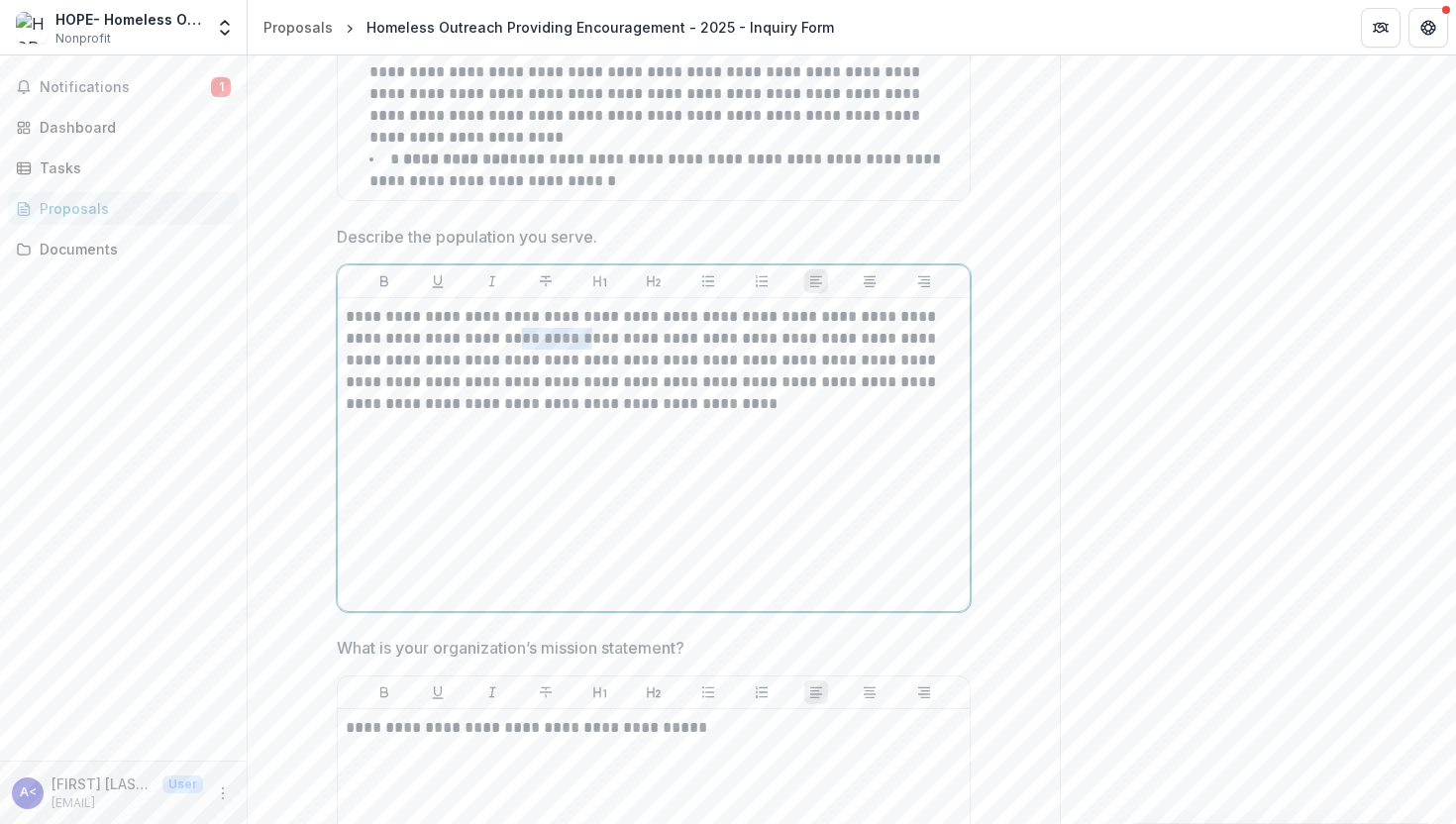 click on "**********" at bounding box center [654, 360] 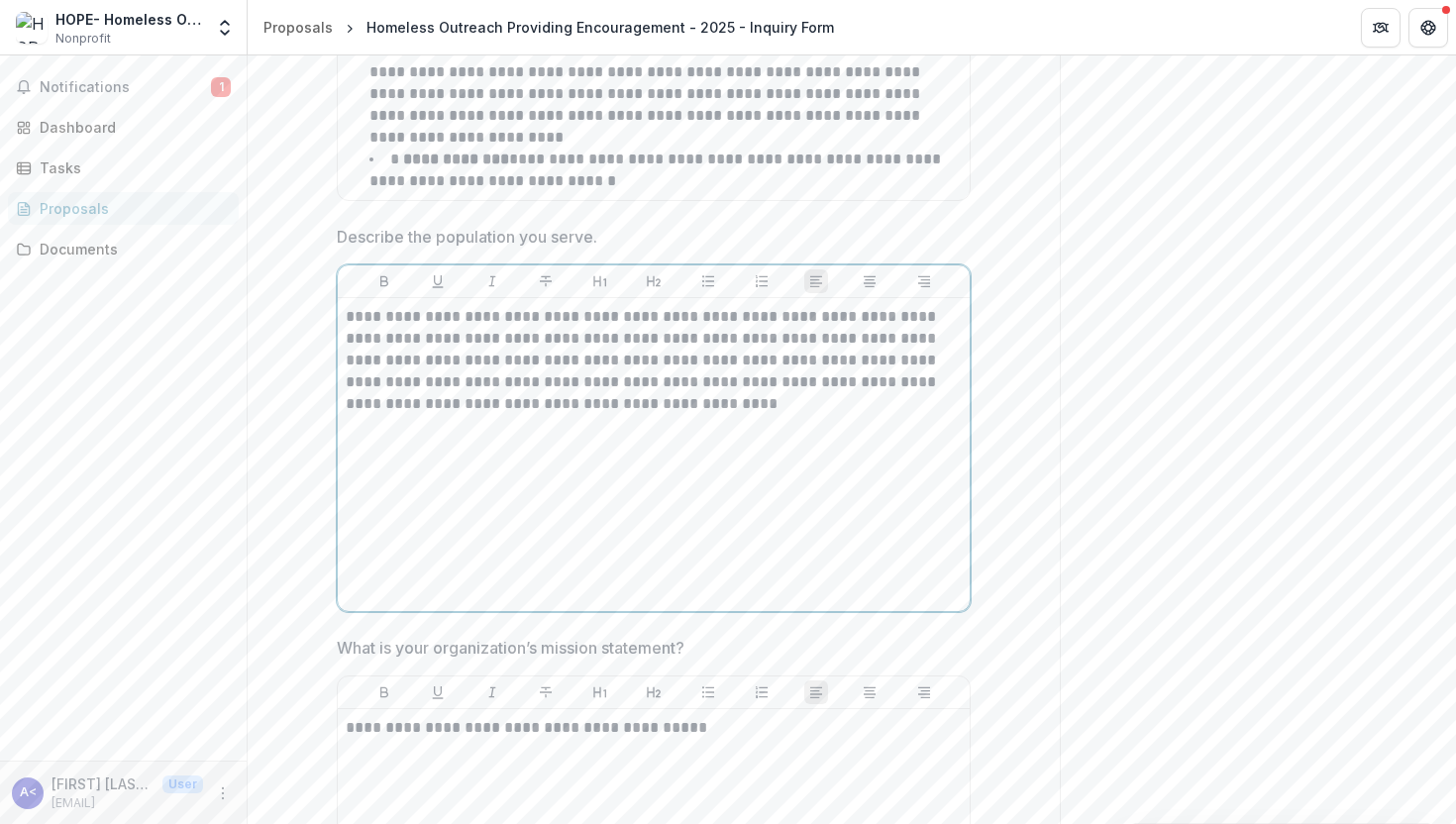 click on "**********" at bounding box center (654, 360) 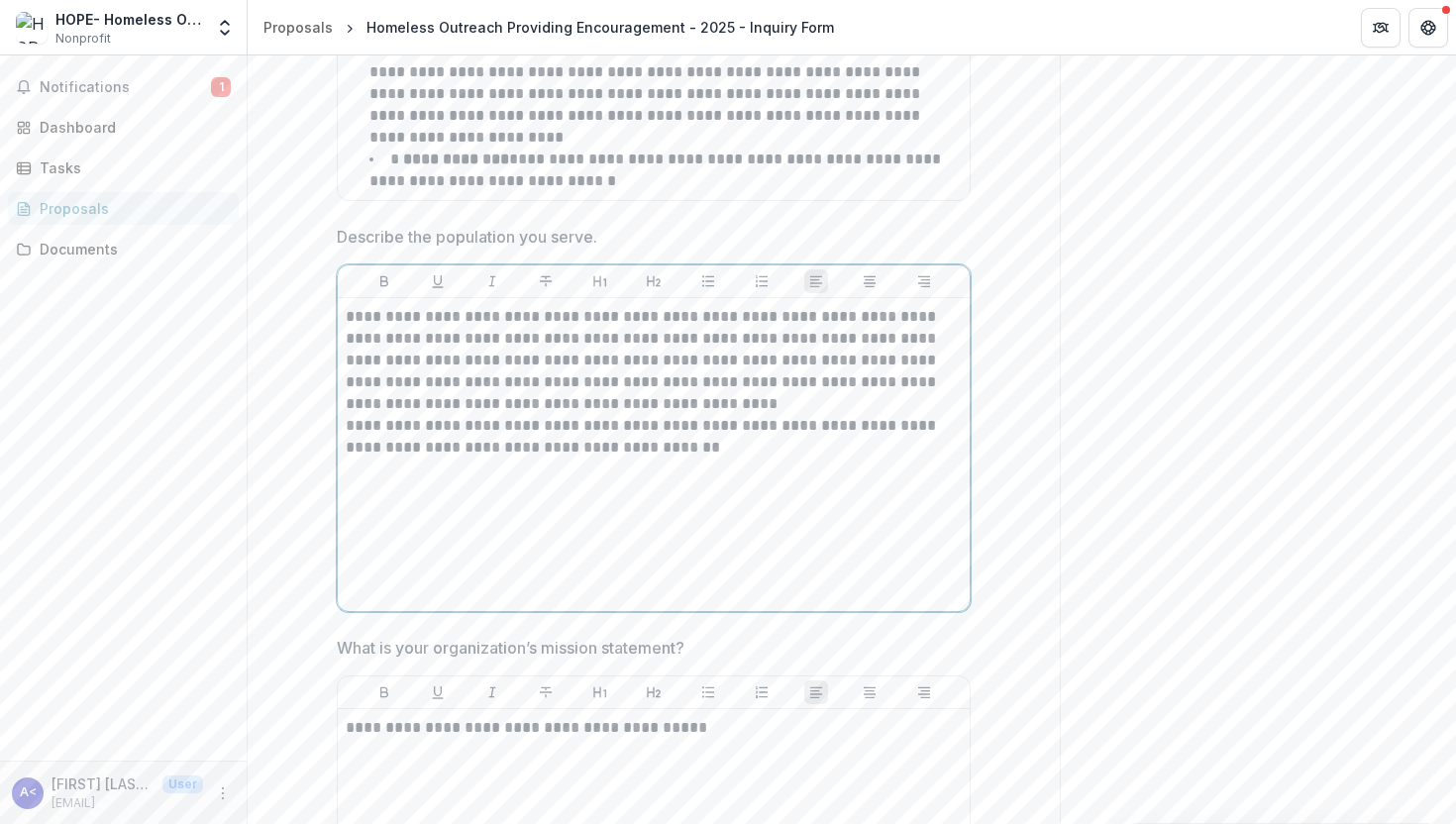 click on "**********" at bounding box center [654, 437] 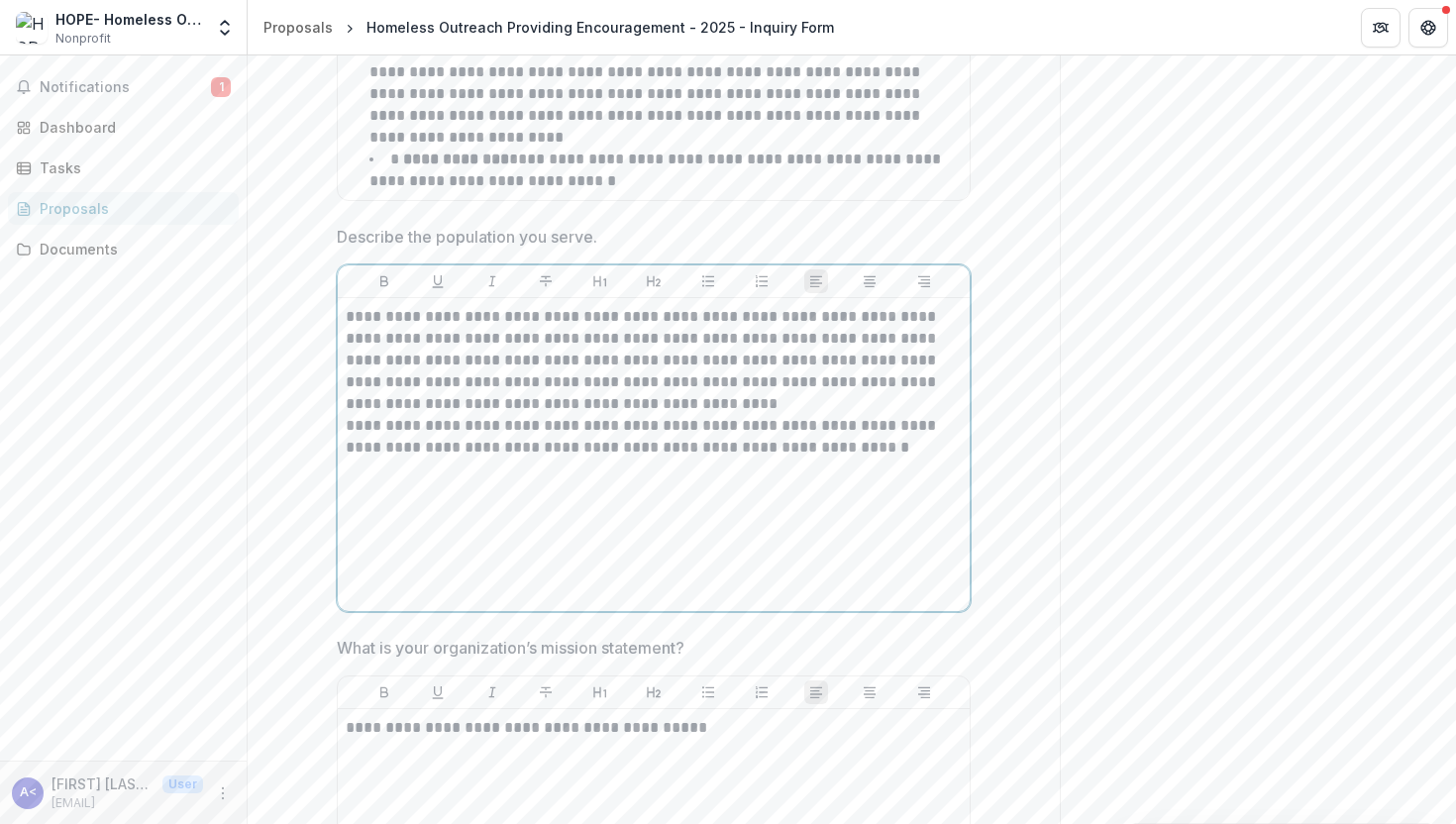 click on "**********" at bounding box center [654, 437] 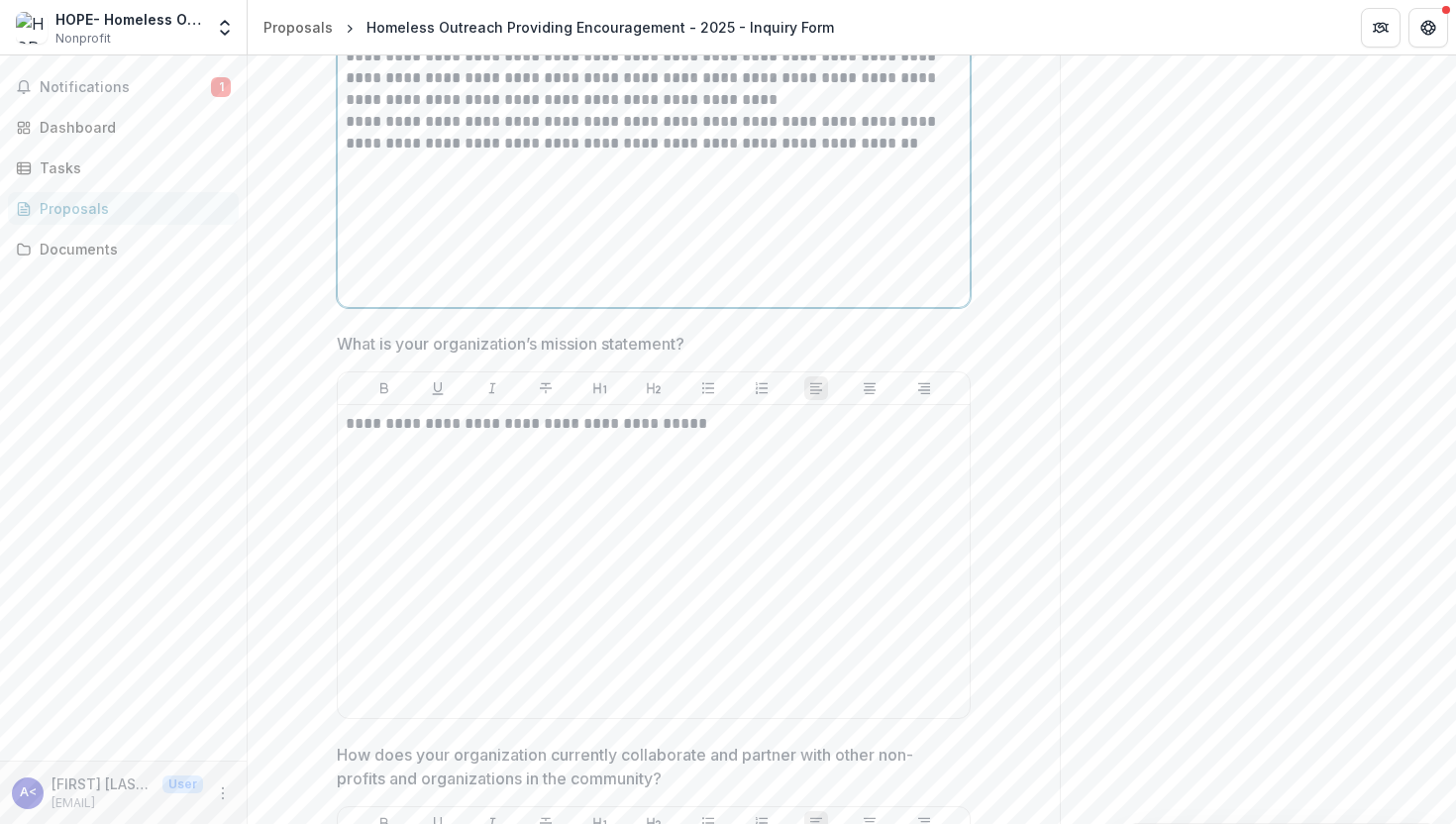scroll, scrollTop: 2362, scrollLeft: 0, axis: vertical 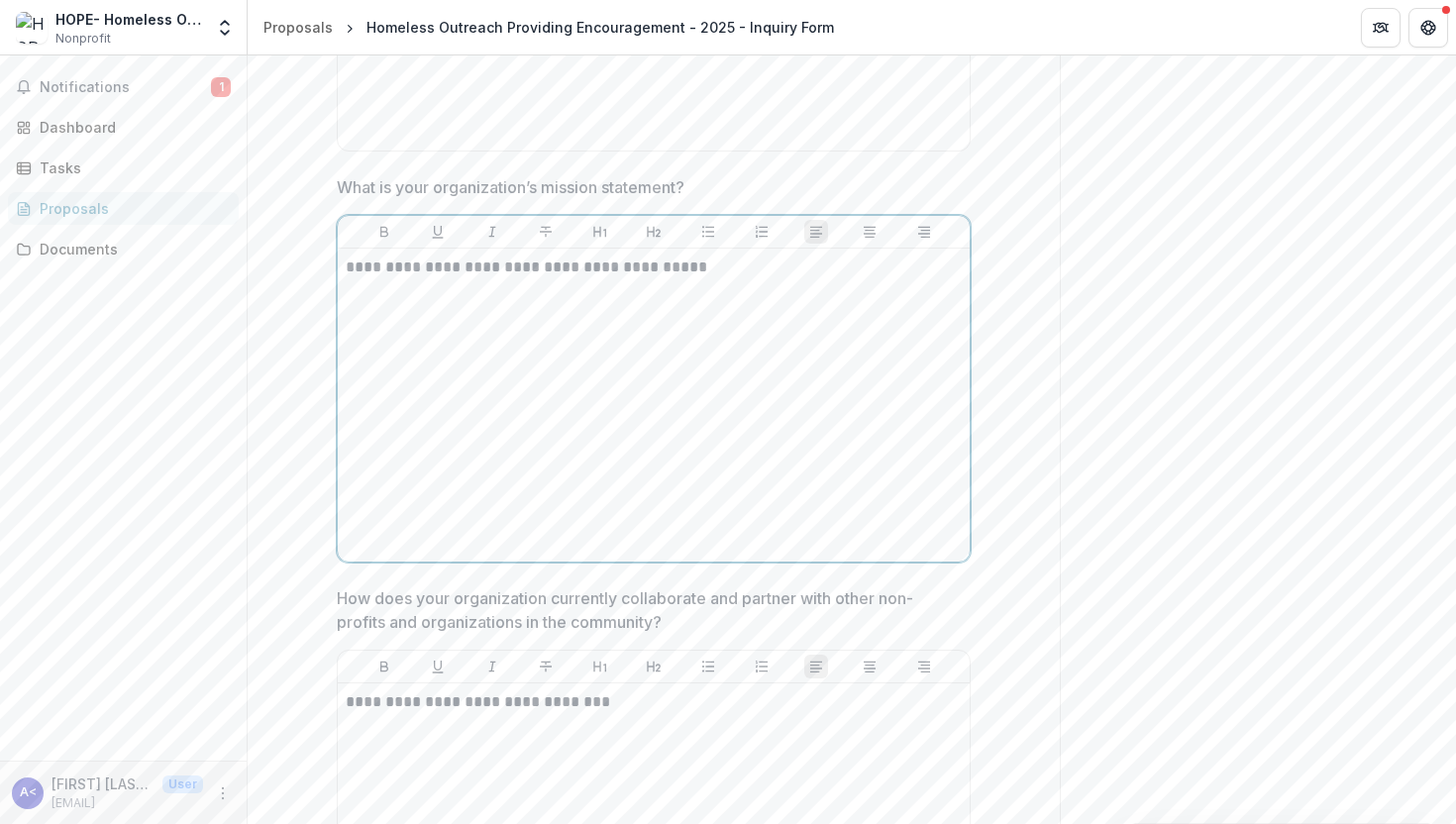 click on "**********" at bounding box center (654, 405) 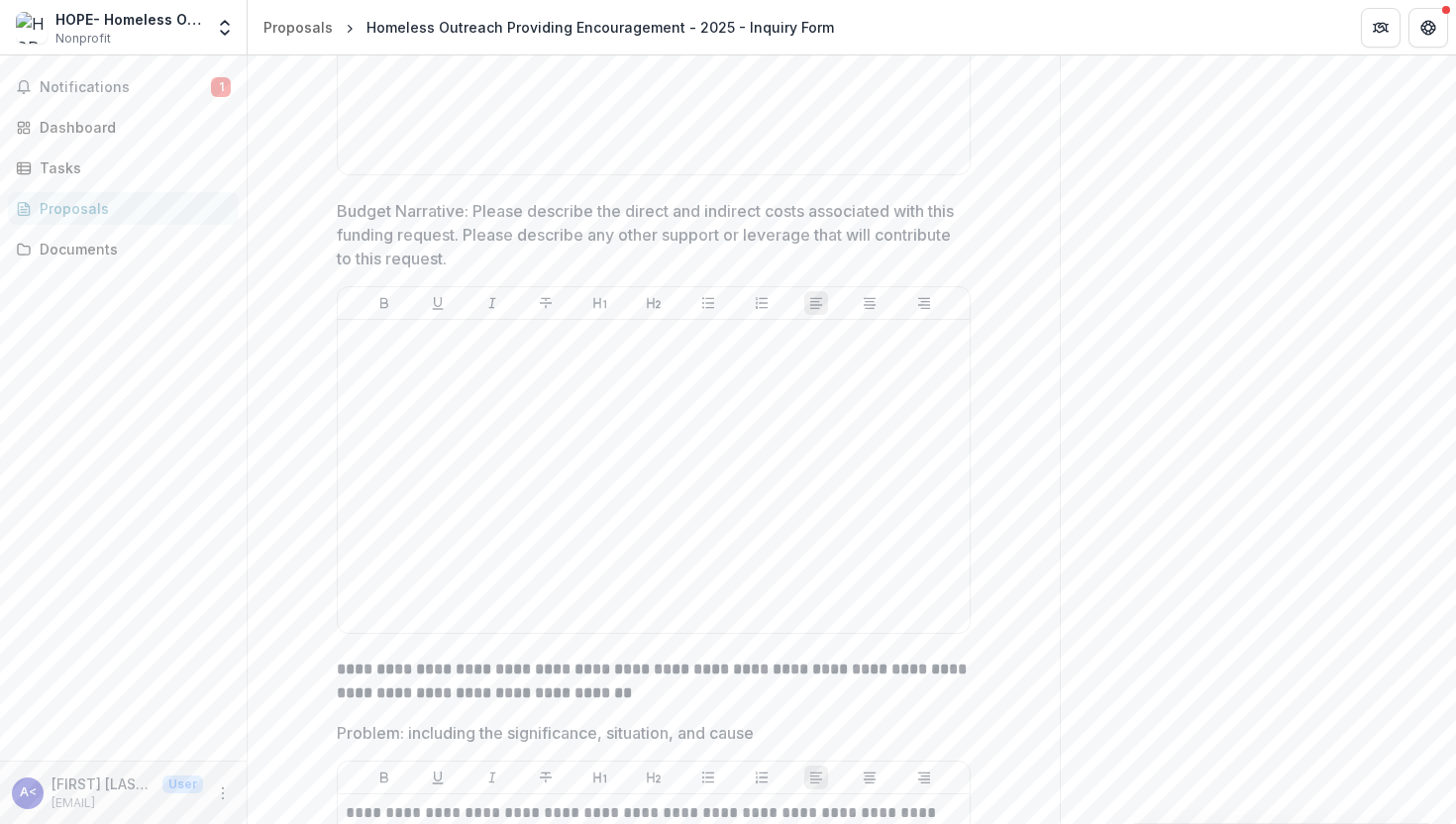 scroll, scrollTop: 8040, scrollLeft: 0, axis: vertical 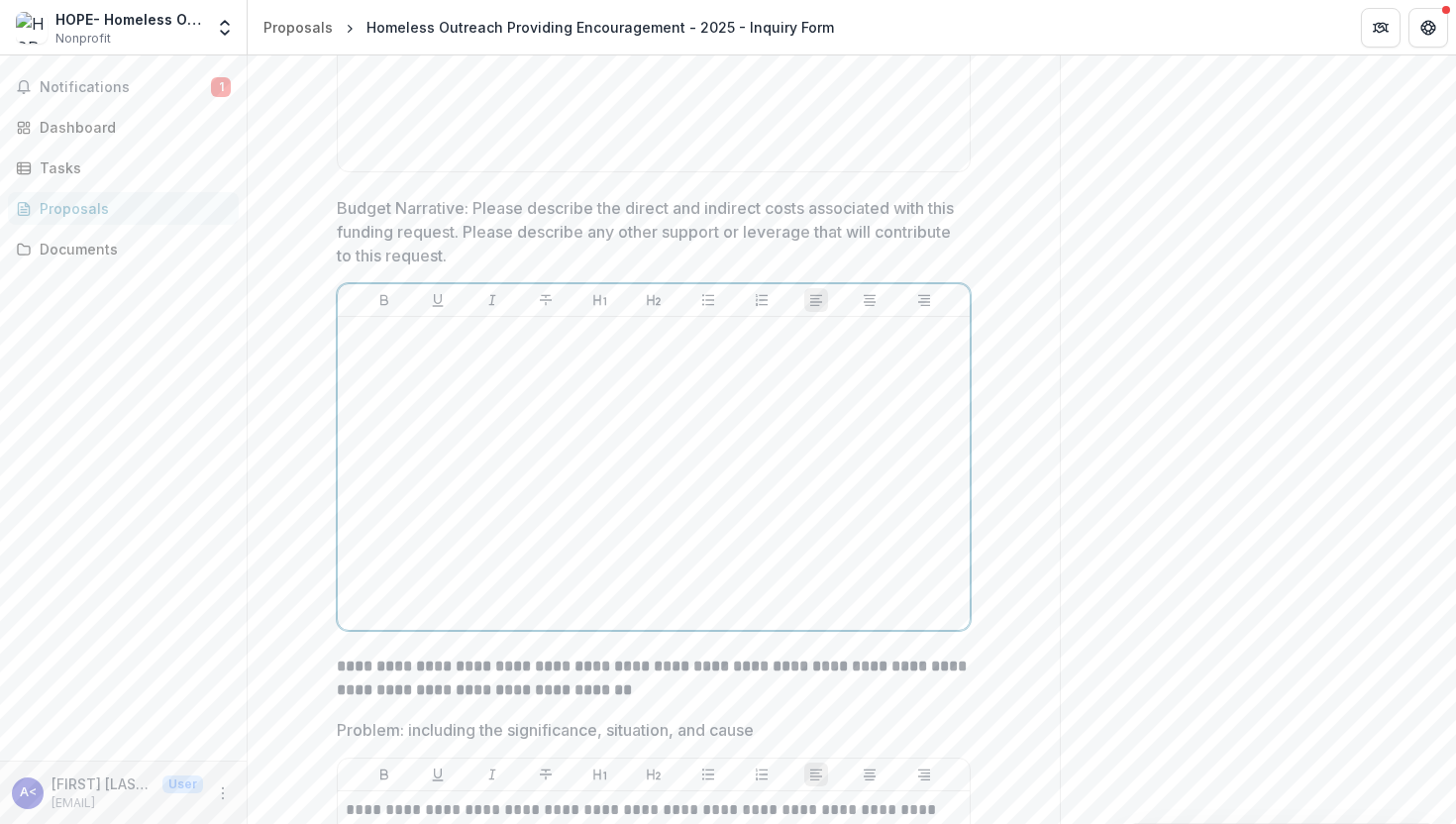 click at bounding box center (654, 473) 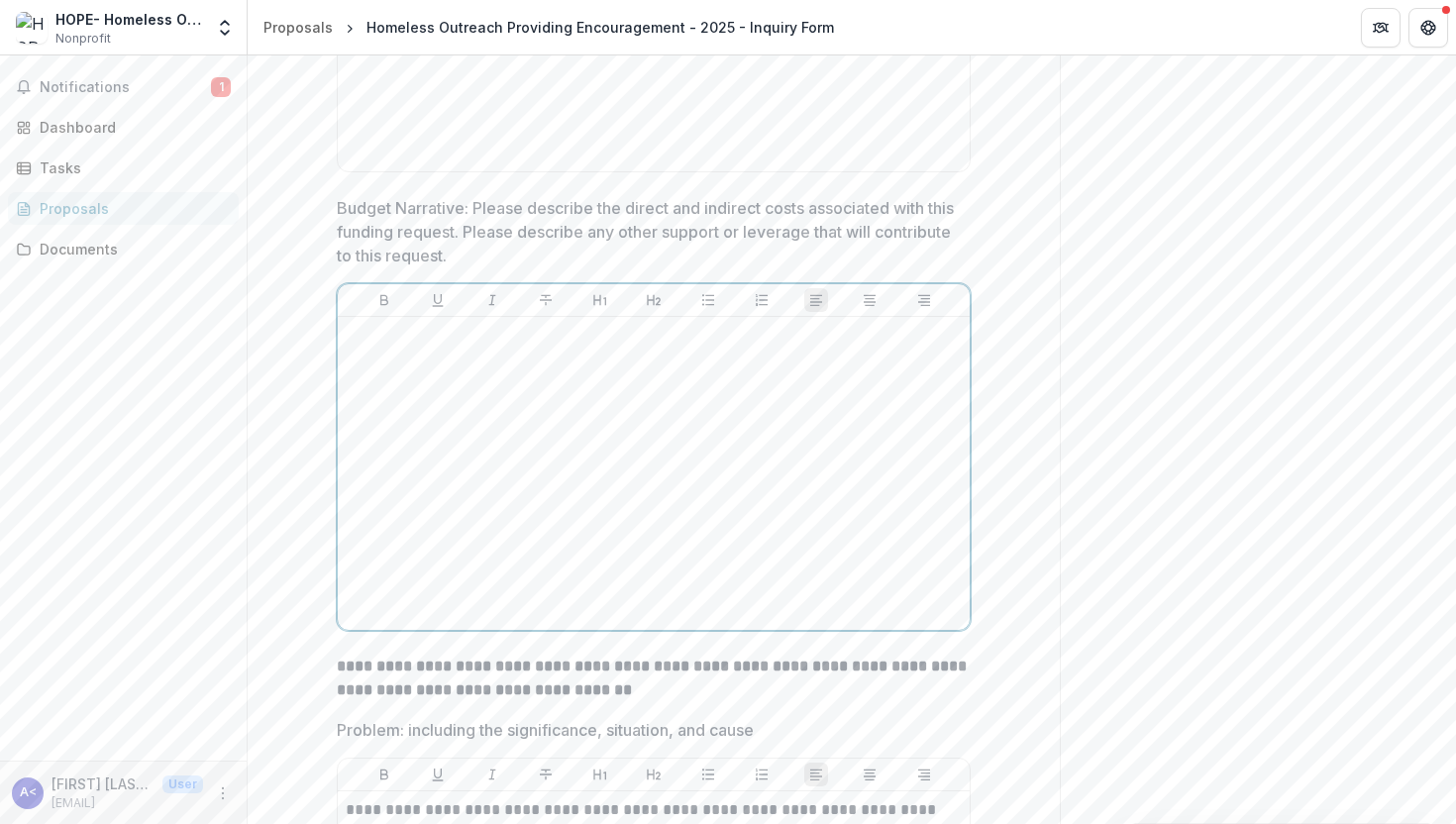 type 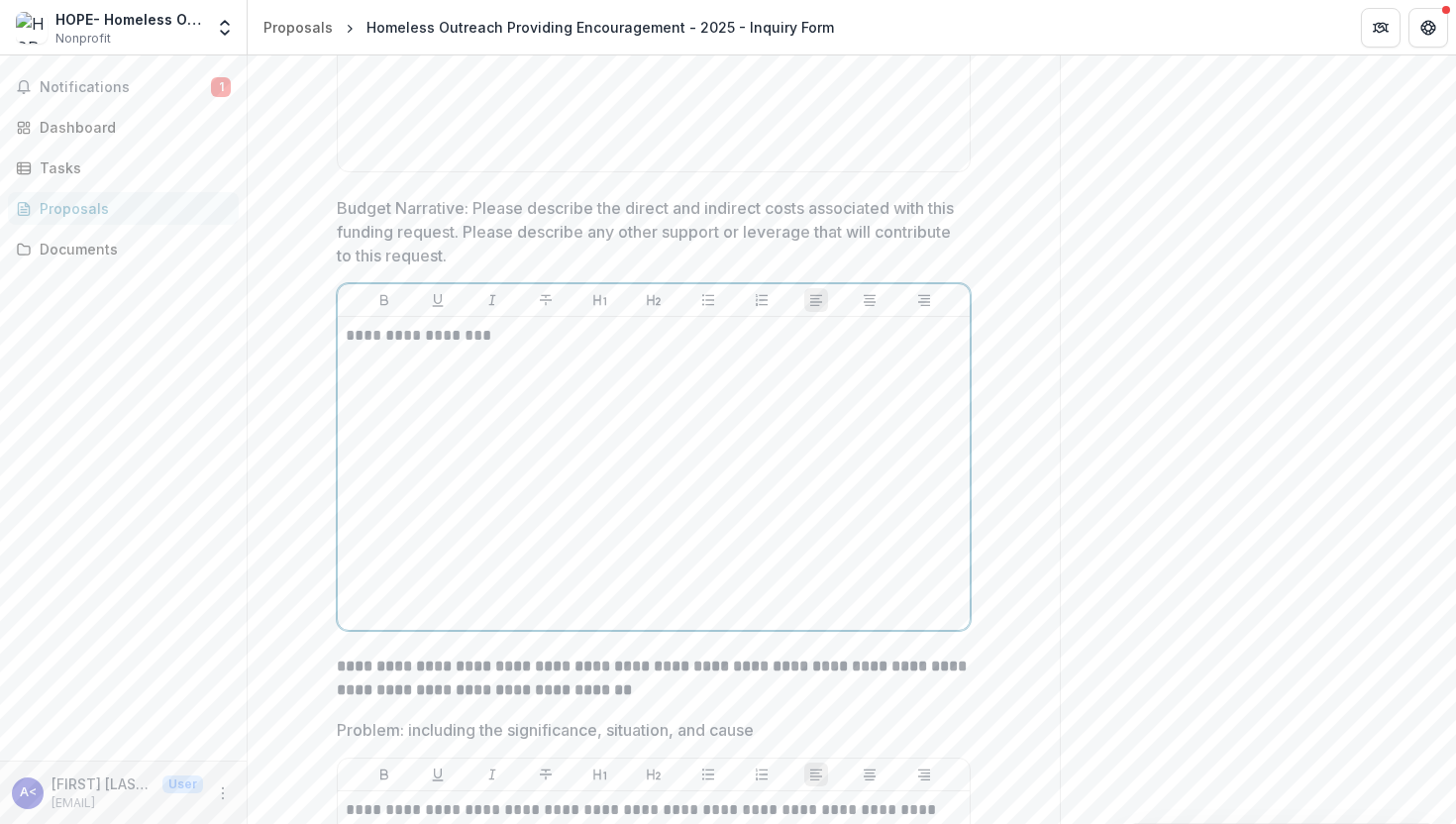 click on "**********" at bounding box center [654, 336] 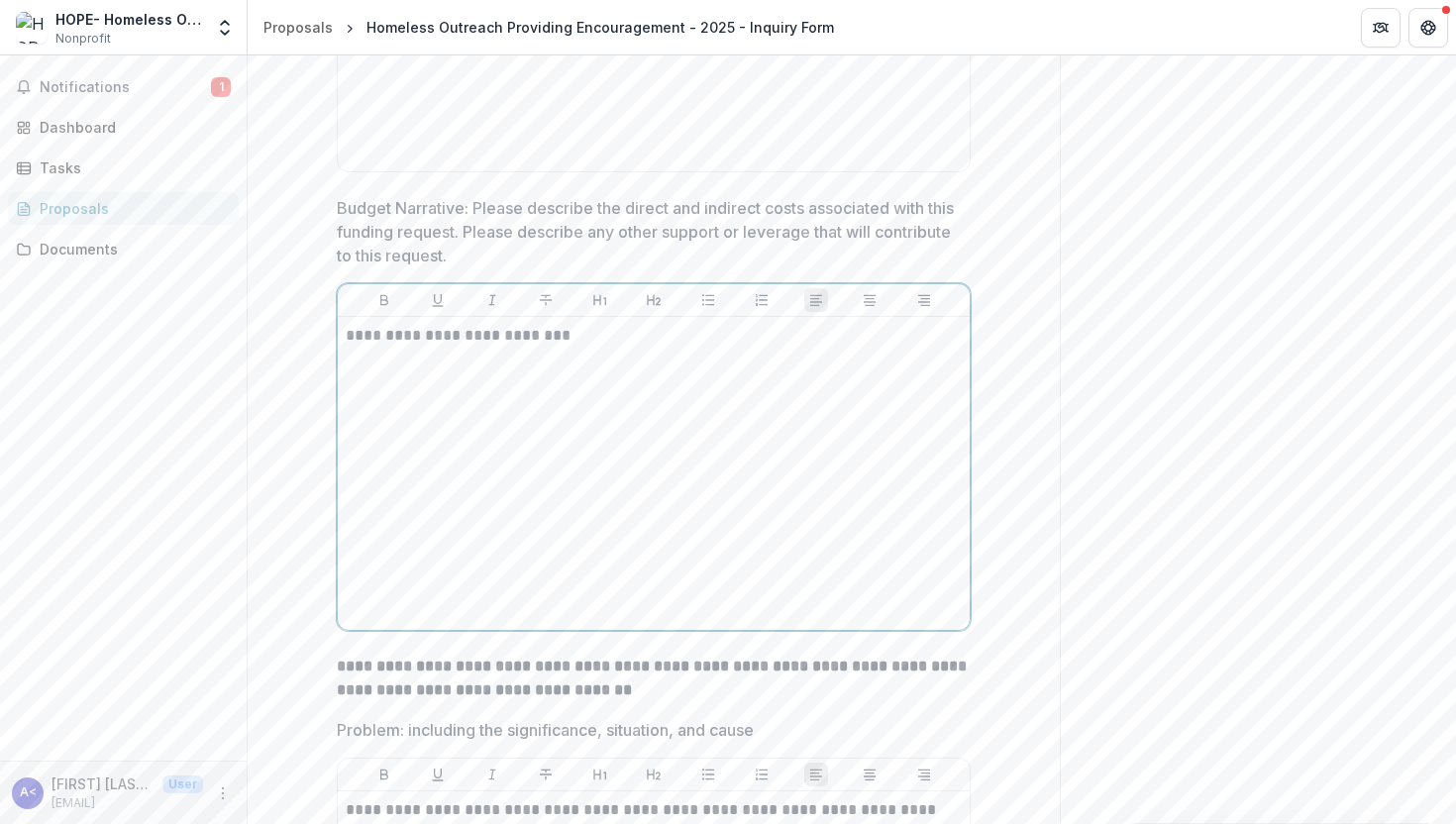click on "**********" at bounding box center [654, 336] 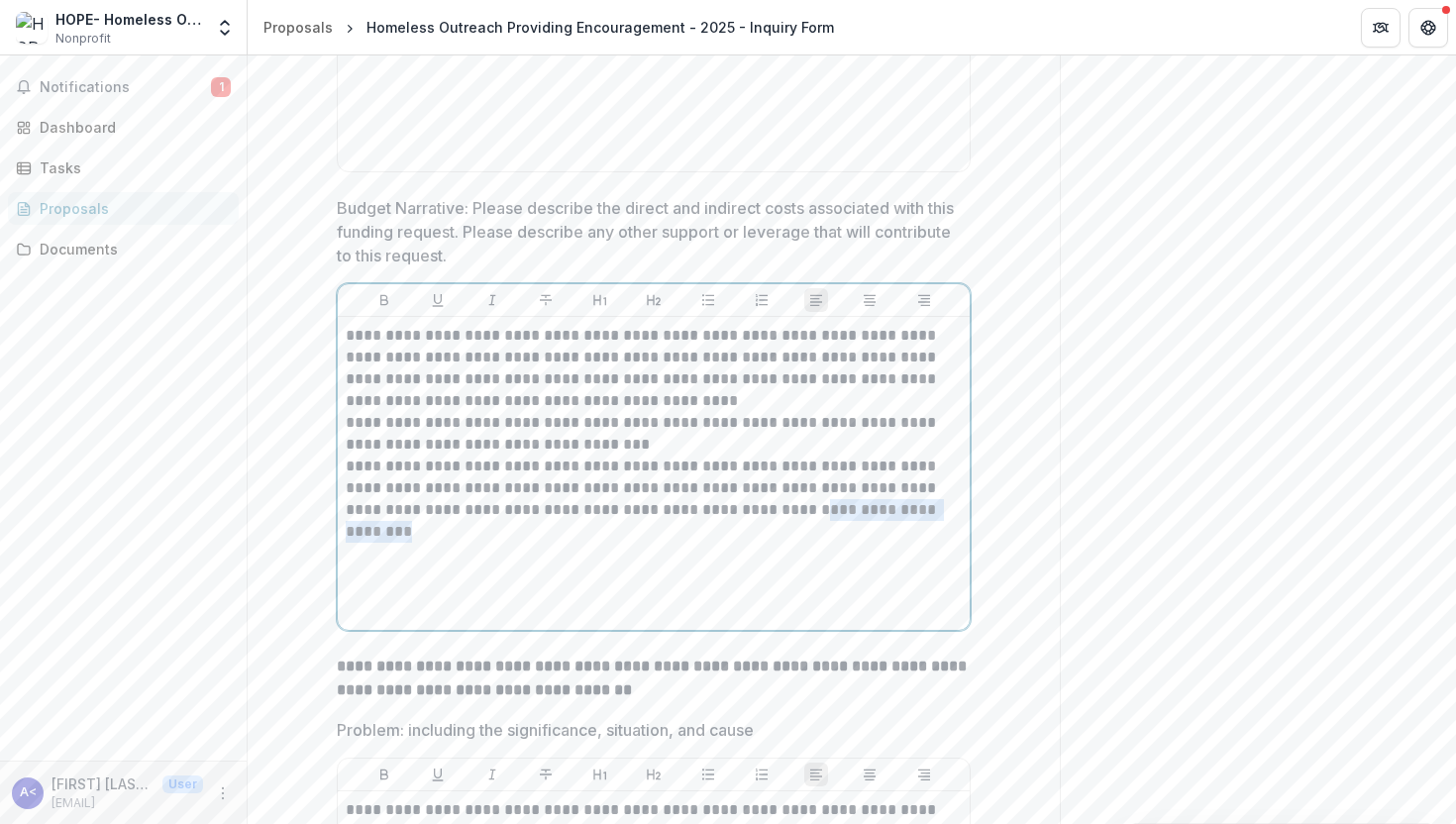 drag, startPoint x: 920, startPoint y: 512, endPoint x: 735, endPoint y: 514, distance: 185.0108 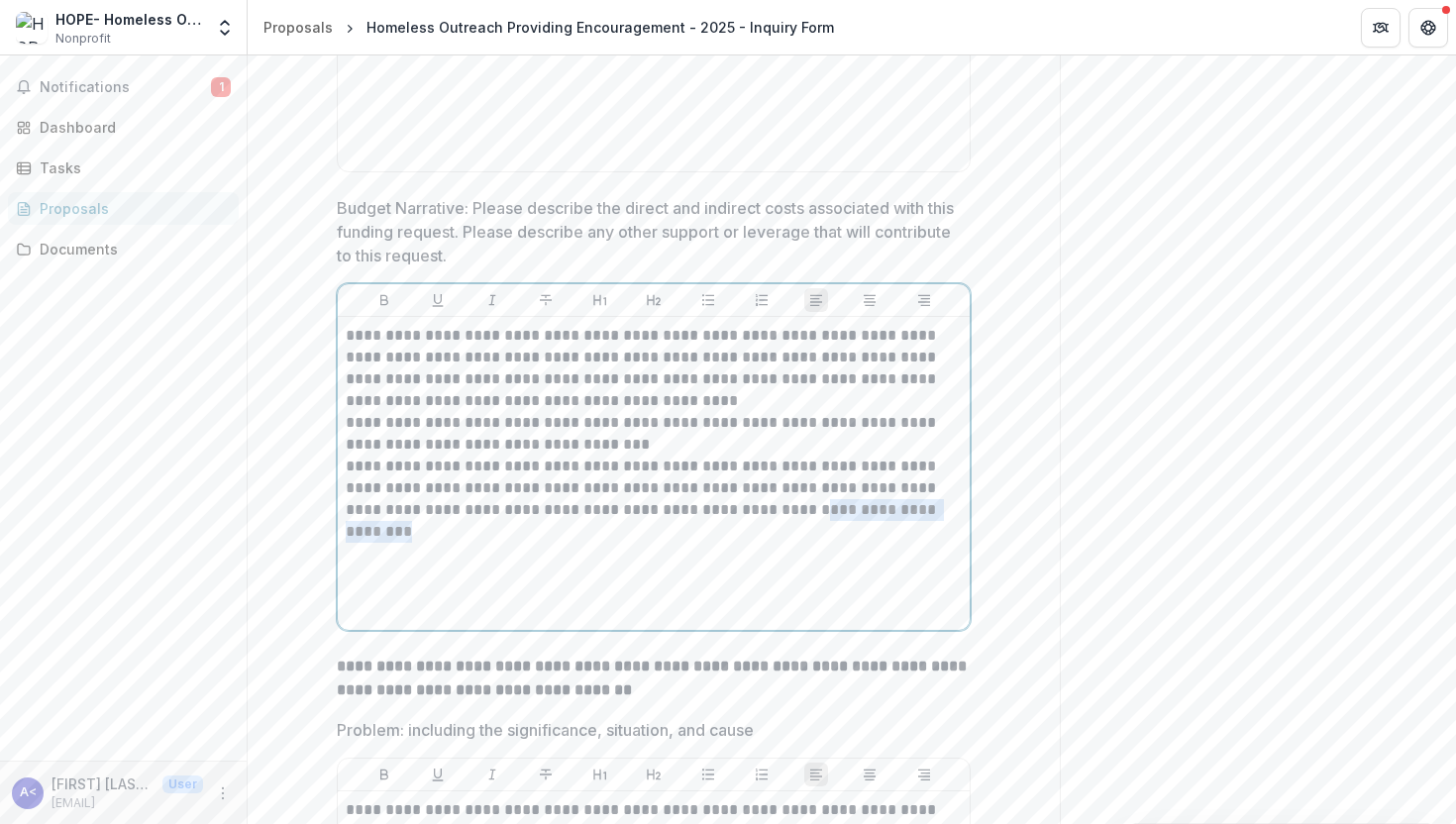 click on "**********" at bounding box center (654, 488) 